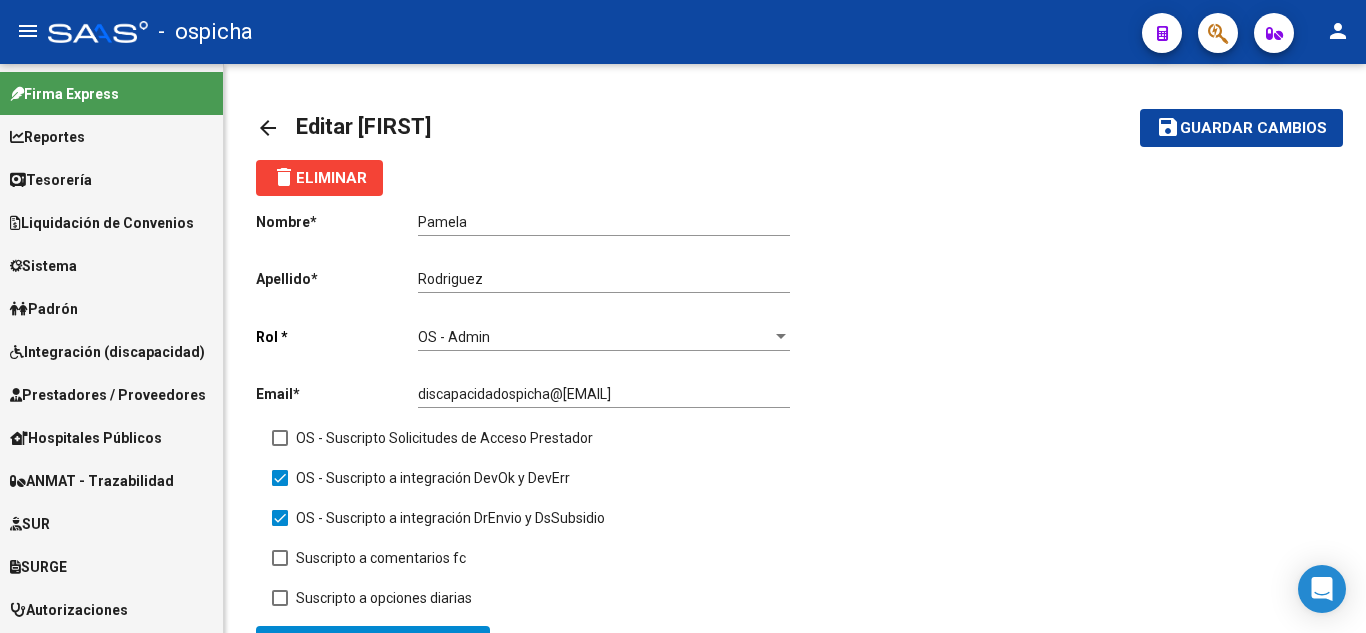 scroll, scrollTop: 0, scrollLeft: 0, axis: both 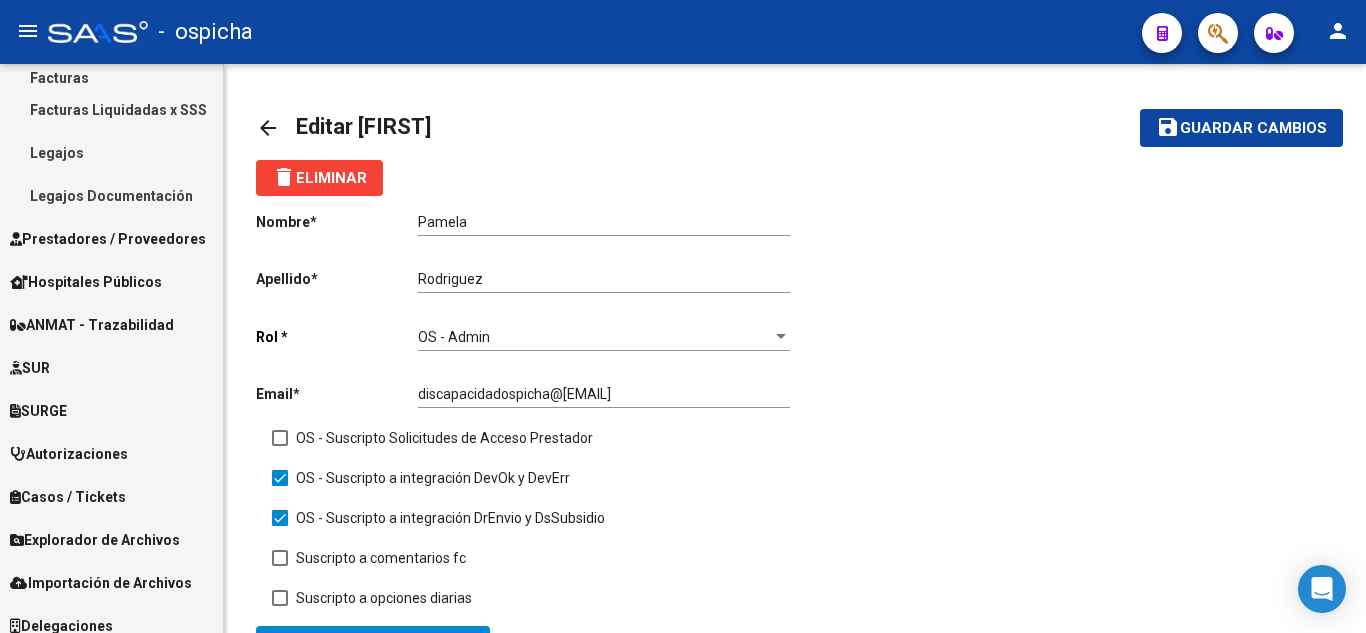 click on "Legajos Documentación" at bounding box center (111, 195) 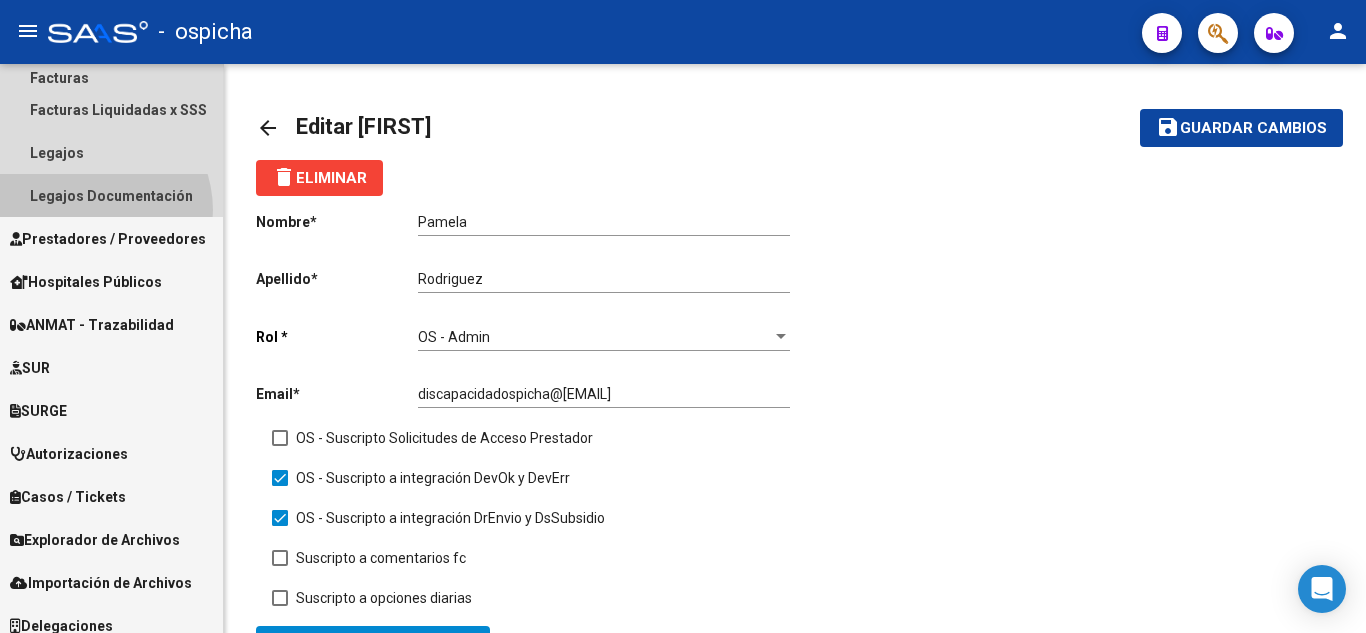 click on "Prestadores / Proveedores" at bounding box center (108, 239) 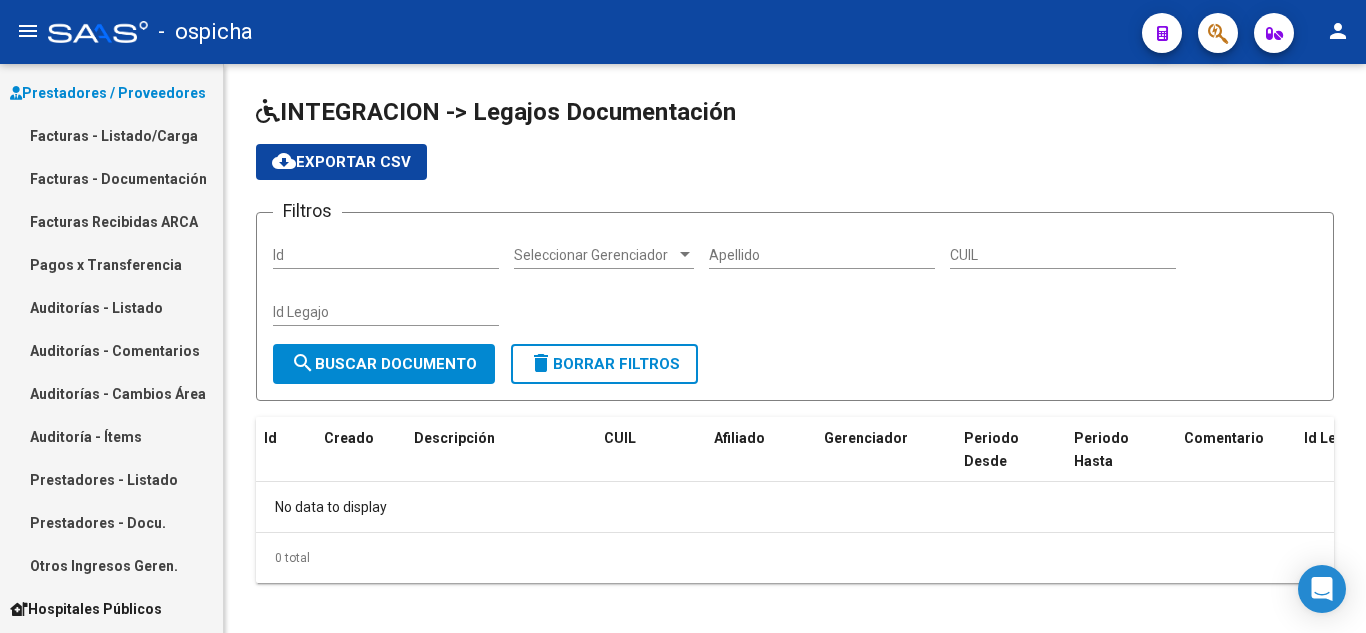 scroll, scrollTop: 300, scrollLeft: 0, axis: vertical 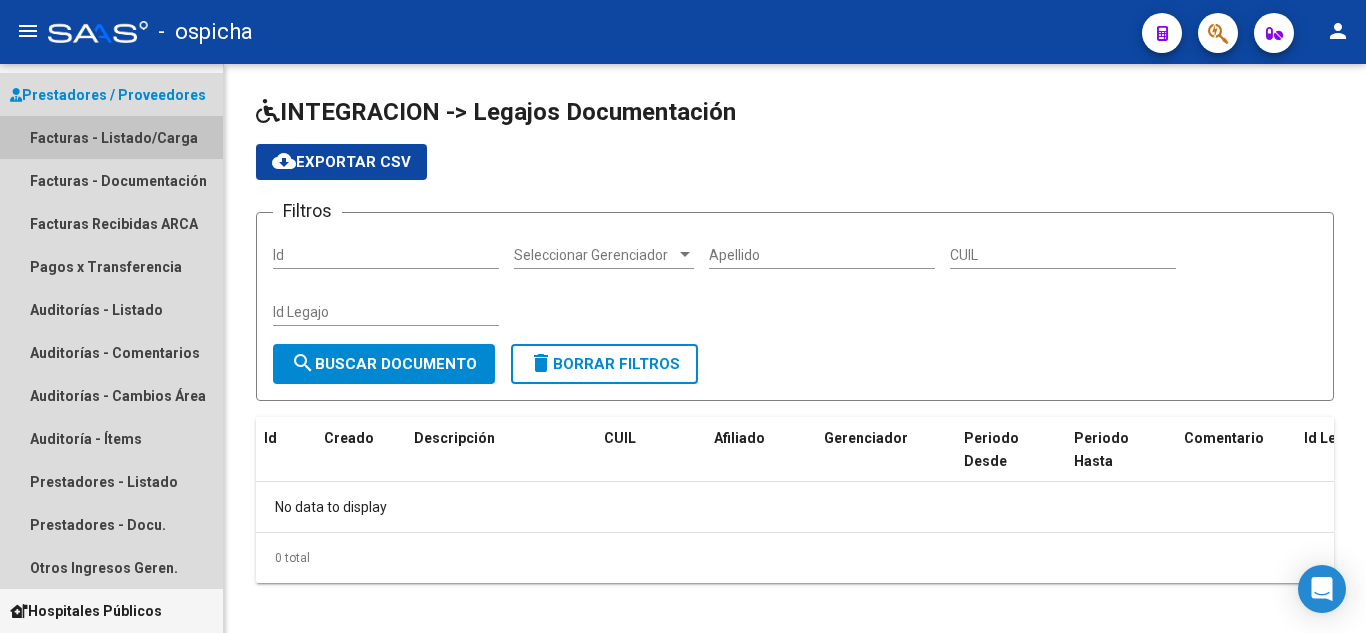 click on "Facturas - Listado/Carga" at bounding box center (111, 137) 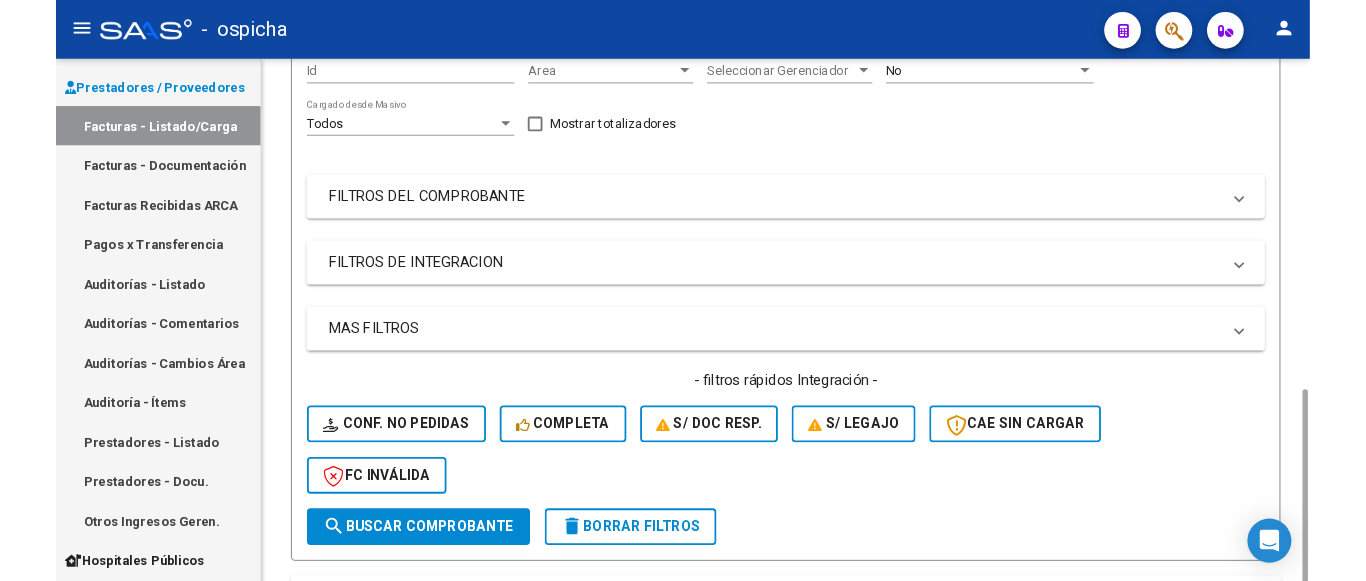 scroll, scrollTop: 600, scrollLeft: 0, axis: vertical 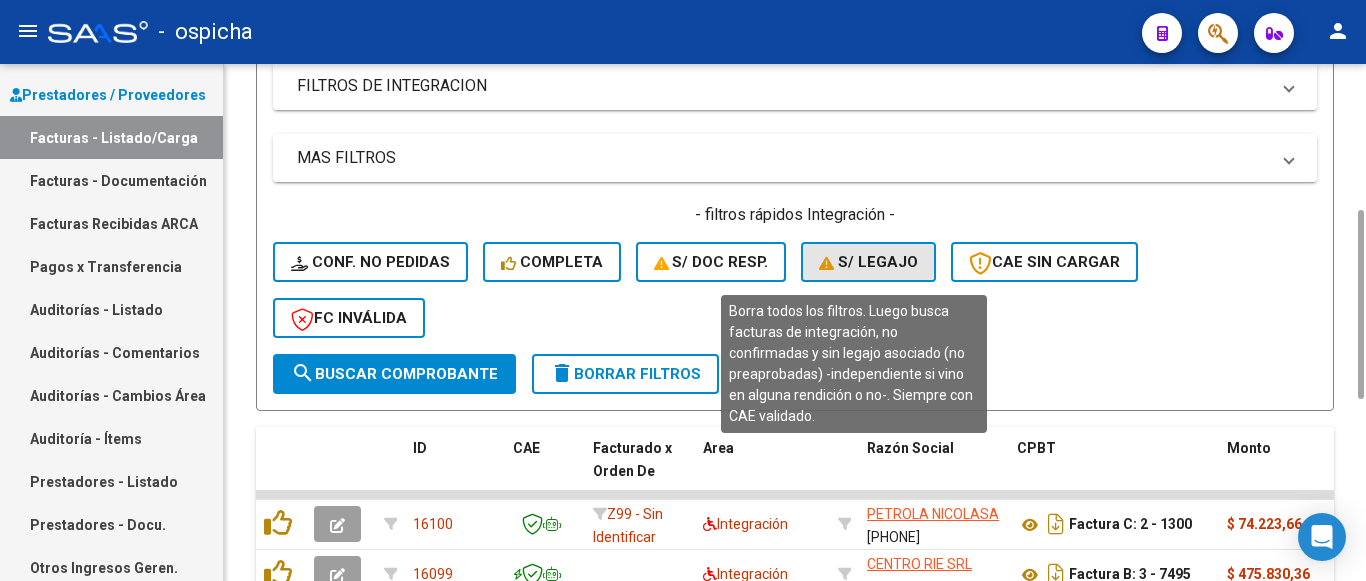 click 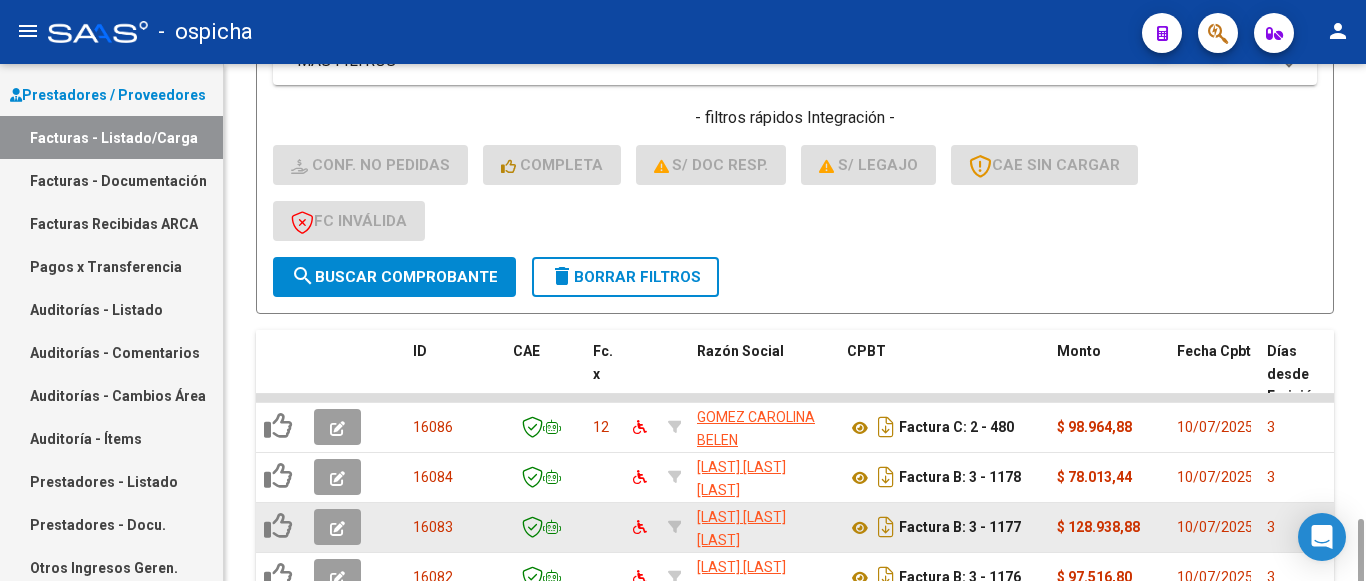 scroll, scrollTop: 697, scrollLeft: 0, axis: vertical 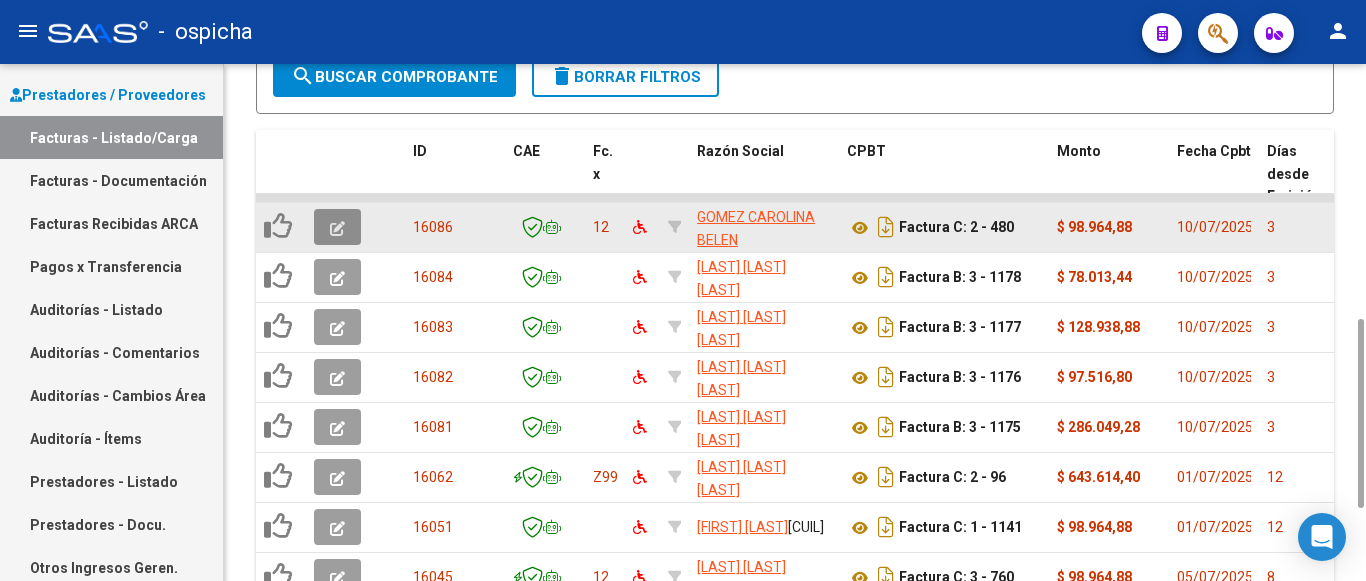 click 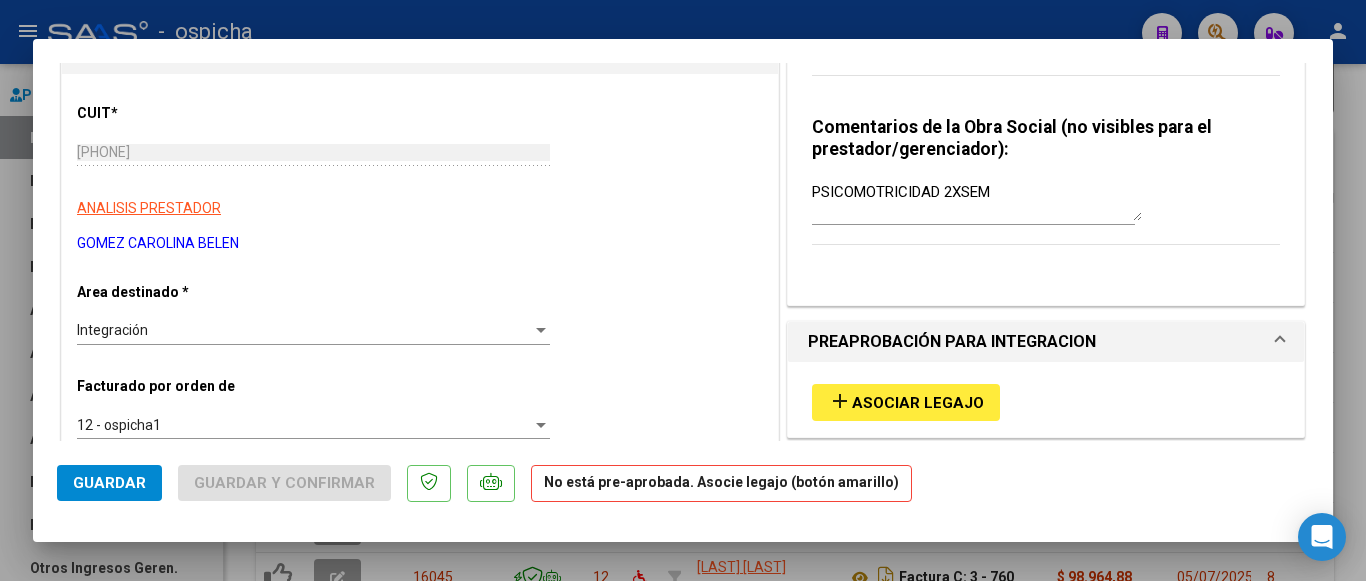 scroll, scrollTop: 300, scrollLeft: 0, axis: vertical 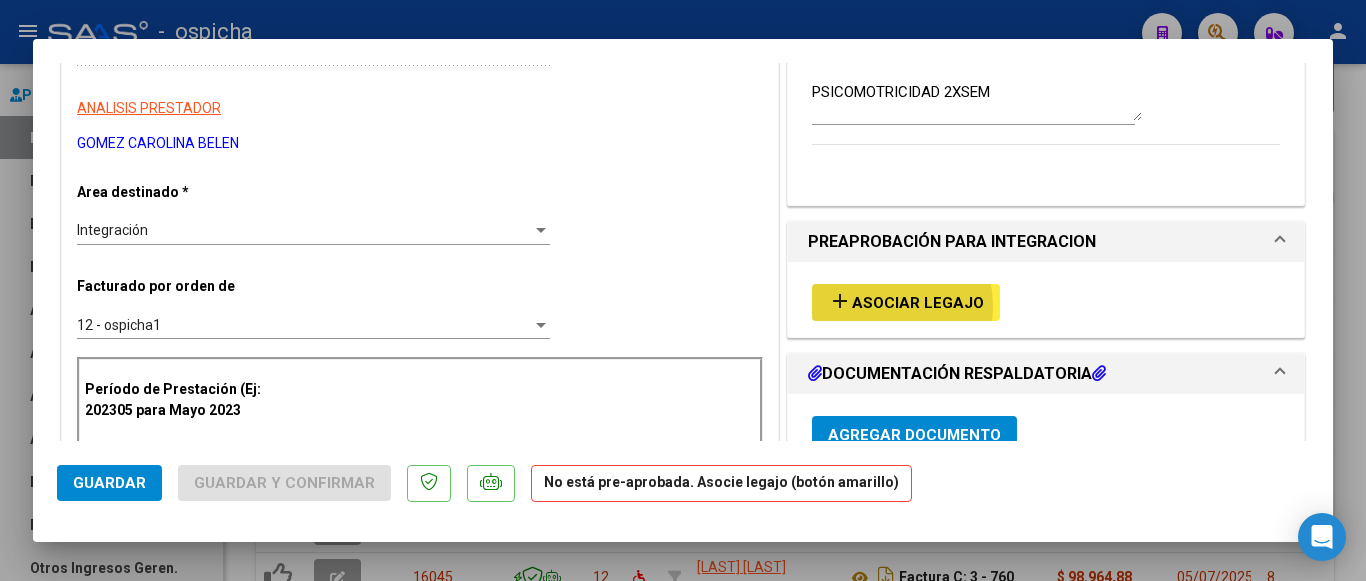 click on "Asociar Legajo" at bounding box center (918, 303) 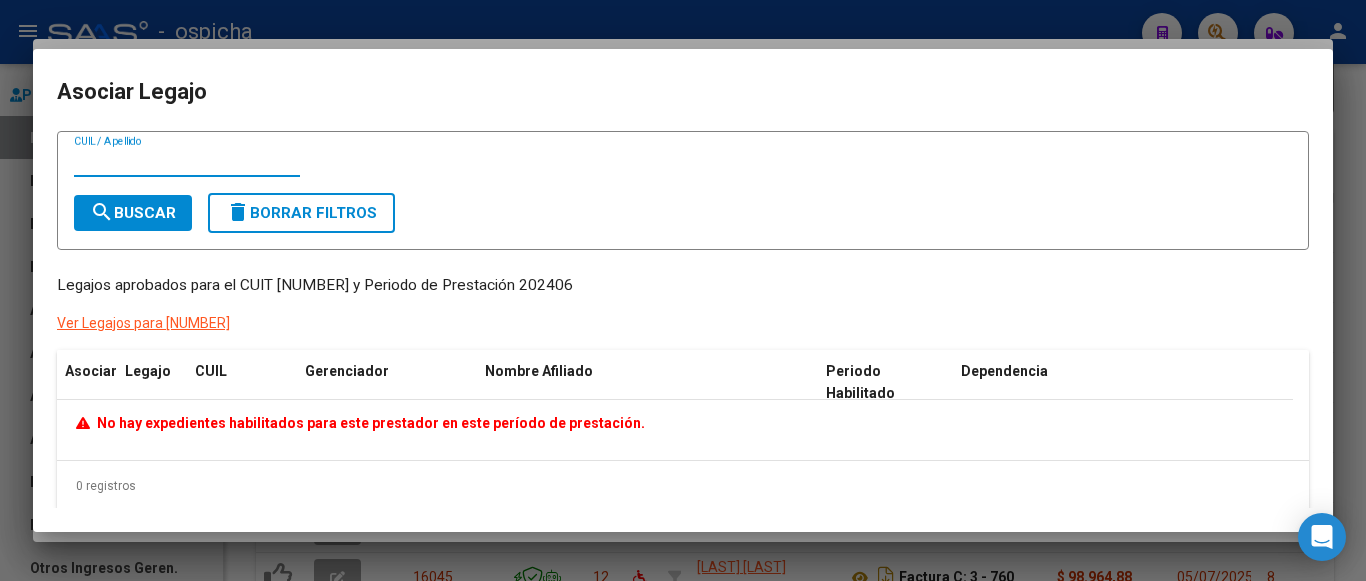 click on "CUIL / Apellido" at bounding box center [187, 161] 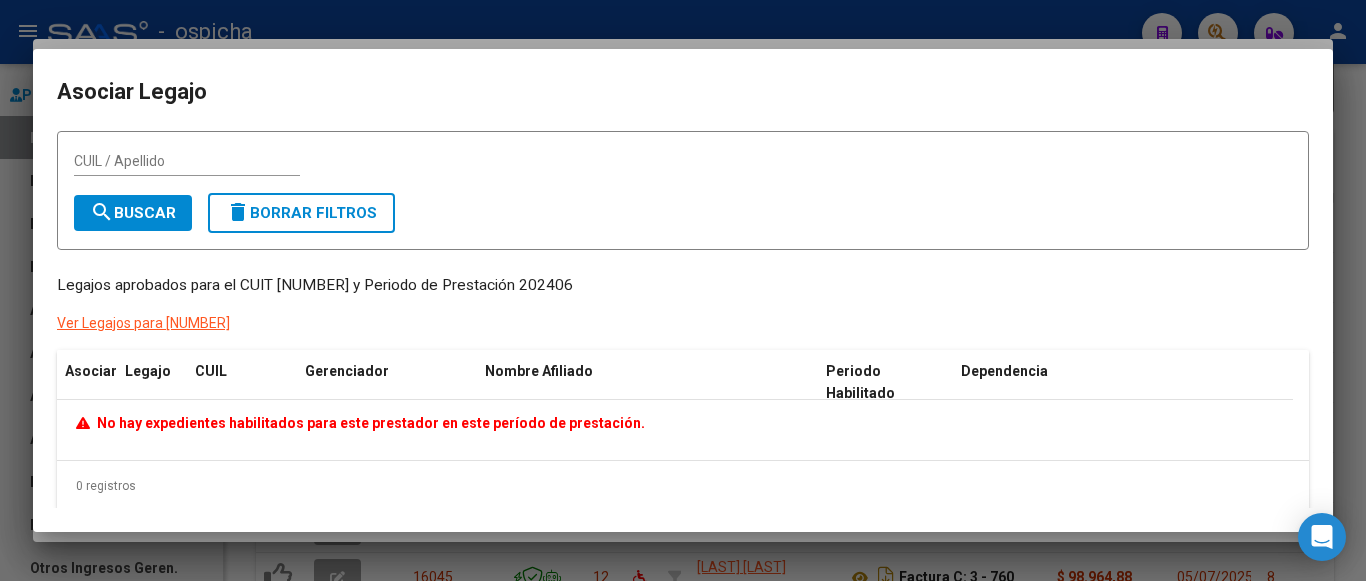 drag, startPoint x: 310, startPoint y: 273, endPoint x: 616, endPoint y: 278, distance: 306.04083 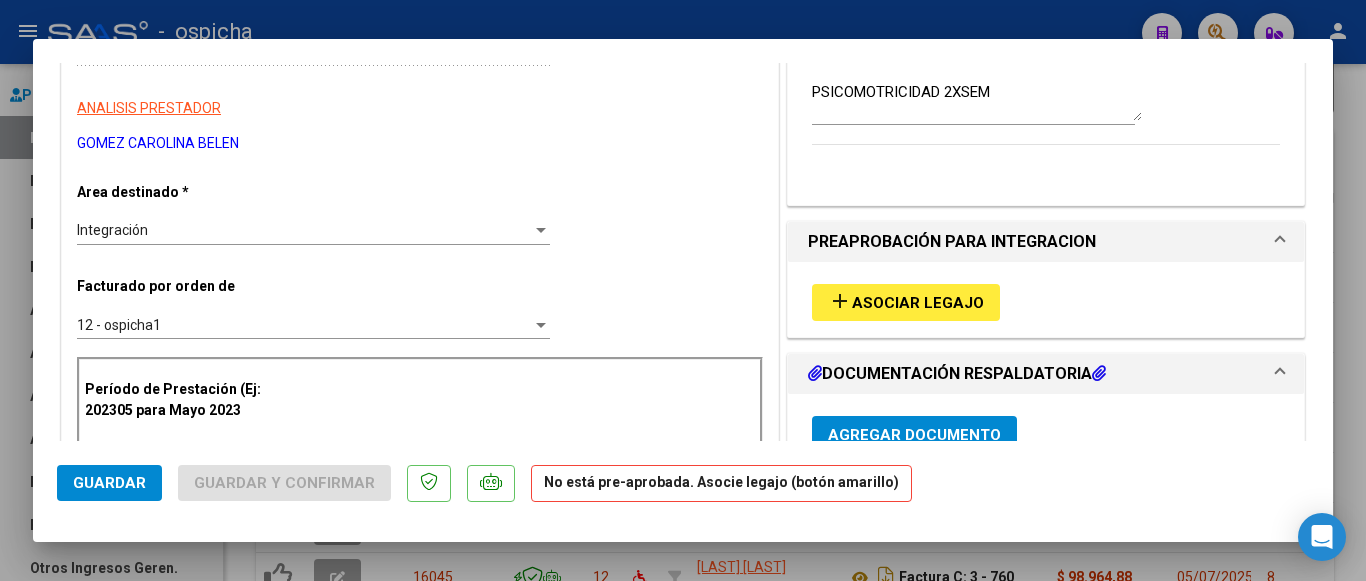 click at bounding box center (683, 290) 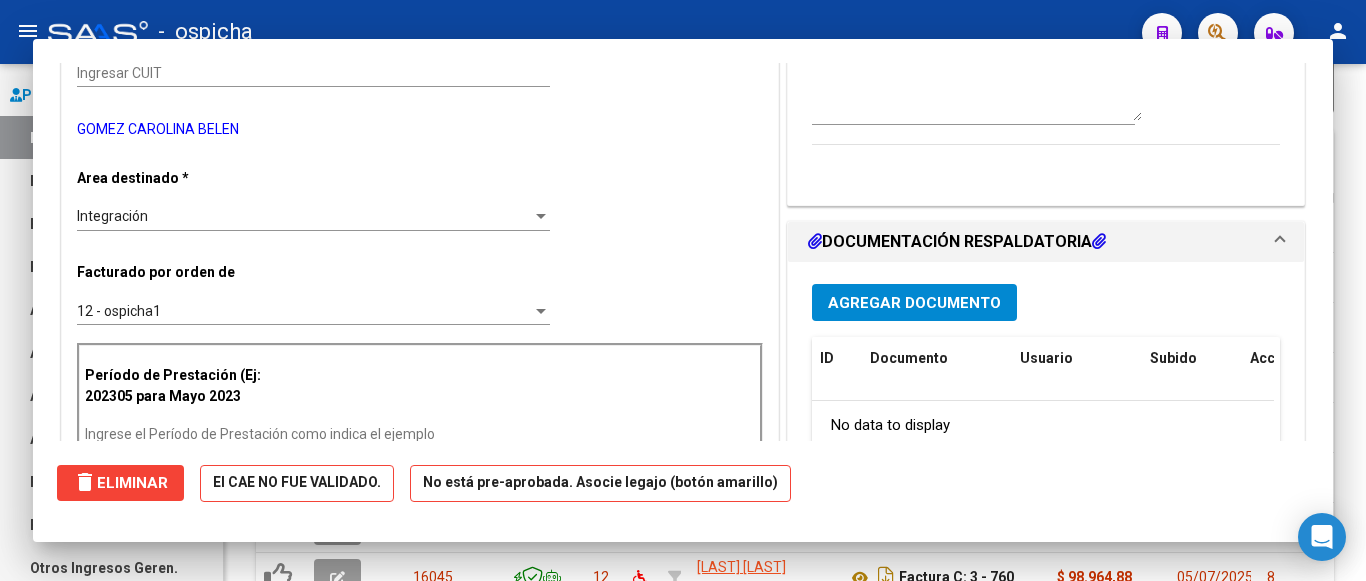 scroll, scrollTop: 322, scrollLeft: 0, axis: vertical 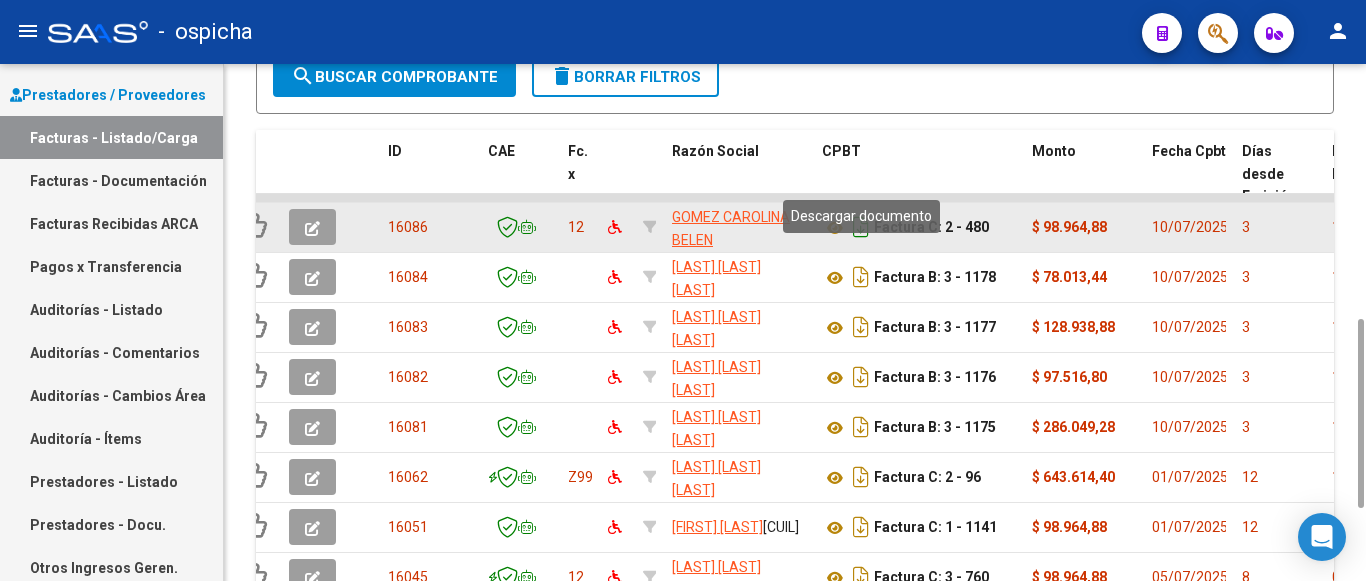 click 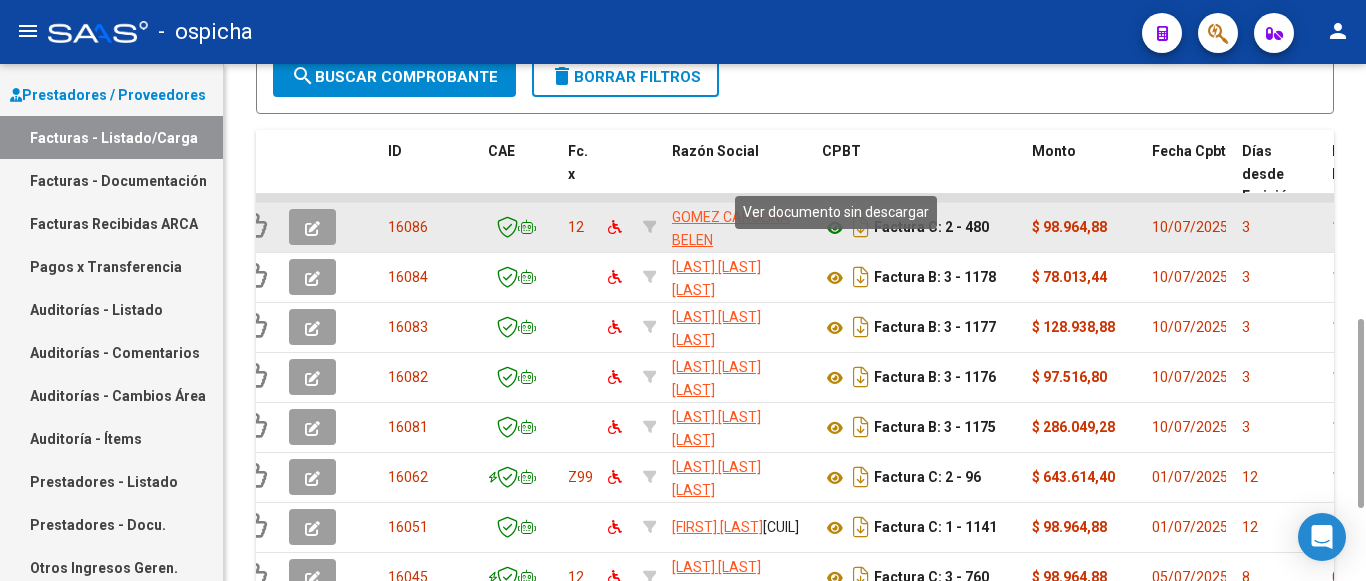 click 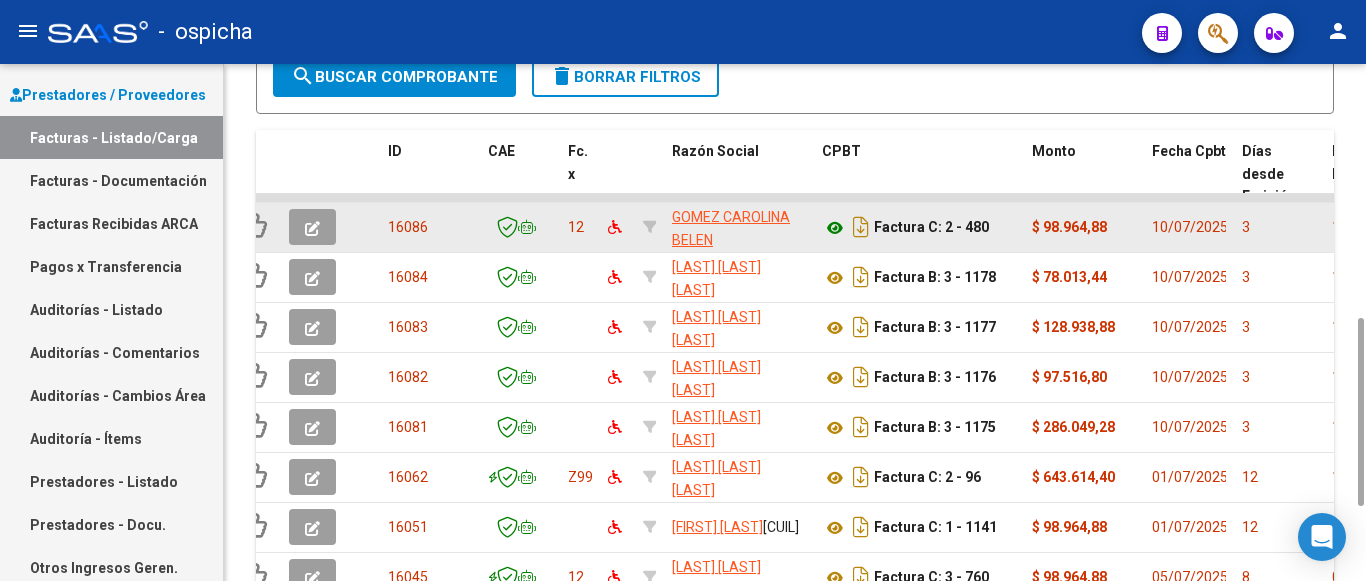 scroll, scrollTop: 300, scrollLeft: 0, axis: vertical 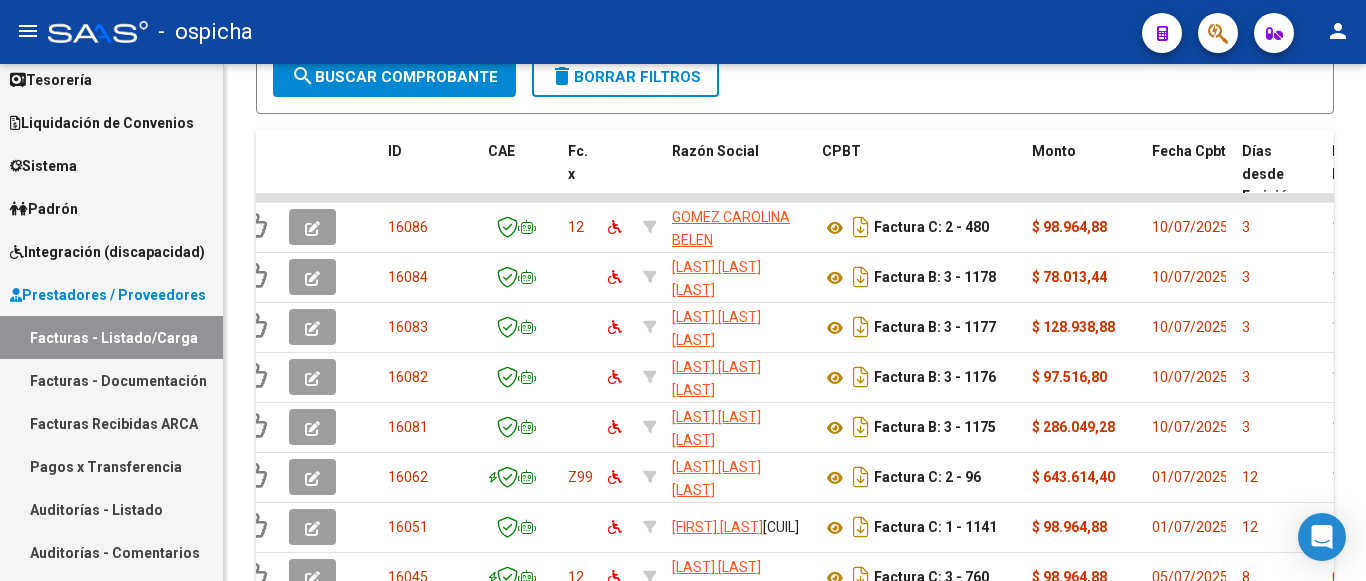 click on "Integración (discapacidad)" at bounding box center [107, 252] 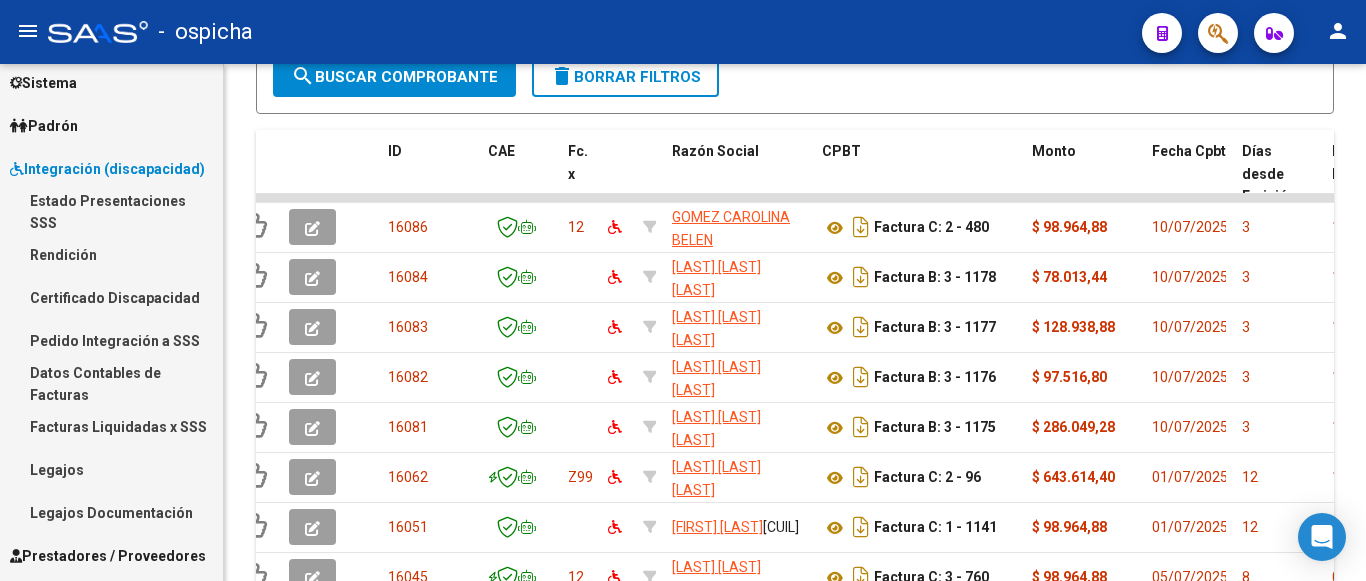 scroll, scrollTop: 200, scrollLeft: 0, axis: vertical 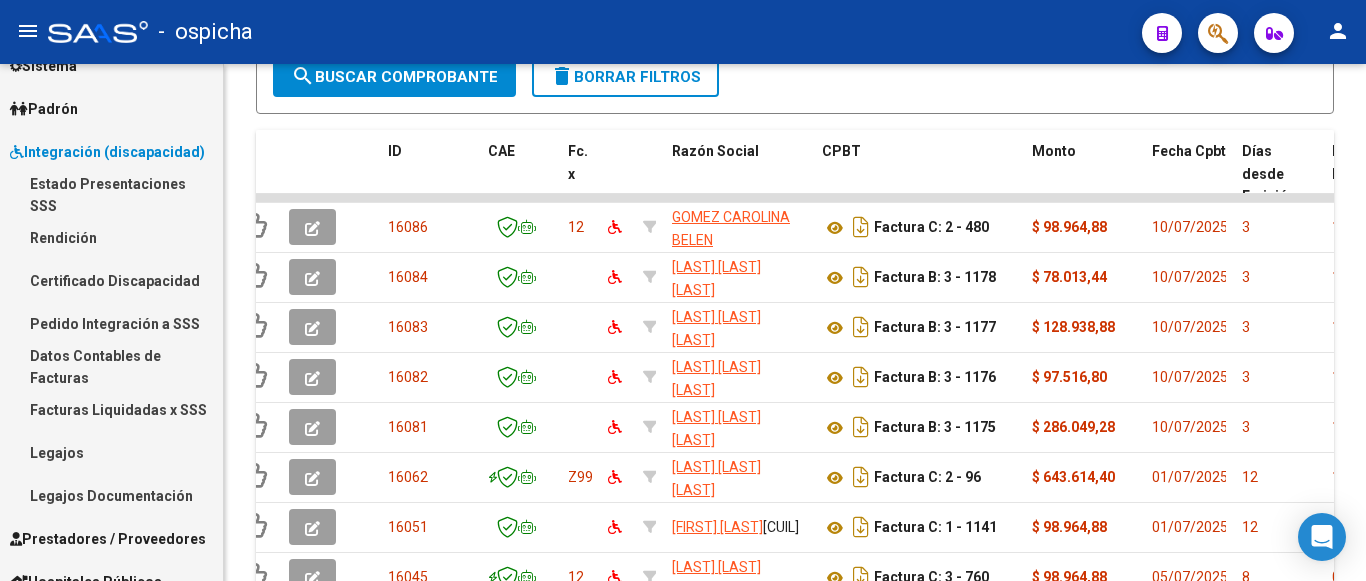 click on "Legajos" at bounding box center (111, 452) 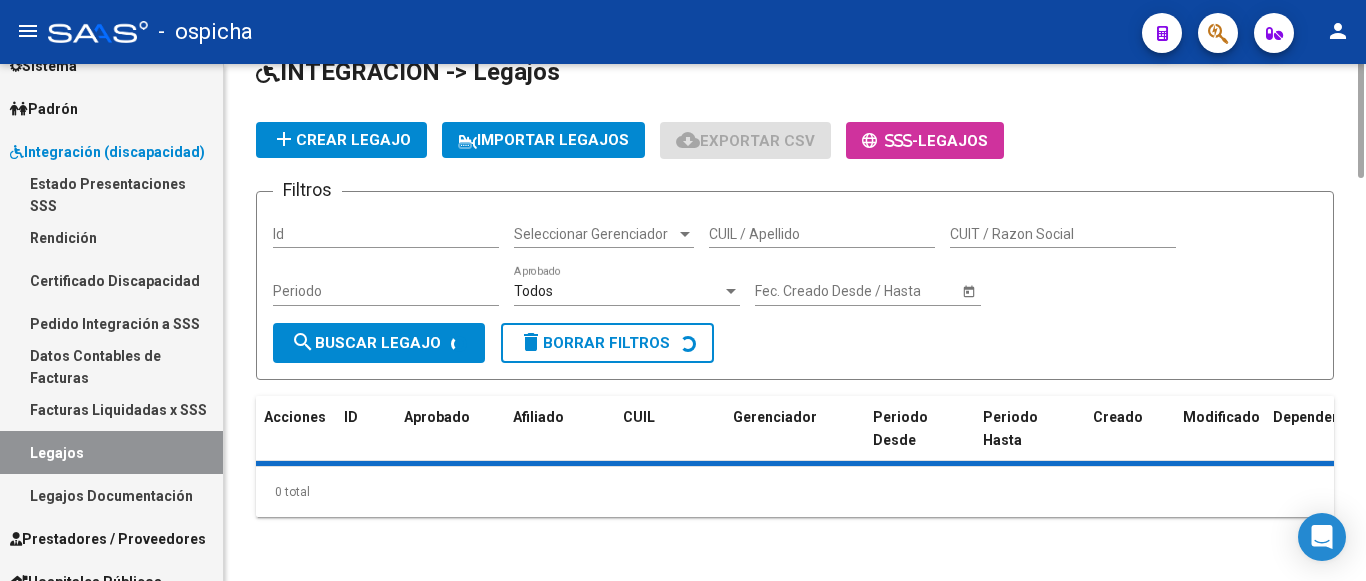 scroll, scrollTop: 0, scrollLeft: 0, axis: both 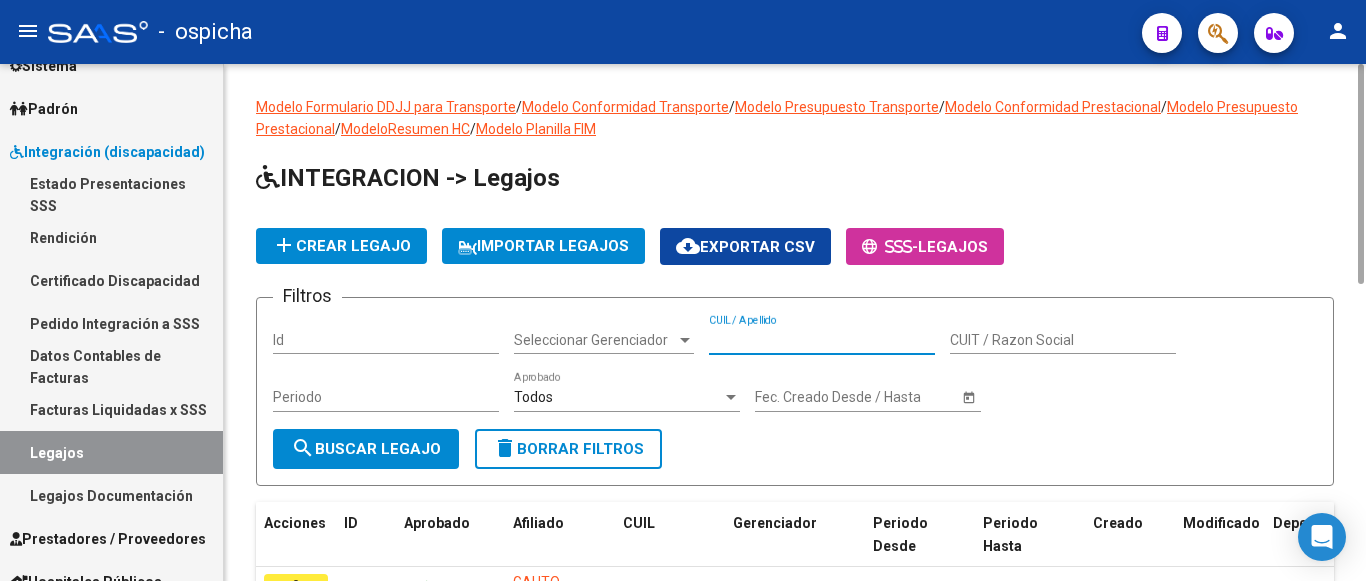 click on "CUIL / Apellido" at bounding box center [822, 340] 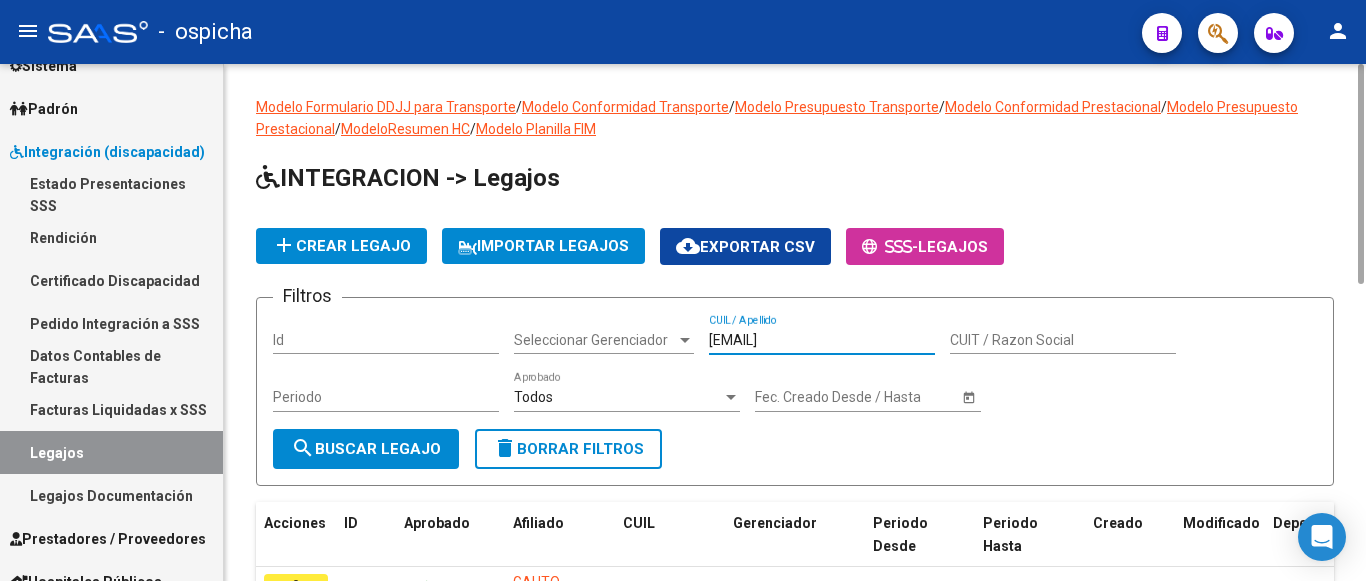 drag, startPoint x: 921, startPoint y: 342, endPoint x: 668, endPoint y: 346, distance: 253.03162 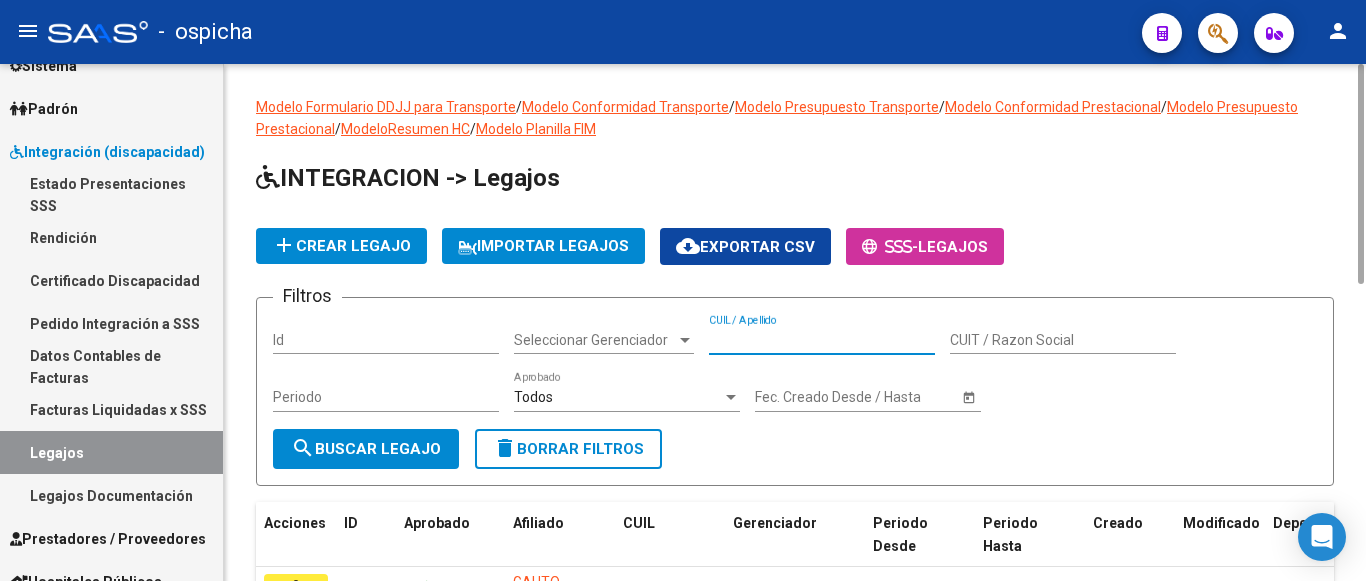 click on "CUIL / Apellido" 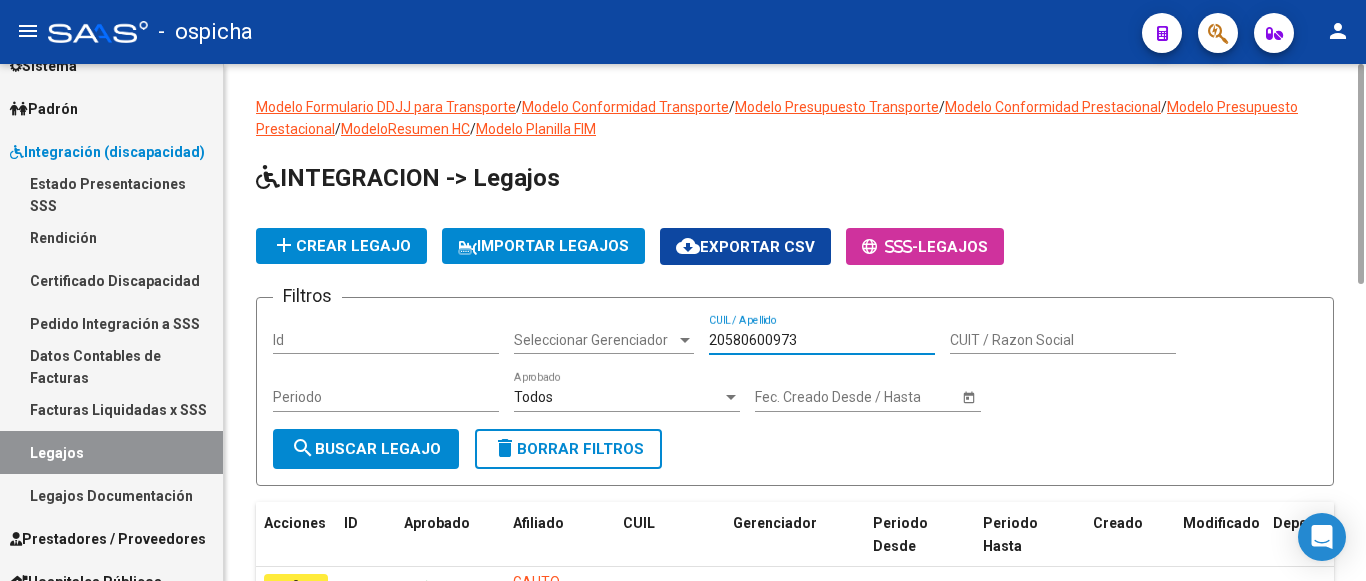 type on "20580600973" 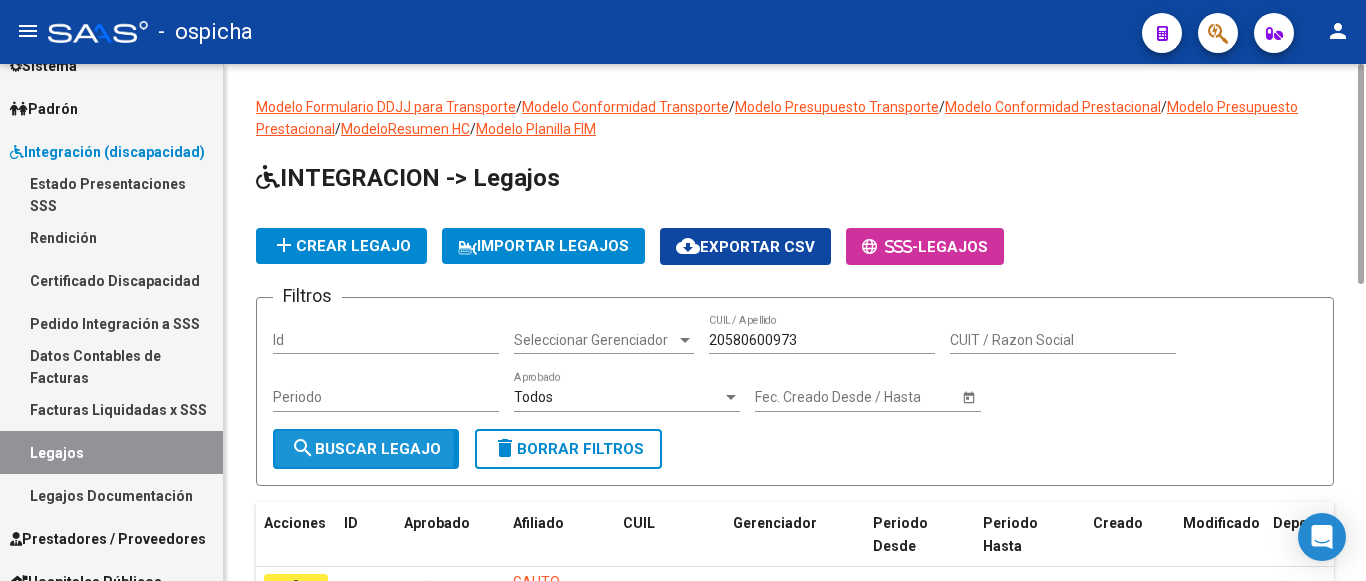 click on "search  Buscar Legajo" 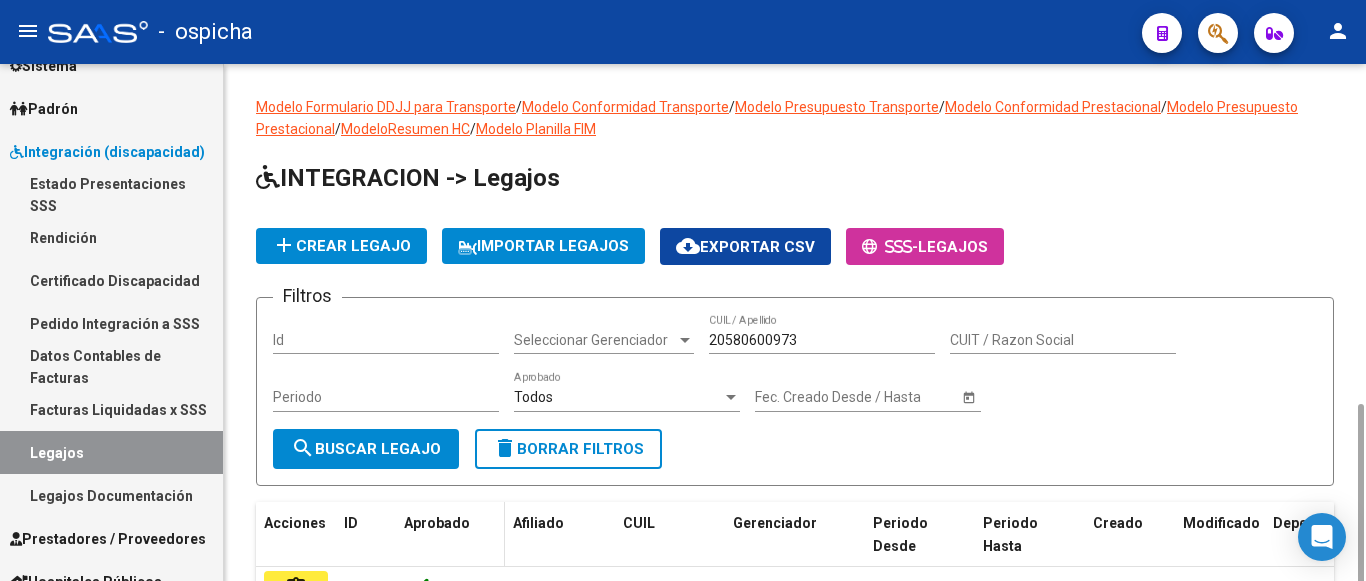 scroll, scrollTop: 200, scrollLeft: 0, axis: vertical 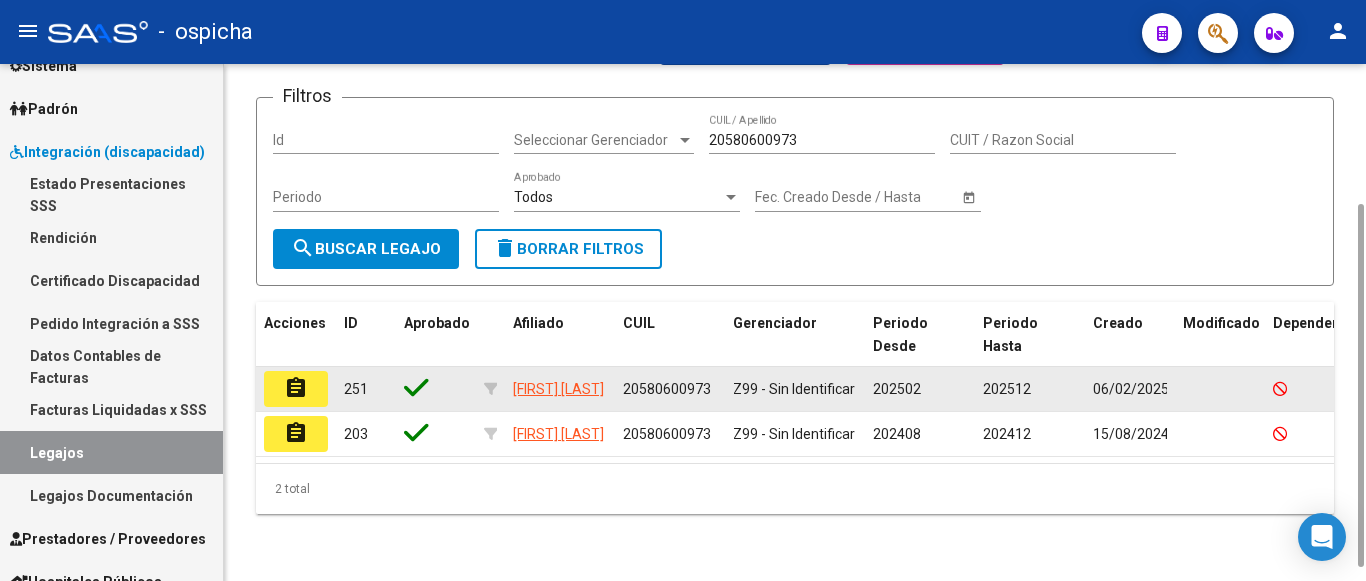 click on "202502" 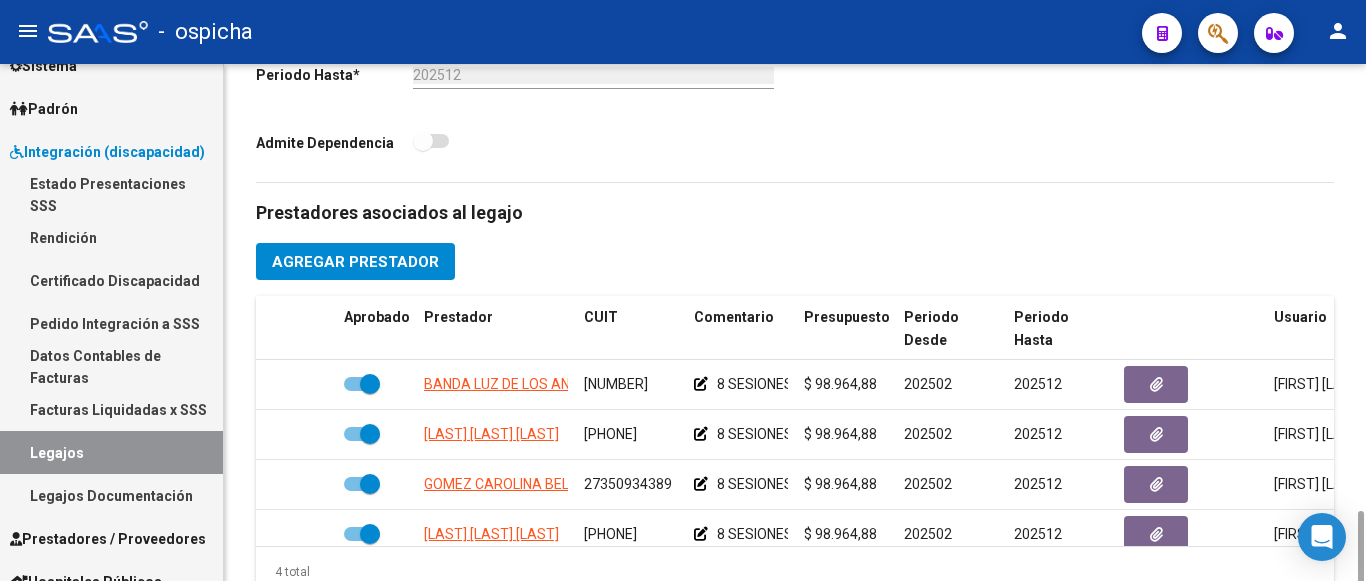 scroll, scrollTop: 800, scrollLeft: 0, axis: vertical 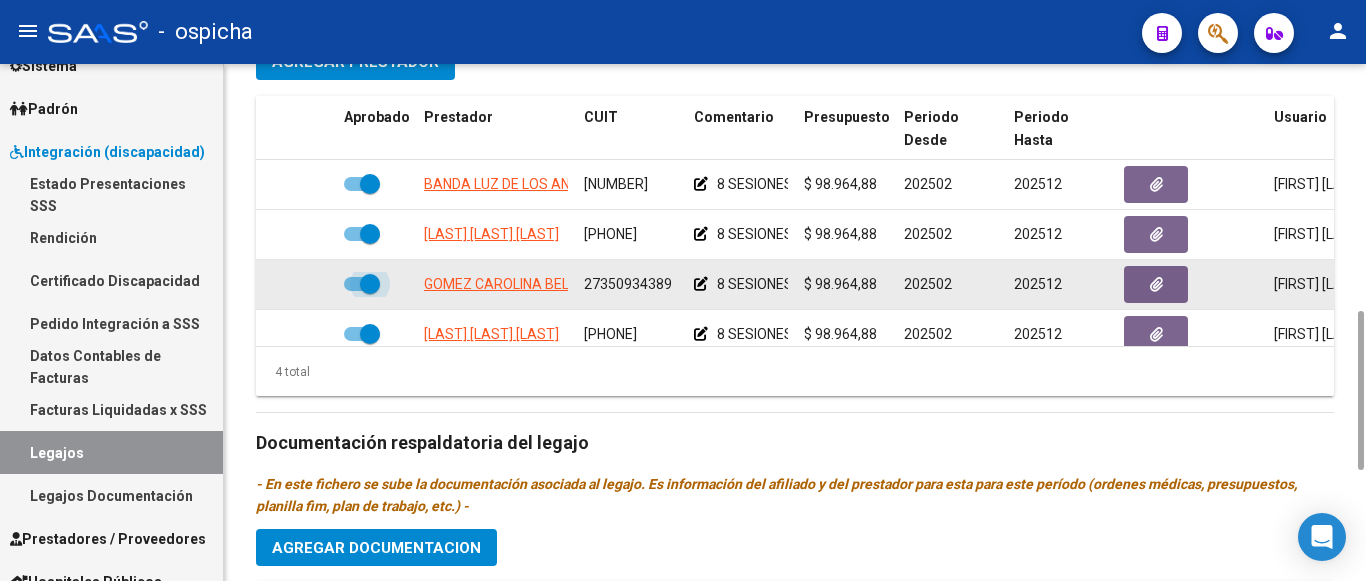 click at bounding box center [370, 284] 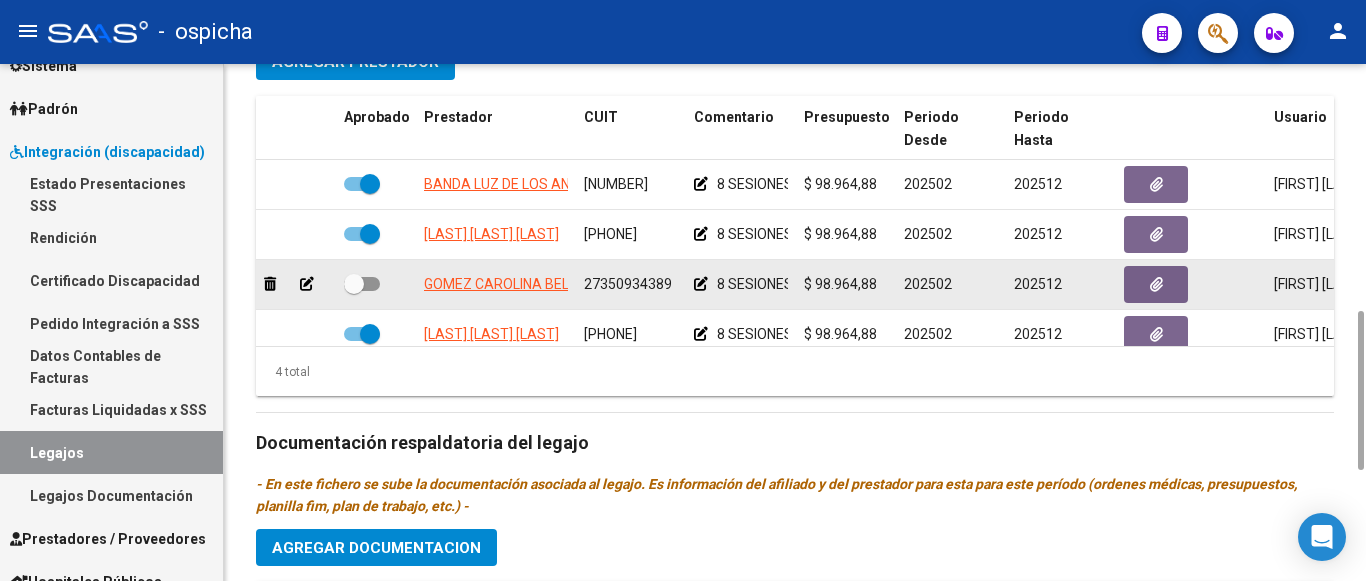 click at bounding box center (362, 284) 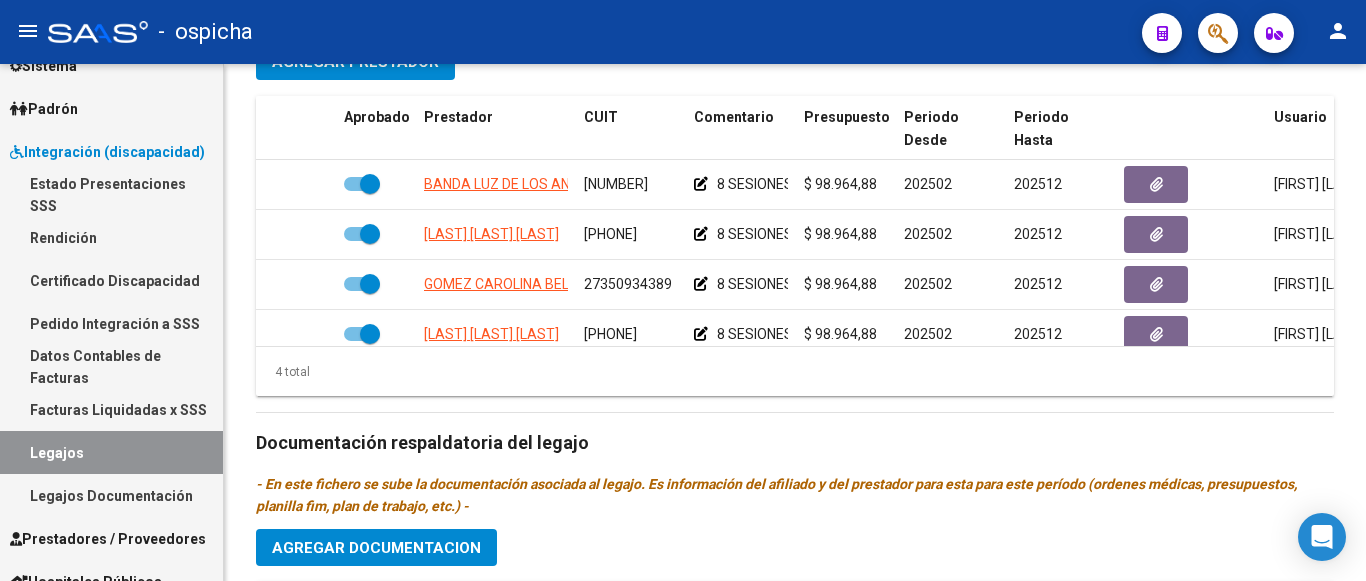 scroll, scrollTop: 0, scrollLeft: 0, axis: both 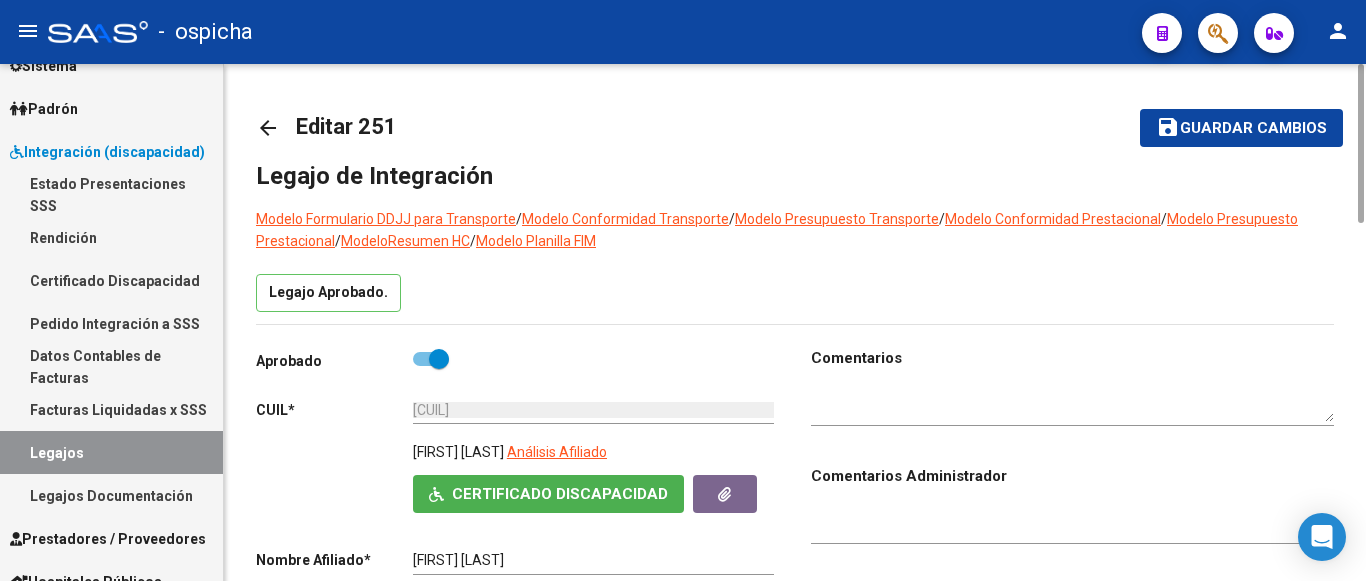 click on "Guardar cambios" 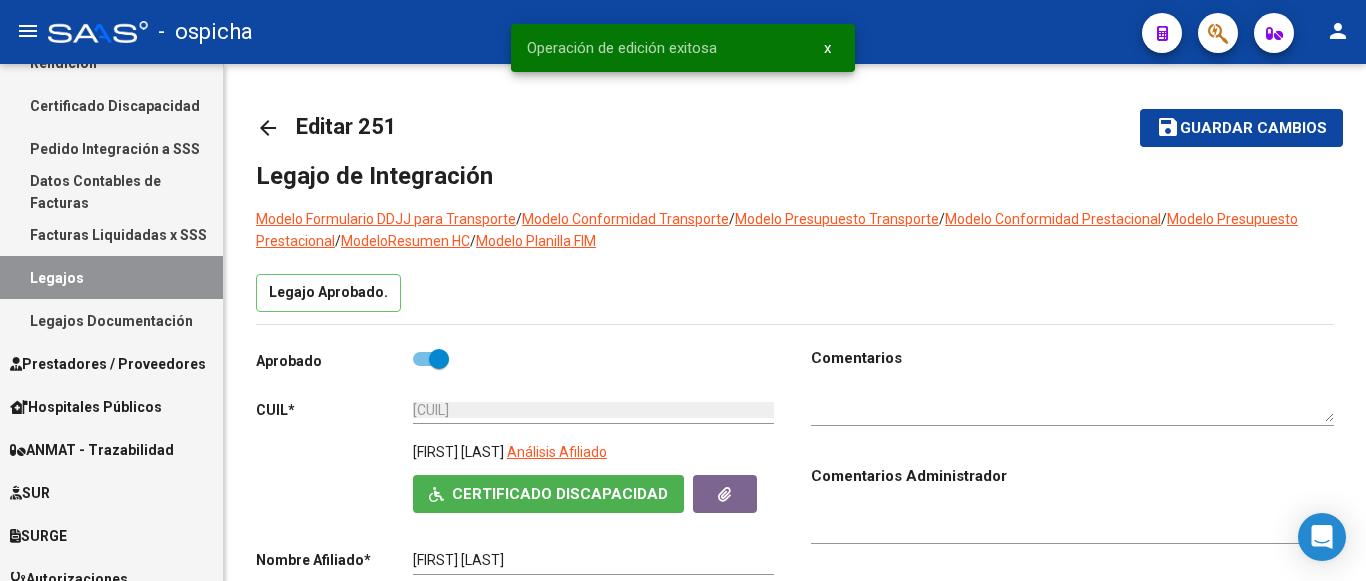 scroll, scrollTop: 400, scrollLeft: 0, axis: vertical 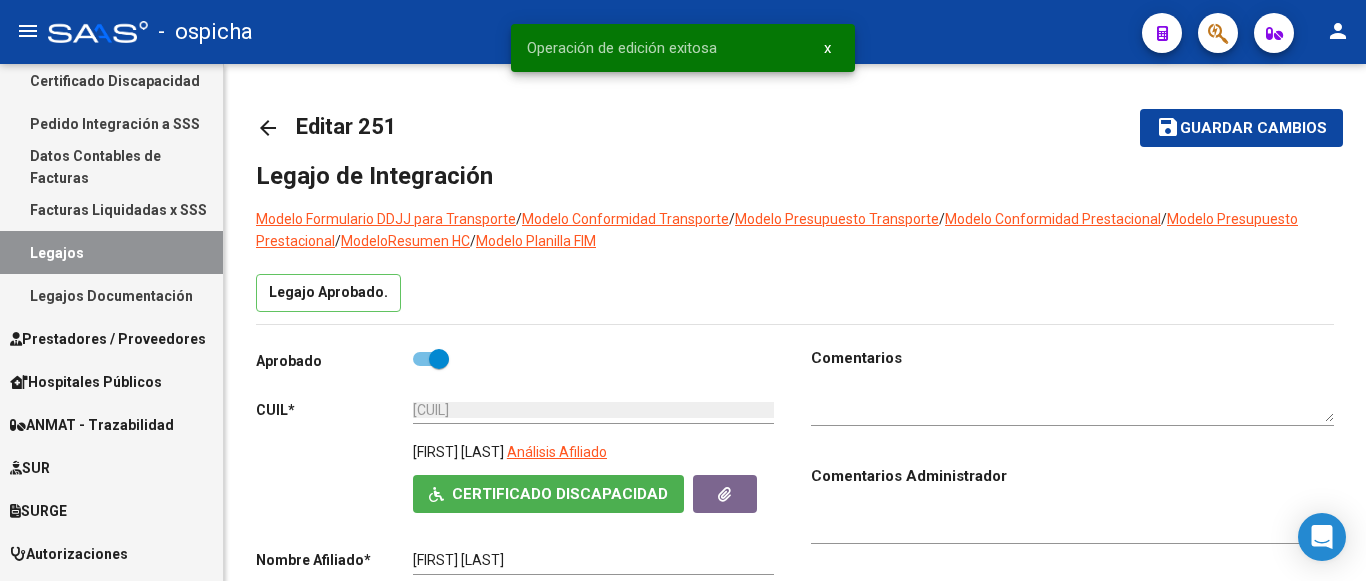 click on "Prestadores / Proveedores" at bounding box center (108, 339) 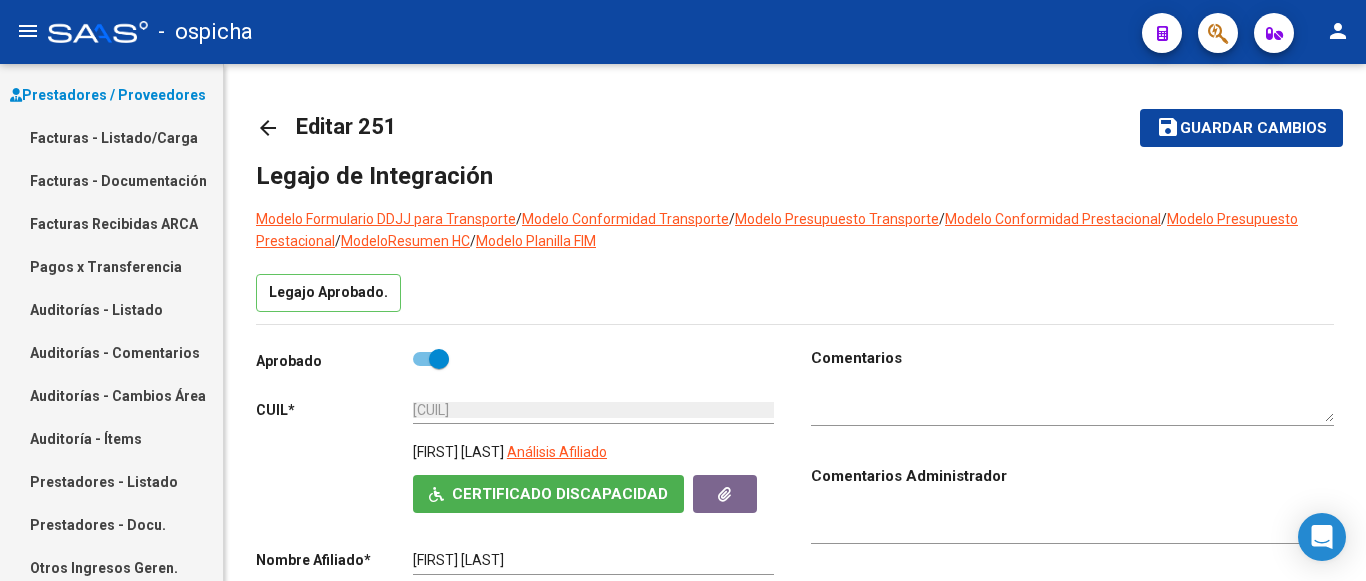 scroll, scrollTop: 100, scrollLeft: 0, axis: vertical 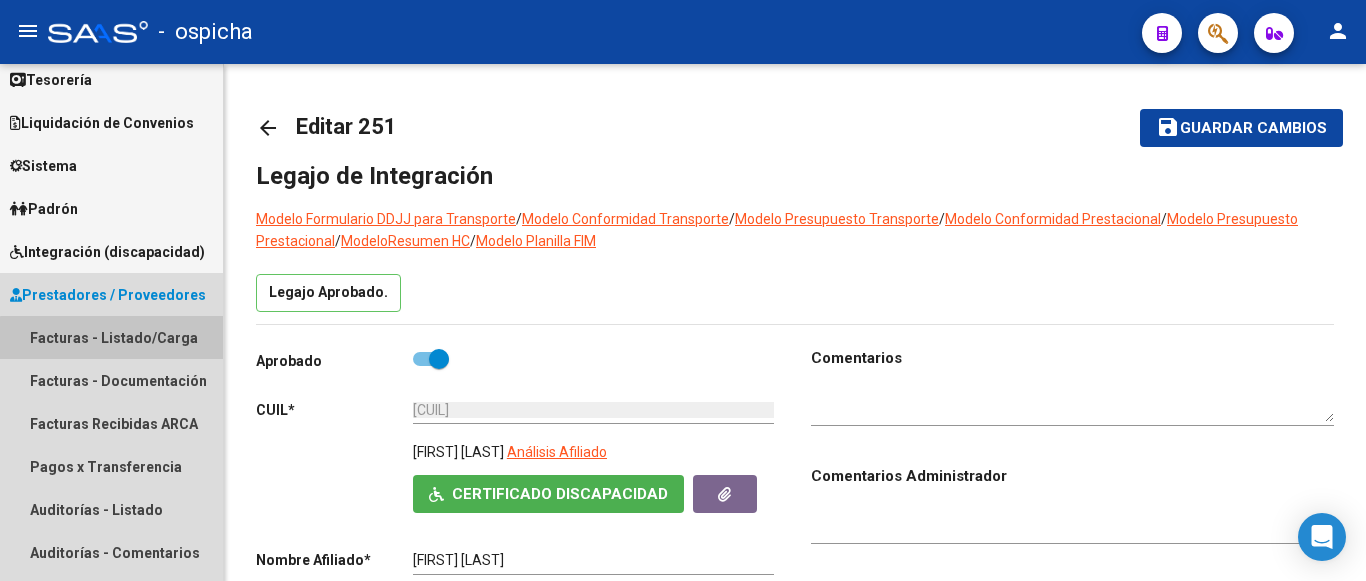 click on "Facturas - Listado/Carga" at bounding box center (111, 337) 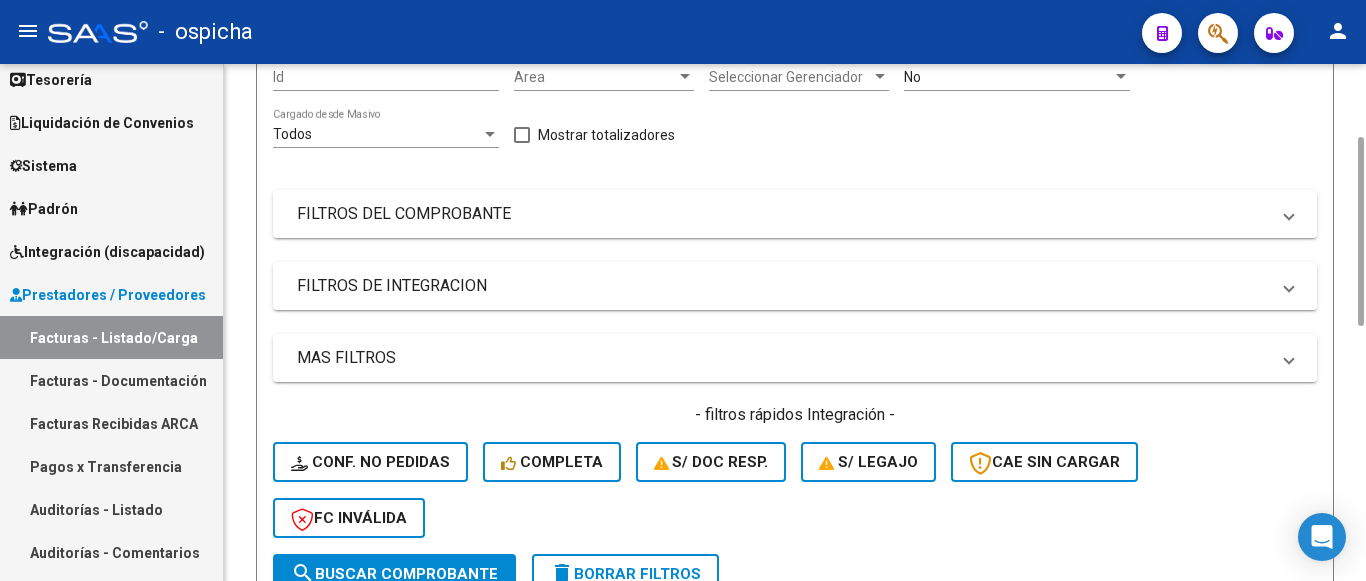 scroll, scrollTop: 400, scrollLeft: 0, axis: vertical 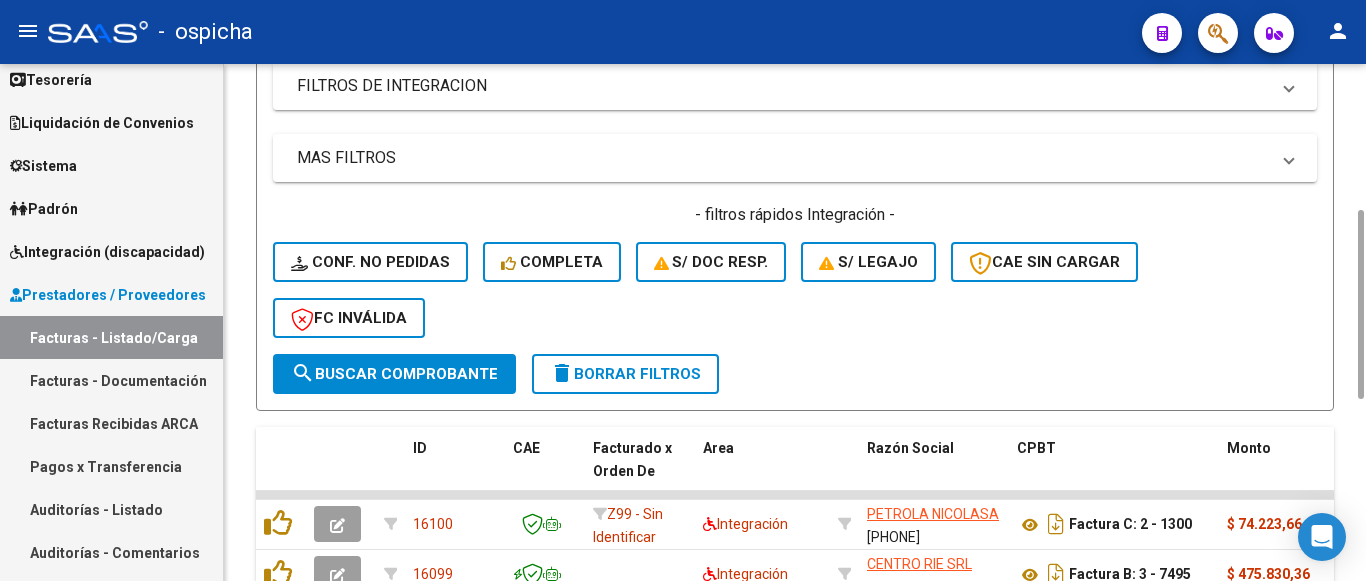 click on "S/ legajo" 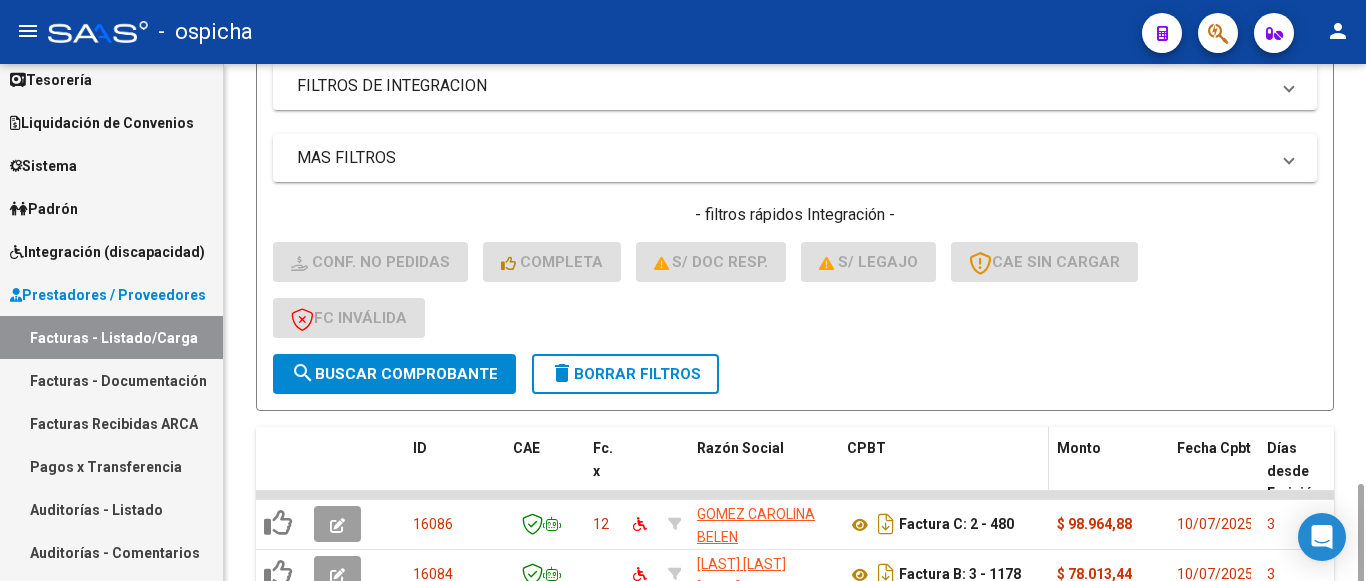 scroll, scrollTop: 600, scrollLeft: 0, axis: vertical 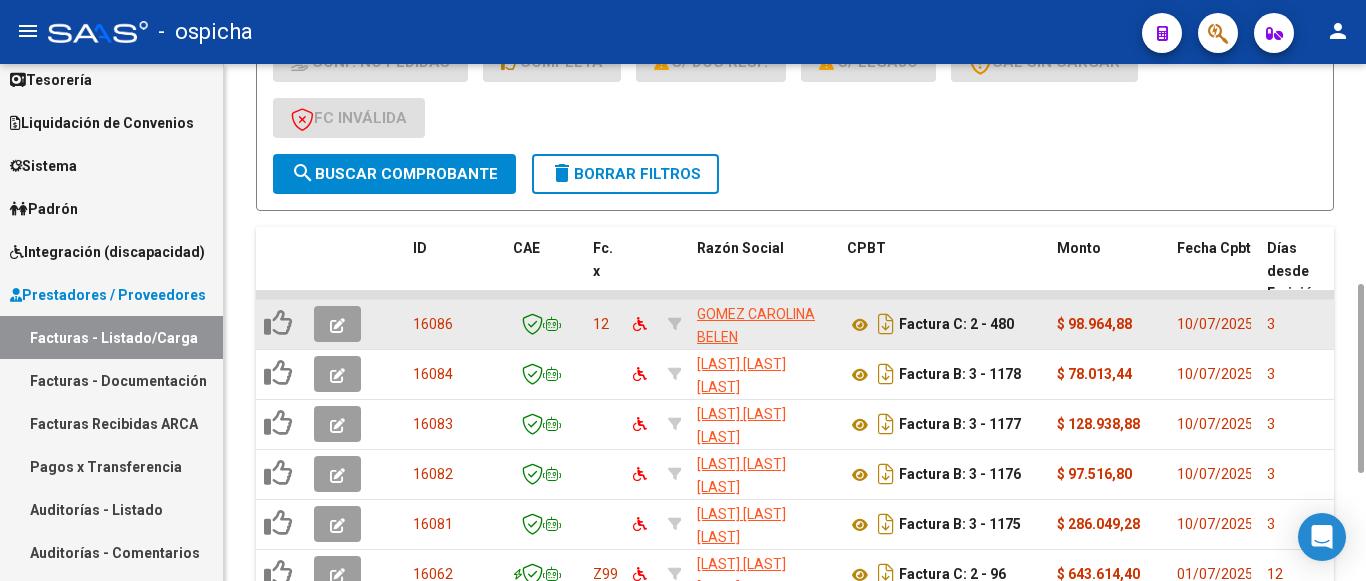 click 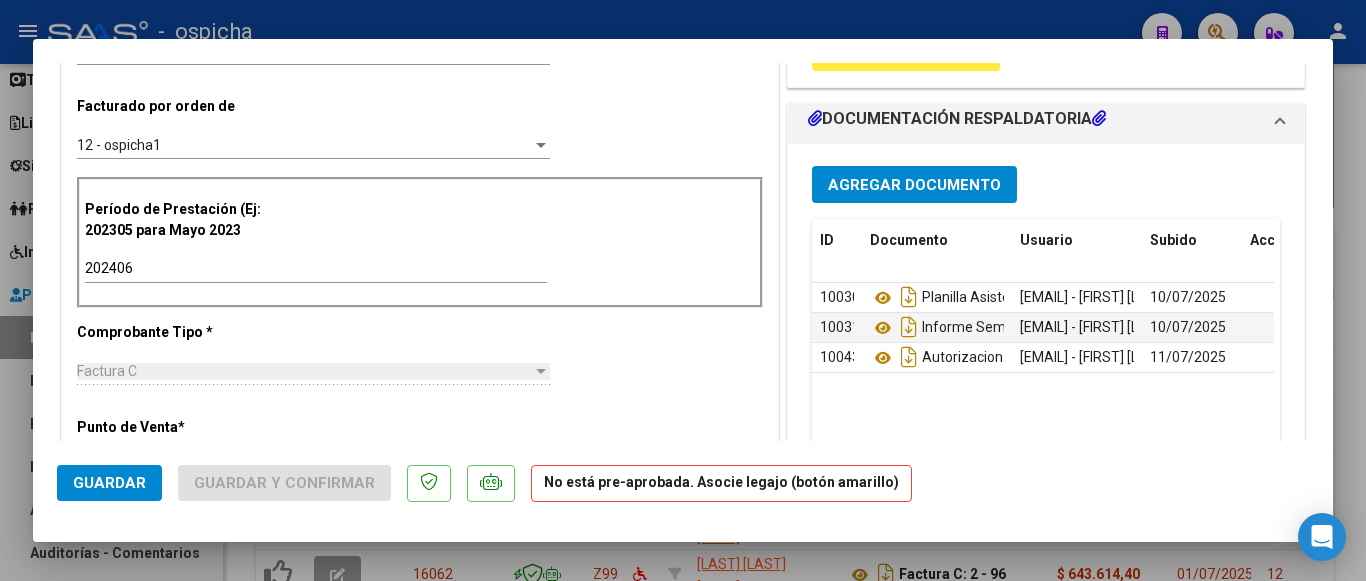 scroll, scrollTop: 600, scrollLeft: 0, axis: vertical 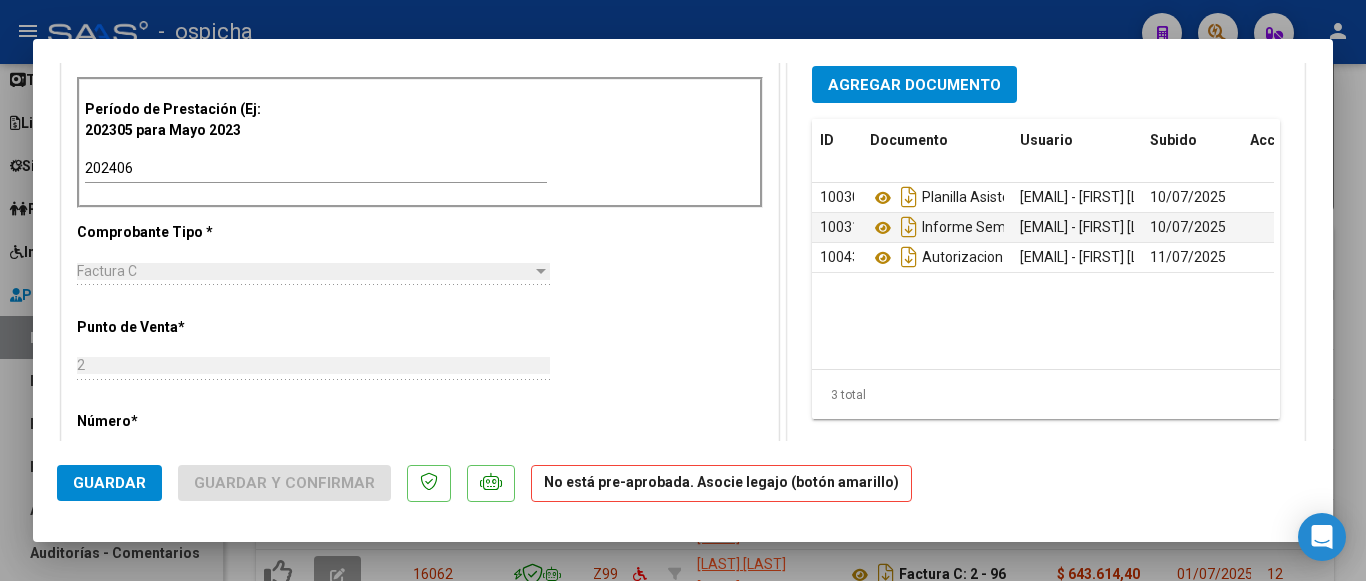 click on "202406" at bounding box center (316, 168) 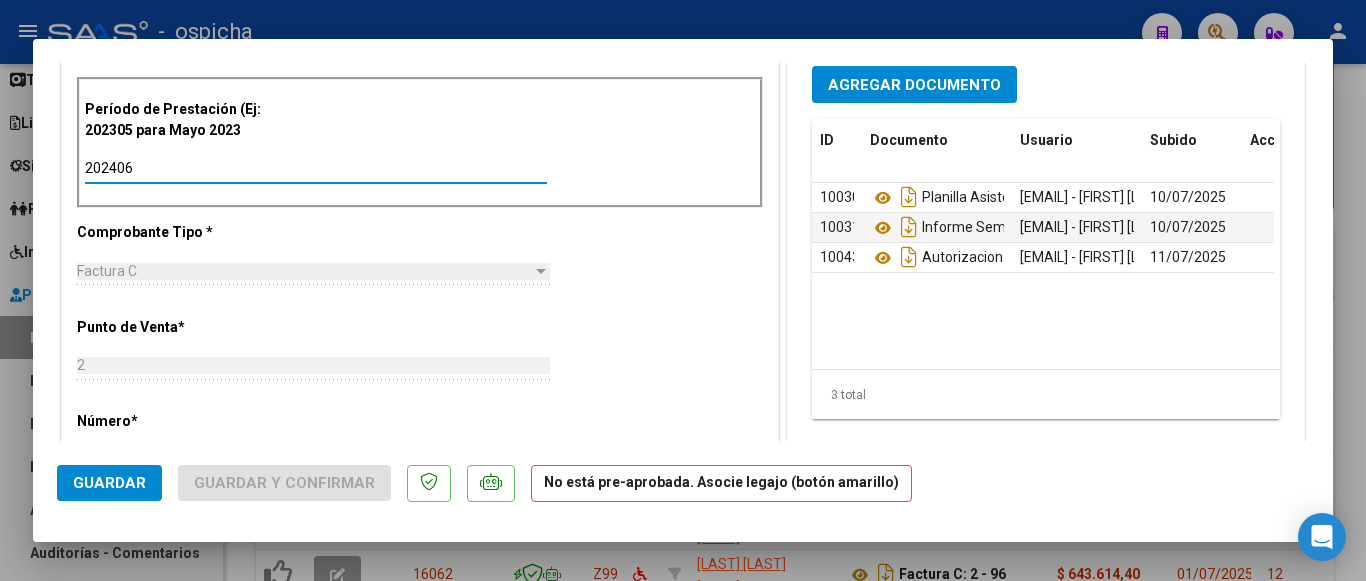 click on "202406" at bounding box center (316, 168) 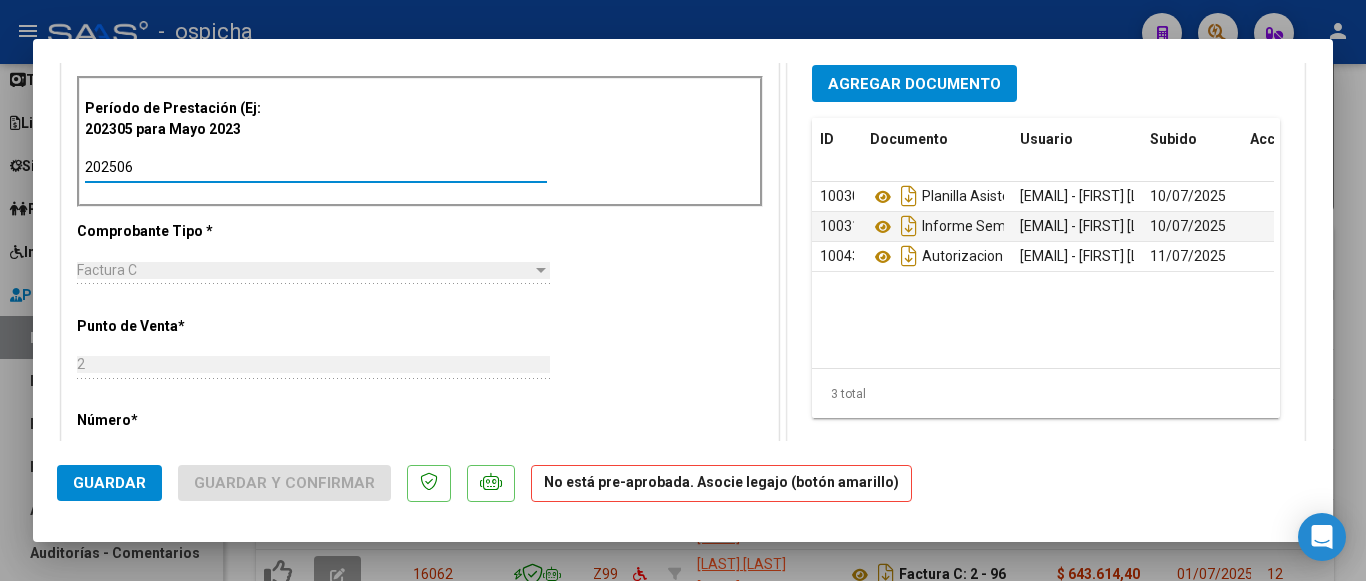 scroll, scrollTop: 700, scrollLeft: 0, axis: vertical 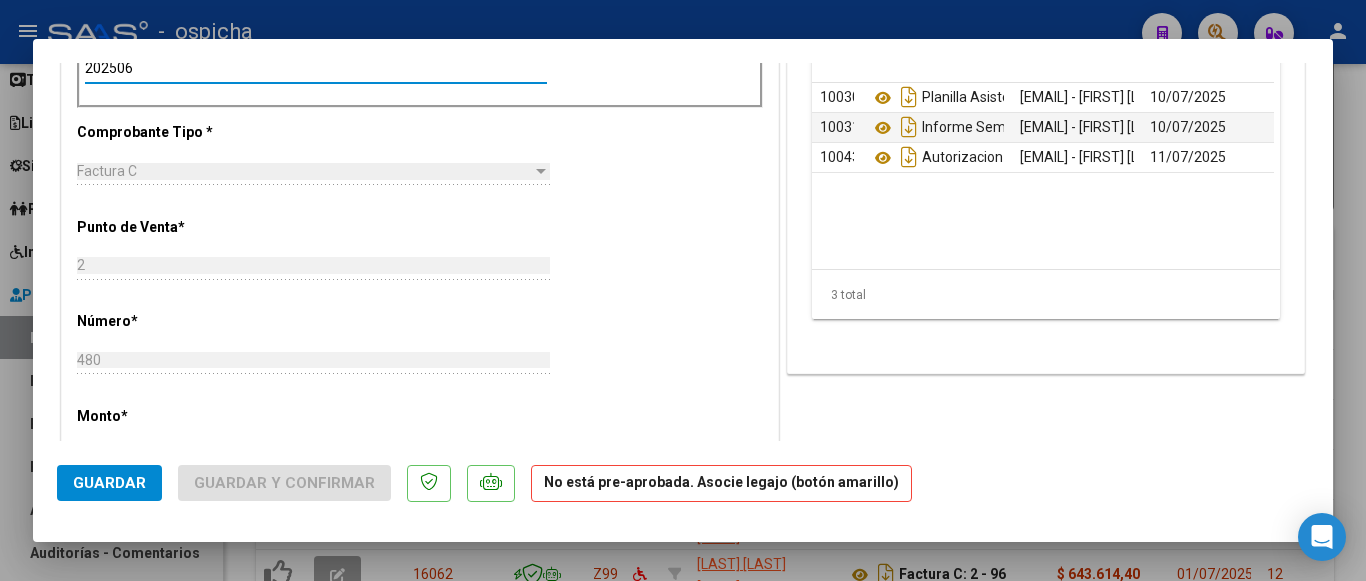 type on "202506" 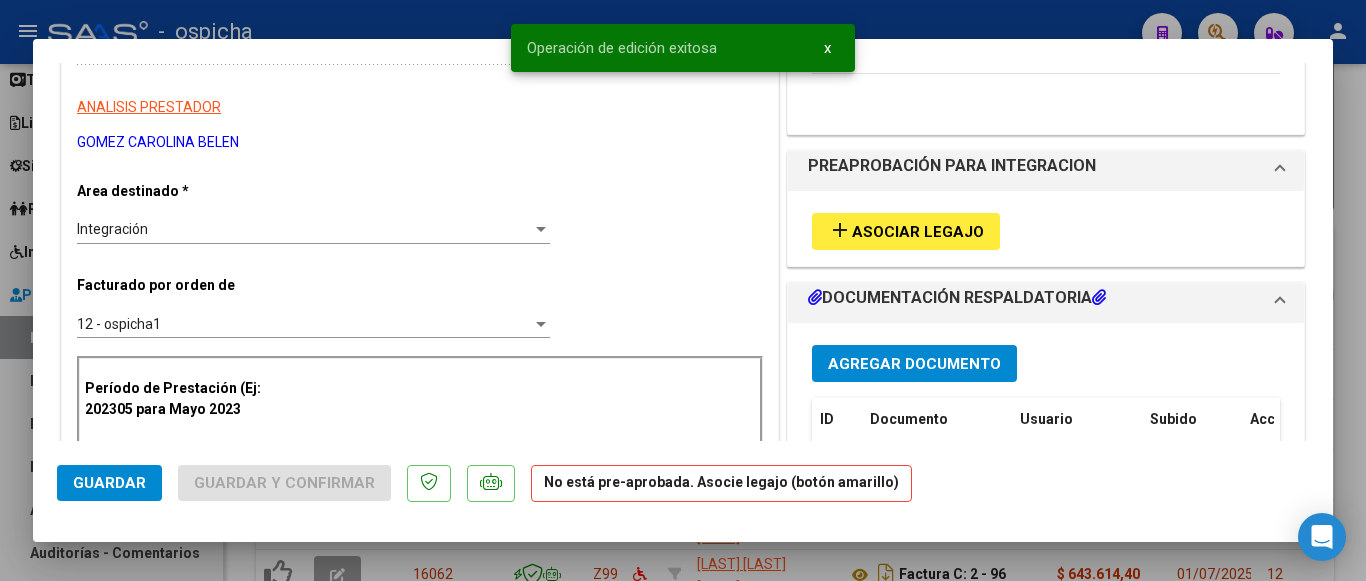 scroll, scrollTop: 200, scrollLeft: 0, axis: vertical 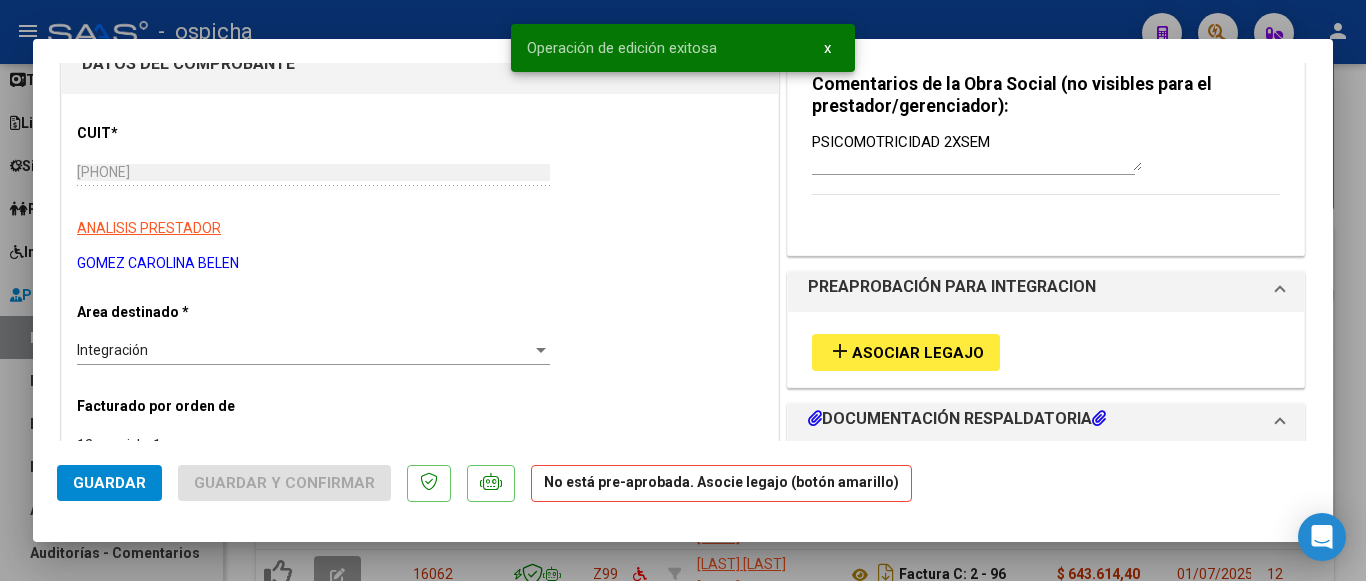 click on "Asociar Legajo" at bounding box center [918, 353] 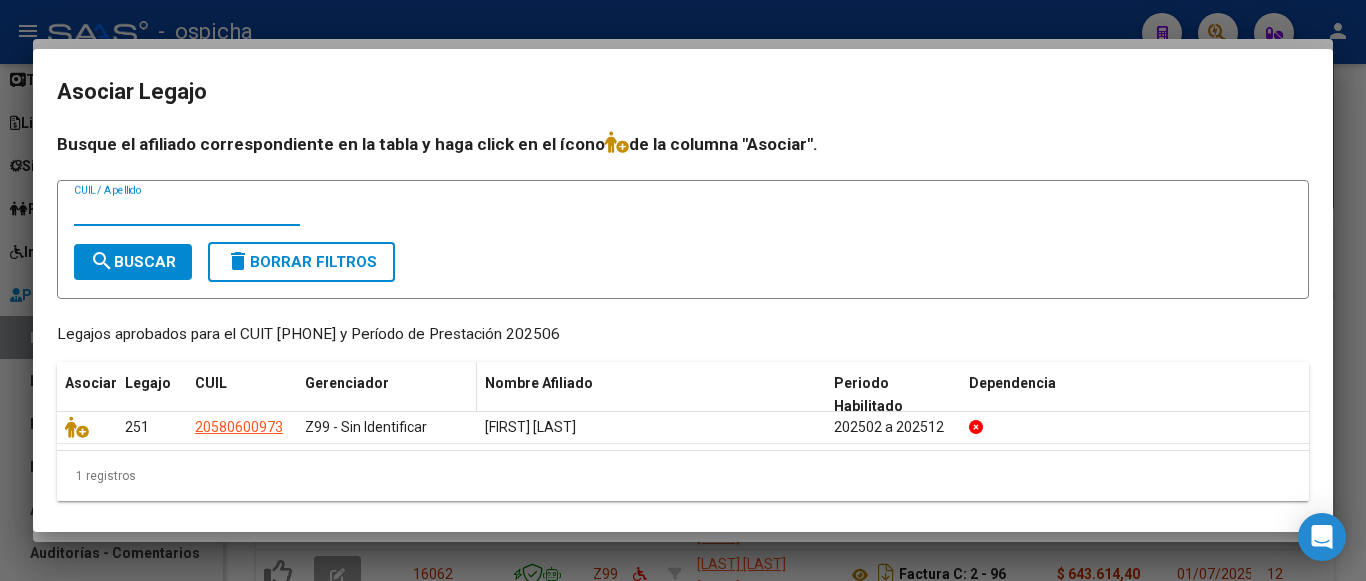 scroll, scrollTop: 6, scrollLeft: 0, axis: vertical 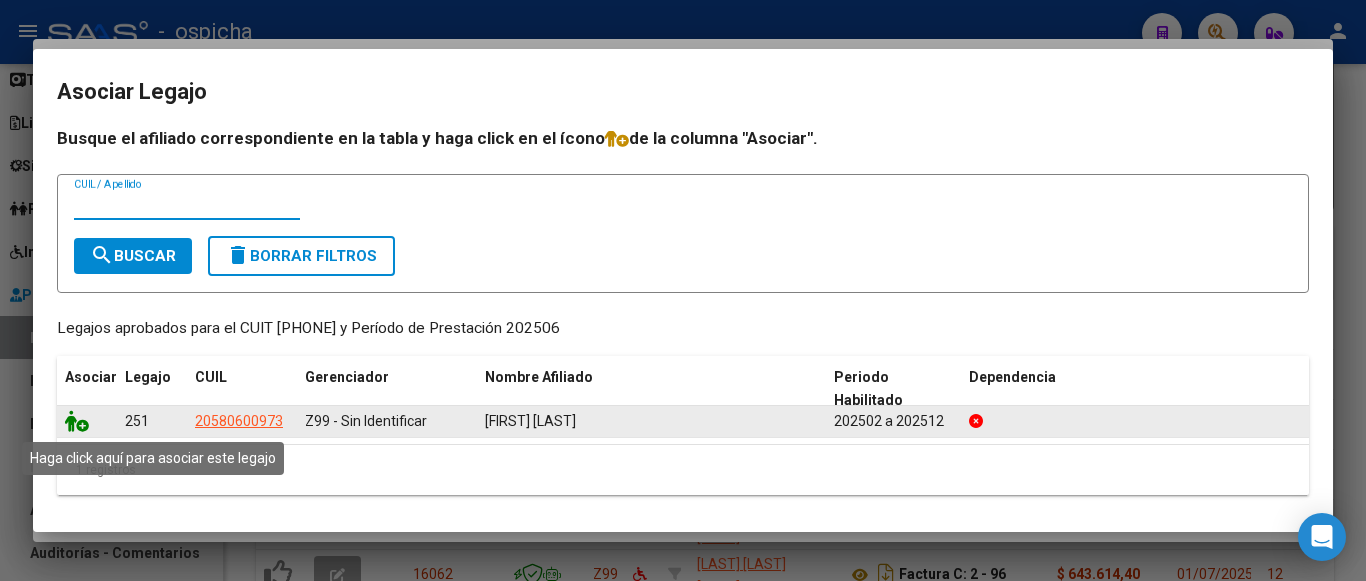click 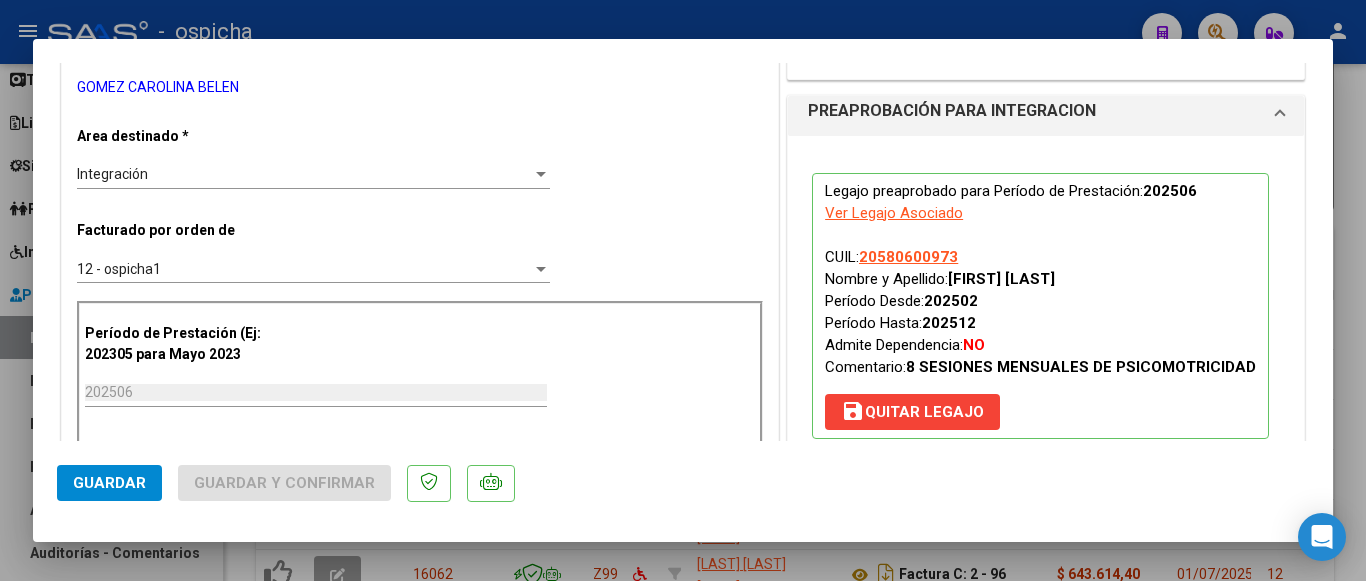 scroll, scrollTop: 400, scrollLeft: 0, axis: vertical 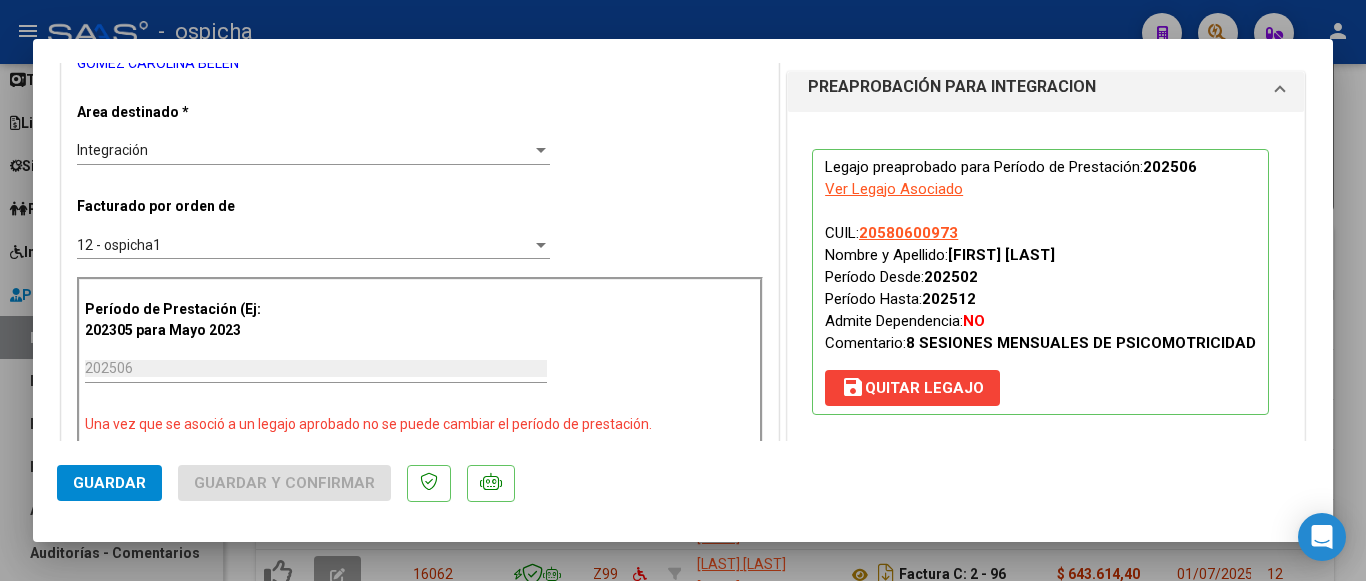 click on "Integración" at bounding box center (304, 150) 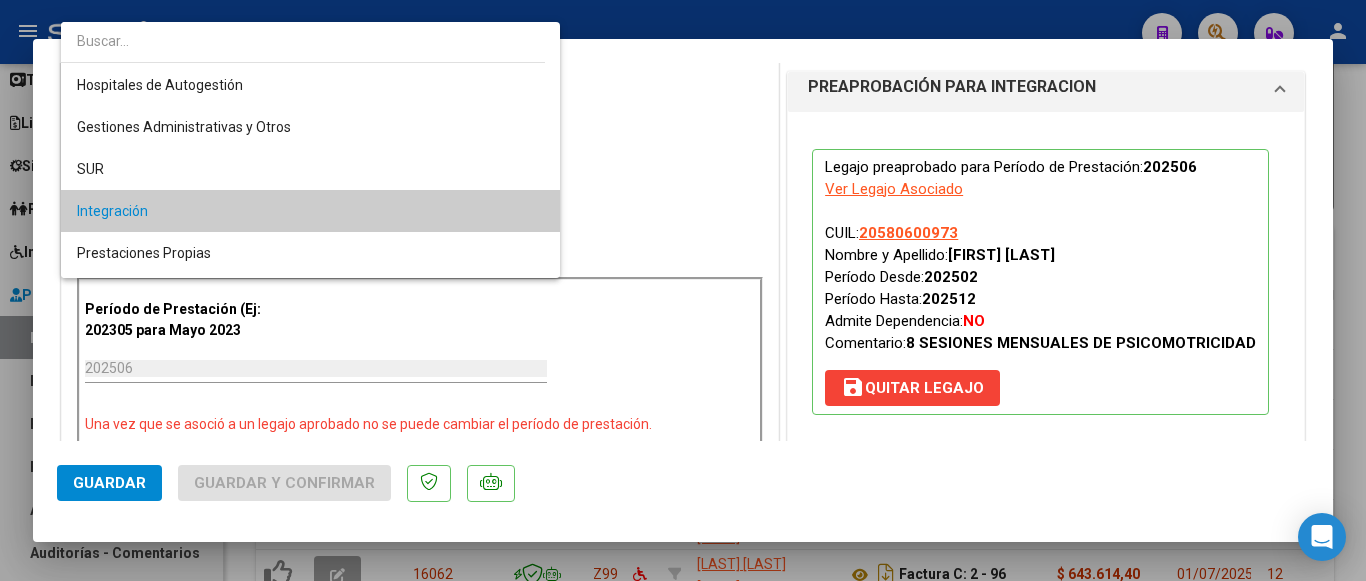 scroll, scrollTop: 61, scrollLeft: 0, axis: vertical 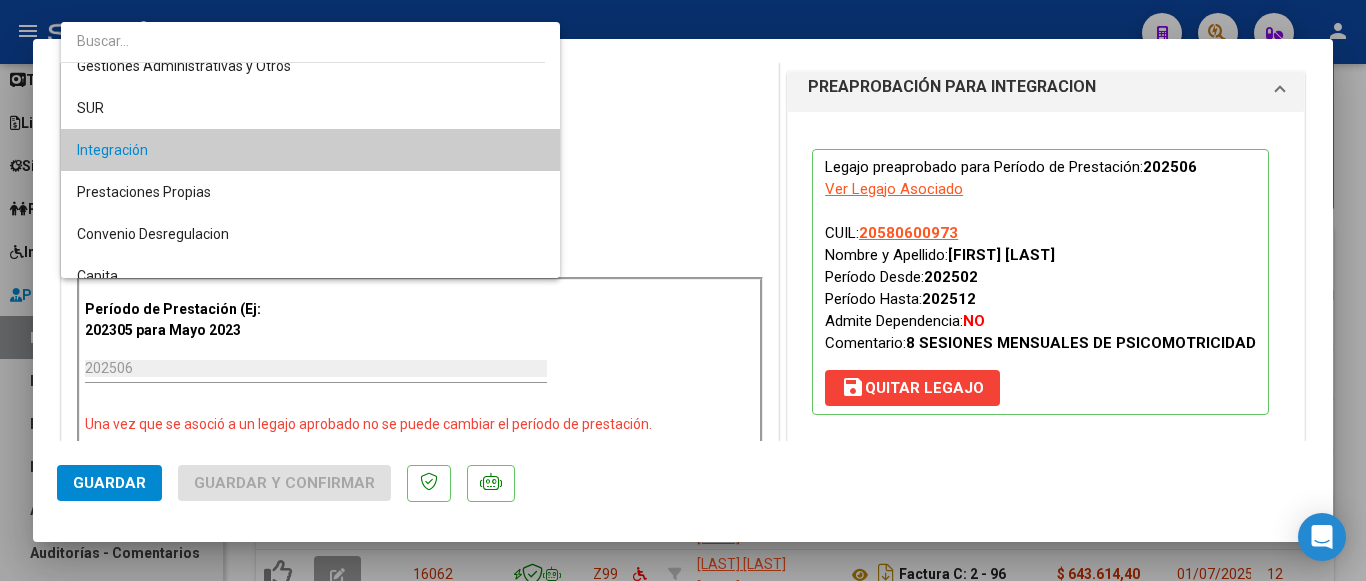 click at bounding box center (683, 290) 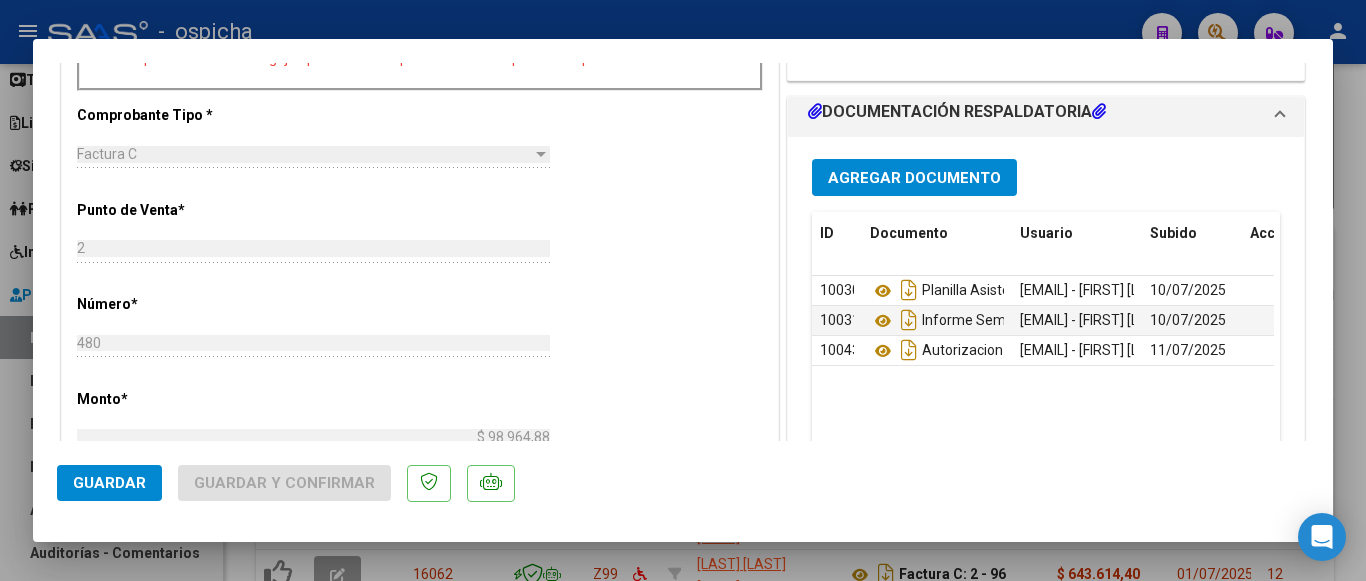 scroll, scrollTop: 800, scrollLeft: 0, axis: vertical 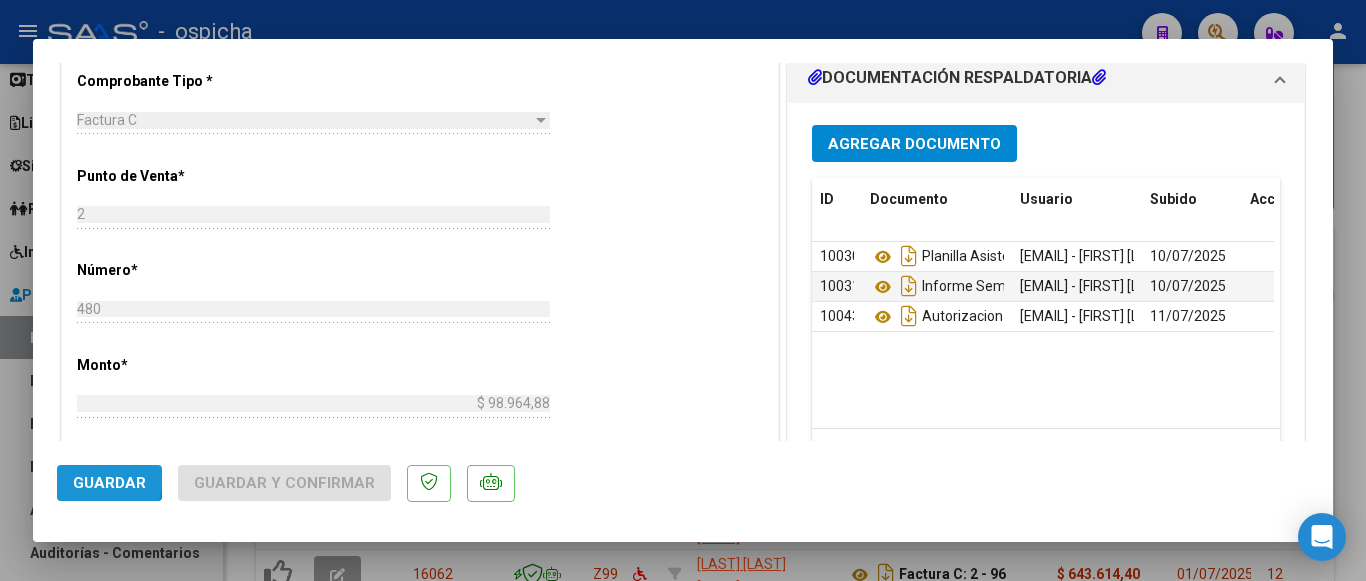 click on "Guardar" 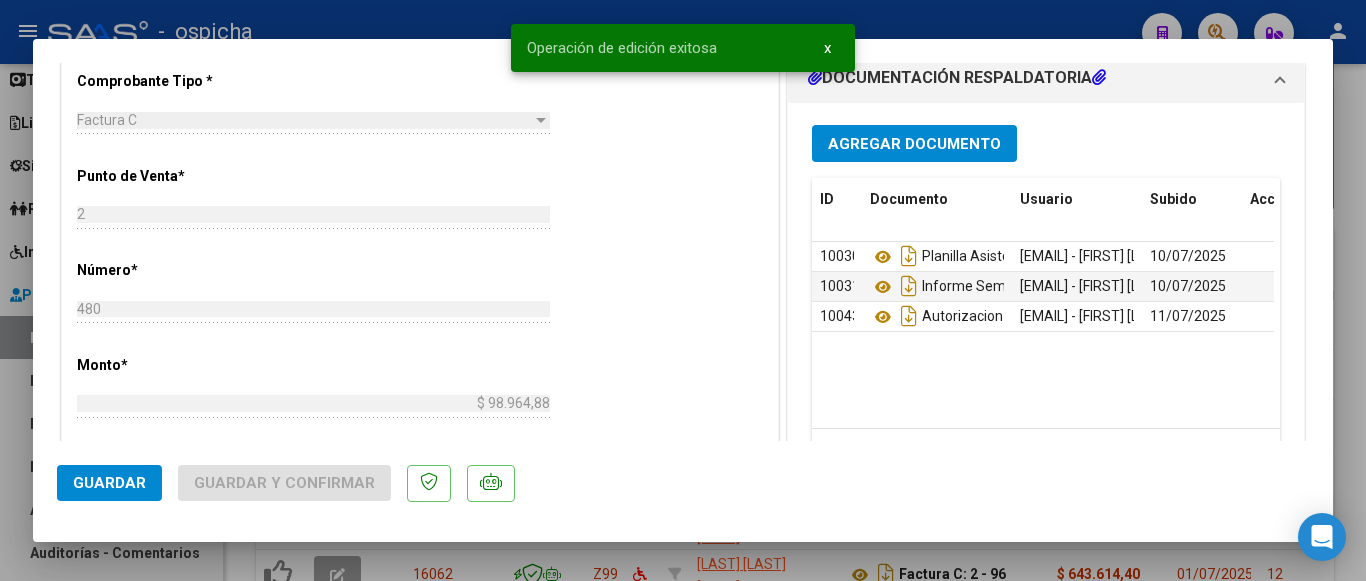 type 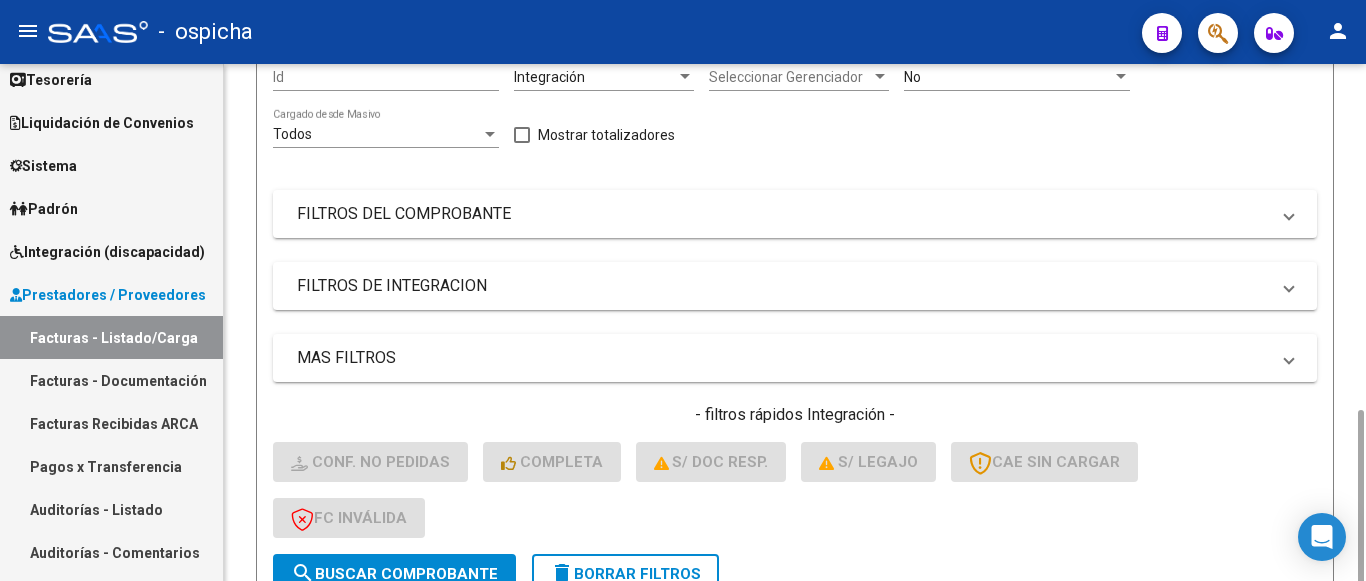 scroll, scrollTop: 400, scrollLeft: 0, axis: vertical 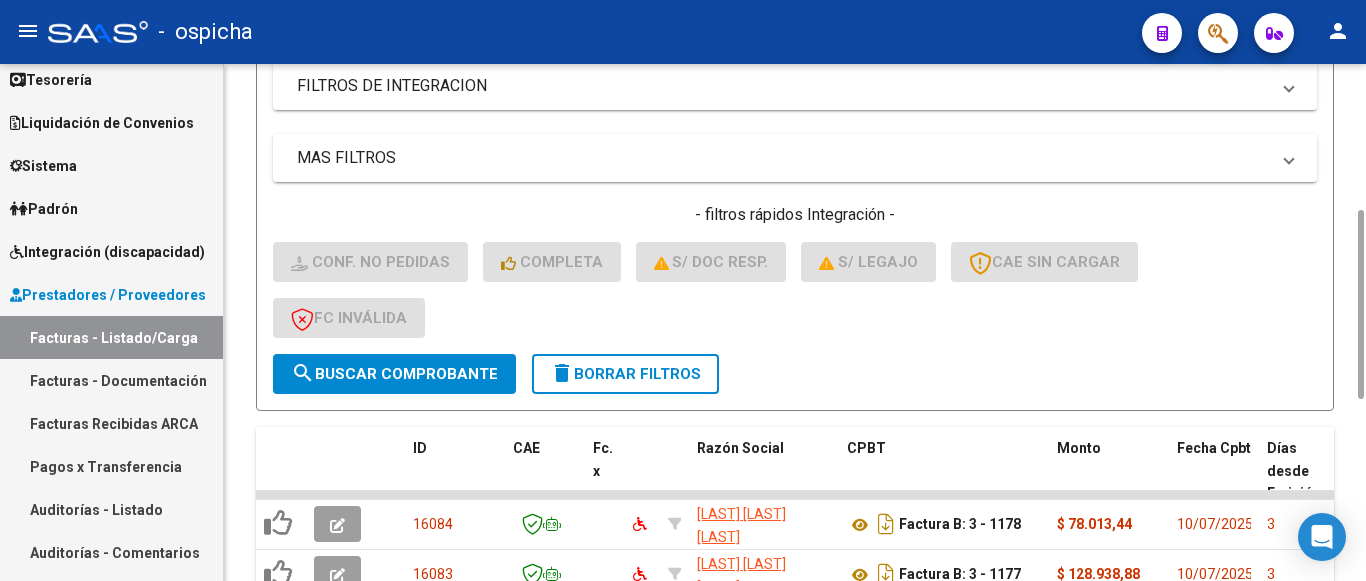 click on "Facturas - Listado/Carga" at bounding box center (111, 337) 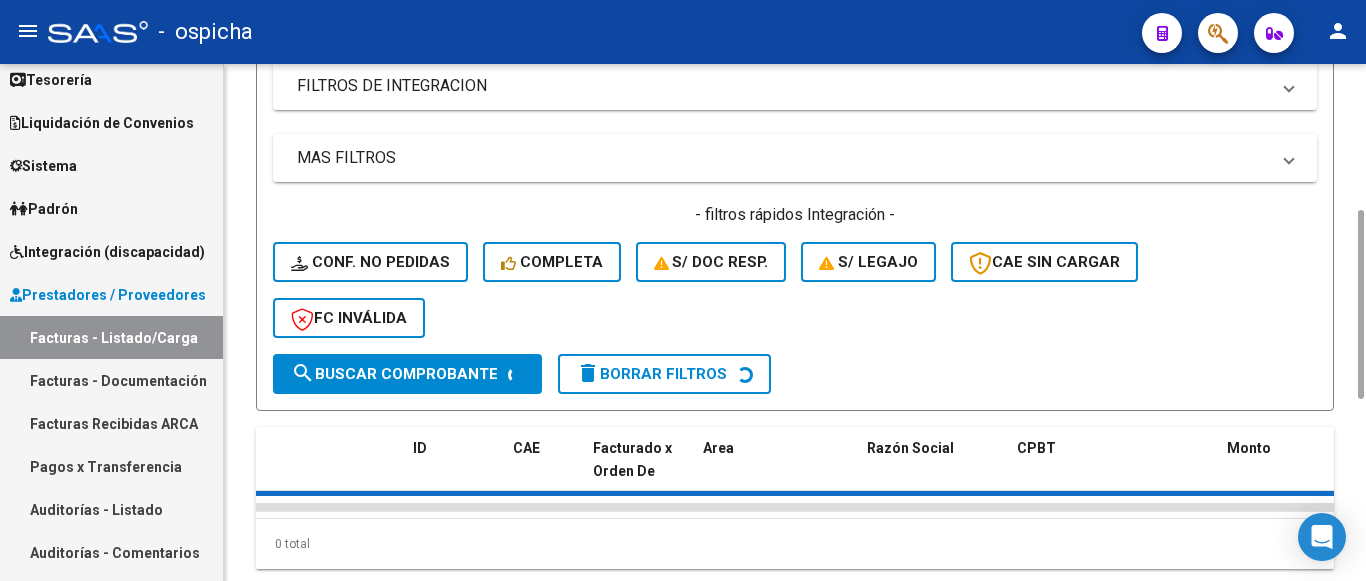 click on "S/ legajo" 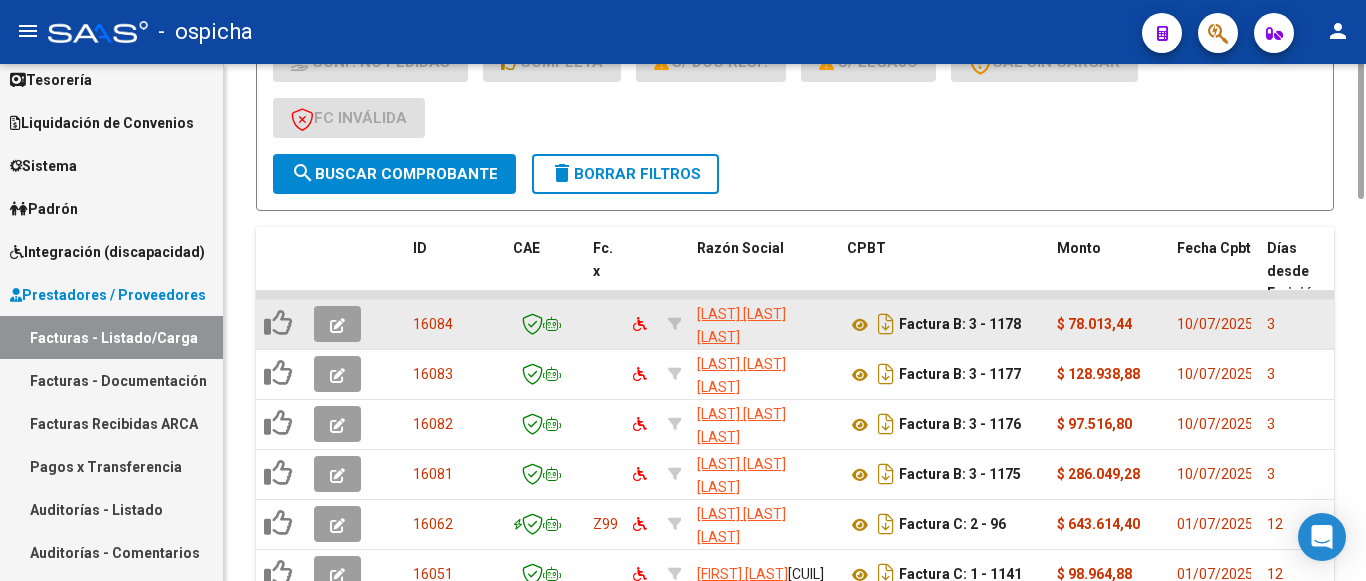 scroll, scrollTop: 400, scrollLeft: 0, axis: vertical 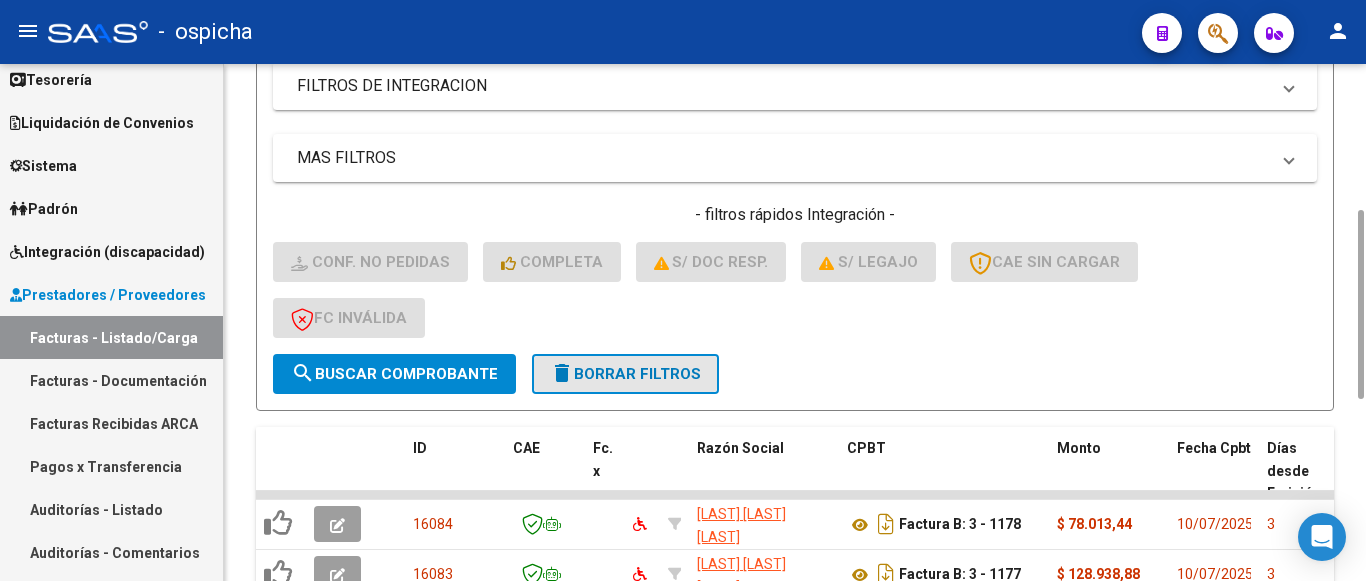 click on "delete  Borrar Filtros" 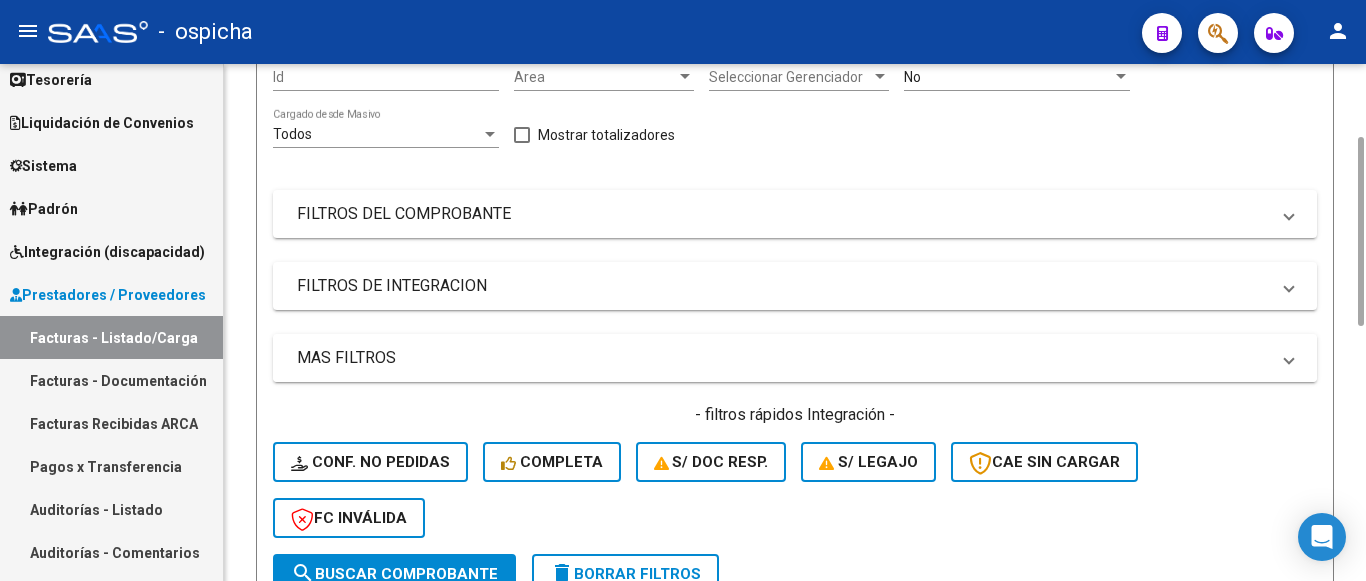 scroll, scrollTop: 0, scrollLeft: 0, axis: both 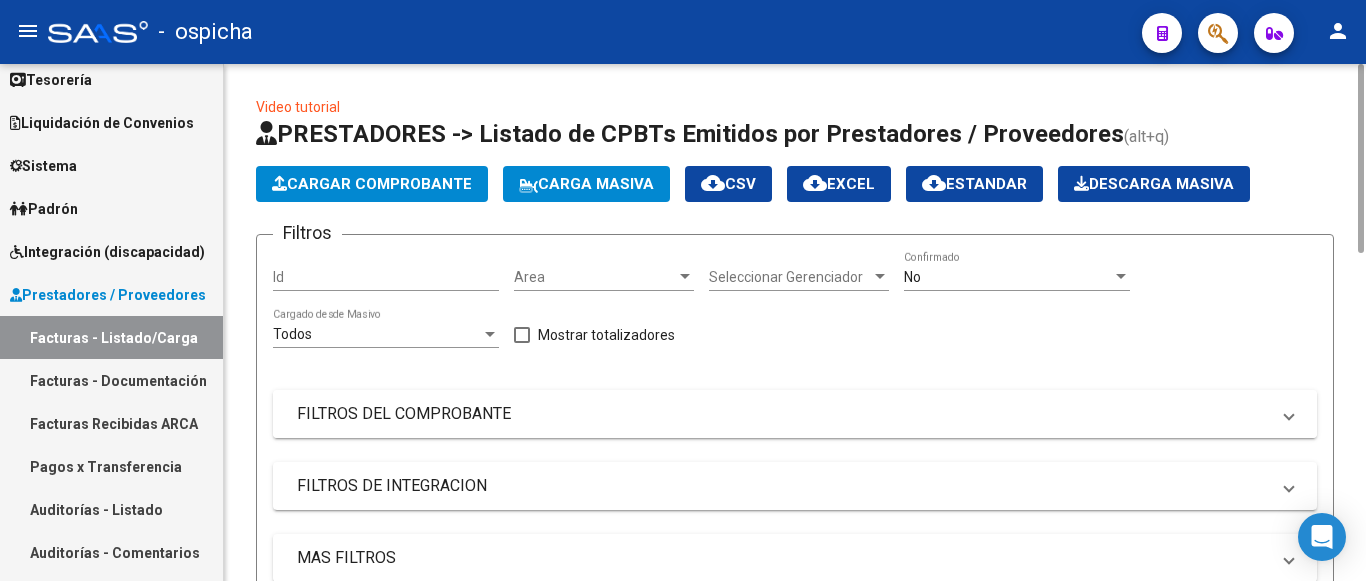 click on "FILTROS DEL COMPROBANTE" at bounding box center (783, 414) 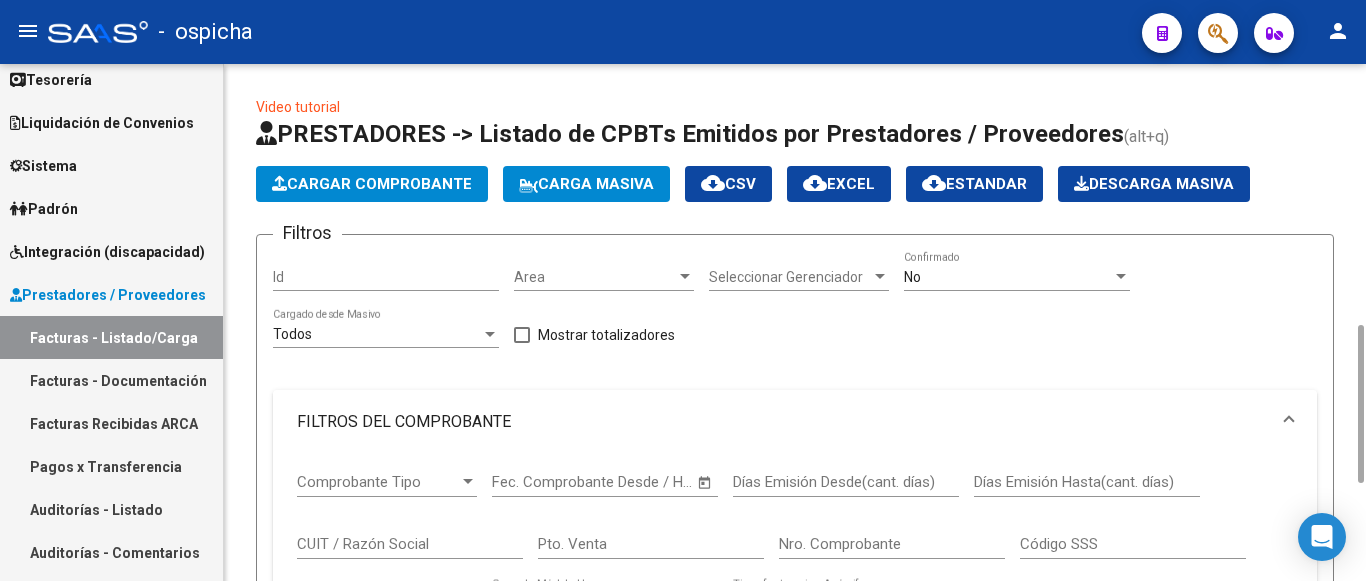 scroll, scrollTop: 200, scrollLeft: 0, axis: vertical 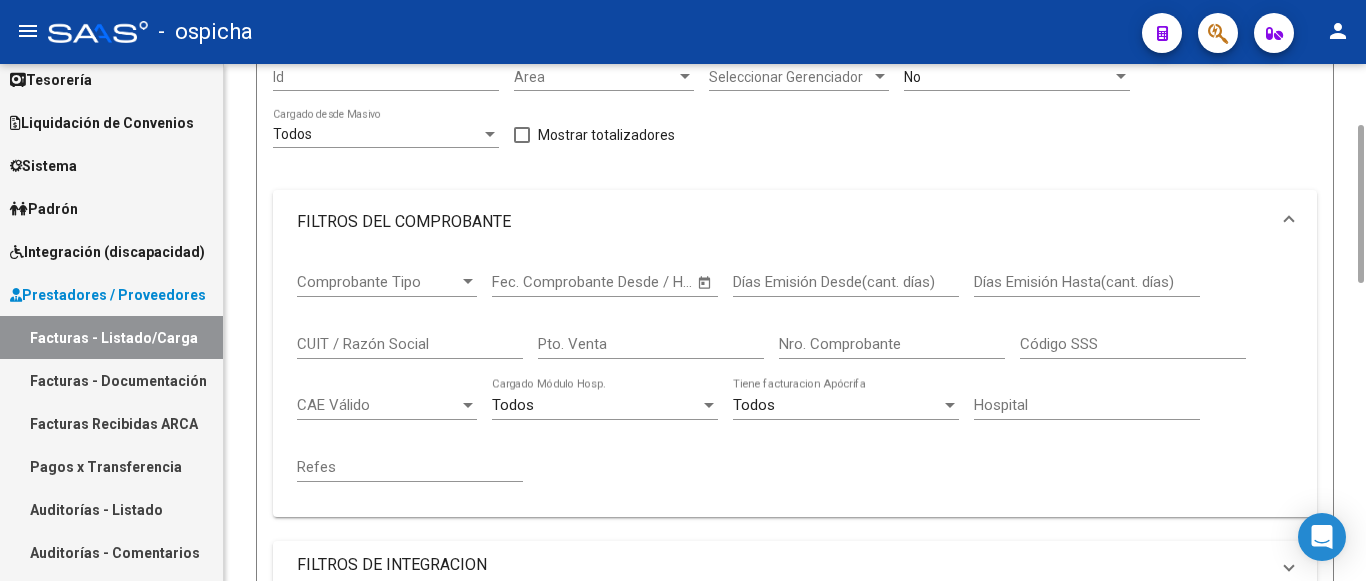 click on "CUIT / Razón Social" at bounding box center [410, 344] 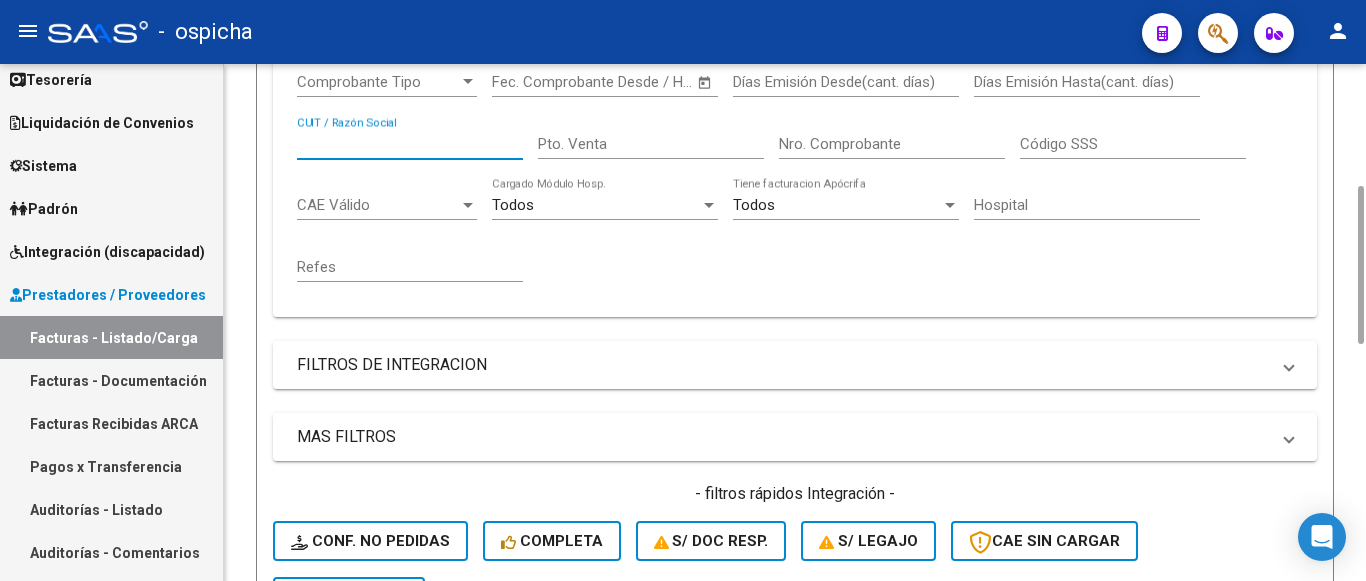 scroll, scrollTop: 200, scrollLeft: 0, axis: vertical 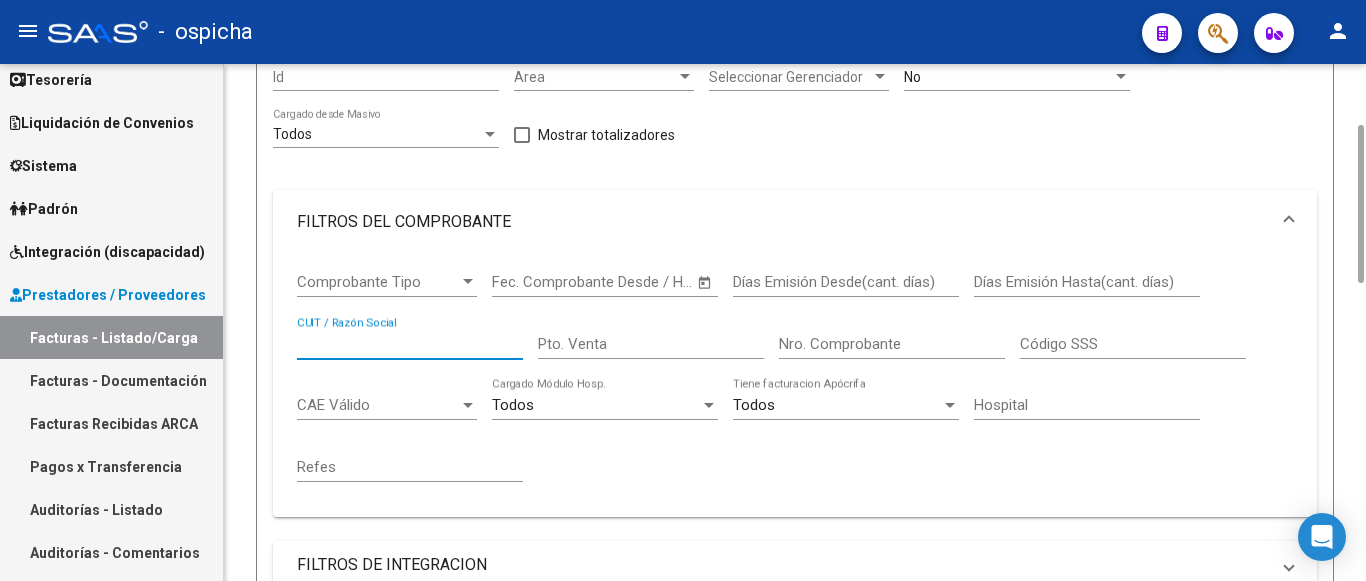 paste on "27350934389" 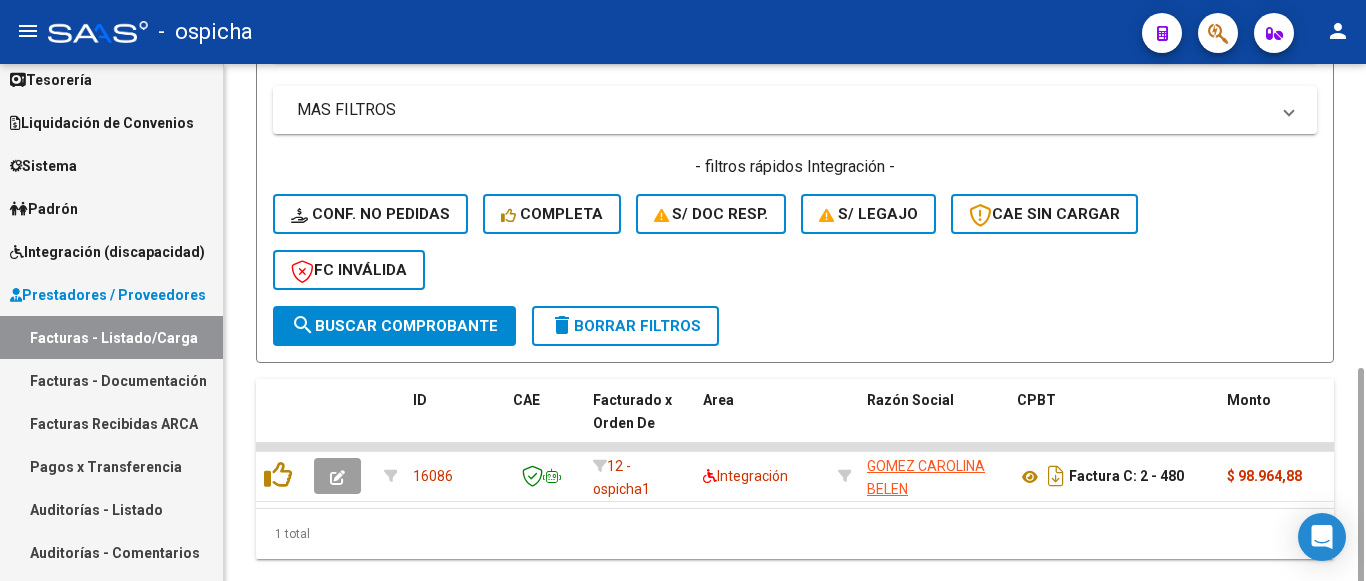 scroll, scrollTop: 728, scrollLeft: 0, axis: vertical 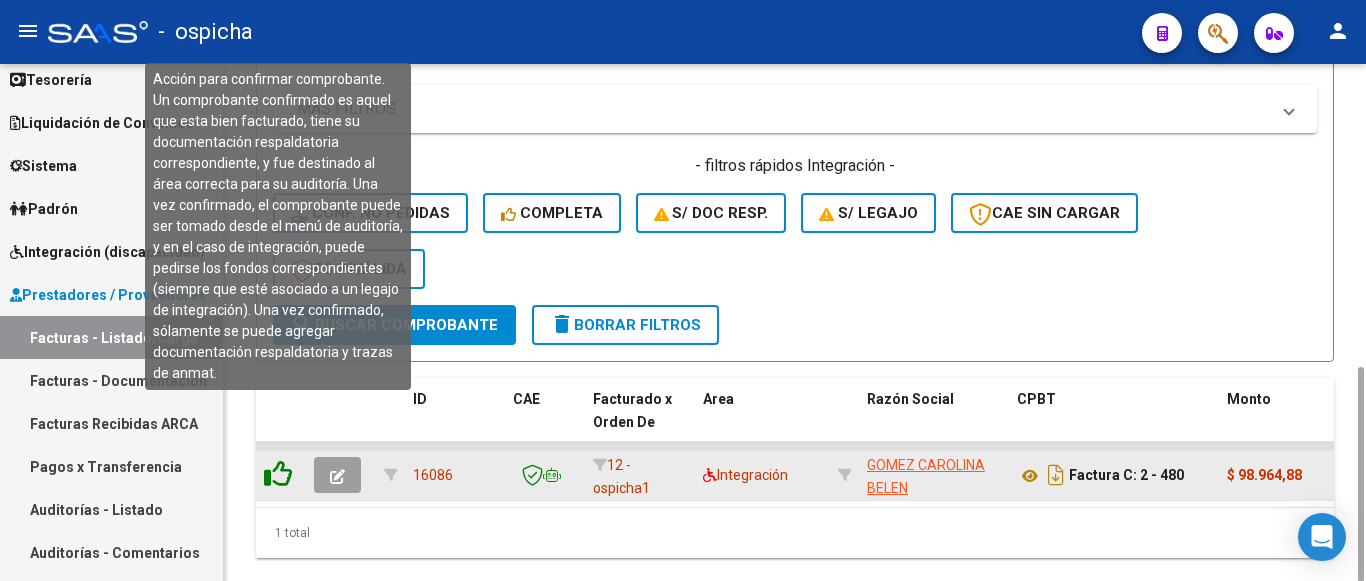 type on "27350934389" 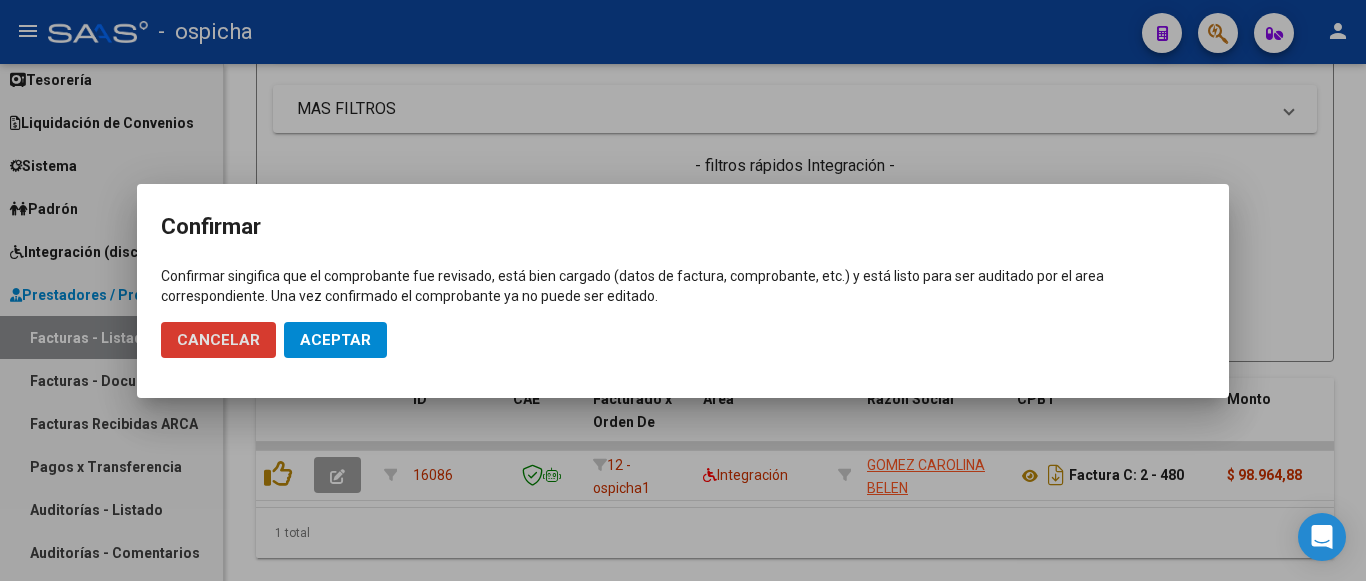 click on "Aceptar" 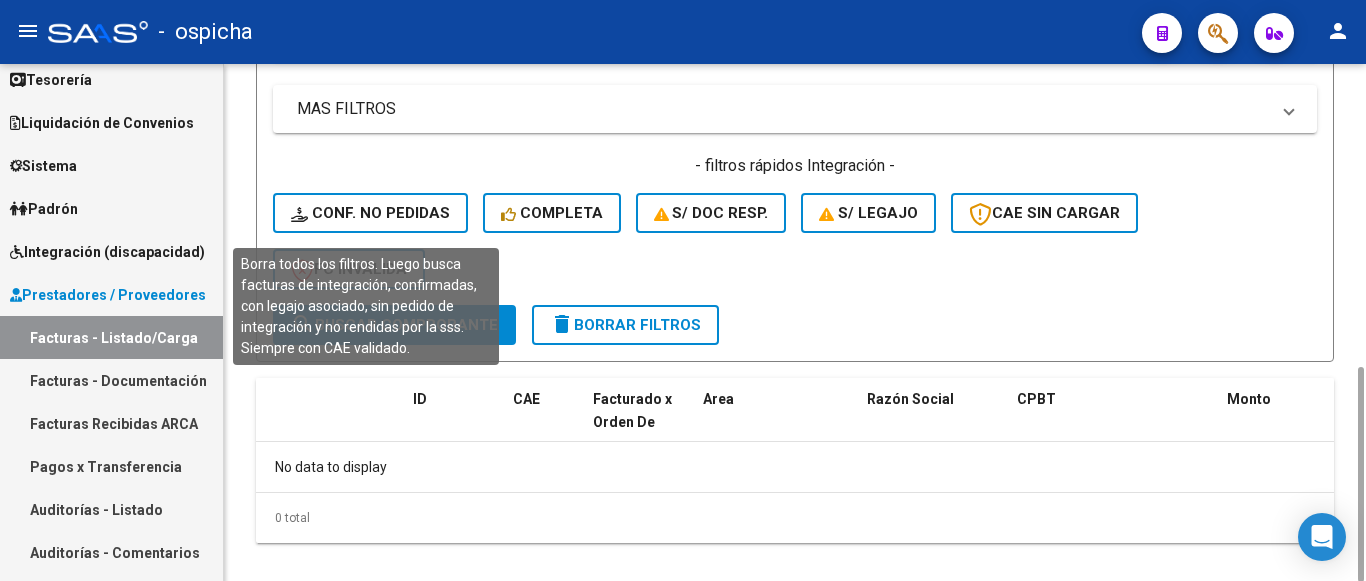click on "Conf. no pedidas" 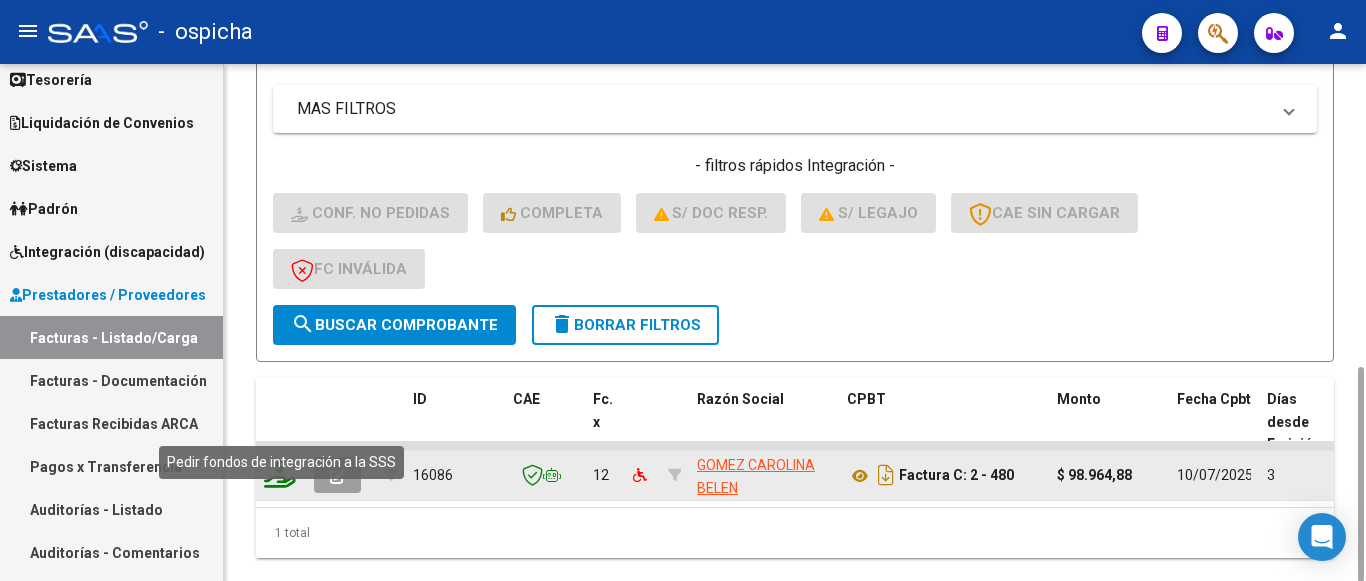 click 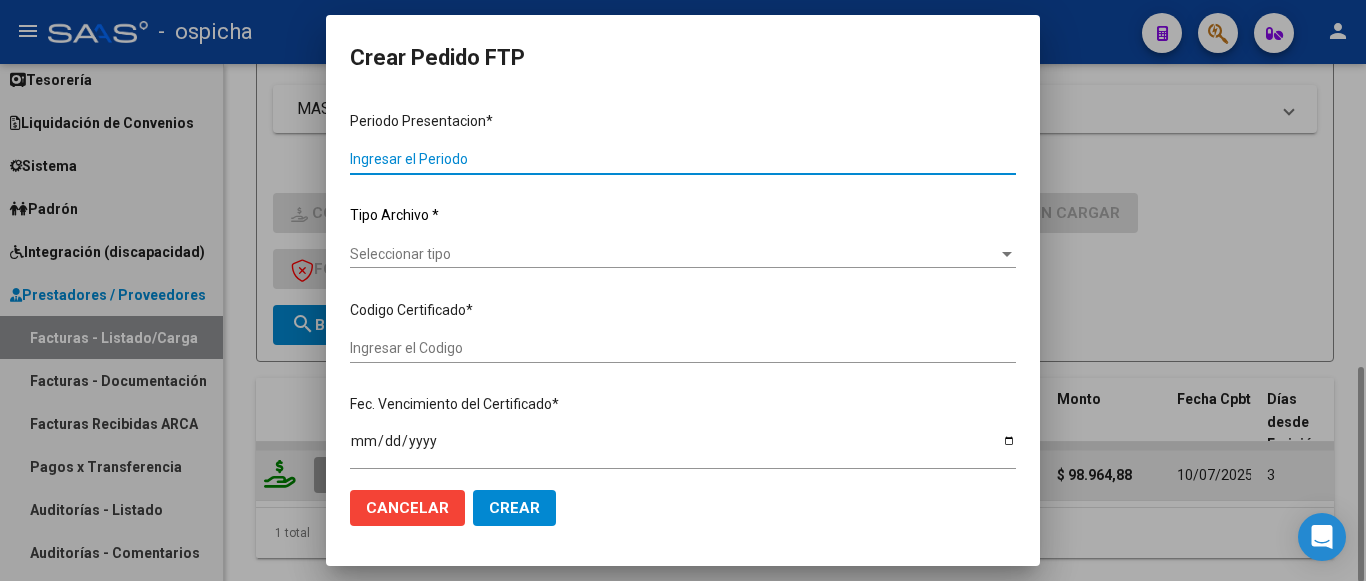 type on "202506" 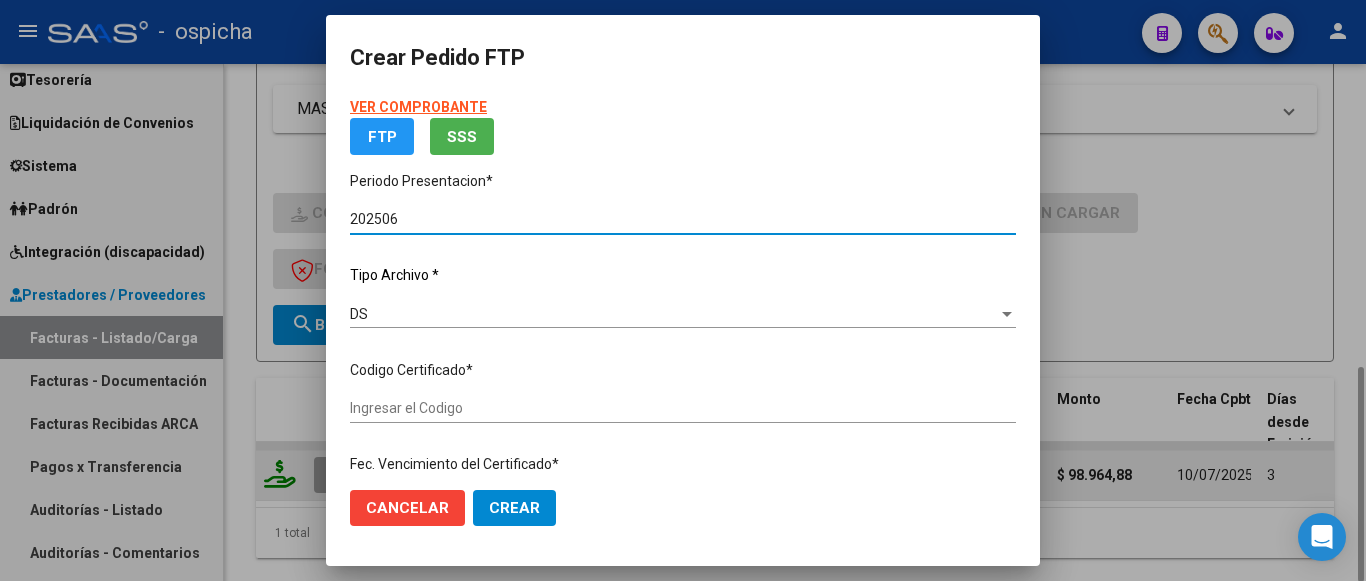 type on "[CERT_CODE]" 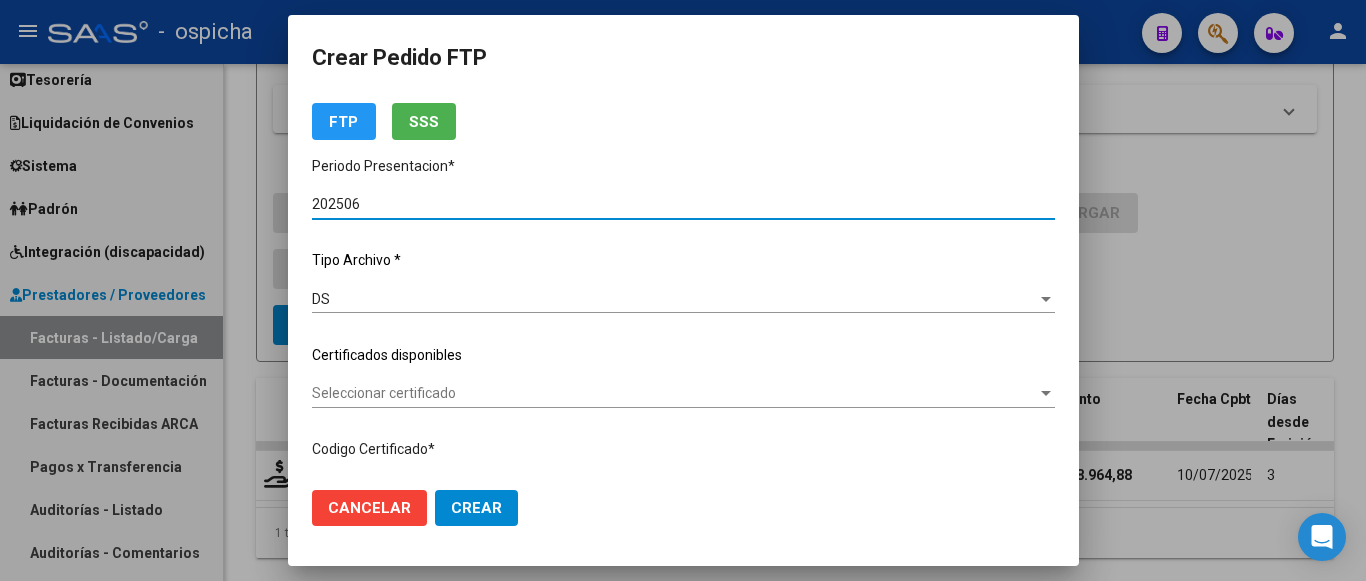 scroll, scrollTop: 100, scrollLeft: 0, axis: vertical 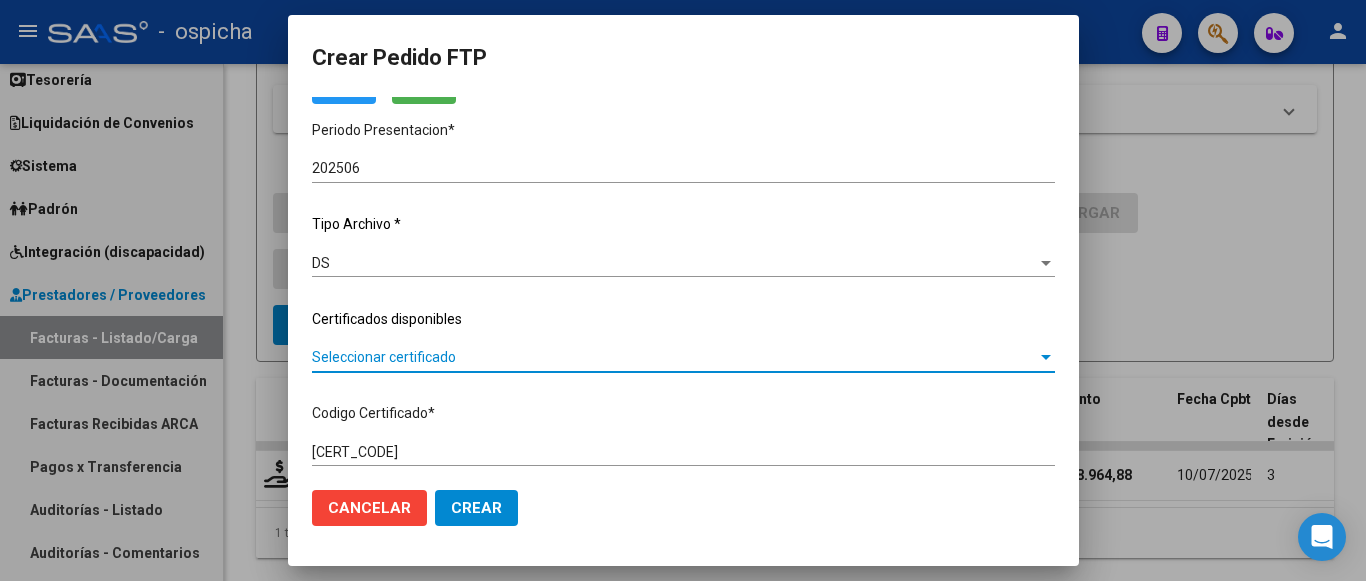click on "Seleccionar certificado" at bounding box center (674, 357) 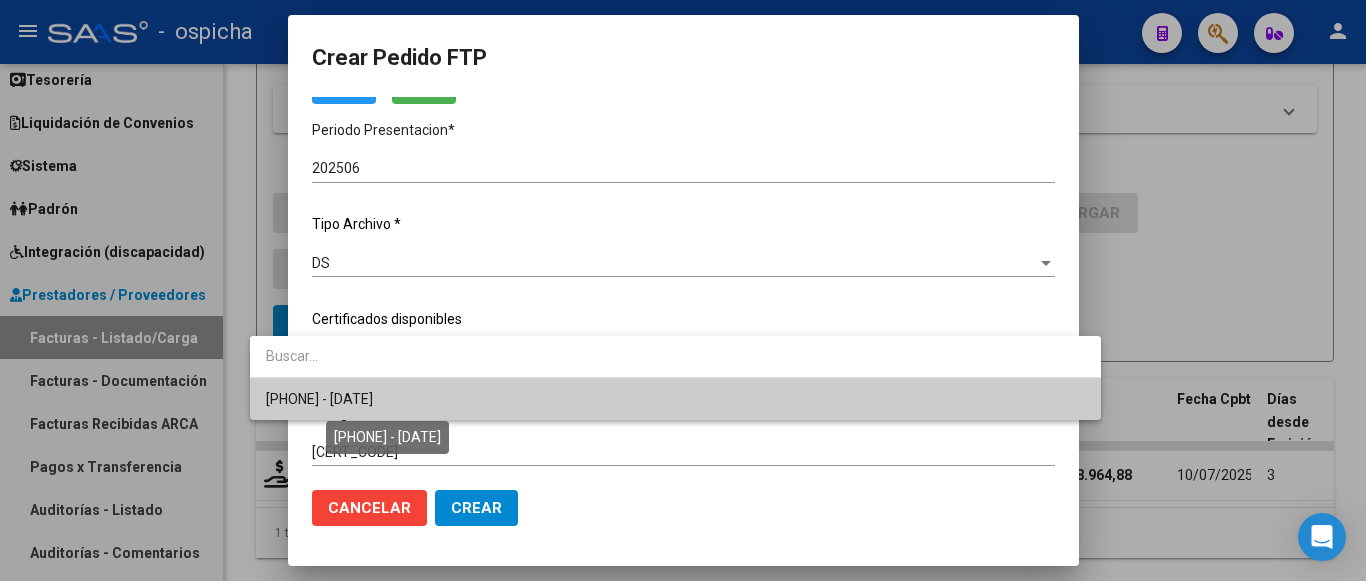 click on "[PHONE] - [DATE]" at bounding box center [319, 399] 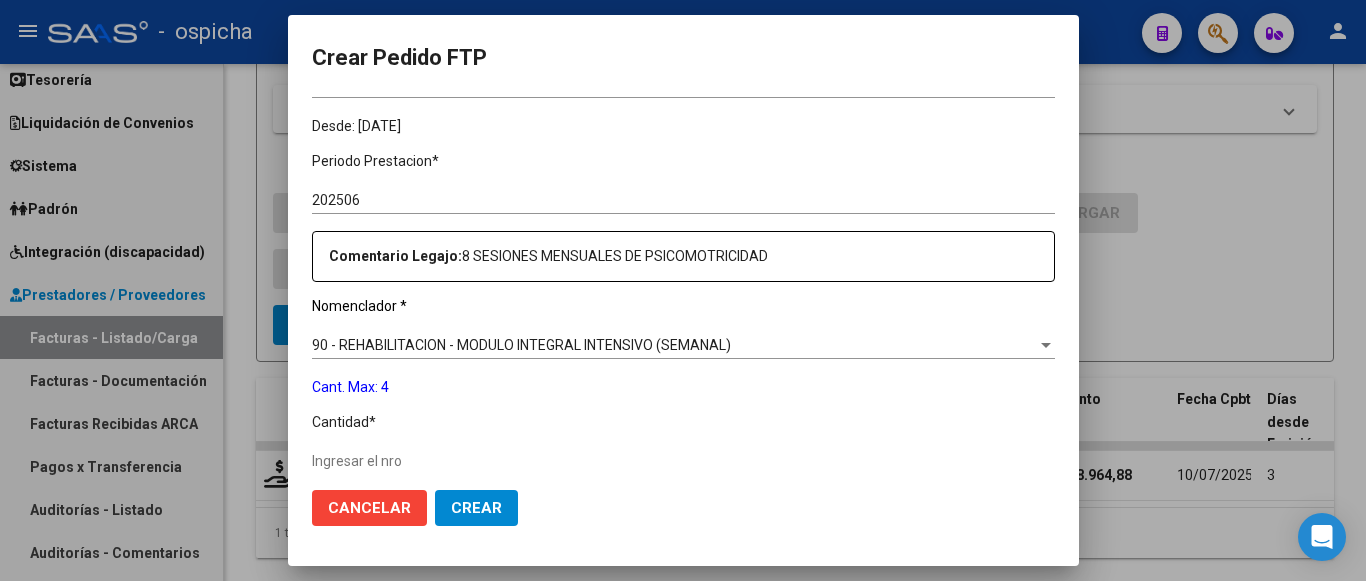 scroll, scrollTop: 600, scrollLeft: 0, axis: vertical 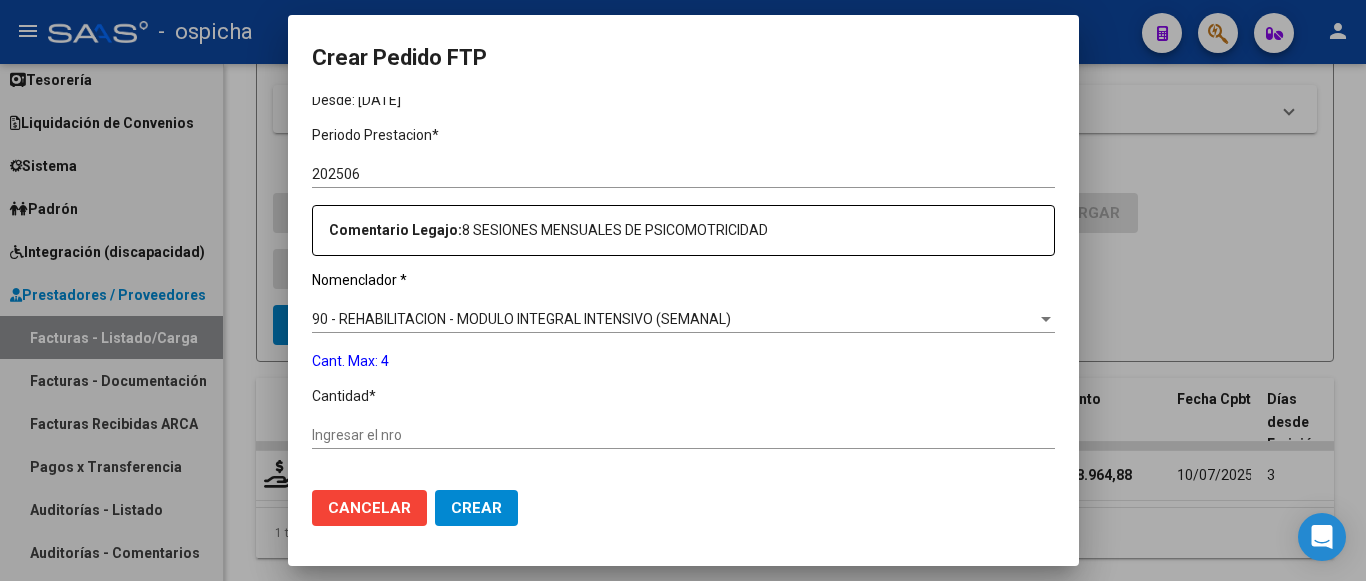 click on "Comentario Legajo:    8 SESIONES MENSUALES DE PSICOMOTRICIDAD" at bounding box center (691, 230) 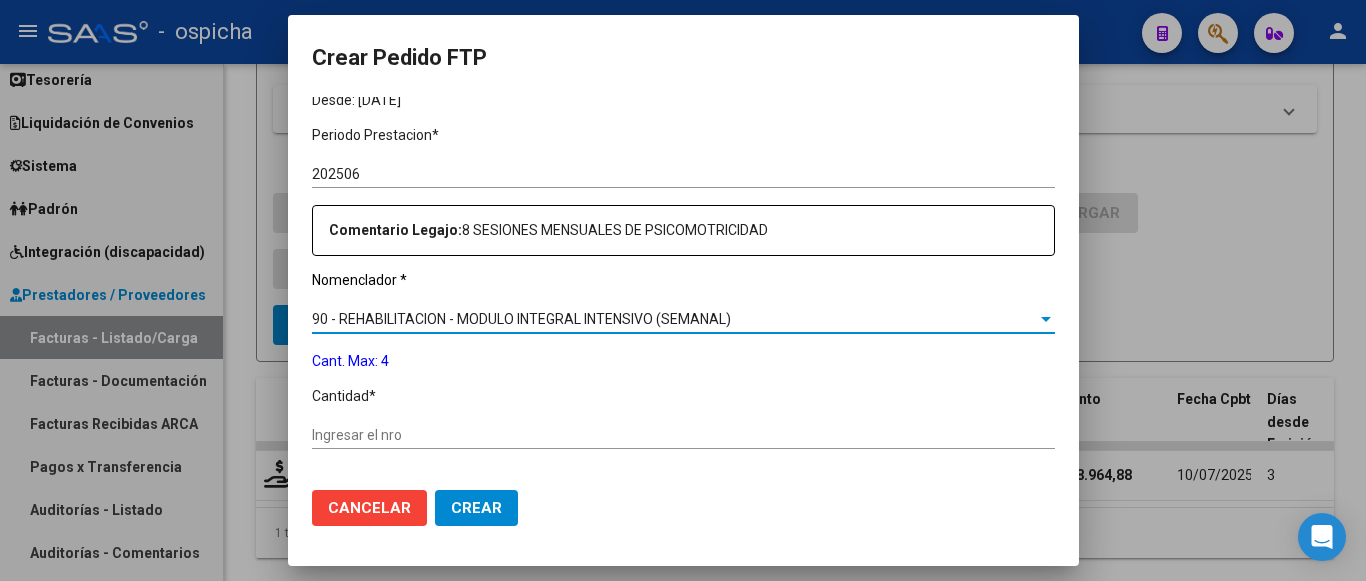 click on "90 - REHABILITACION - MODULO INTEGRAL INTENSIVO (SEMANAL)" at bounding box center [521, 319] 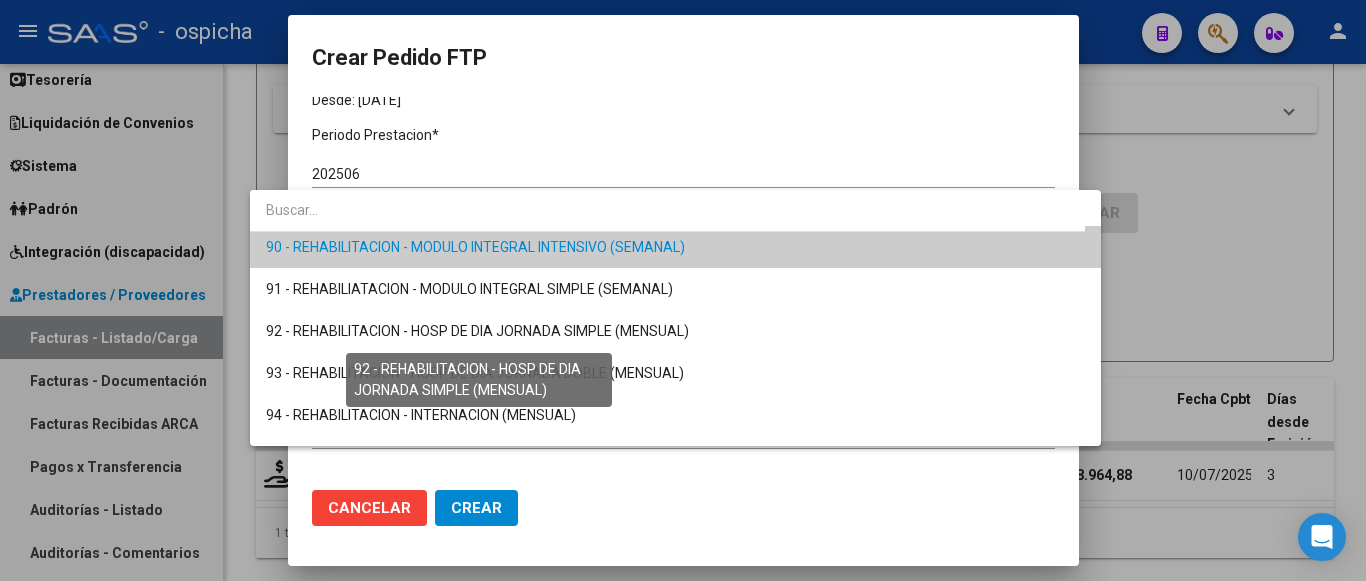 scroll, scrollTop: 3644, scrollLeft: 0, axis: vertical 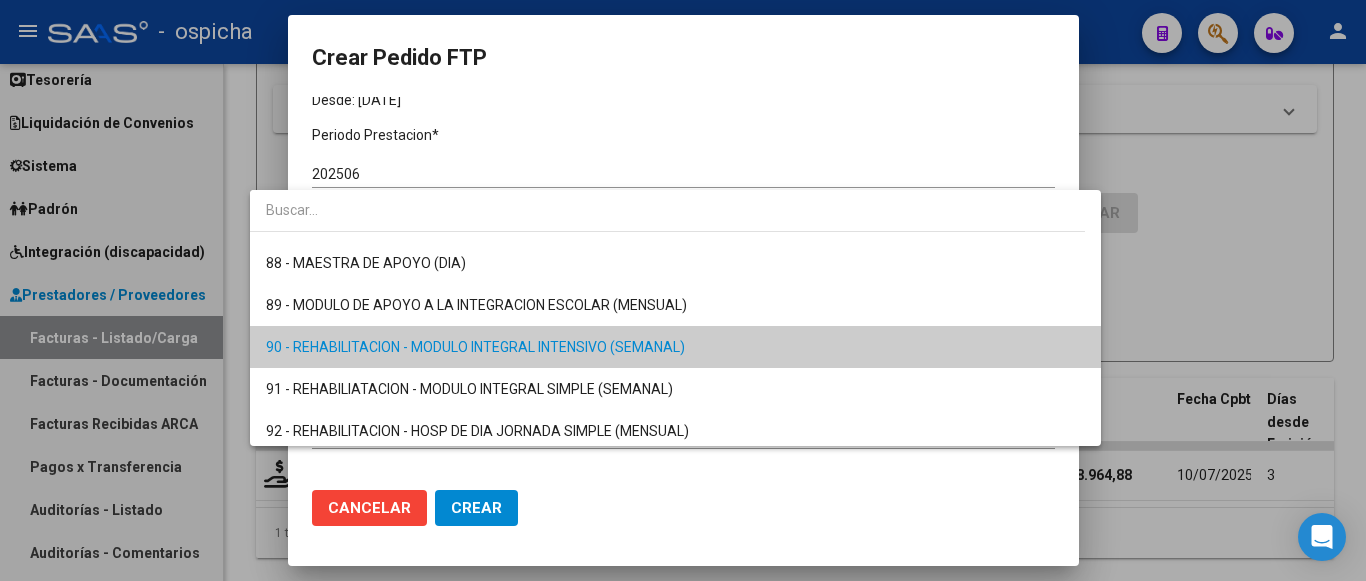 click at bounding box center [683, 290] 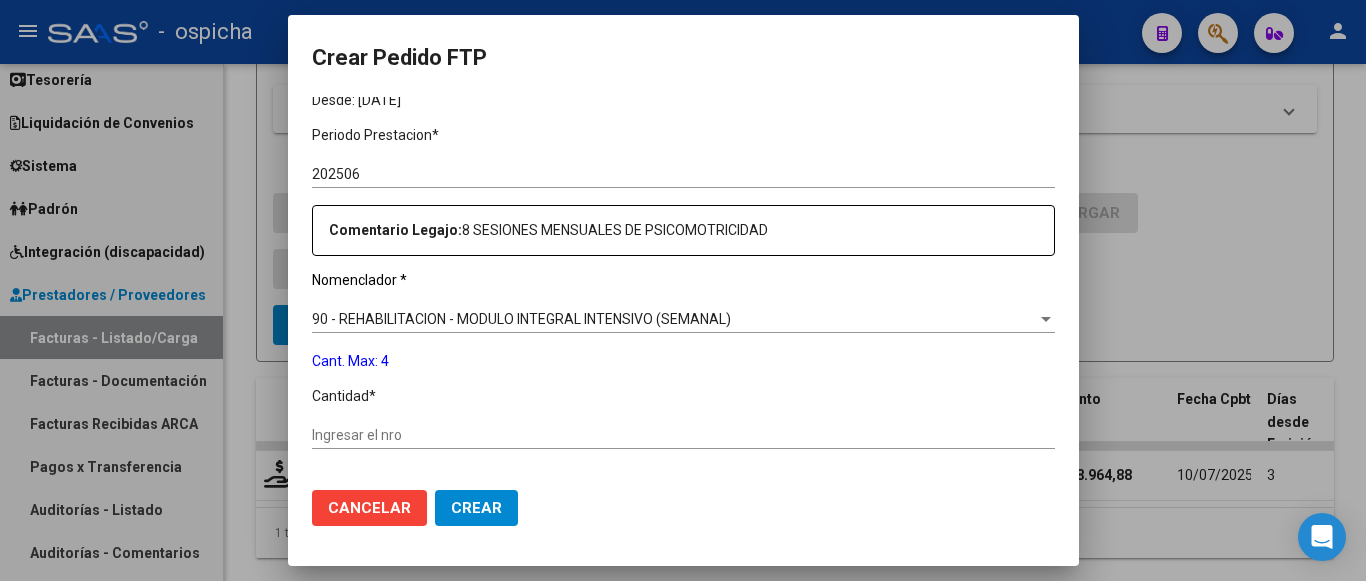 scroll, scrollTop: 700, scrollLeft: 0, axis: vertical 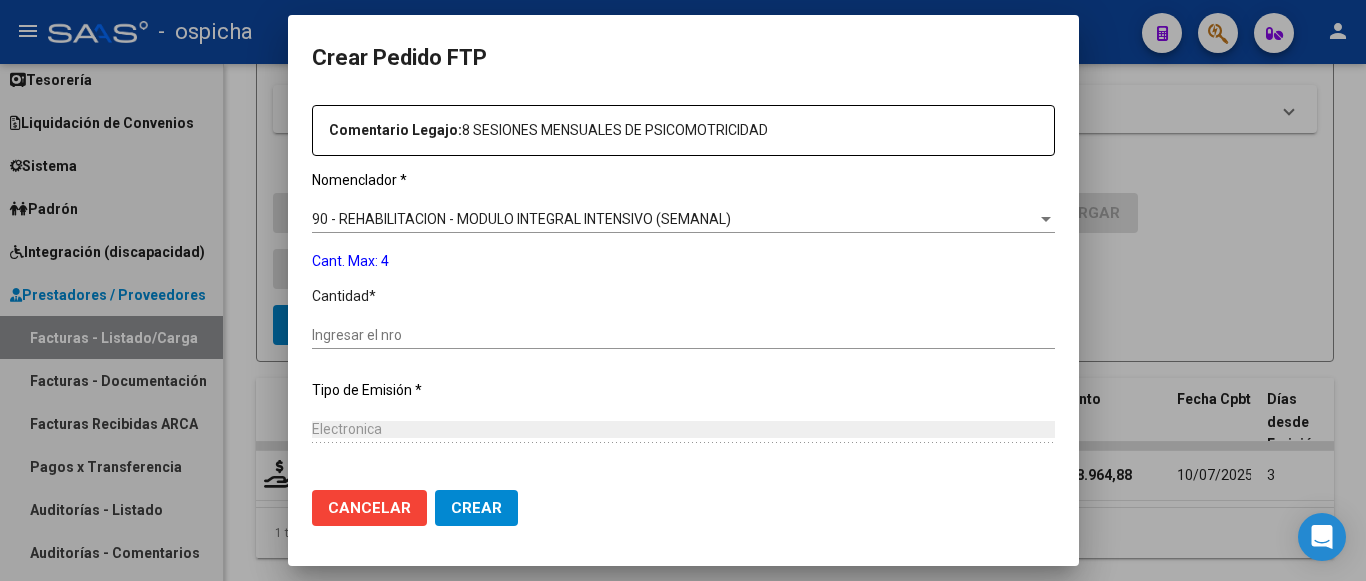drag, startPoint x: 334, startPoint y: 254, endPoint x: 352, endPoint y: 254, distance: 18 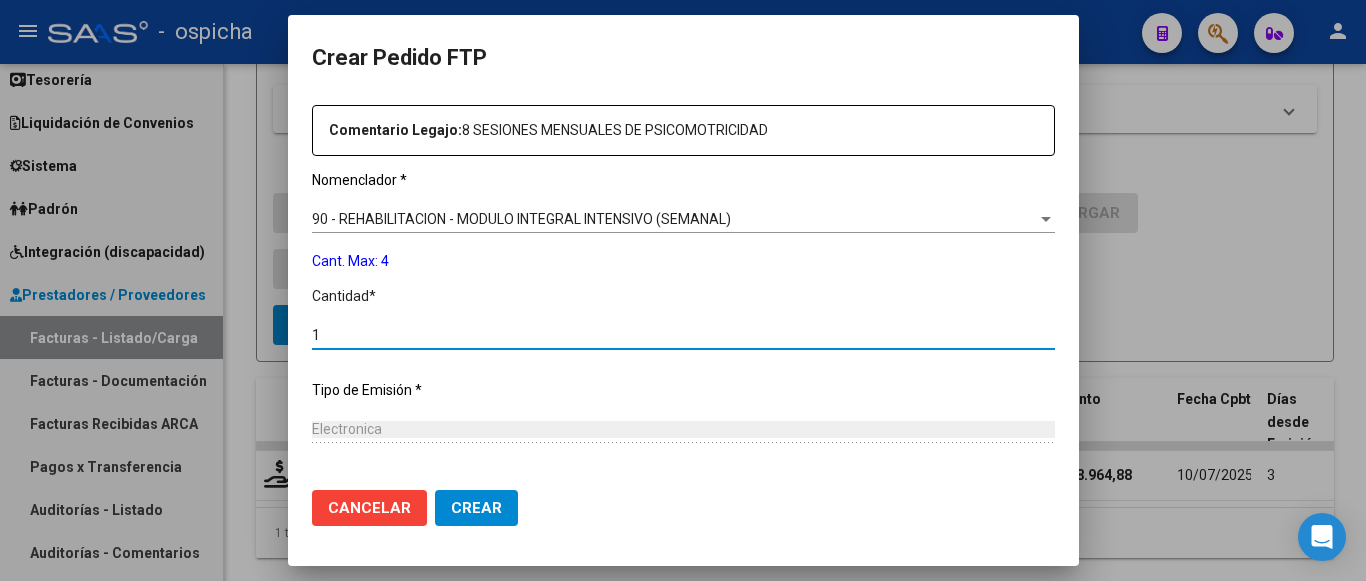 type on "1" 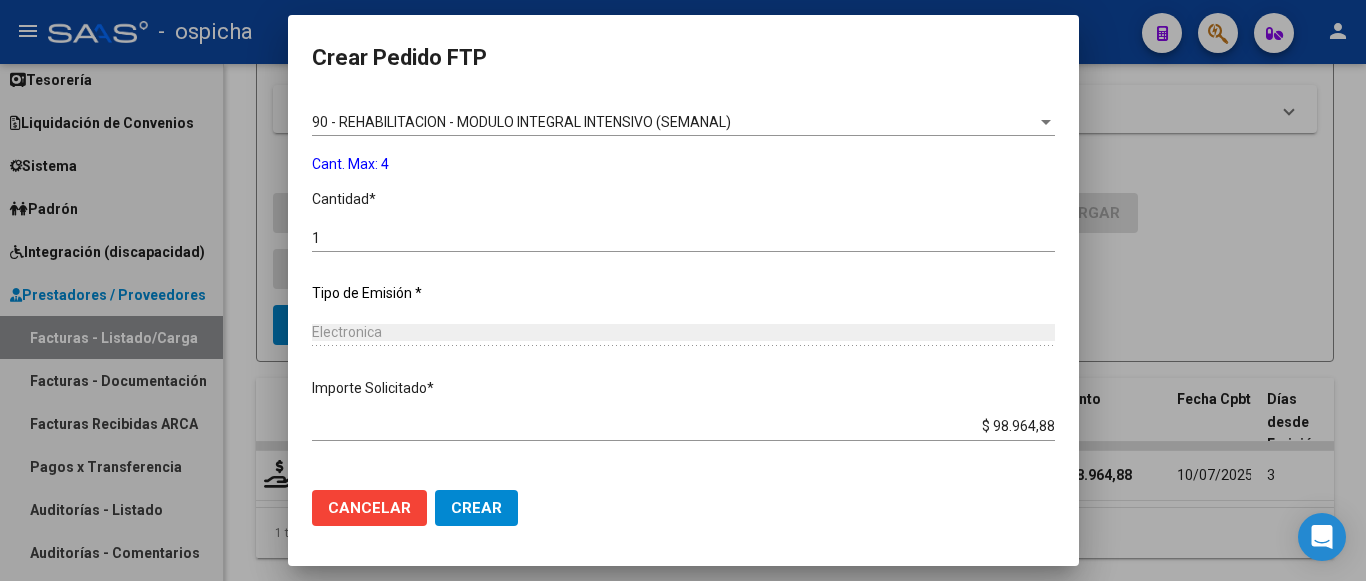 scroll, scrollTop: 800, scrollLeft: 0, axis: vertical 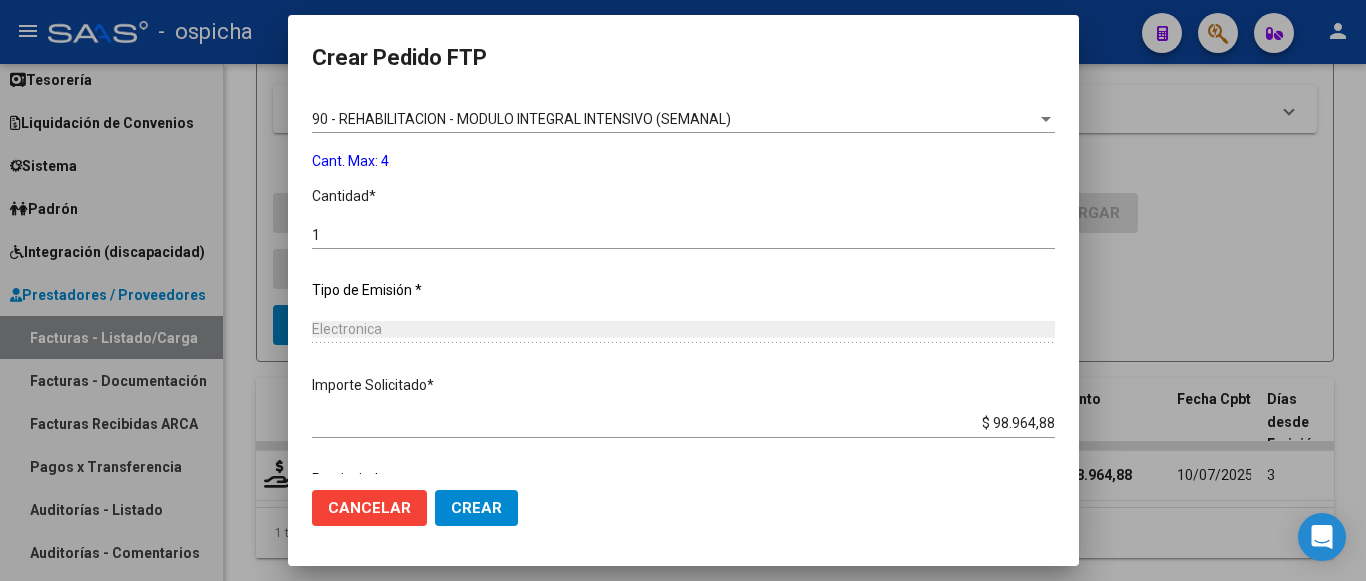 click on "Electronica" at bounding box center [683, 329] 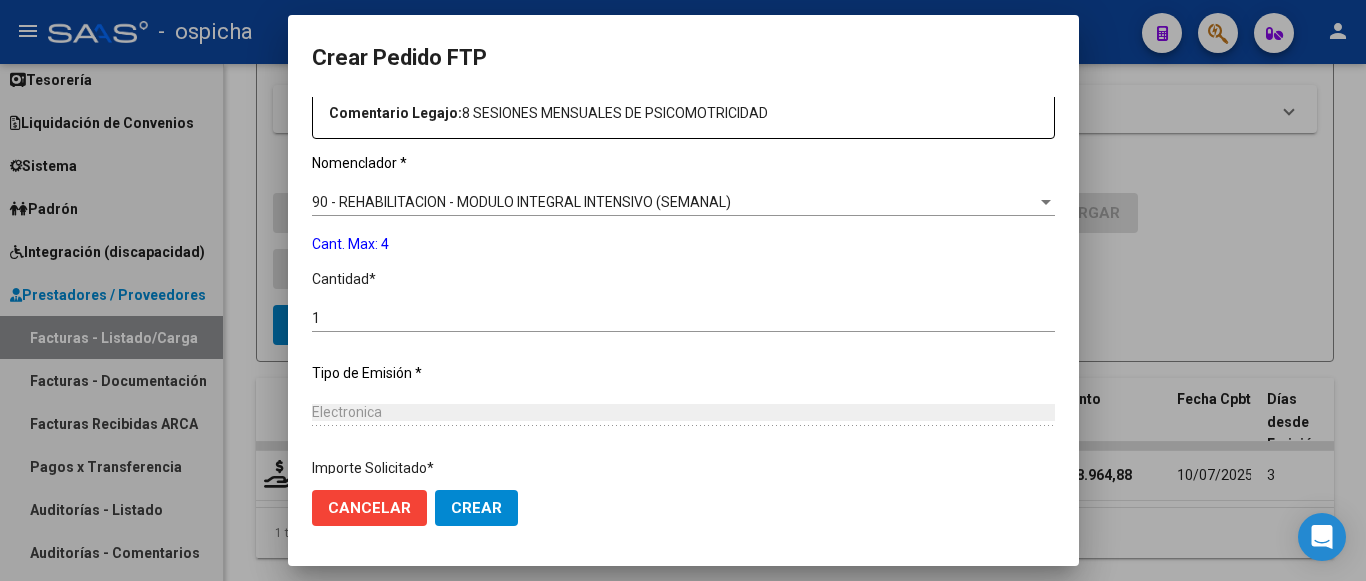 scroll, scrollTop: 674, scrollLeft: 0, axis: vertical 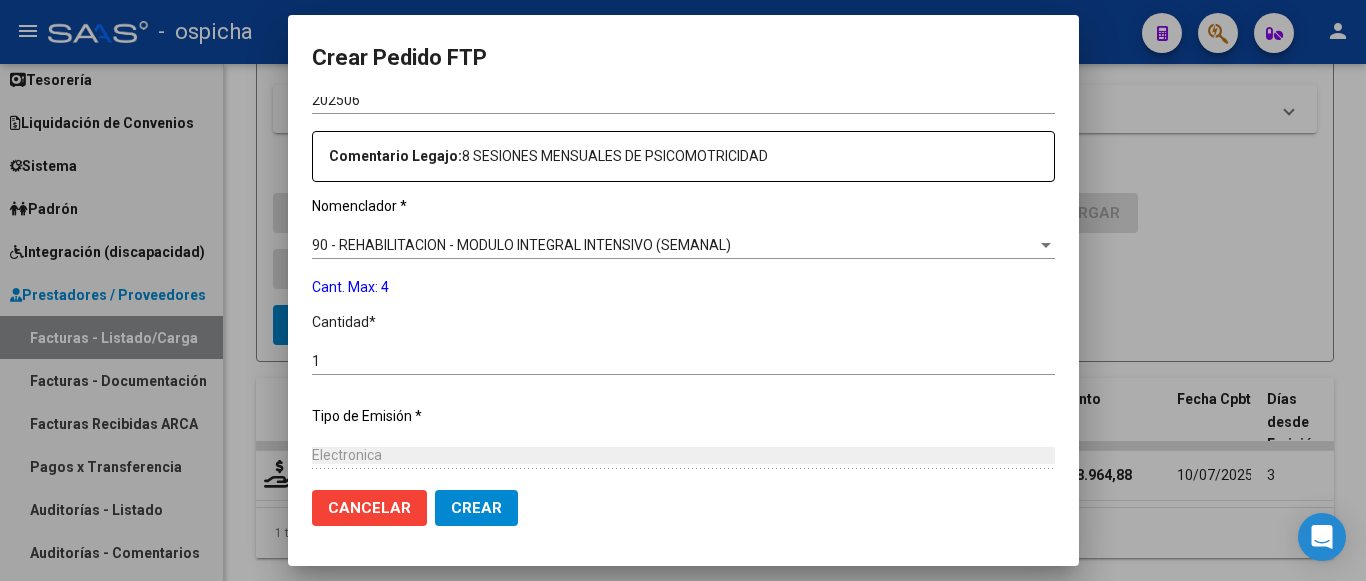 click on "90 - REHABILITACION - MODULO INTEGRAL INTENSIVO (SEMANAL) Seleccionar nomenclador" 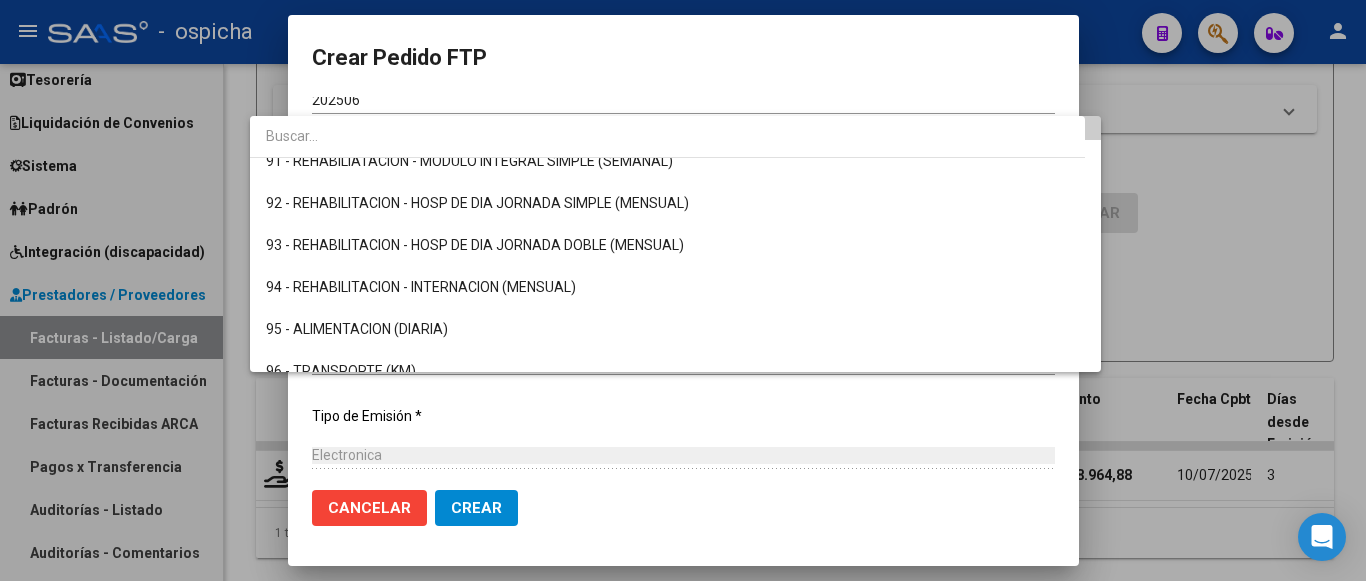 scroll, scrollTop: 3744, scrollLeft: 0, axis: vertical 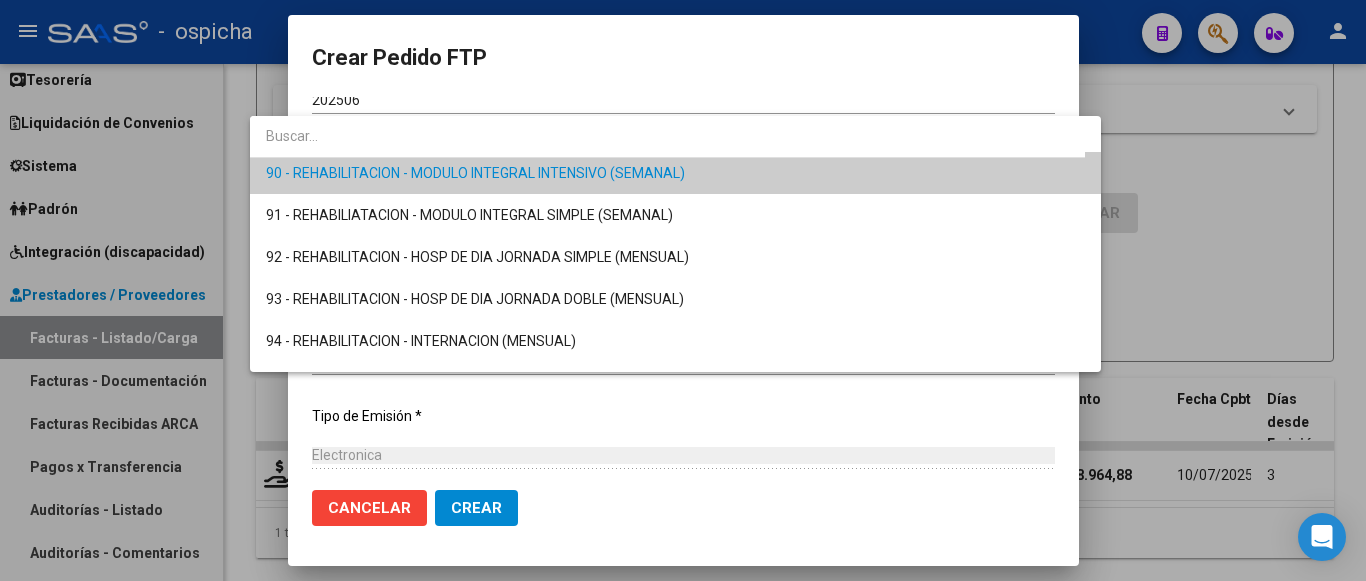 click at bounding box center (683, 290) 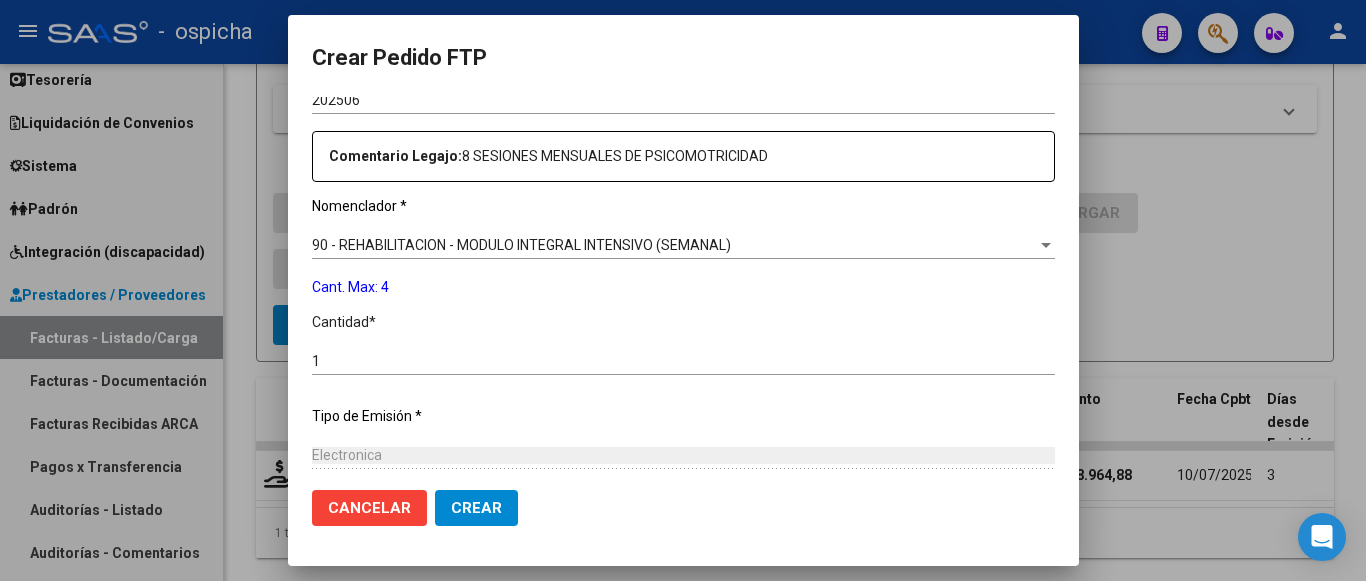 click on "1 Ingresar el nro" 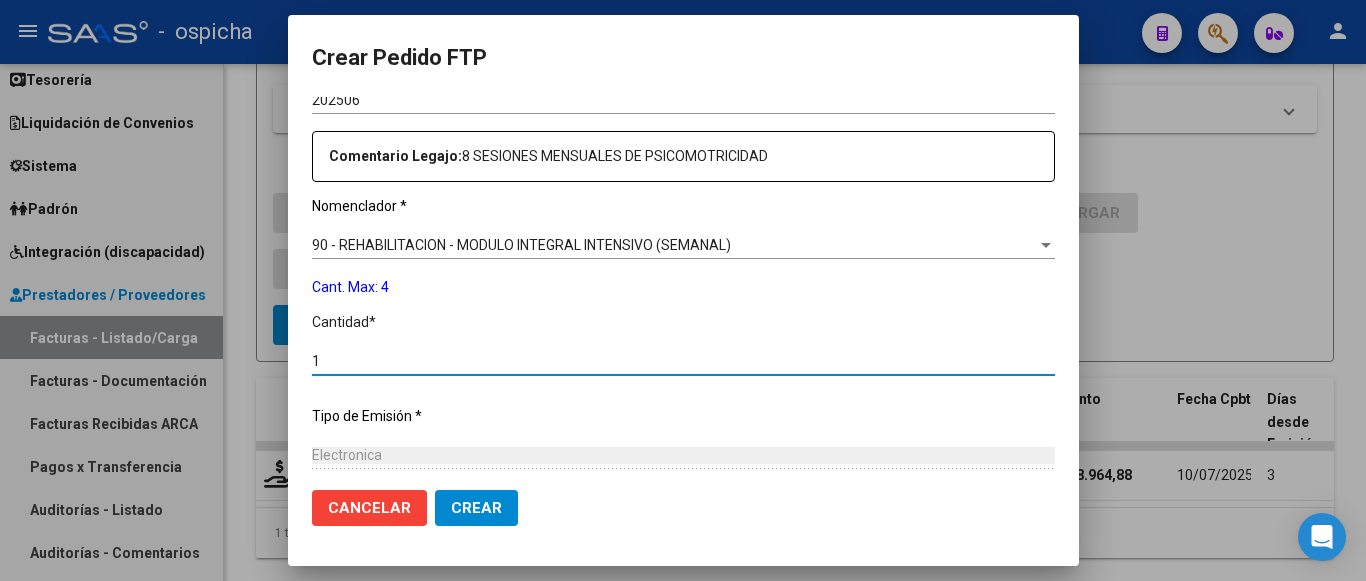 click on "1" at bounding box center (683, 361) 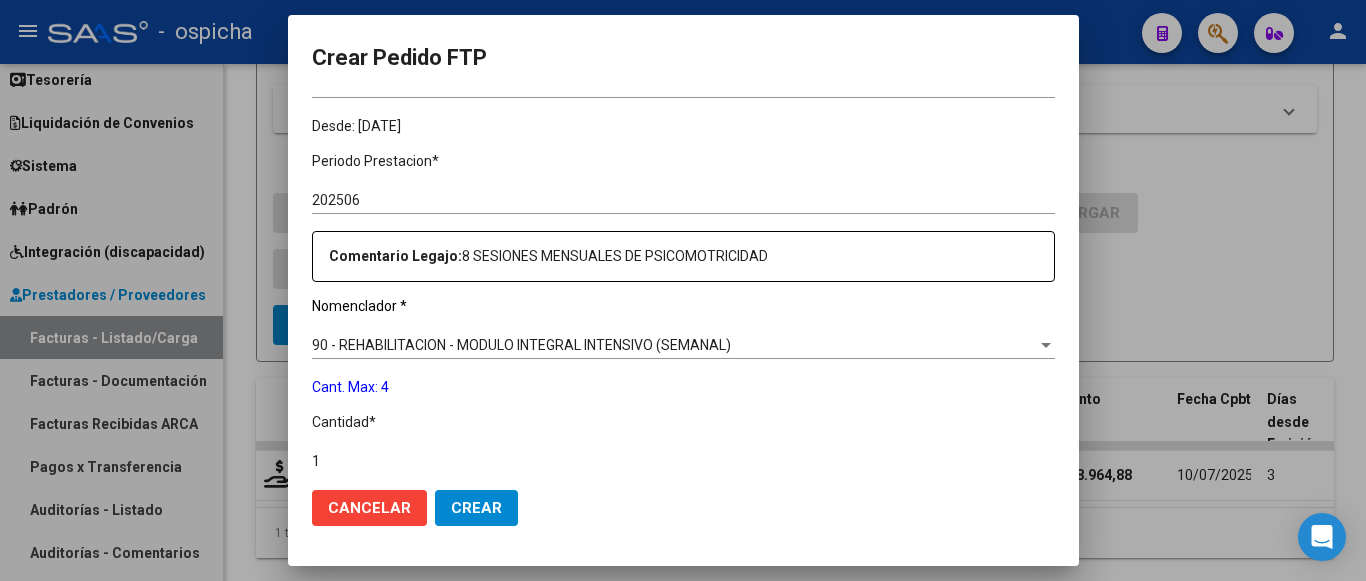 scroll, scrollTop: 674, scrollLeft: 0, axis: vertical 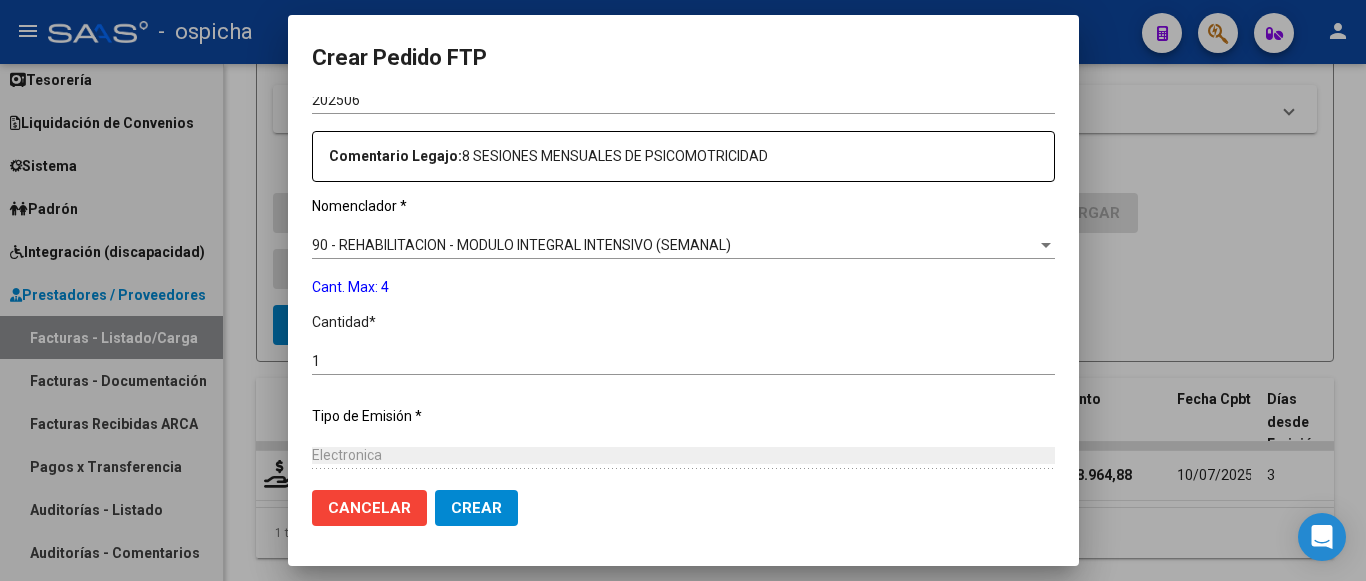 drag, startPoint x: 319, startPoint y: 292, endPoint x: 260, endPoint y: 292, distance: 59 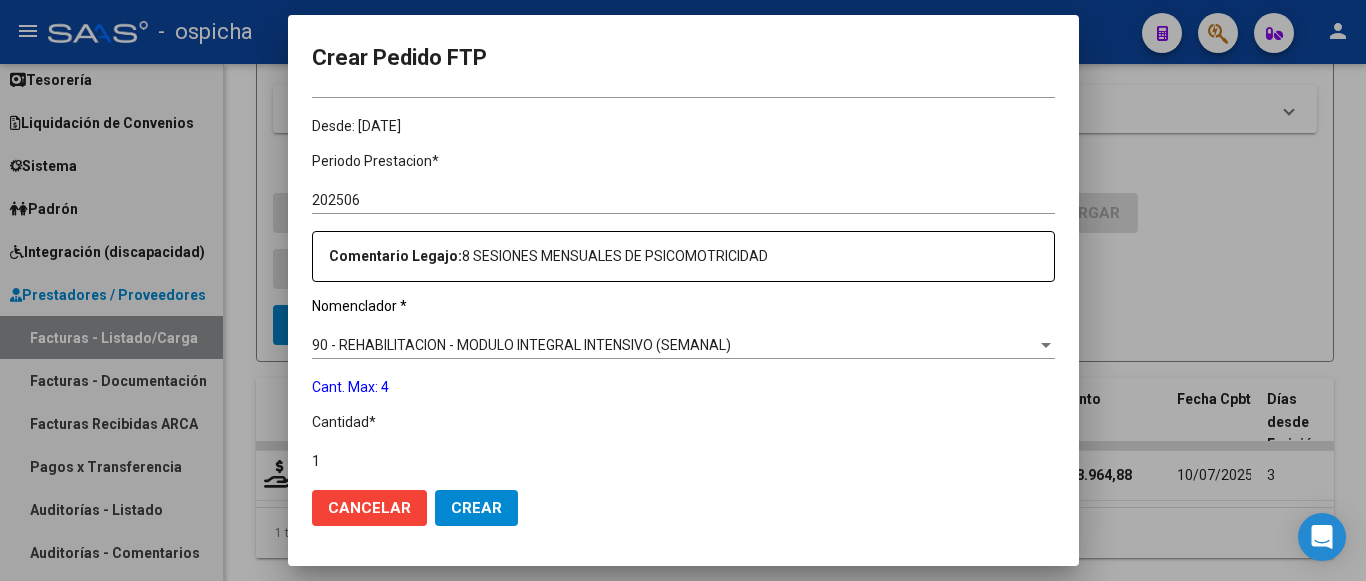 scroll, scrollTop: 600, scrollLeft: 0, axis: vertical 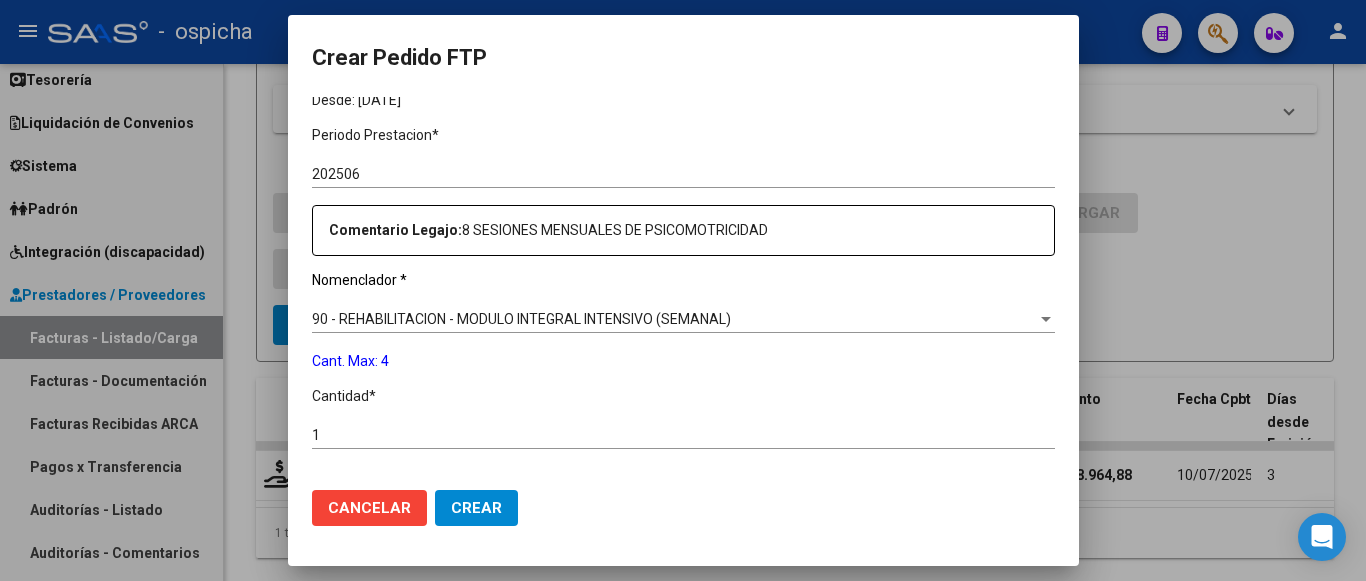 drag, startPoint x: 418, startPoint y: 230, endPoint x: 759, endPoint y: 230, distance: 341 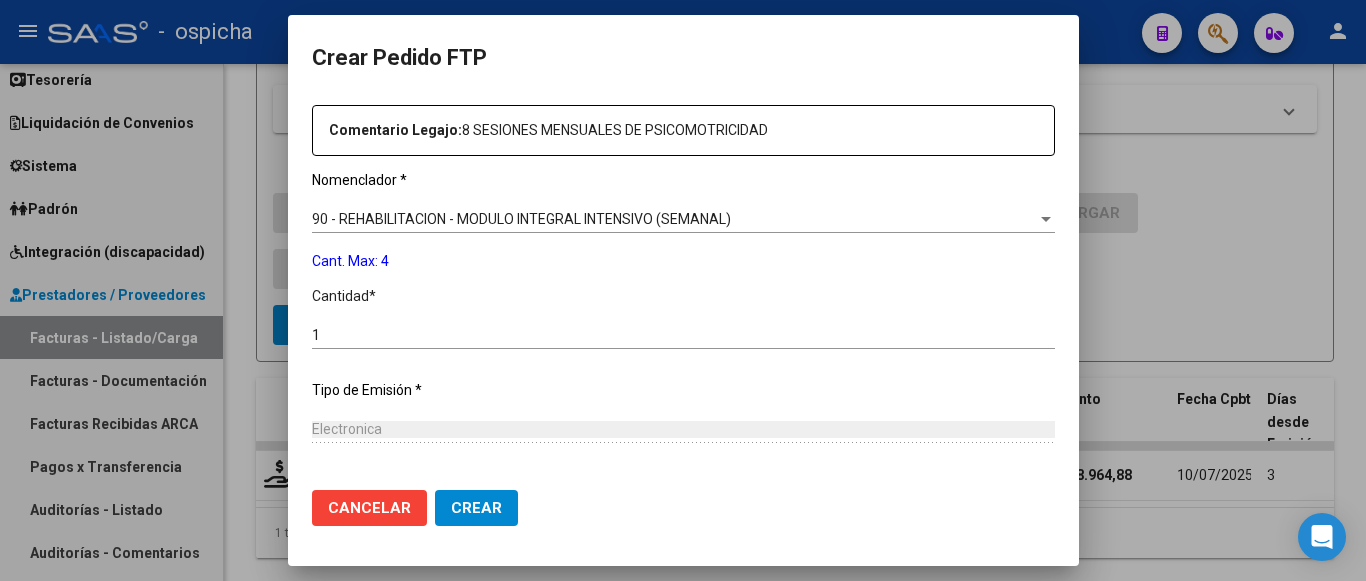 scroll, scrollTop: 800, scrollLeft: 0, axis: vertical 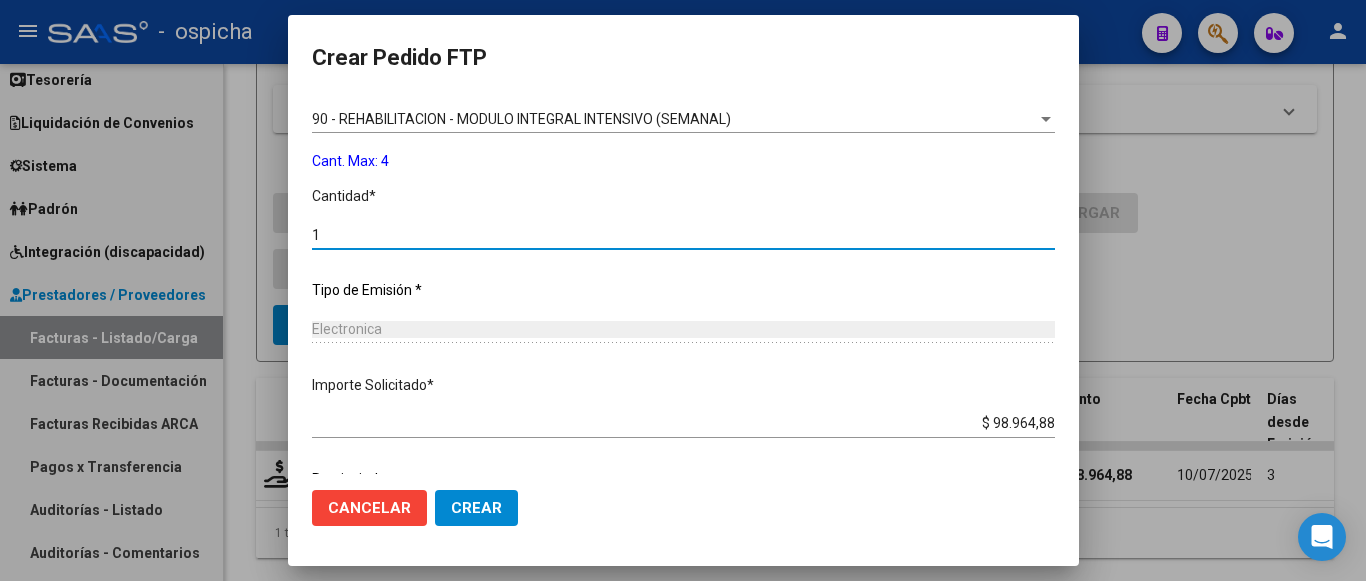 drag, startPoint x: 349, startPoint y: 228, endPoint x: 255, endPoint y: 235, distance: 94.26028 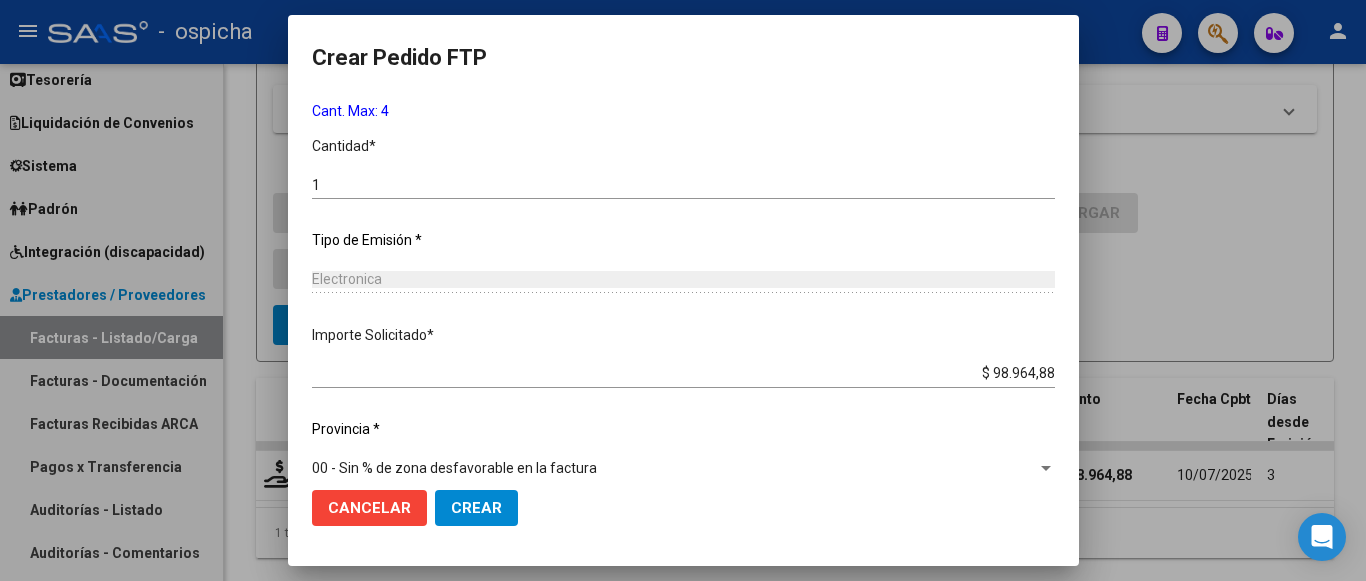 scroll, scrollTop: 874, scrollLeft: 0, axis: vertical 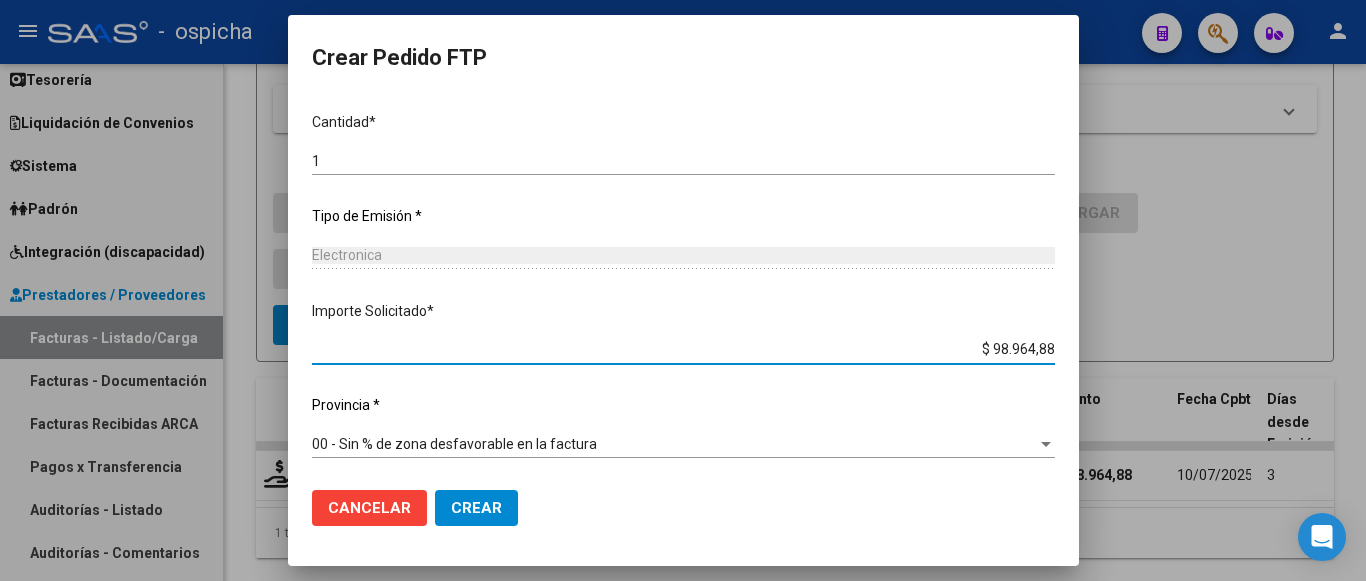 drag, startPoint x: 1030, startPoint y: 349, endPoint x: 1089, endPoint y: 350, distance: 59.008472 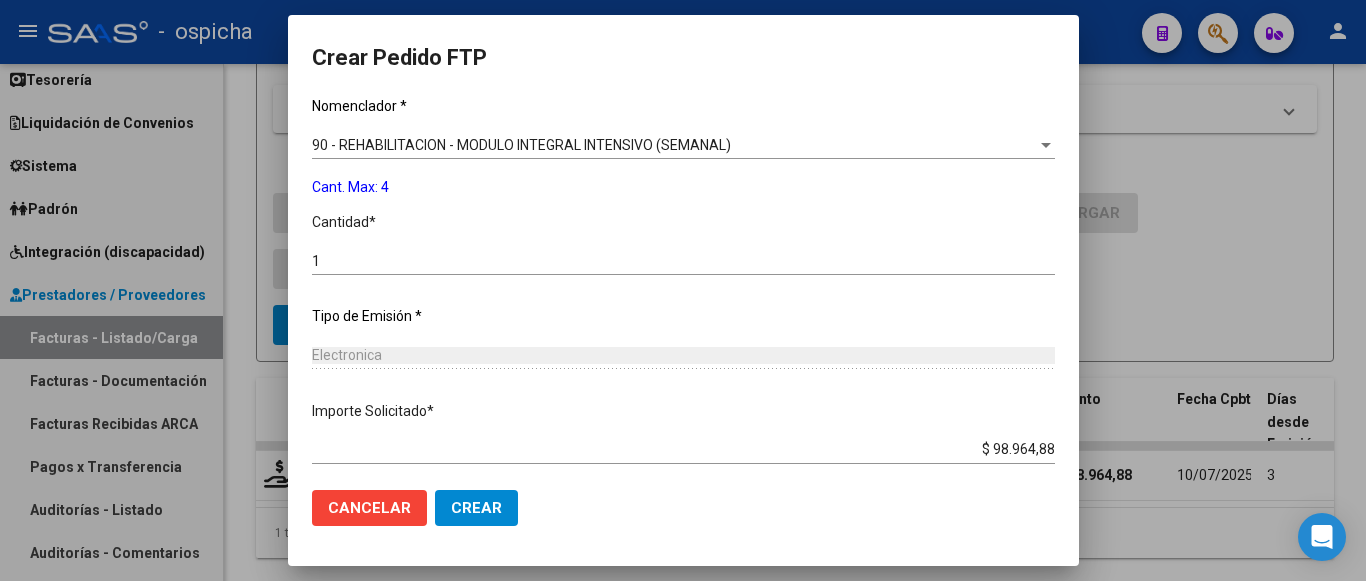 drag, startPoint x: 357, startPoint y: 180, endPoint x: 282, endPoint y: 162, distance: 77.12976 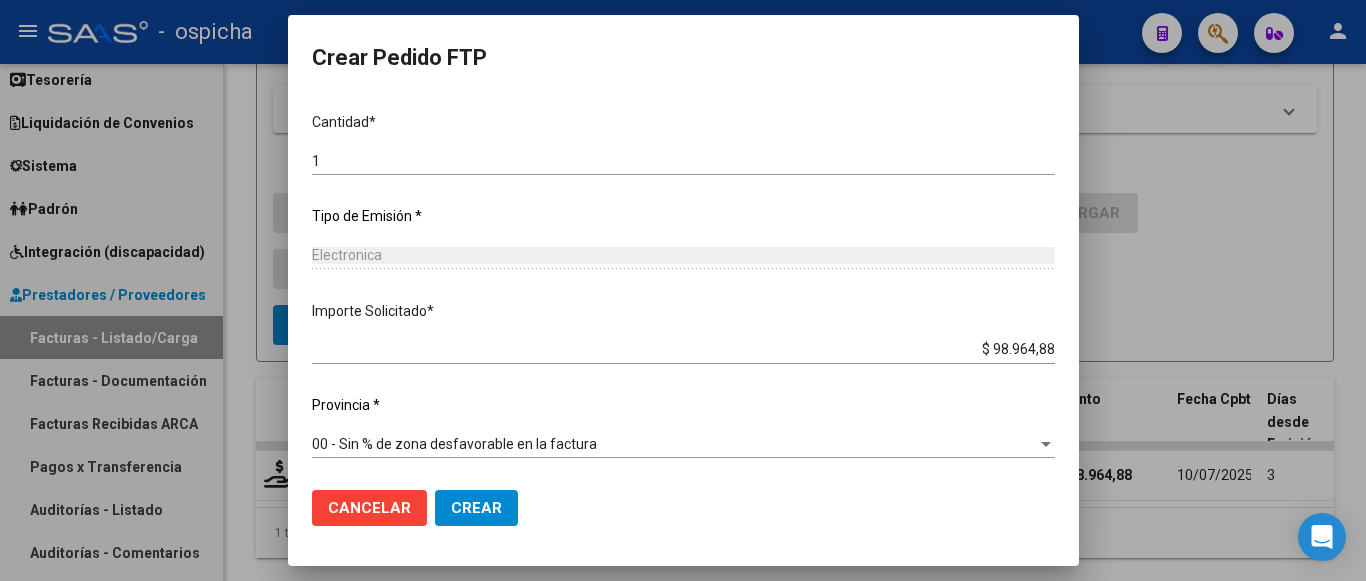 click on "Crear" 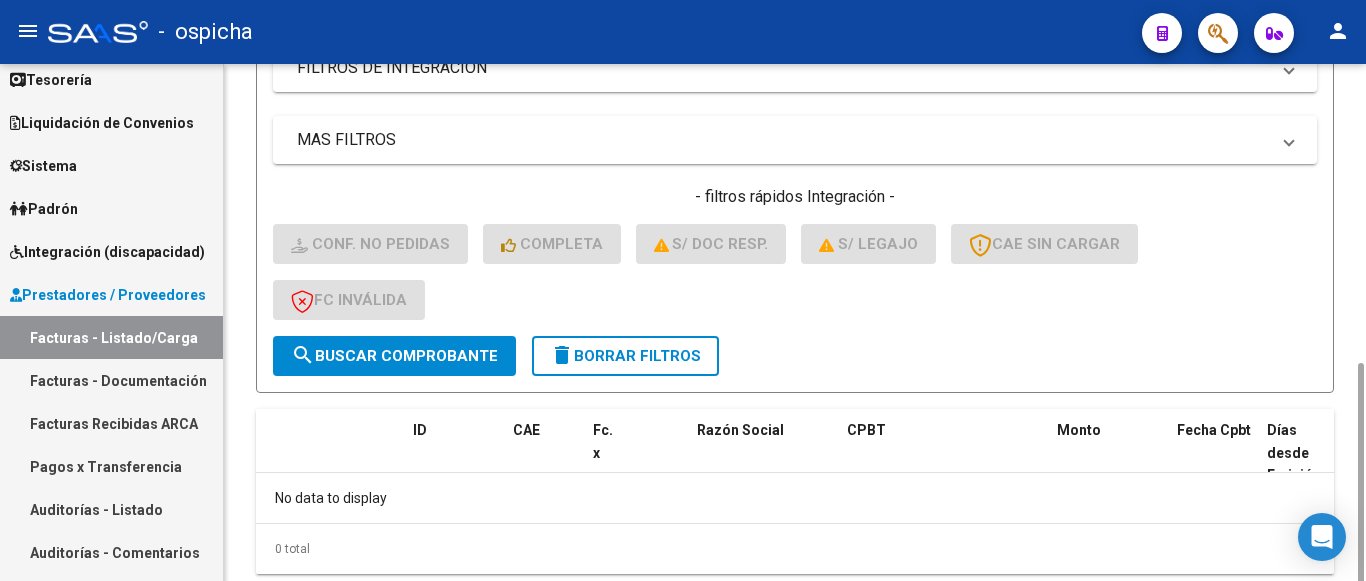 scroll, scrollTop: 698, scrollLeft: 0, axis: vertical 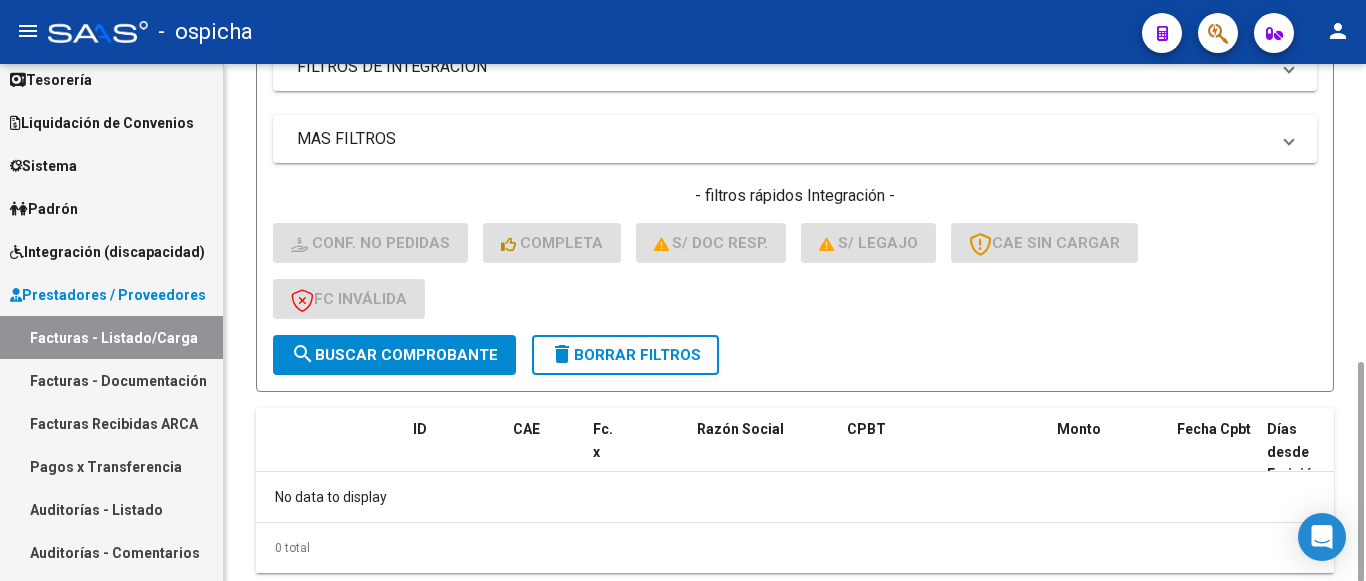 click on "search  Buscar Comprobante" 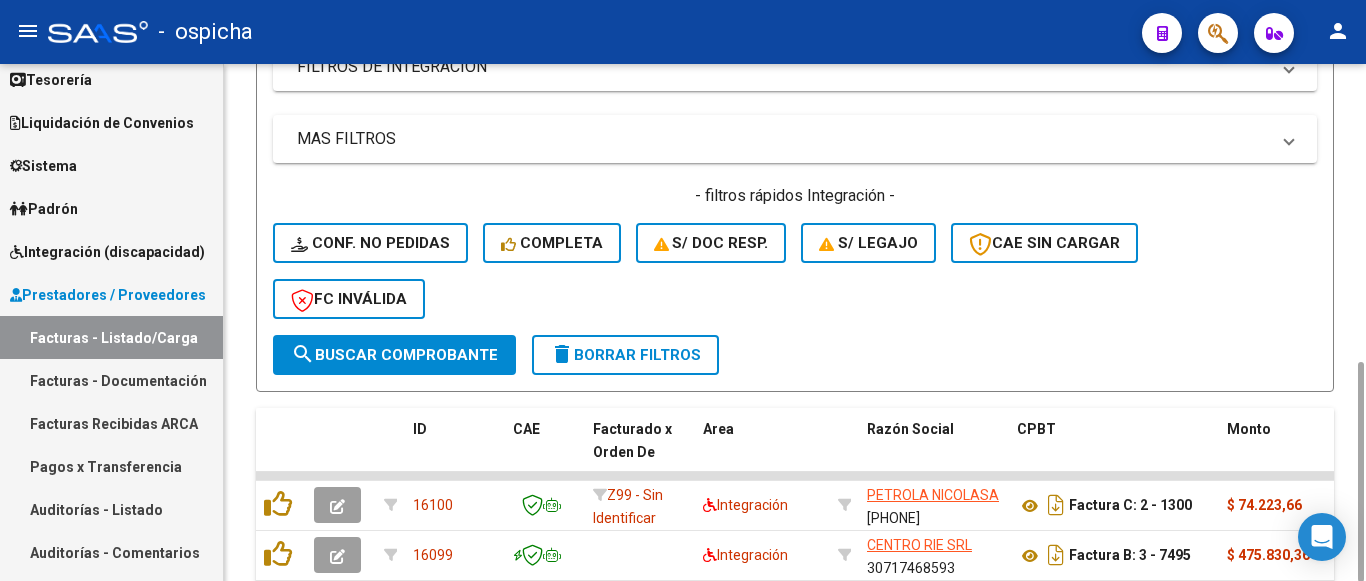 click on "FC Inválida" 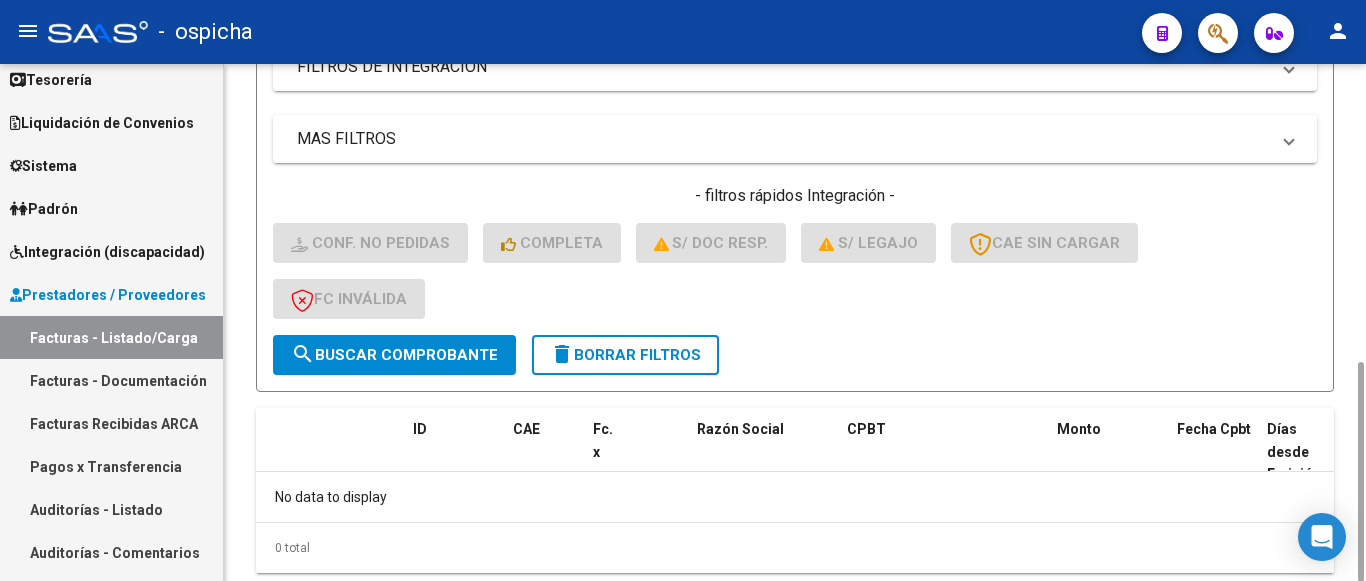 scroll, scrollTop: 698, scrollLeft: 0, axis: vertical 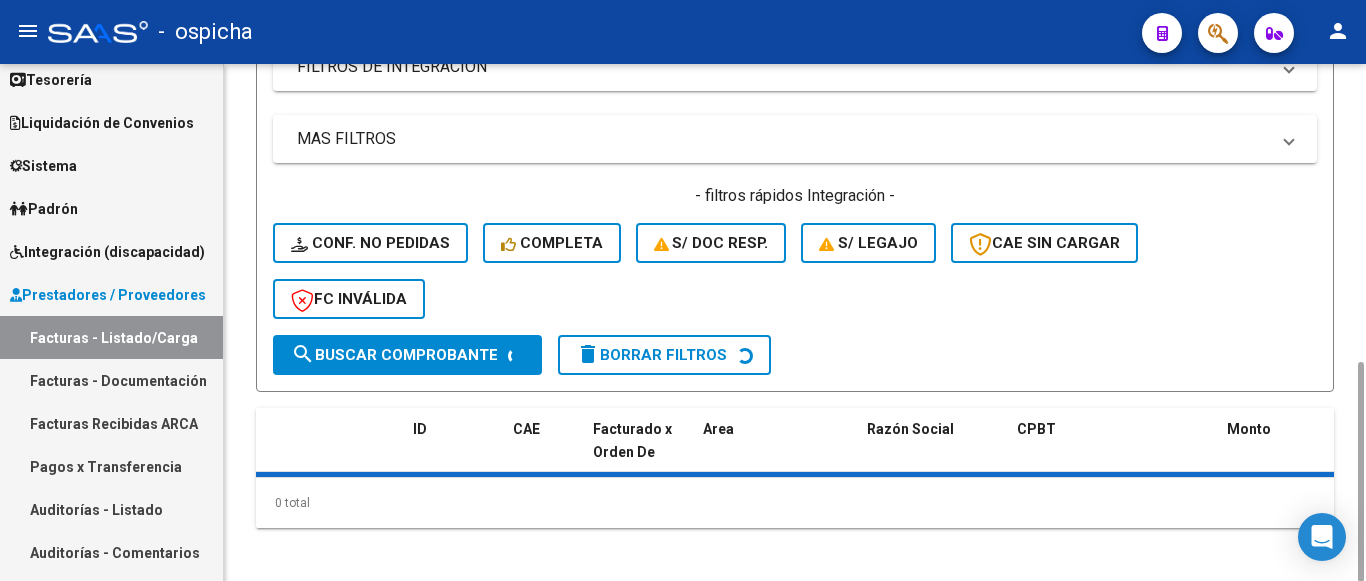 click on "CAE SIN CARGAR" 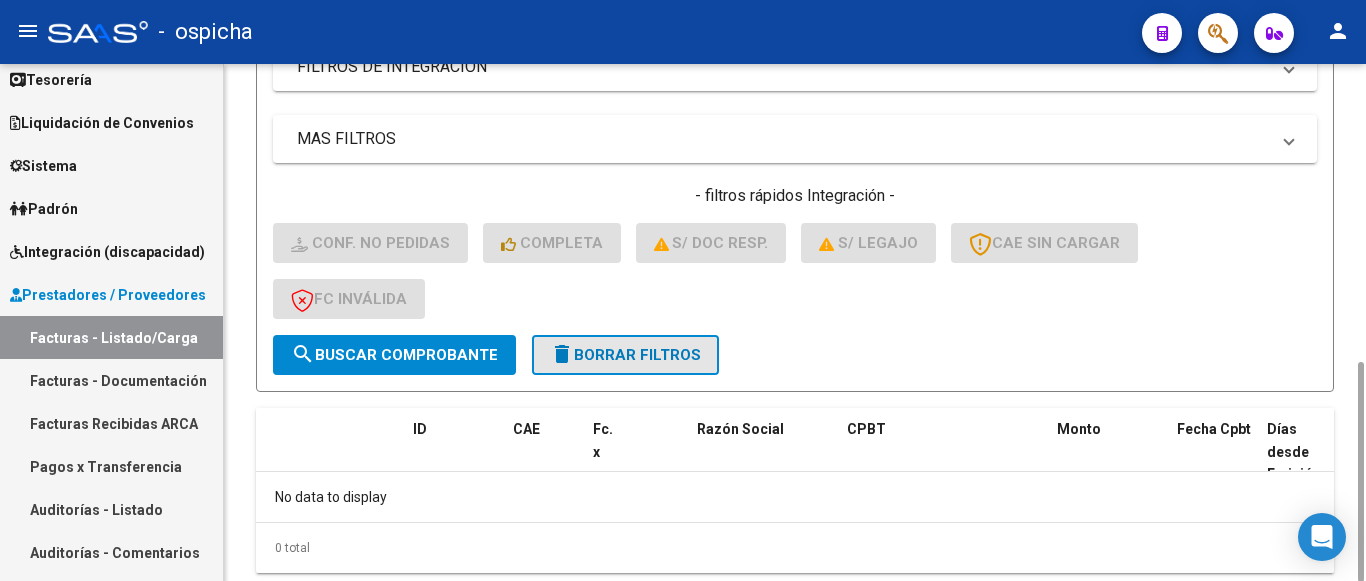 click on "delete  Borrar Filtros" 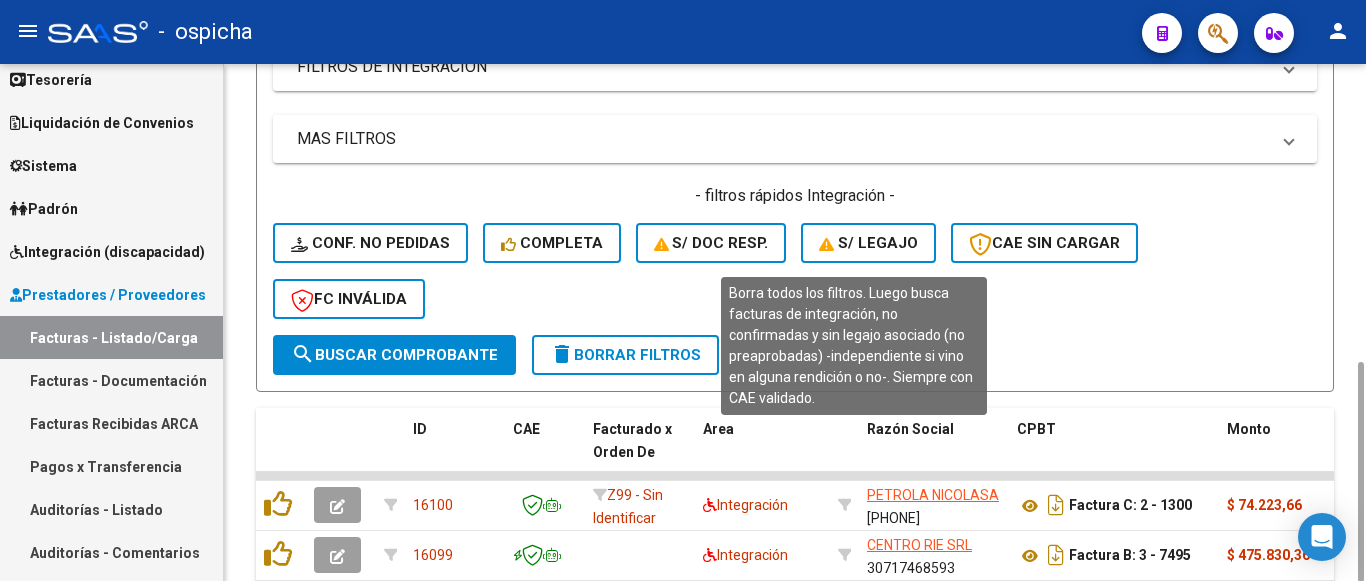 click on "S/ legajo" 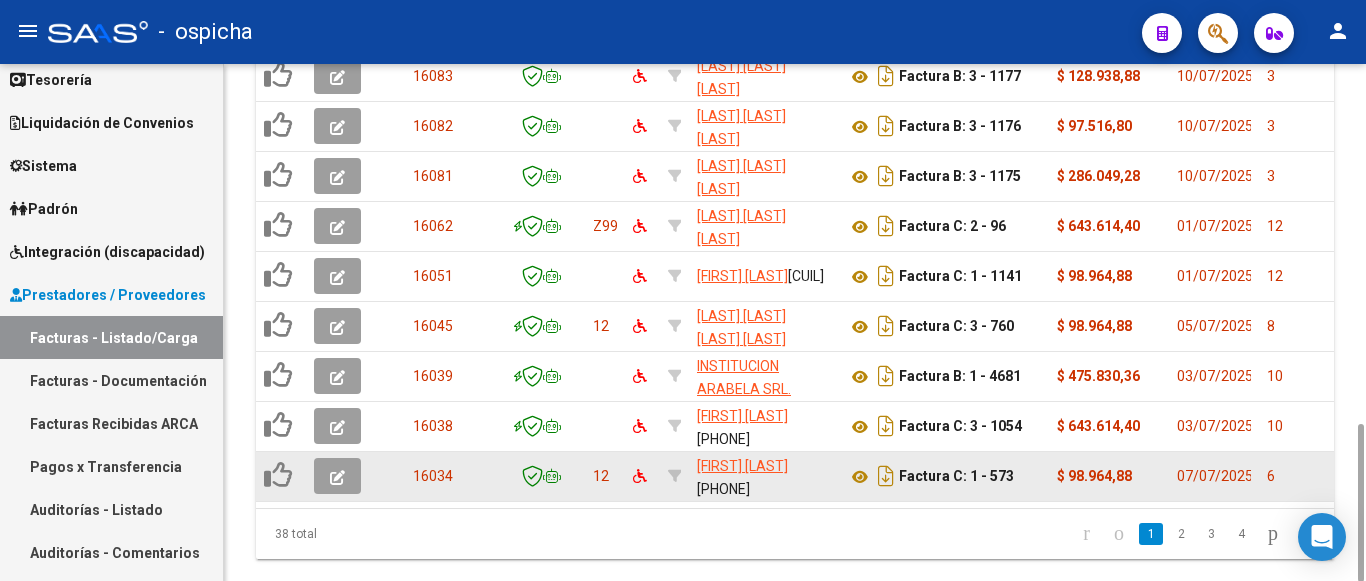 scroll, scrollTop: 977, scrollLeft: 0, axis: vertical 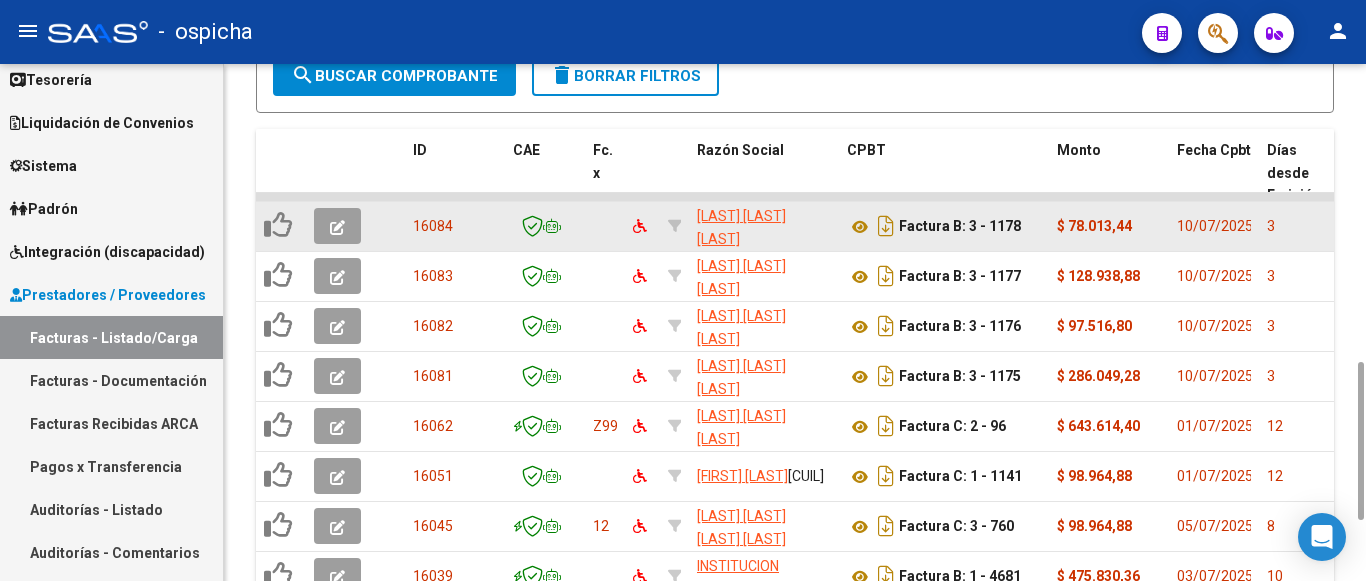 drag, startPoint x: 1179, startPoint y: 174, endPoint x: 1263, endPoint y: 174, distance: 84 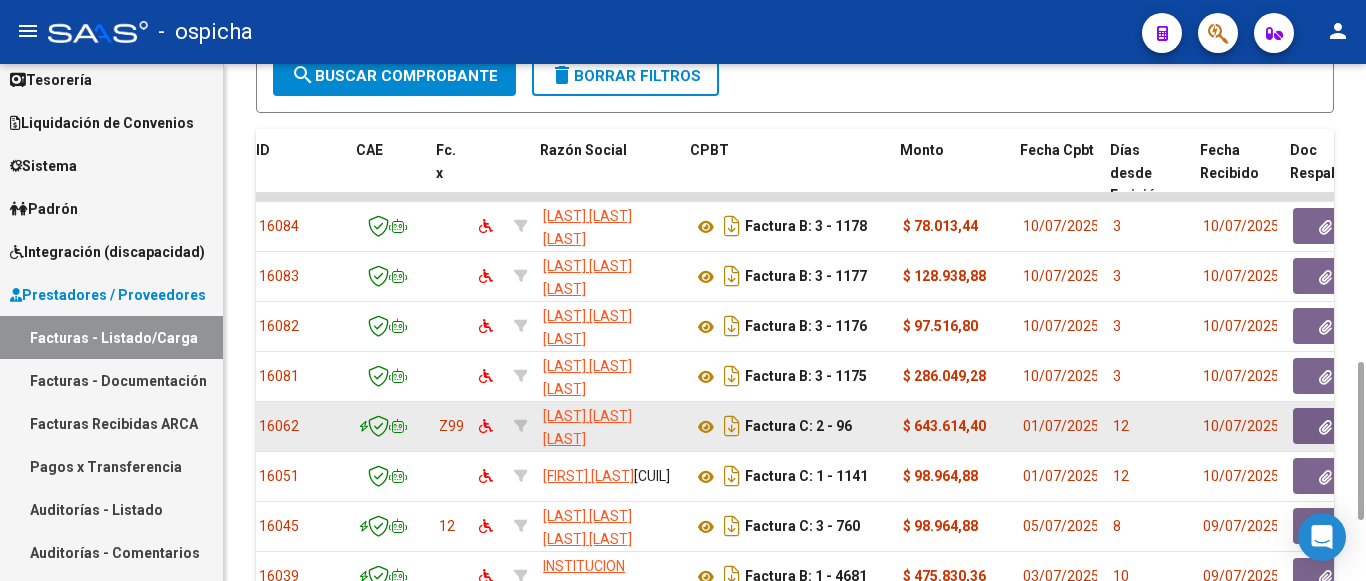 scroll, scrollTop: 0, scrollLeft: 157, axis: horizontal 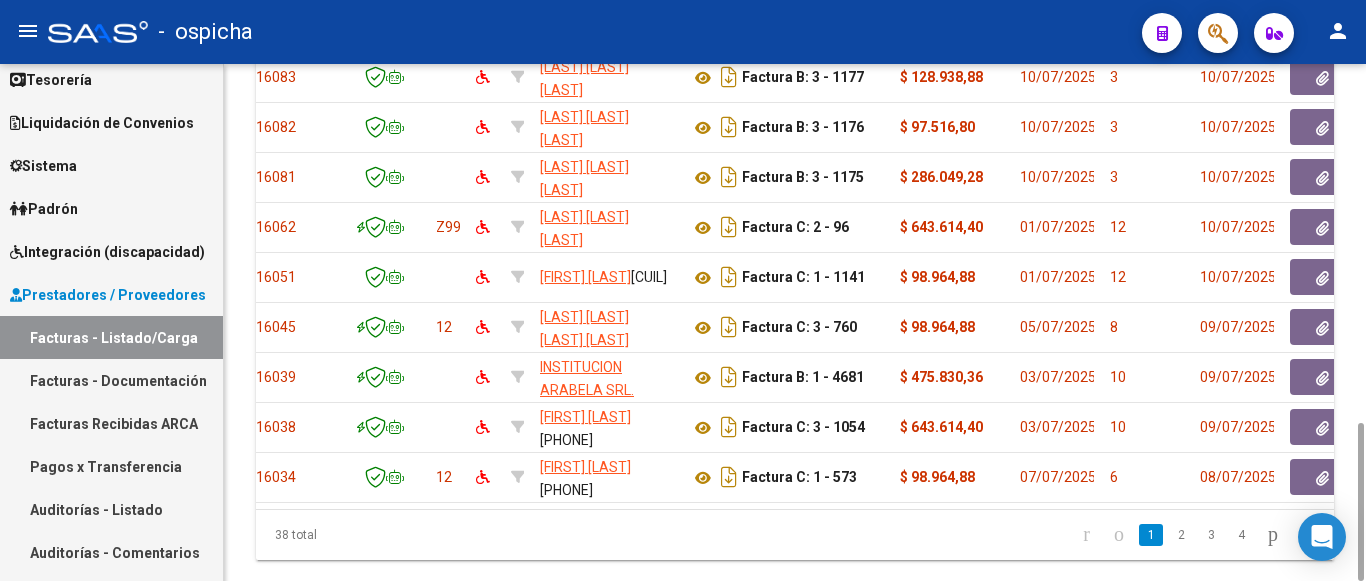 click on "4" 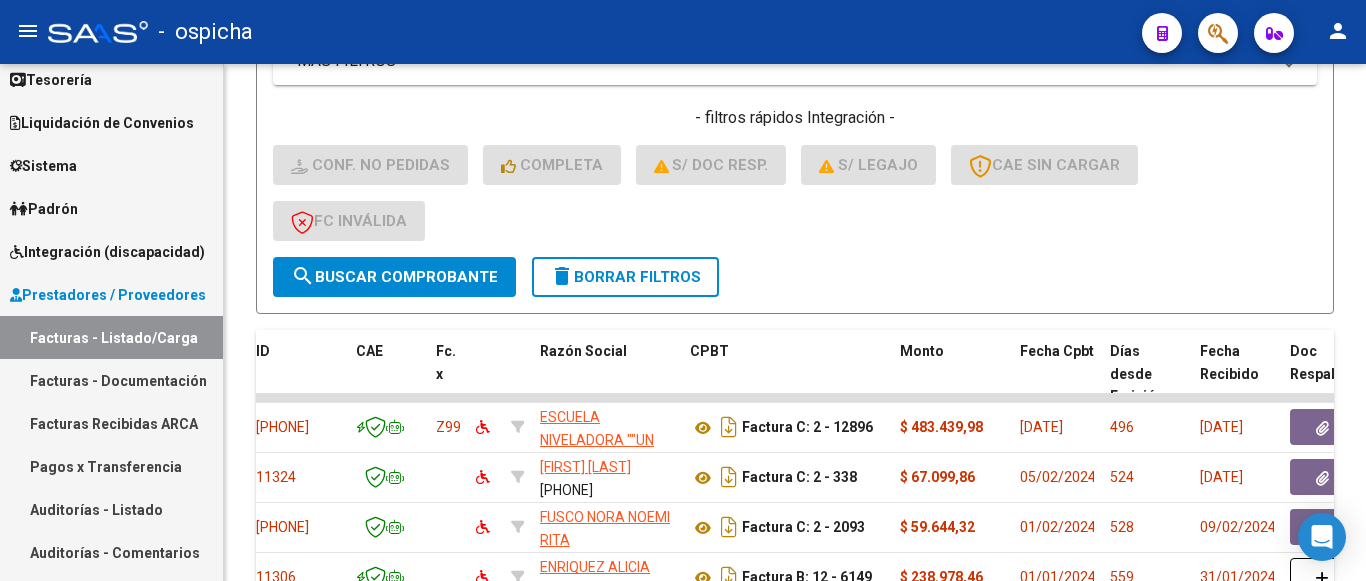 scroll, scrollTop: 976, scrollLeft: 0, axis: vertical 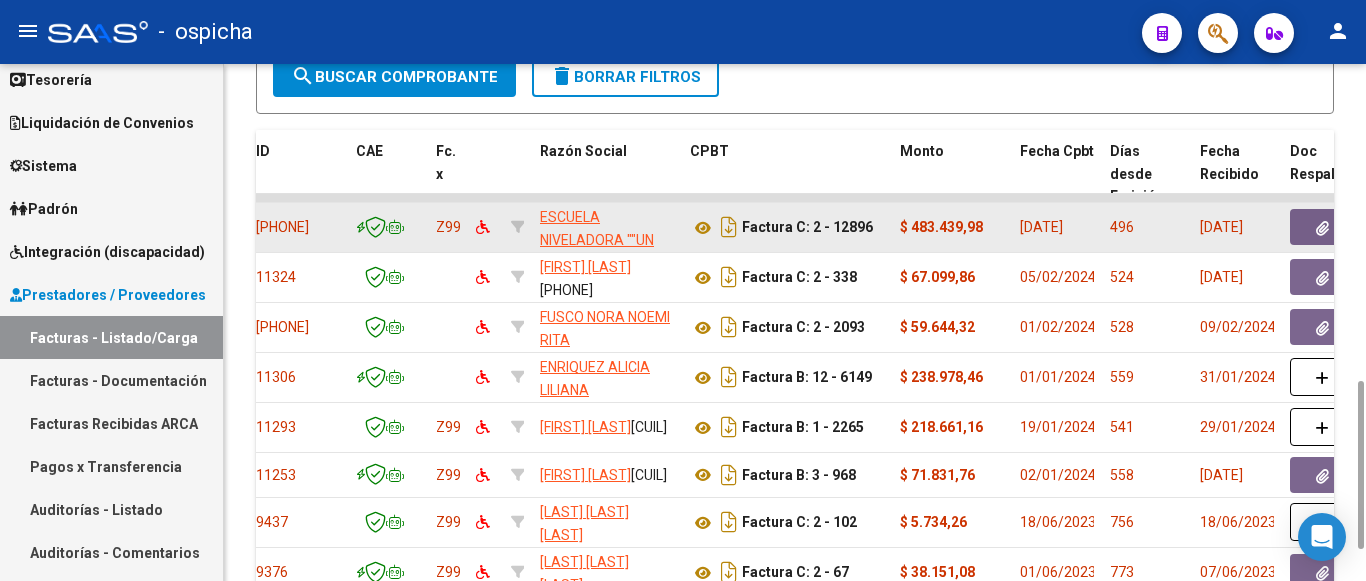 drag, startPoint x: 1126, startPoint y: 171, endPoint x: 1105, endPoint y: 171, distance: 21 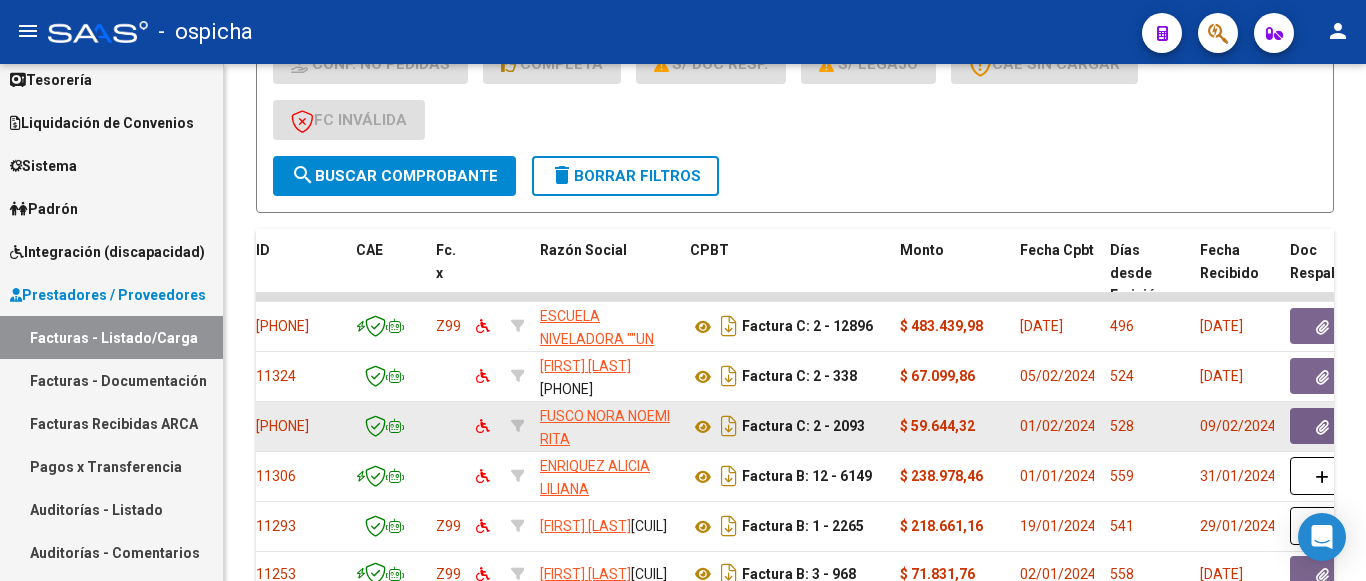 scroll, scrollTop: 1077, scrollLeft: 0, axis: vertical 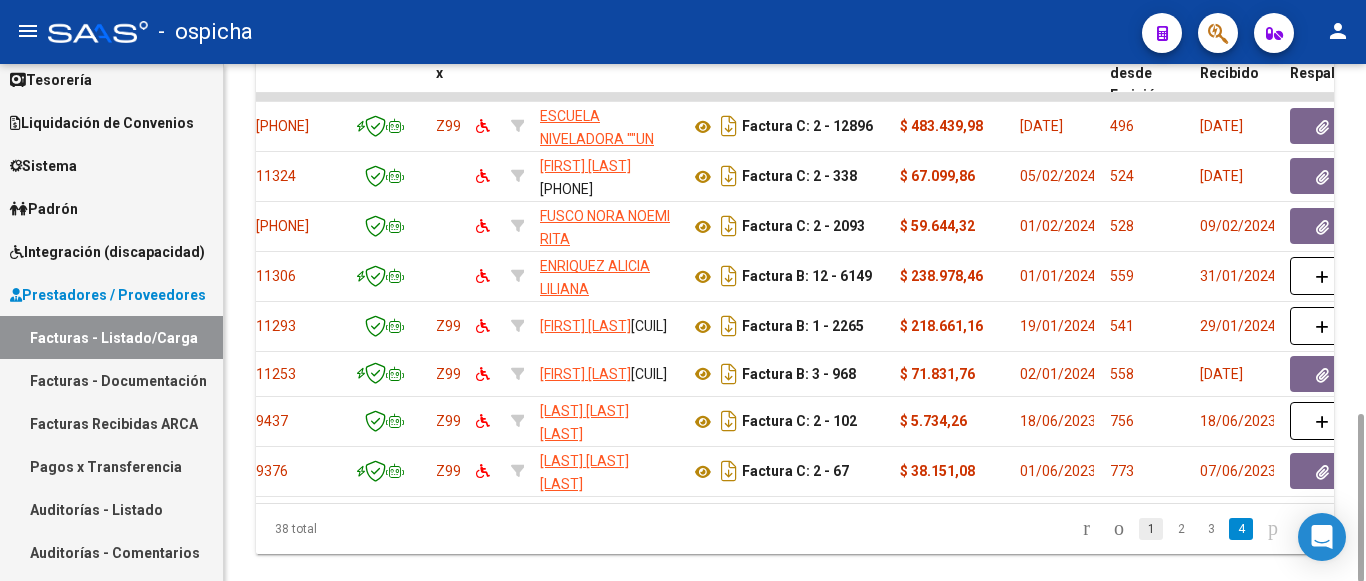 click on "1" 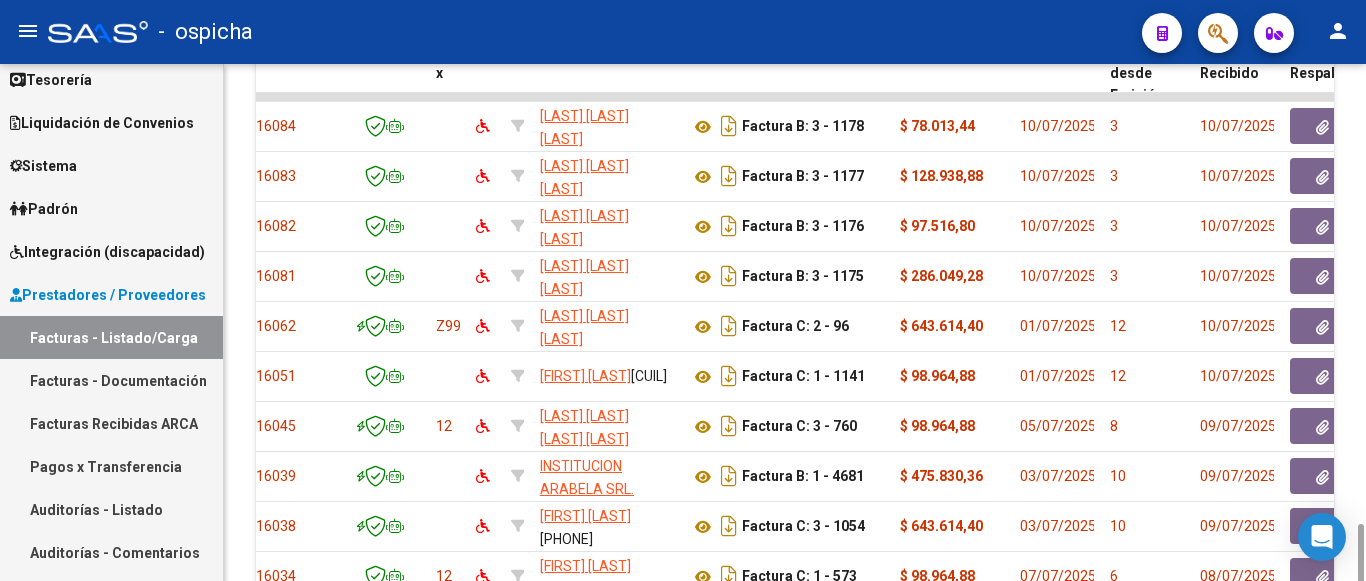 scroll, scrollTop: 1177, scrollLeft: 0, axis: vertical 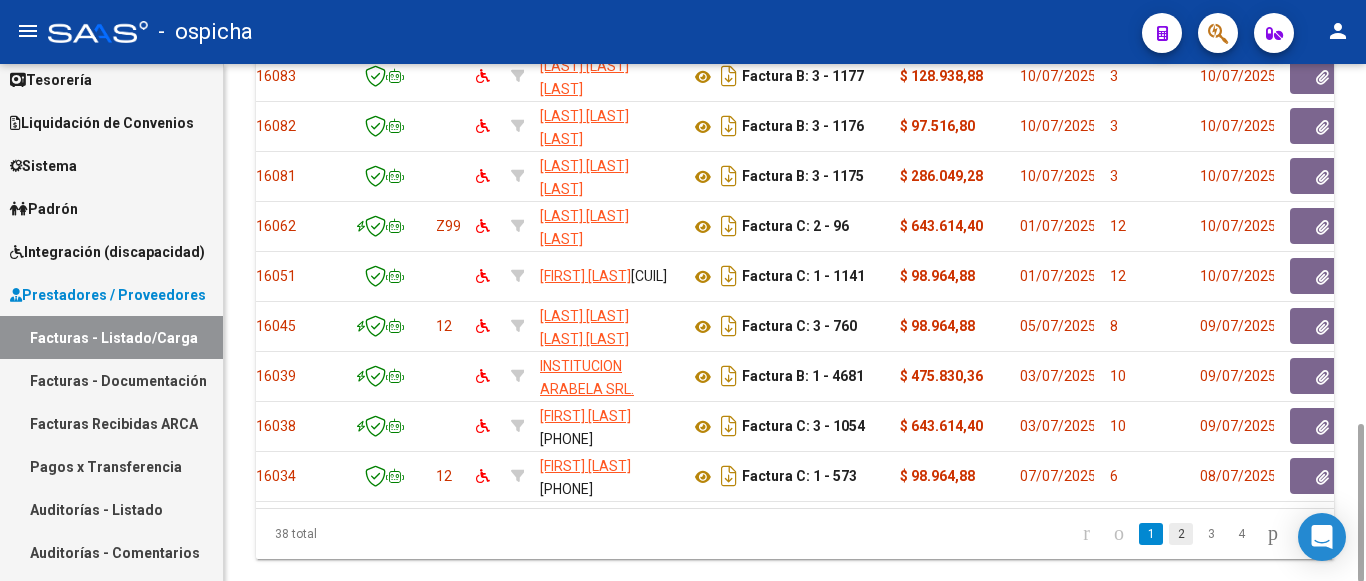 click on "2" 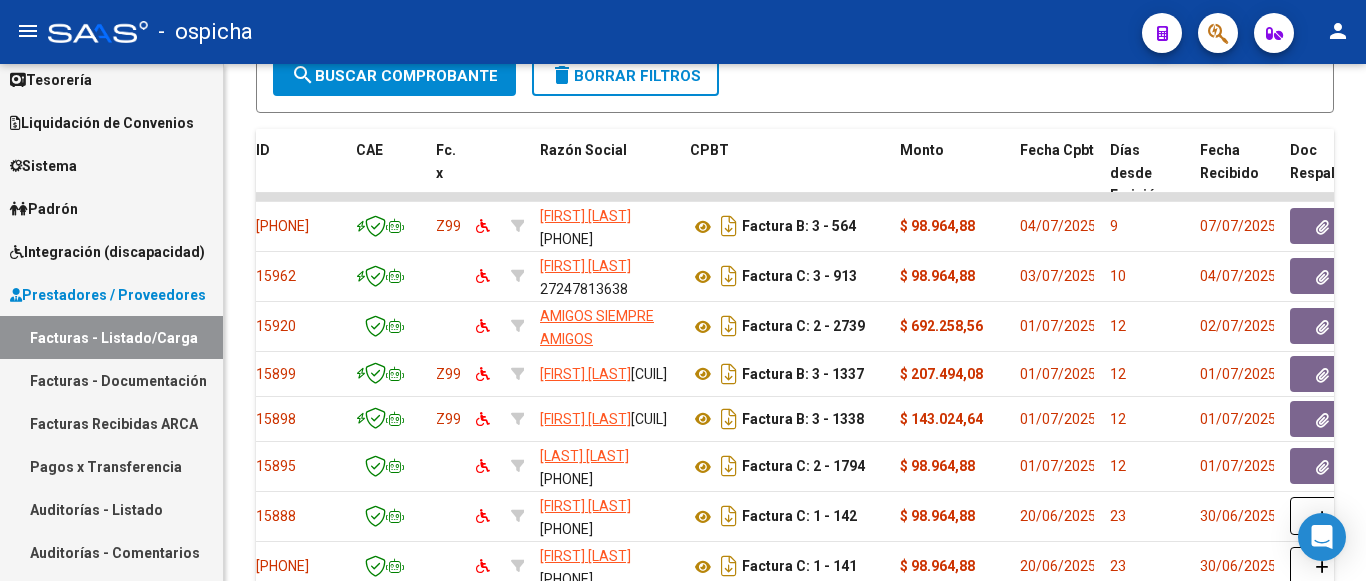 scroll, scrollTop: 1177, scrollLeft: 0, axis: vertical 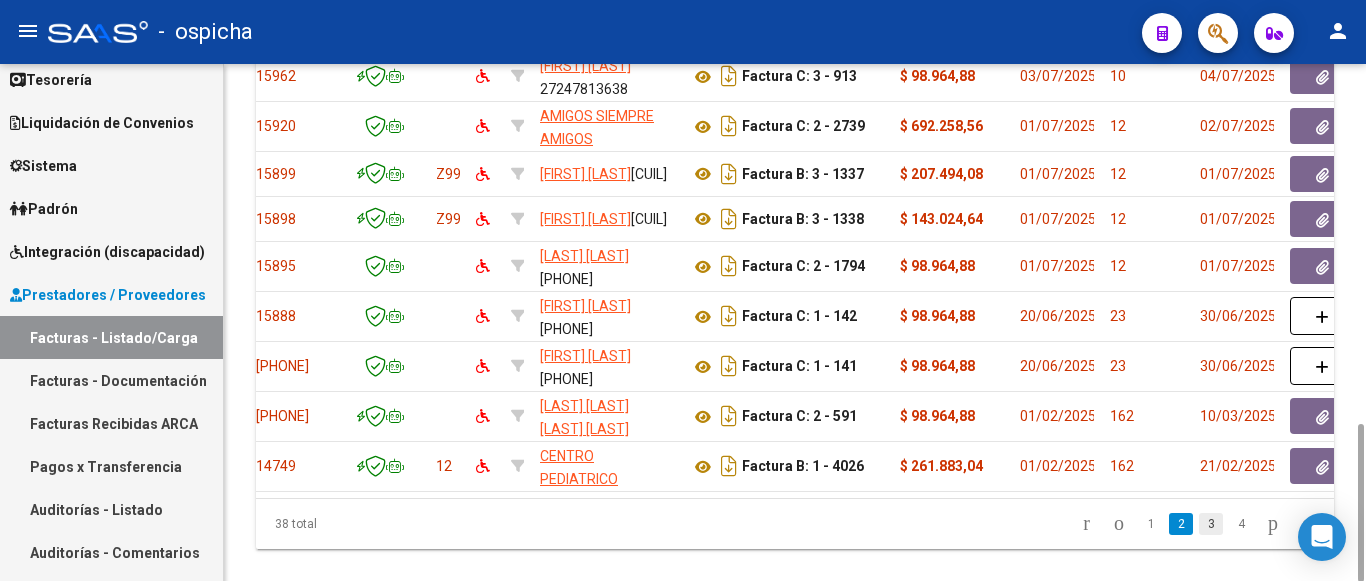 click on "3" 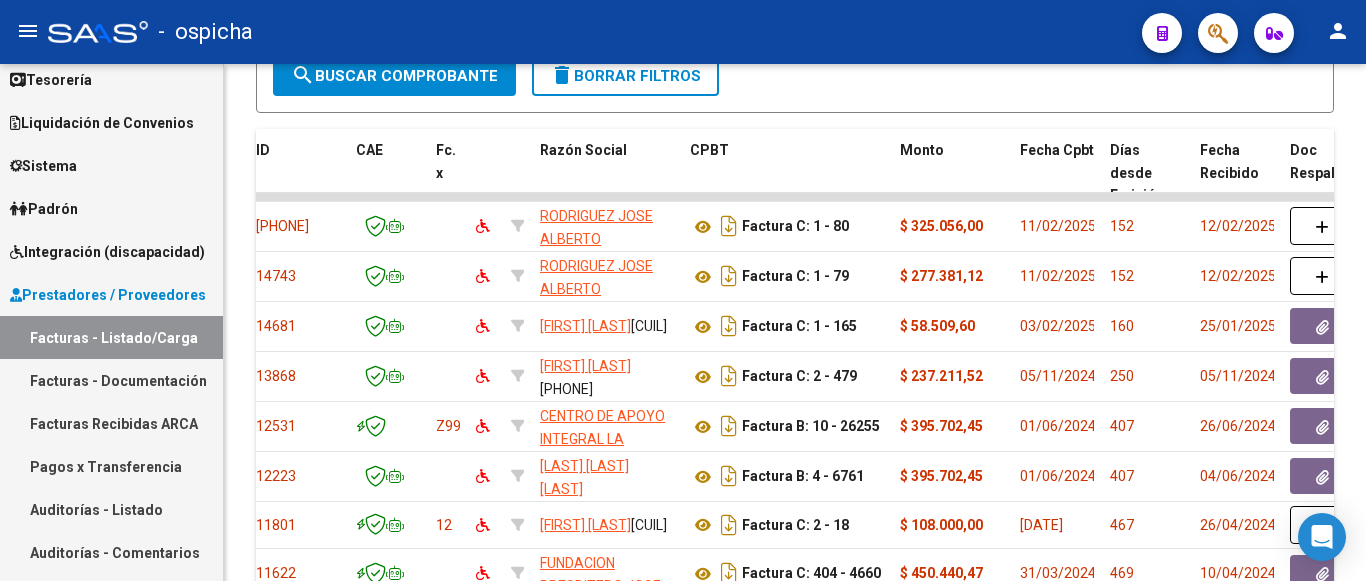 scroll, scrollTop: 1177, scrollLeft: 0, axis: vertical 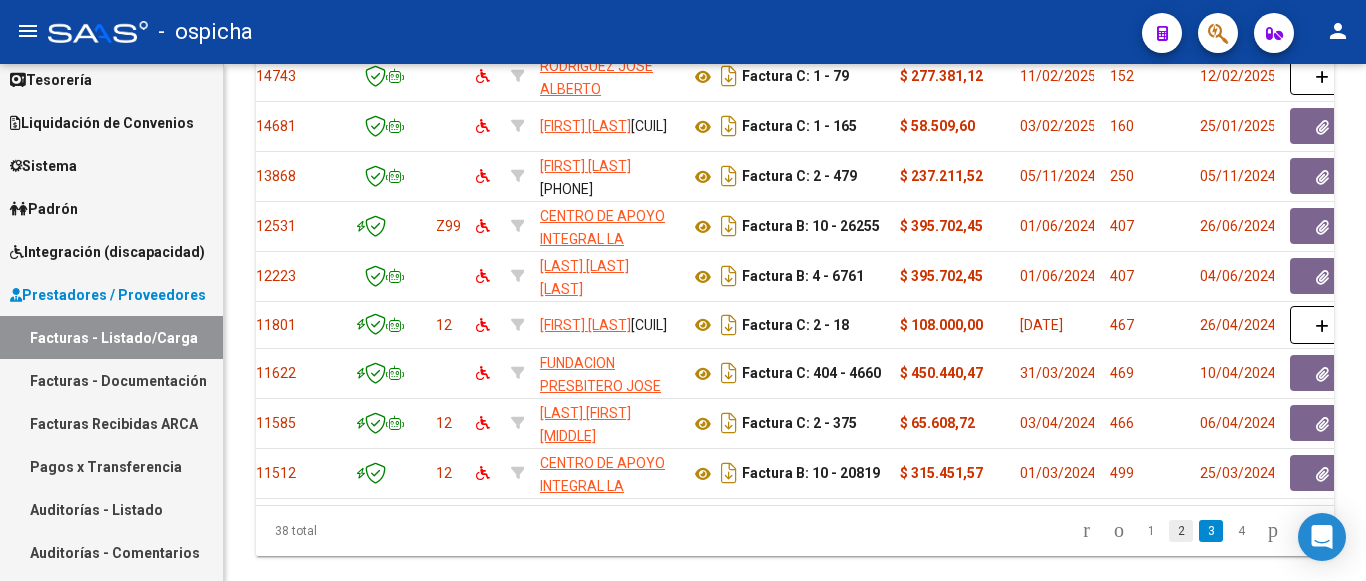 click on "2" 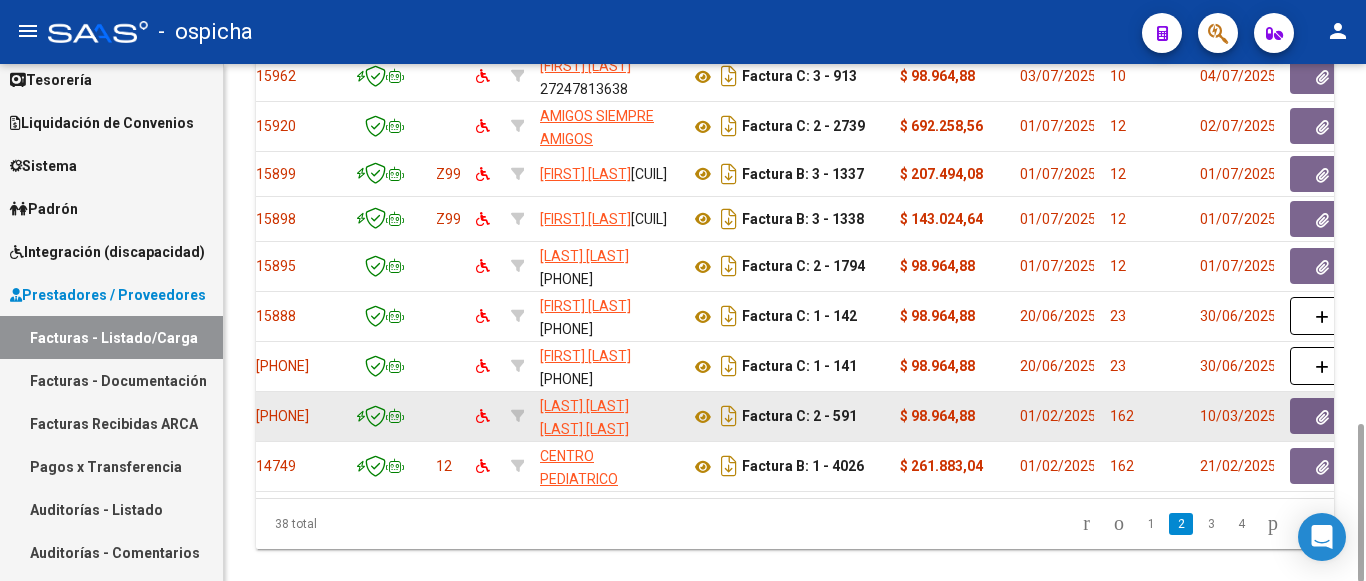 drag, startPoint x: 1122, startPoint y: 367, endPoint x: 1105, endPoint y: 367, distance: 17 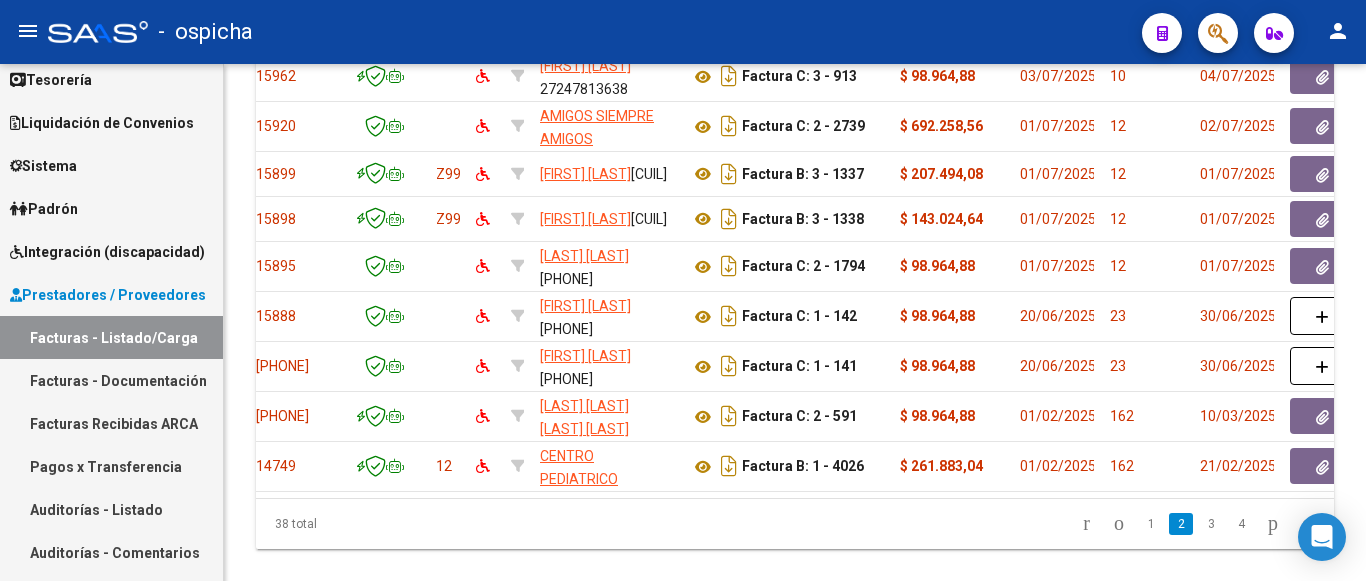 scroll, scrollTop: 177, scrollLeft: 0, axis: vertical 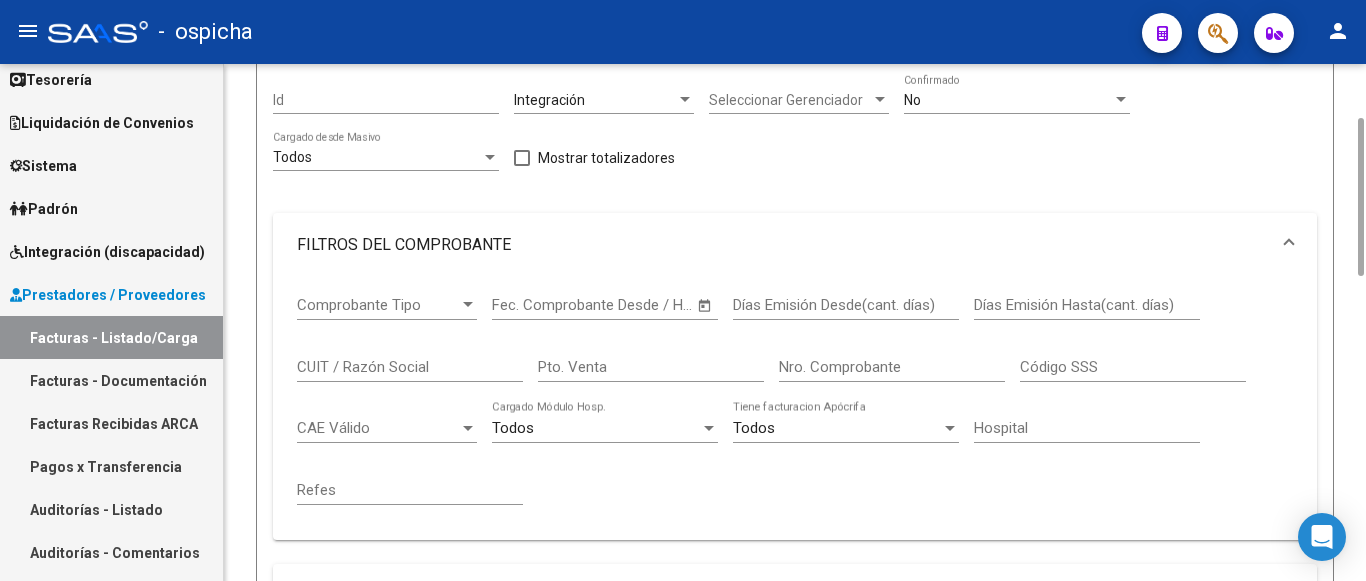 click on "Integración (discapacidad)" at bounding box center [107, 252] 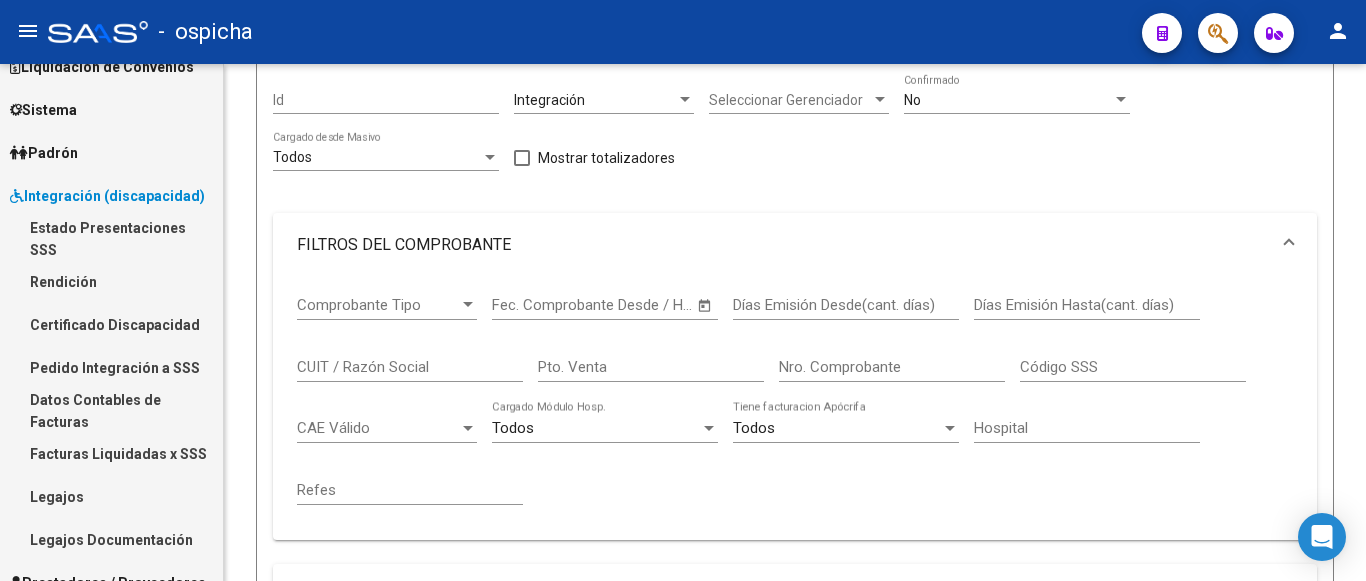 scroll, scrollTop: 200, scrollLeft: 0, axis: vertical 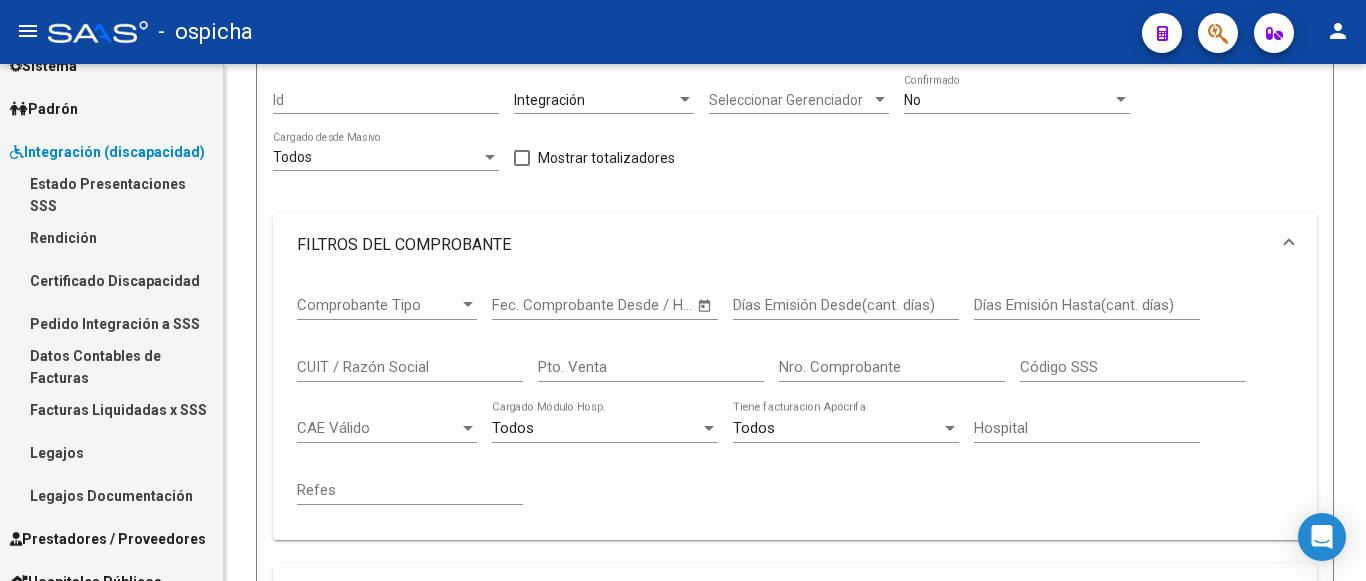 click on "Rendición" at bounding box center (111, 237) 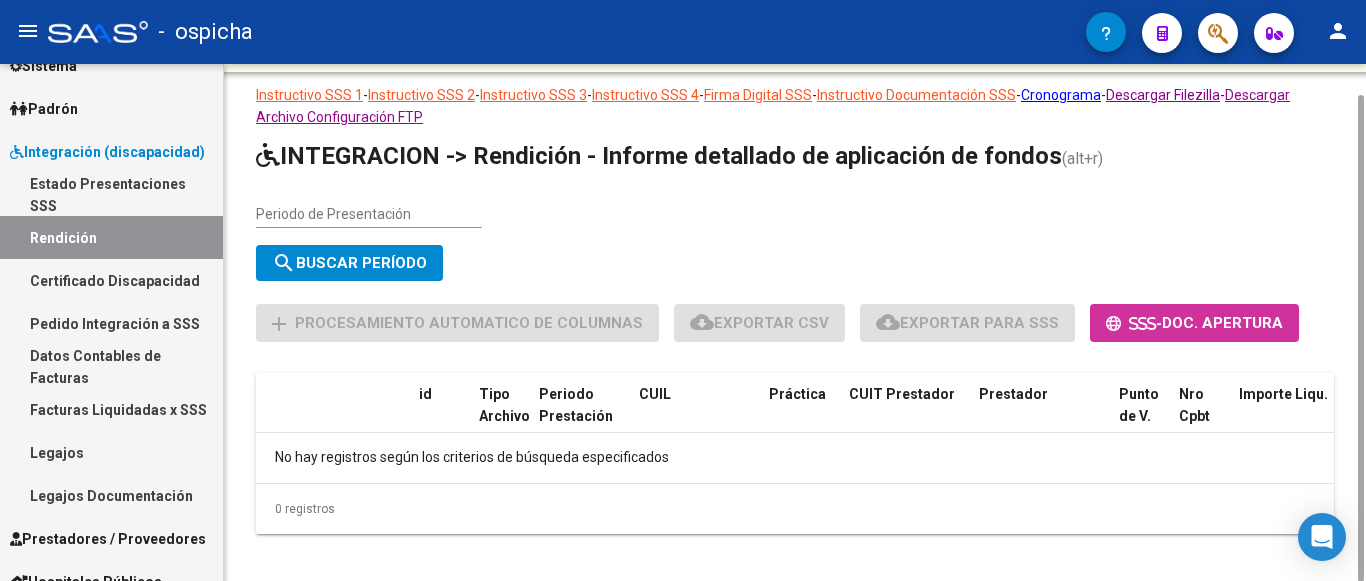 scroll, scrollTop: 0, scrollLeft: 0, axis: both 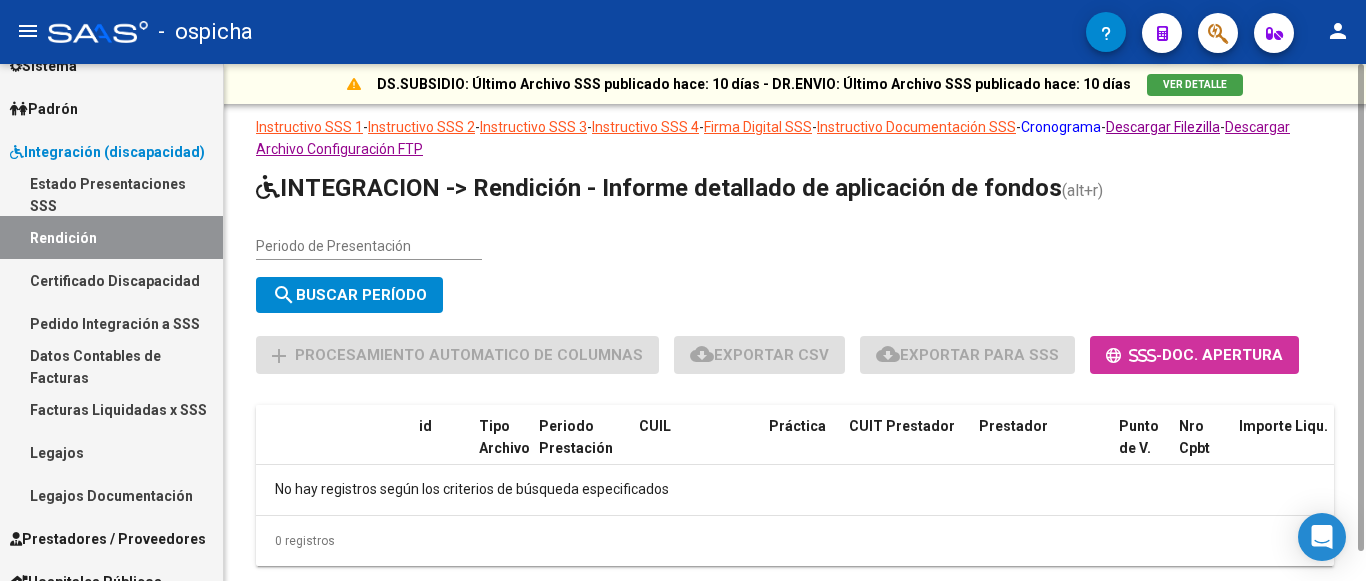 click on "Cronograma" 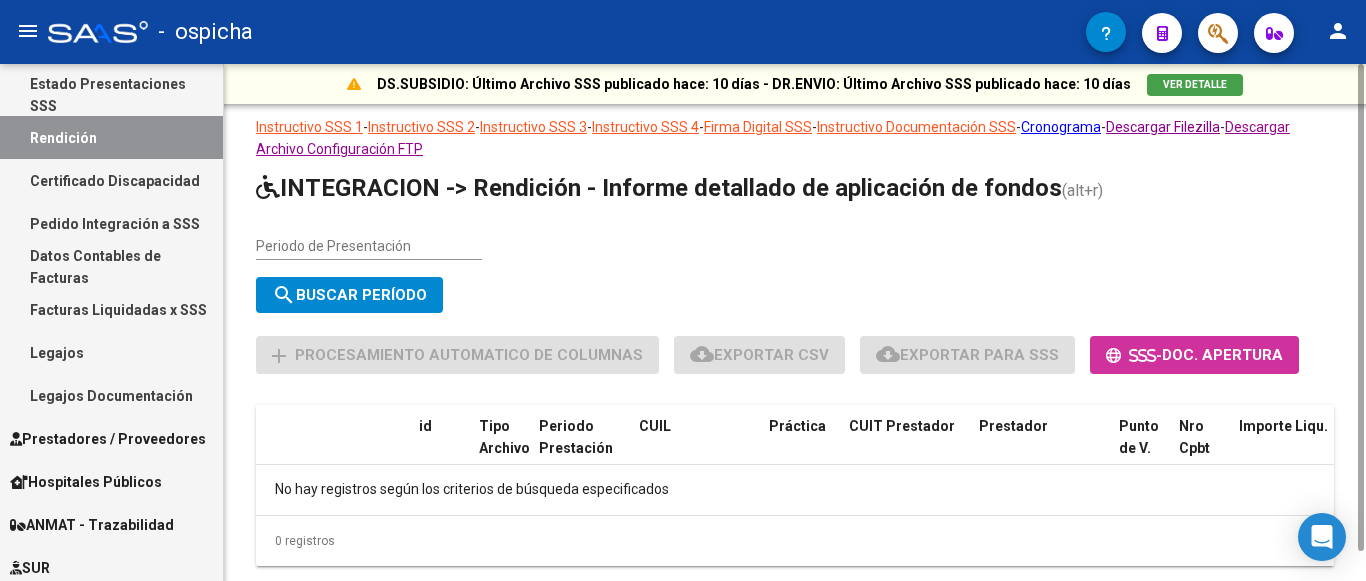 scroll, scrollTop: 300, scrollLeft: 0, axis: vertical 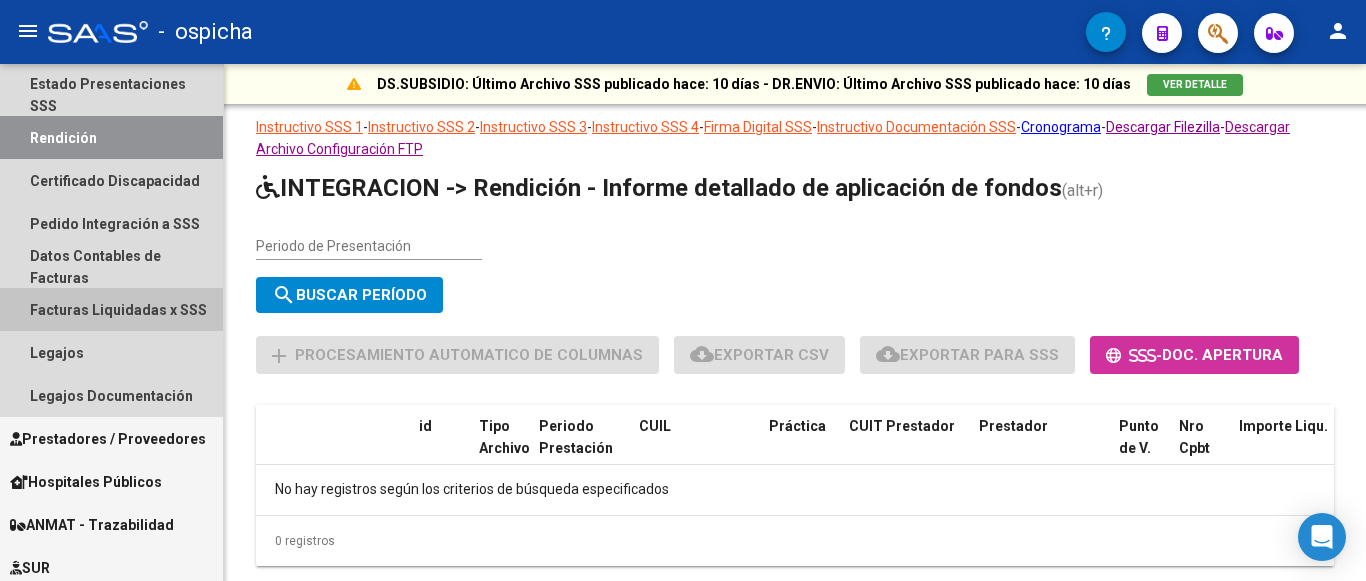 click on "Facturas Liquidadas x SSS" at bounding box center [111, 309] 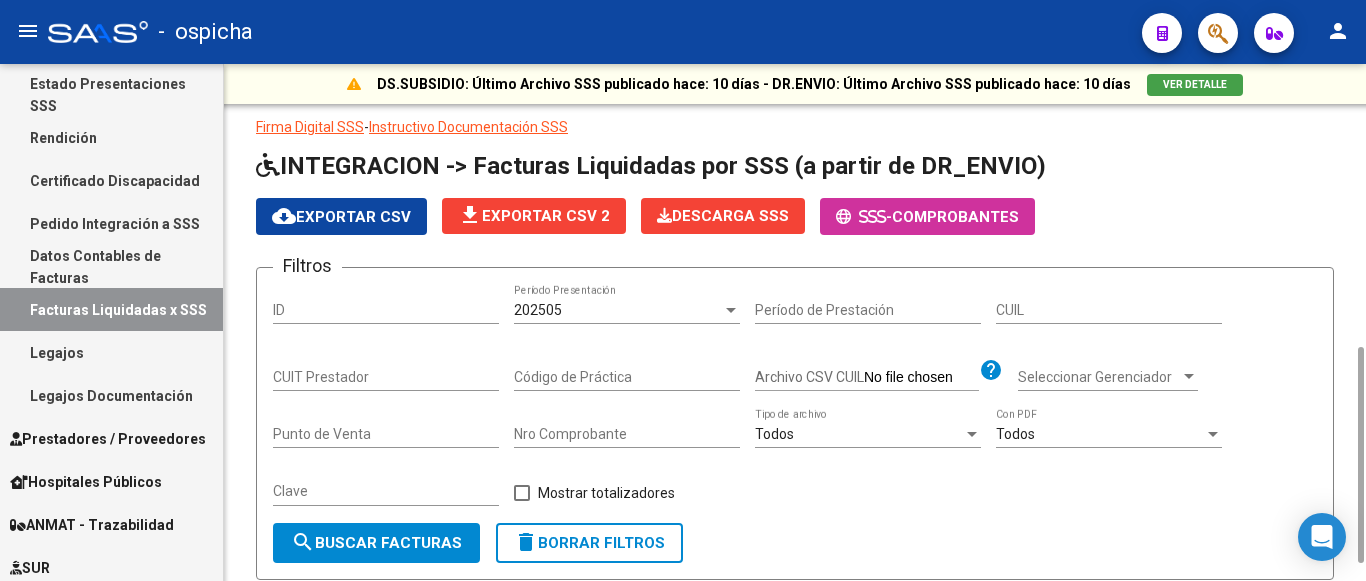 scroll, scrollTop: 200, scrollLeft: 0, axis: vertical 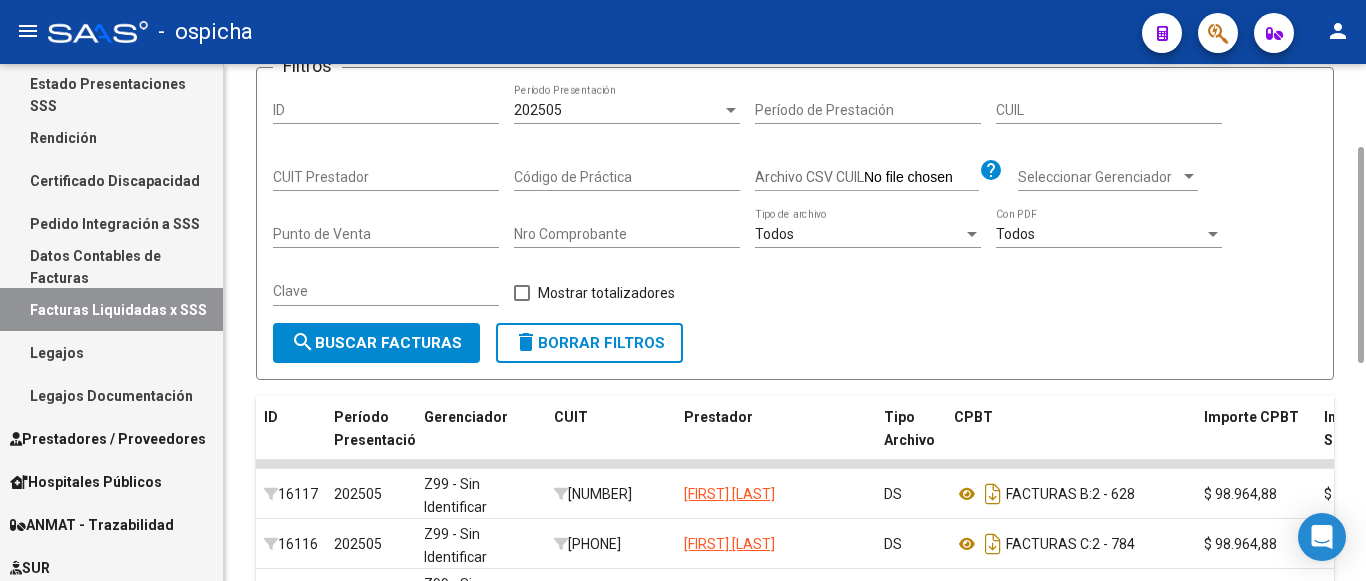 click at bounding box center (731, 110) 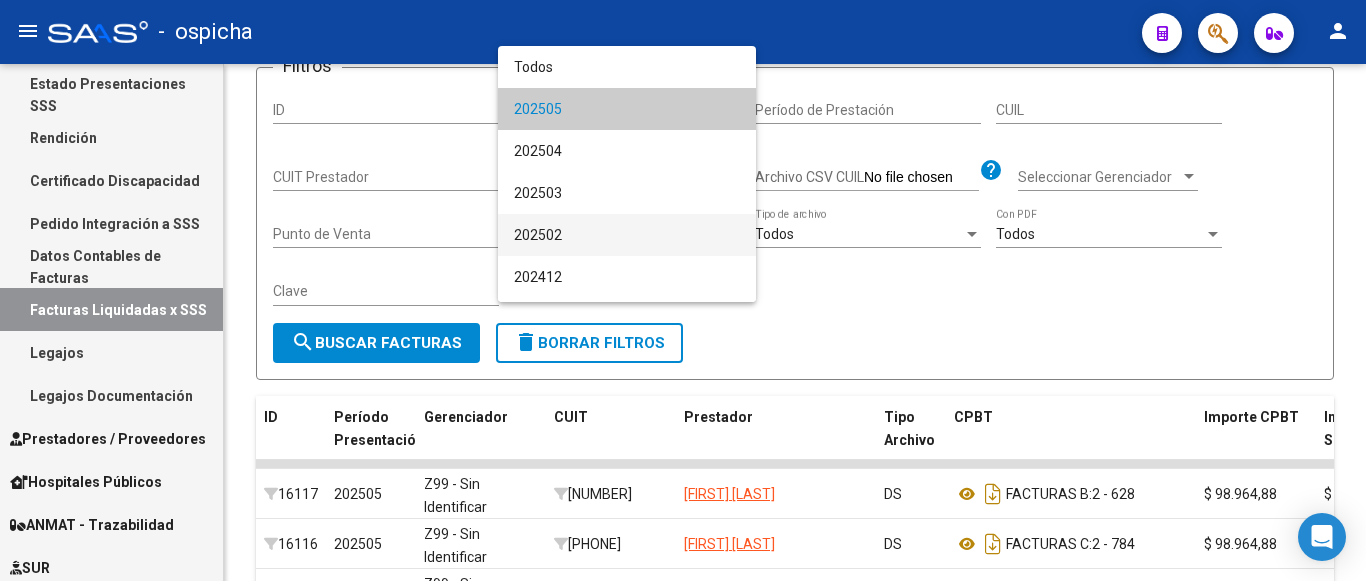 click on "202502" at bounding box center (627, 235) 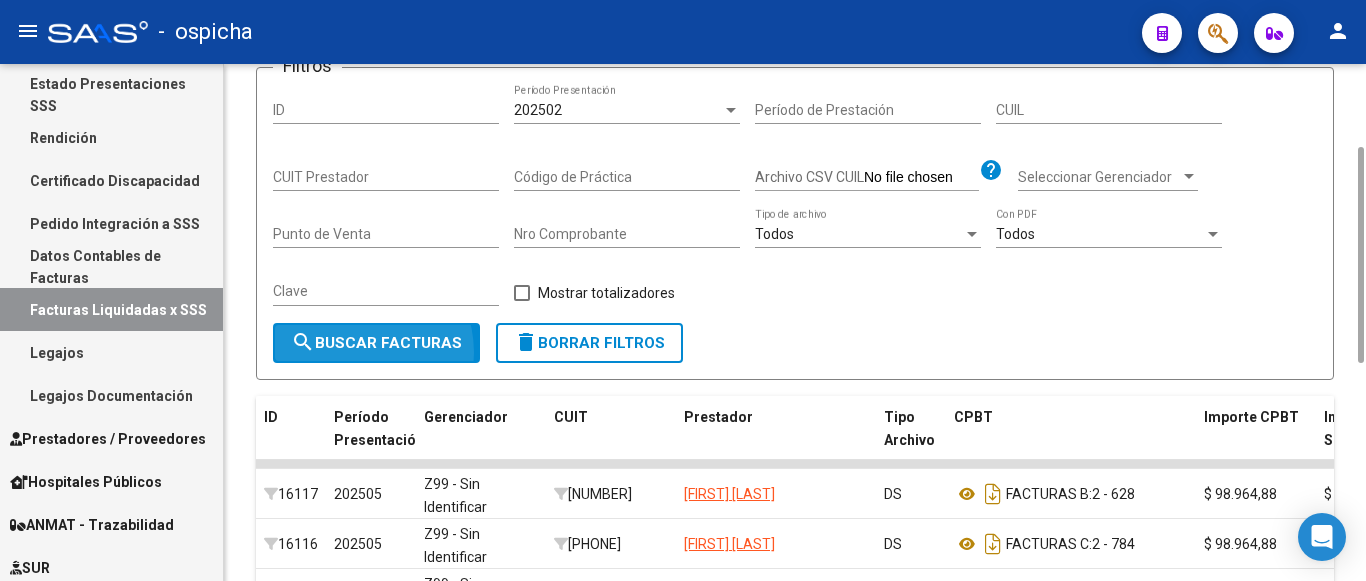 click on "search  Buscar Facturas" 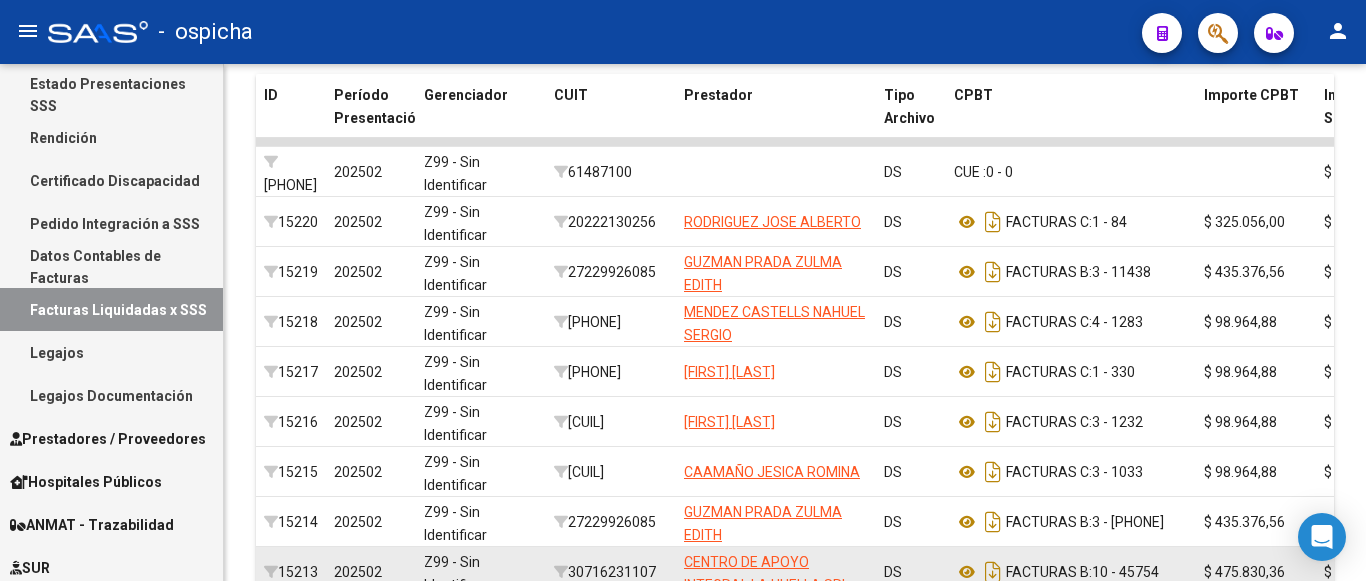 scroll, scrollTop: 0, scrollLeft: 0, axis: both 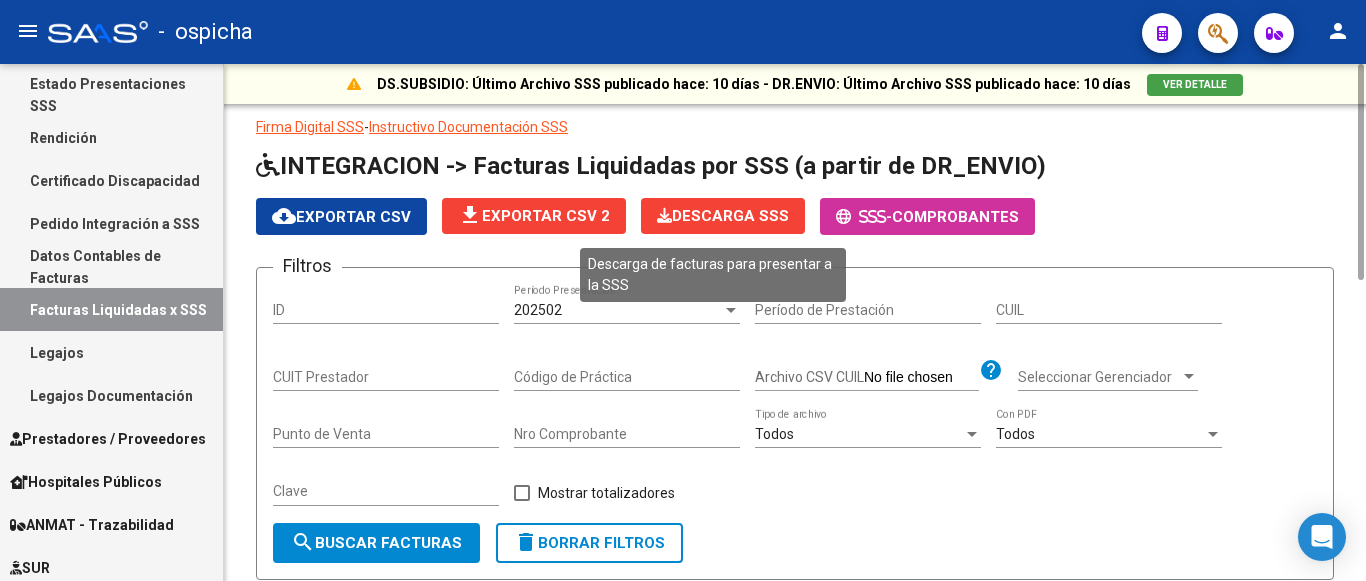 click on "Descarga SSS" 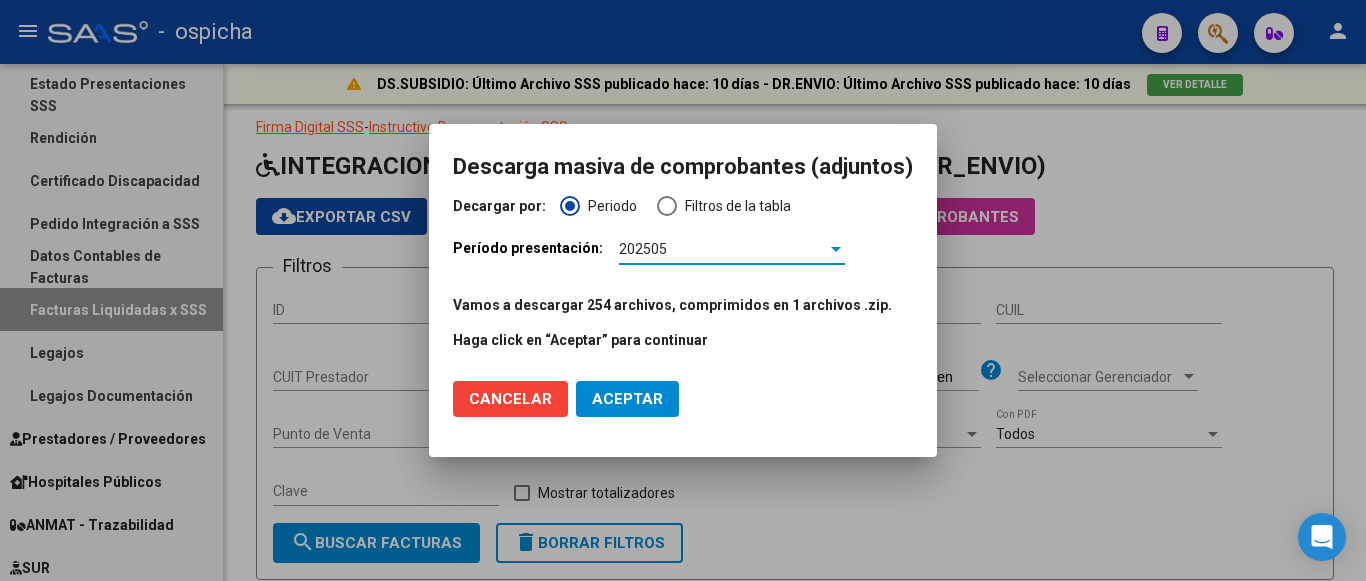 click on "202505" at bounding box center (723, 249) 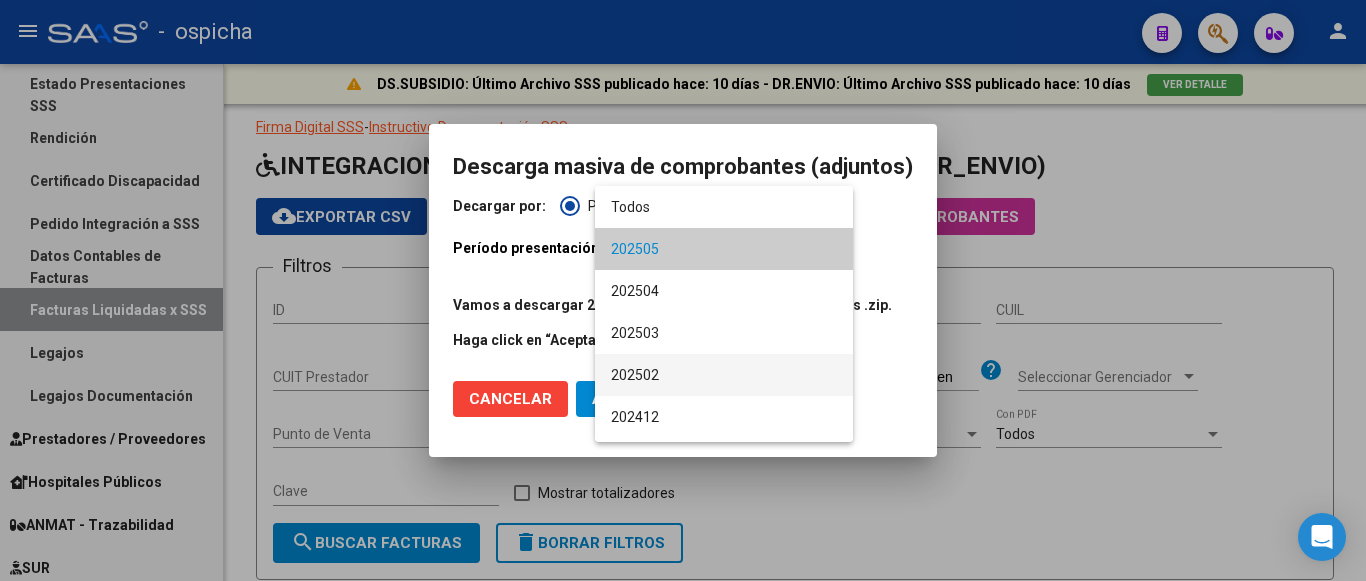 click on "202502" at bounding box center (724, 375) 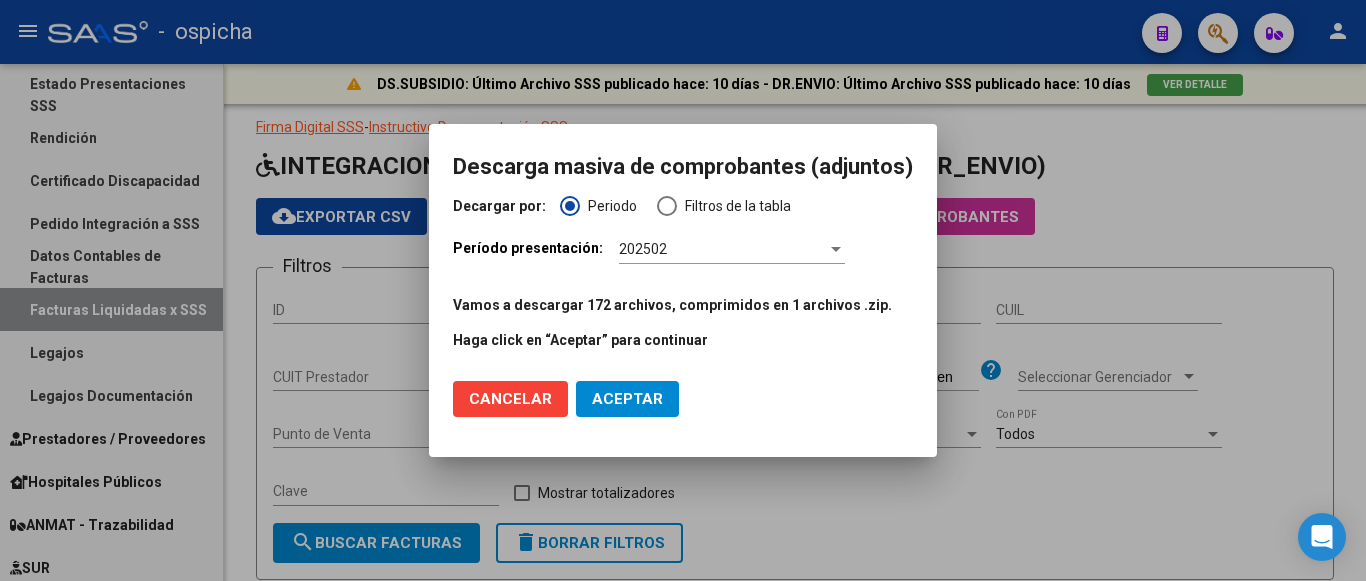 drag, startPoint x: 509, startPoint y: 306, endPoint x: 664, endPoint y: 298, distance: 155.20631 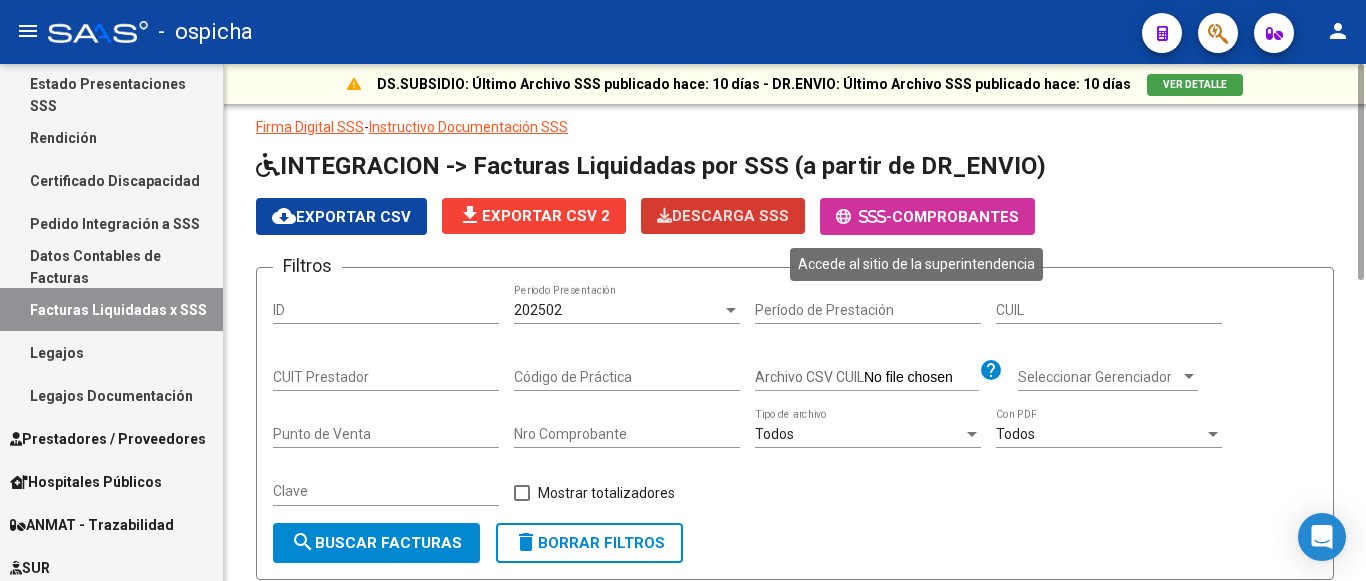 click on "Comprobantes" 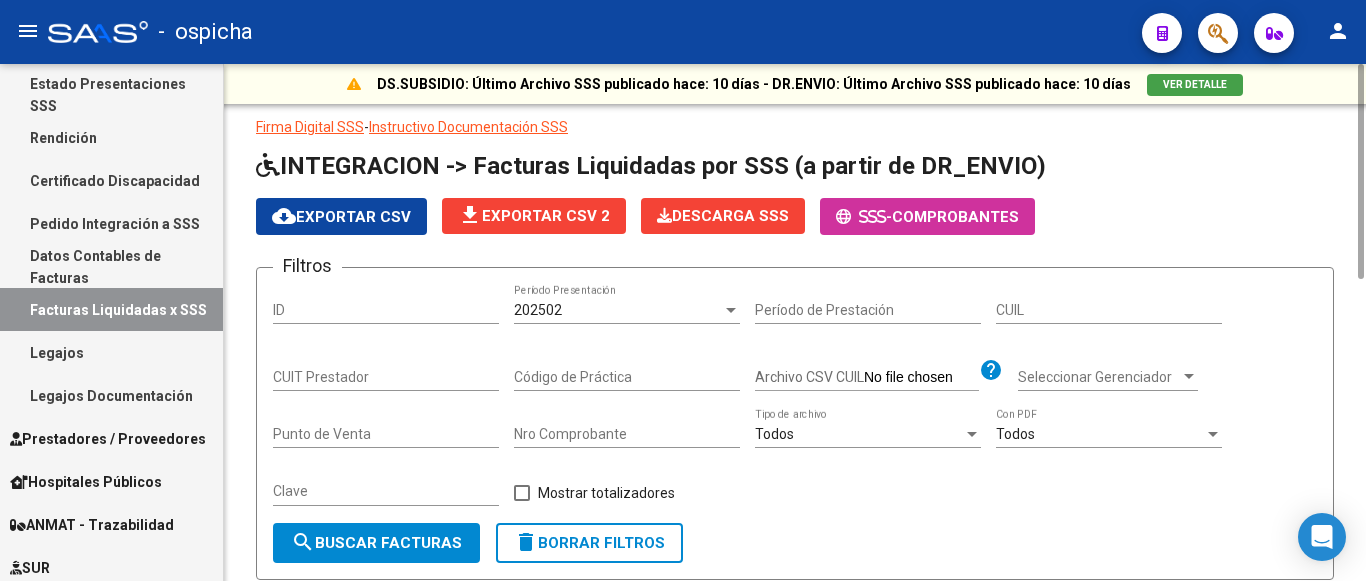 scroll, scrollTop: 300, scrollLeft: 0, axis: vertical 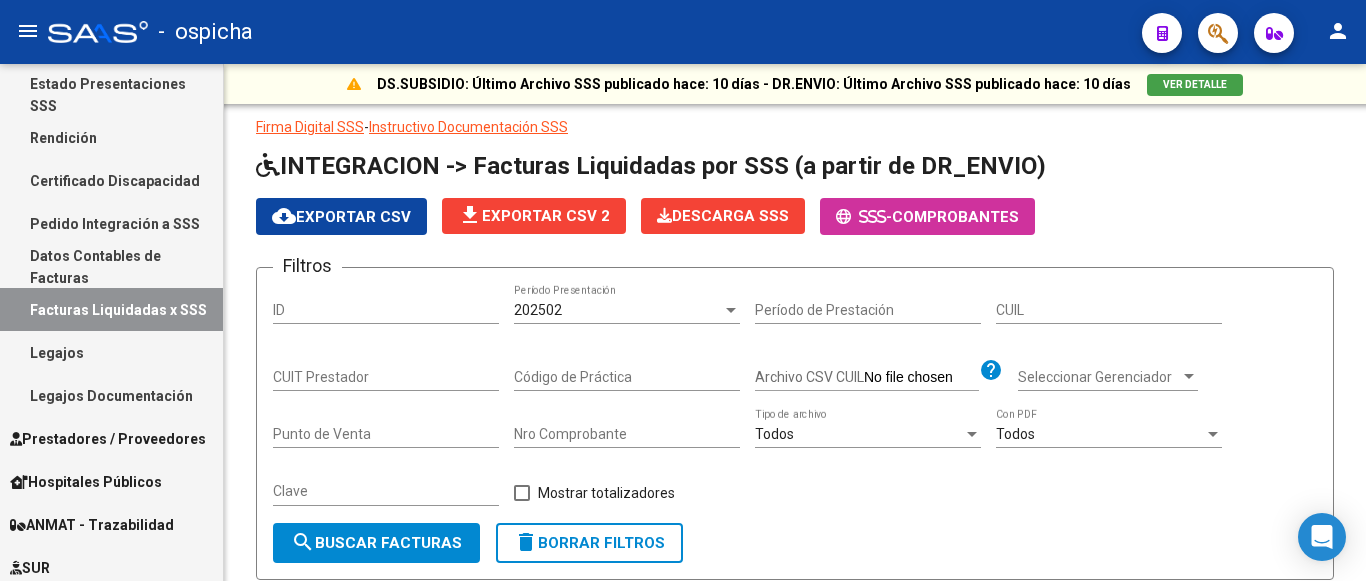 click on "Prestadores / Proveedores" at bounding box center (108, 439) 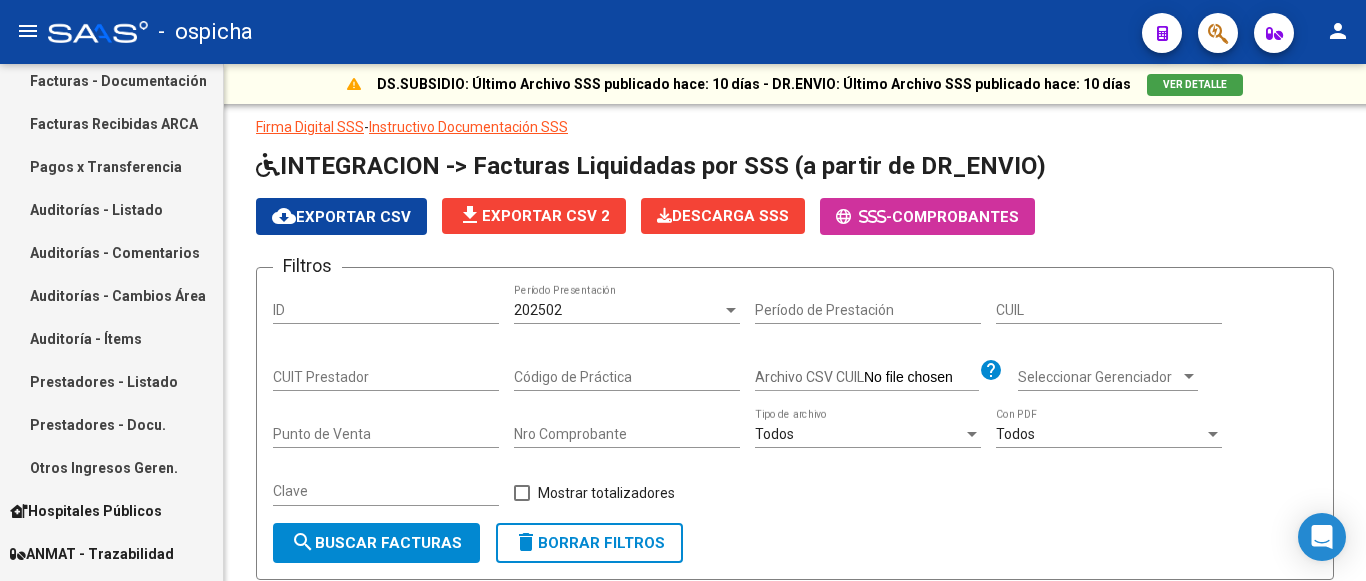 scroll, scrollTop: 300, scrollLeft: 0, axis: vertical 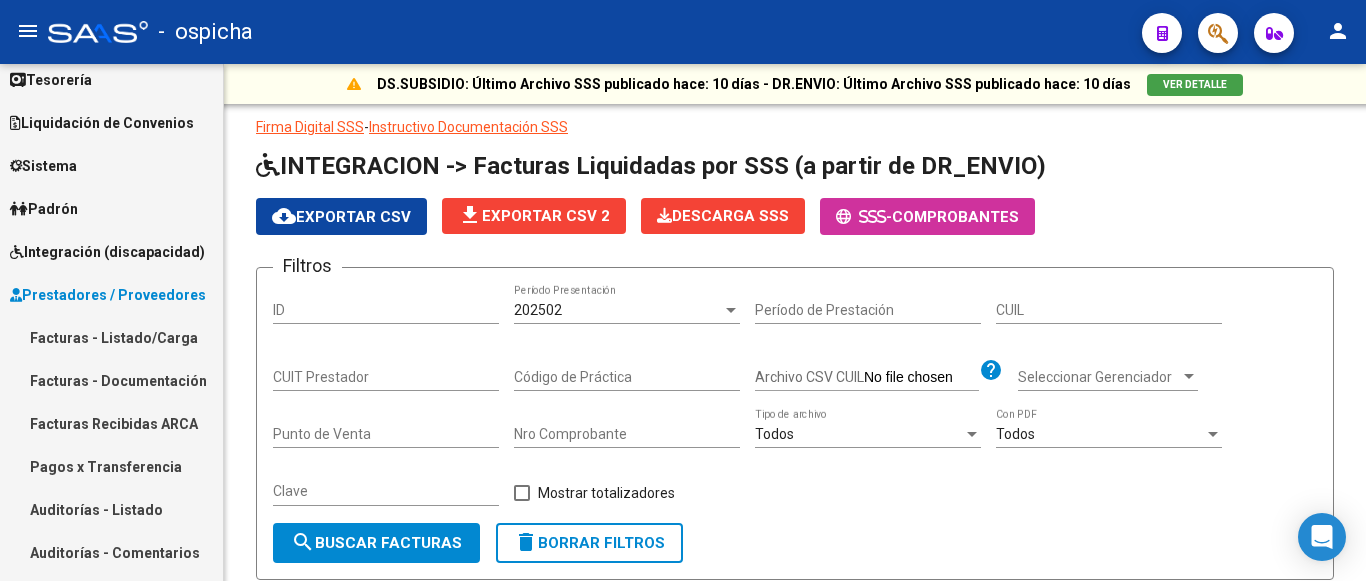click on "Prestadores / Proveedores" at bounding box center (108, 295) 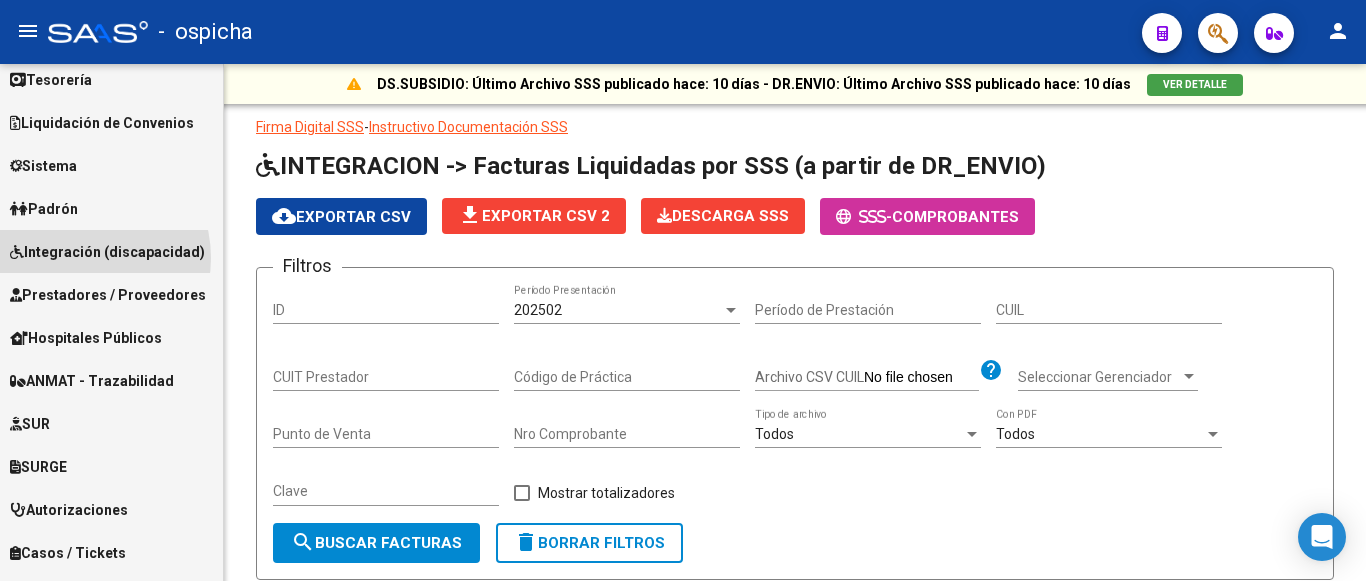 click on "Integración (discapacidad)" at bounding box center (107, 252) 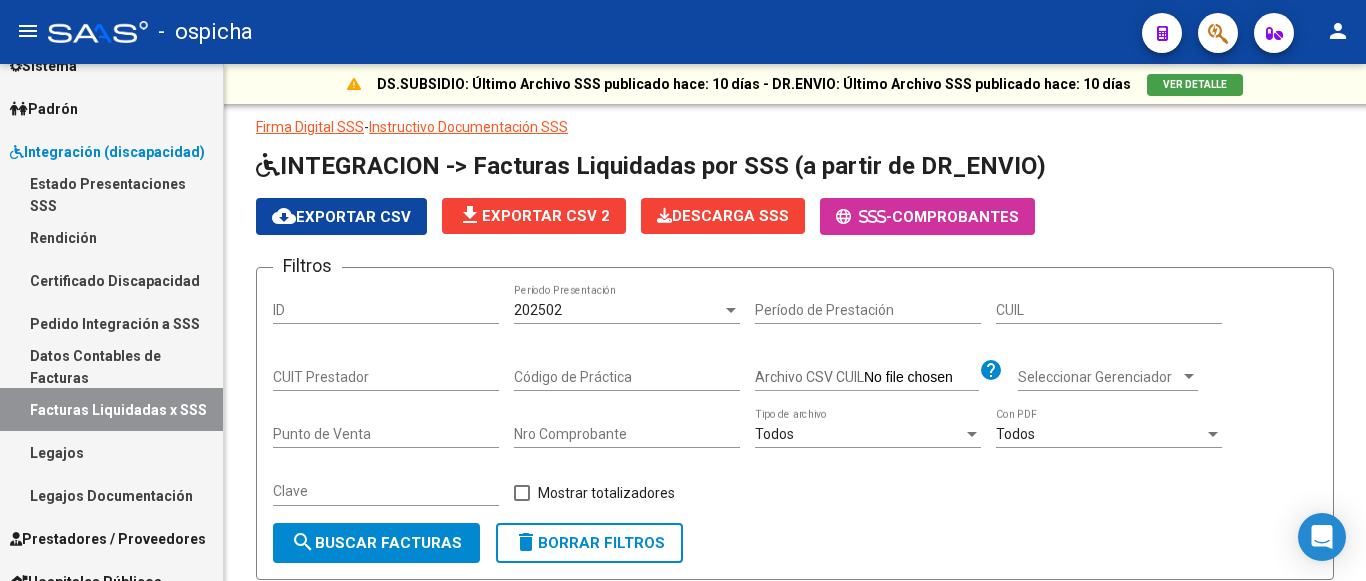 scroll, scrollTop: 300, scrollLeft: 0, axis: vertical 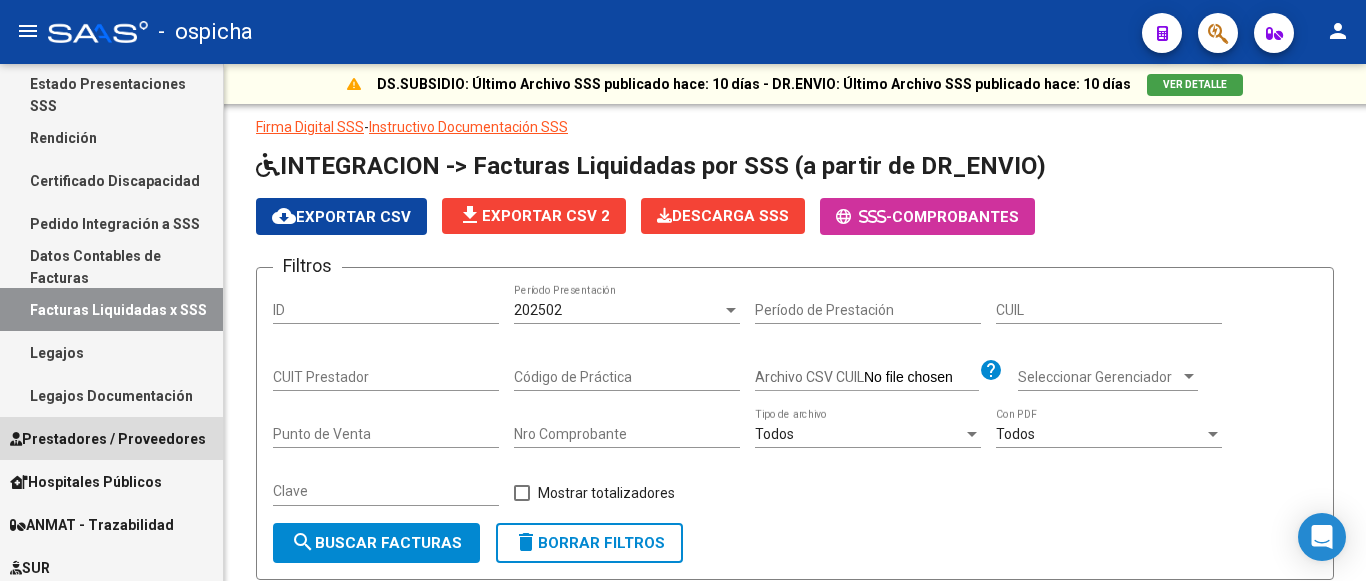 click on "Prestadores / Proveedores" at bounding box center (108, 439) 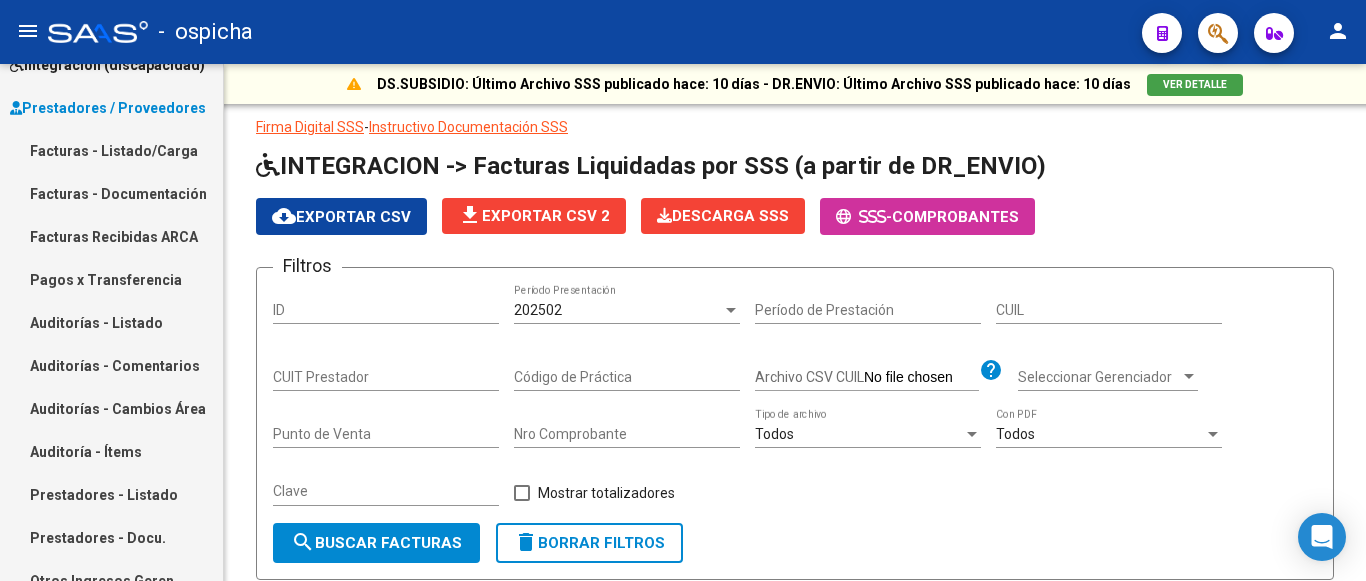 scroll, scrollTop: 263, scrollLeft: 0, axis: vertical 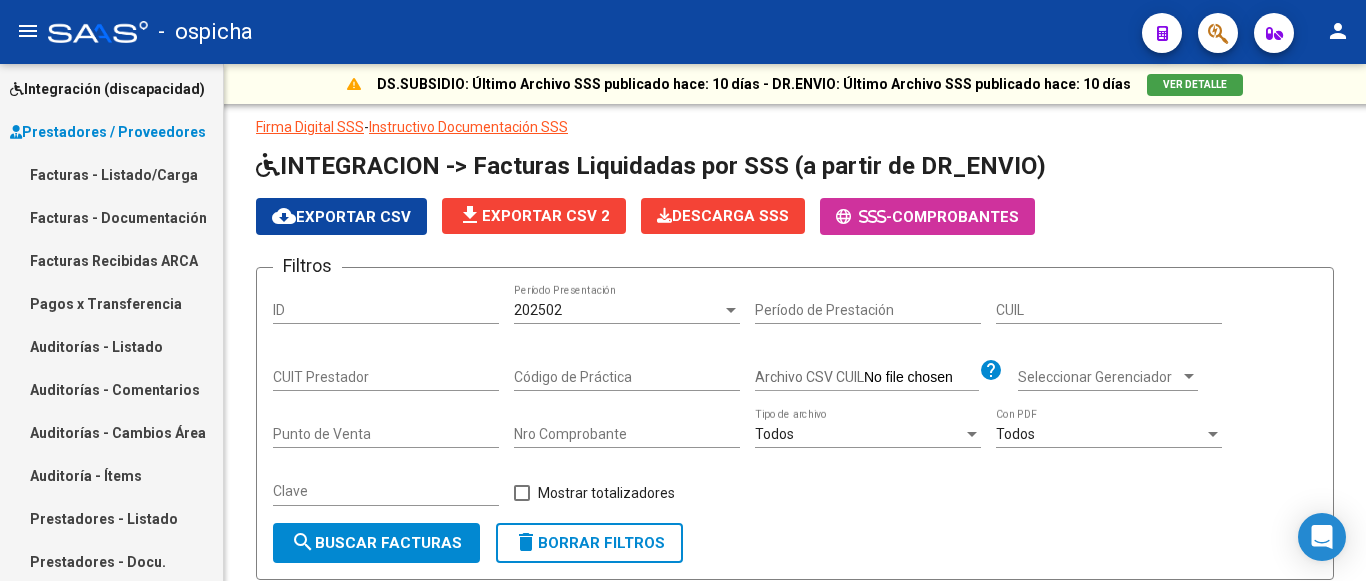 click on "Facturas - Listado/Carga" at bounding box center [111, 174] 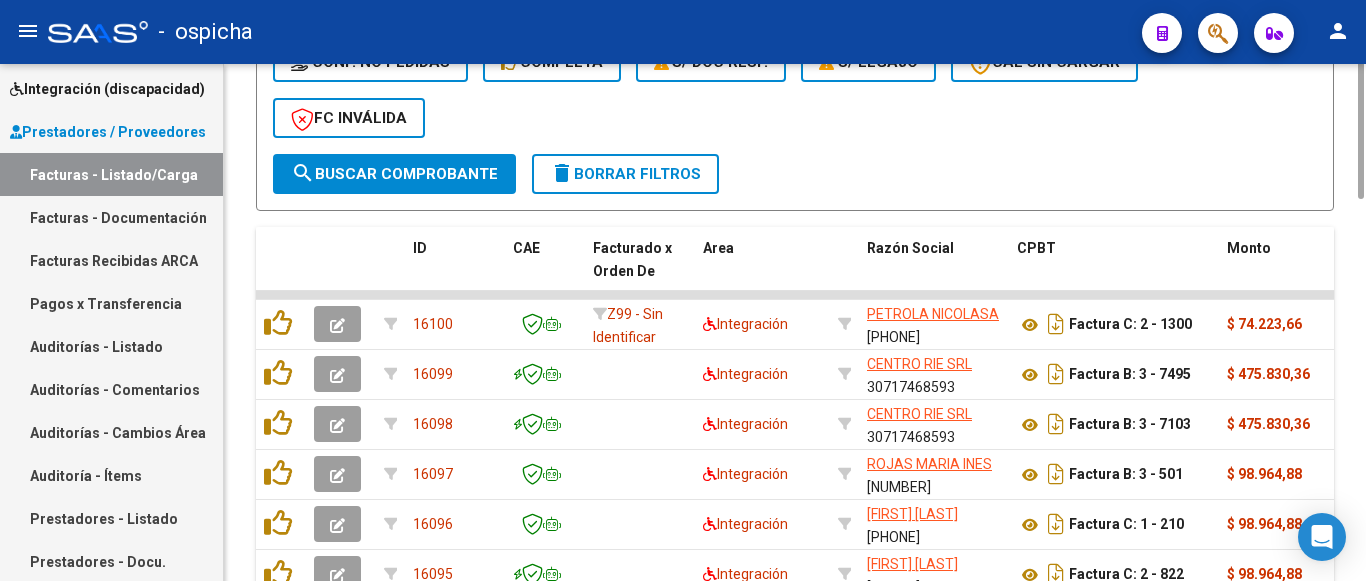 scroll, scrollTop: 400, scrollLeft: 0, axis: vertical 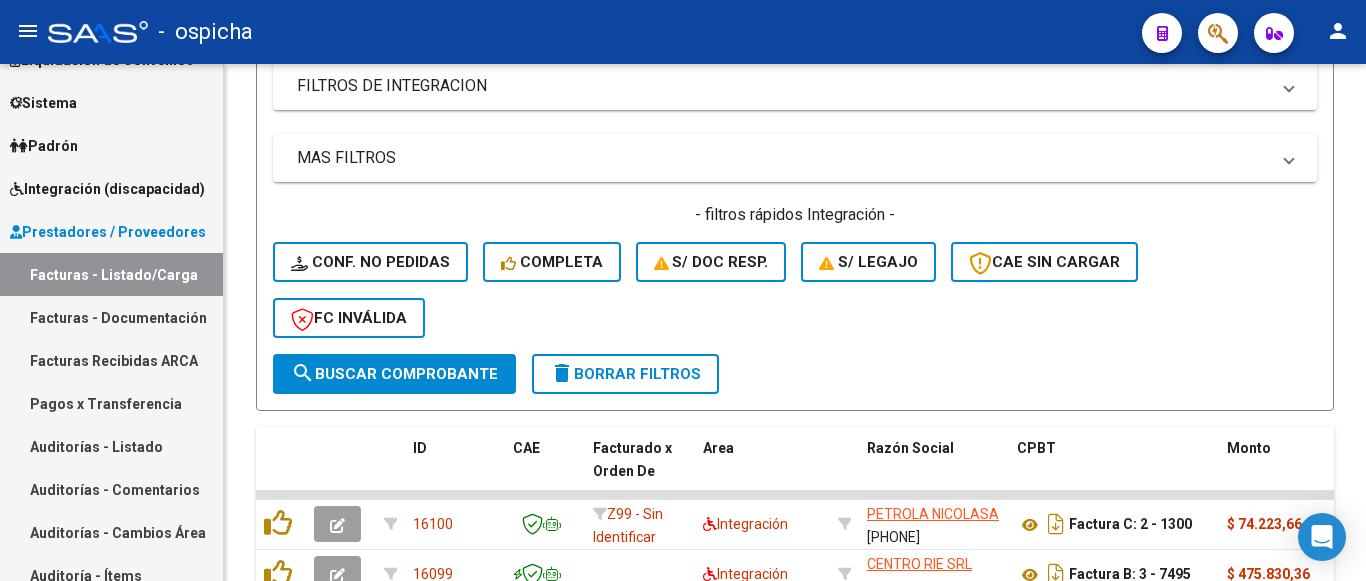 click on "Integración (discapacidad)" at bounding box center (107, 189) 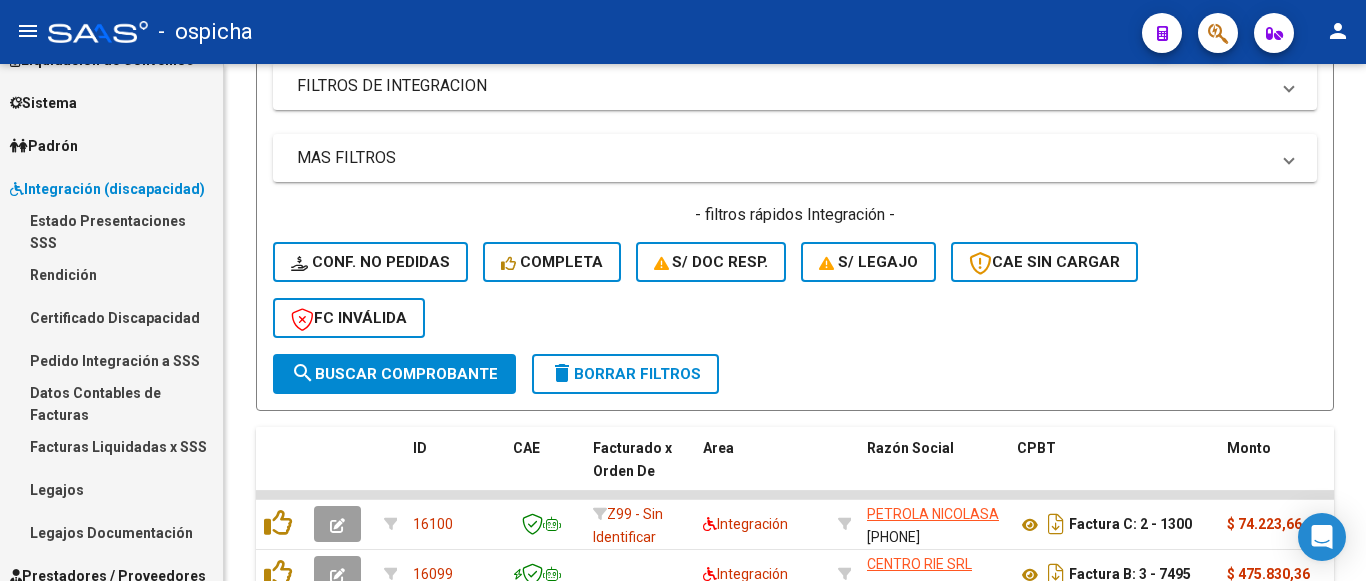 click on "Rendición" at bounding box center [111, 274] 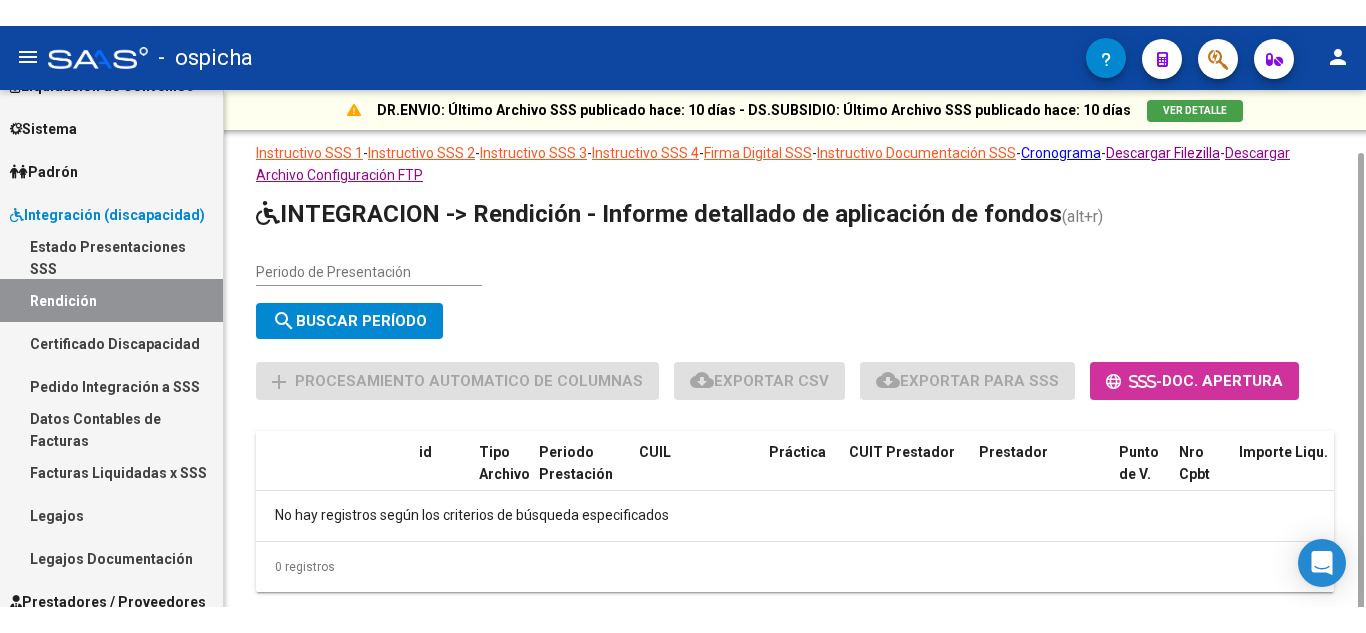 scroll, scrollTop: 32, scrollLeft: 0, axis: vertical 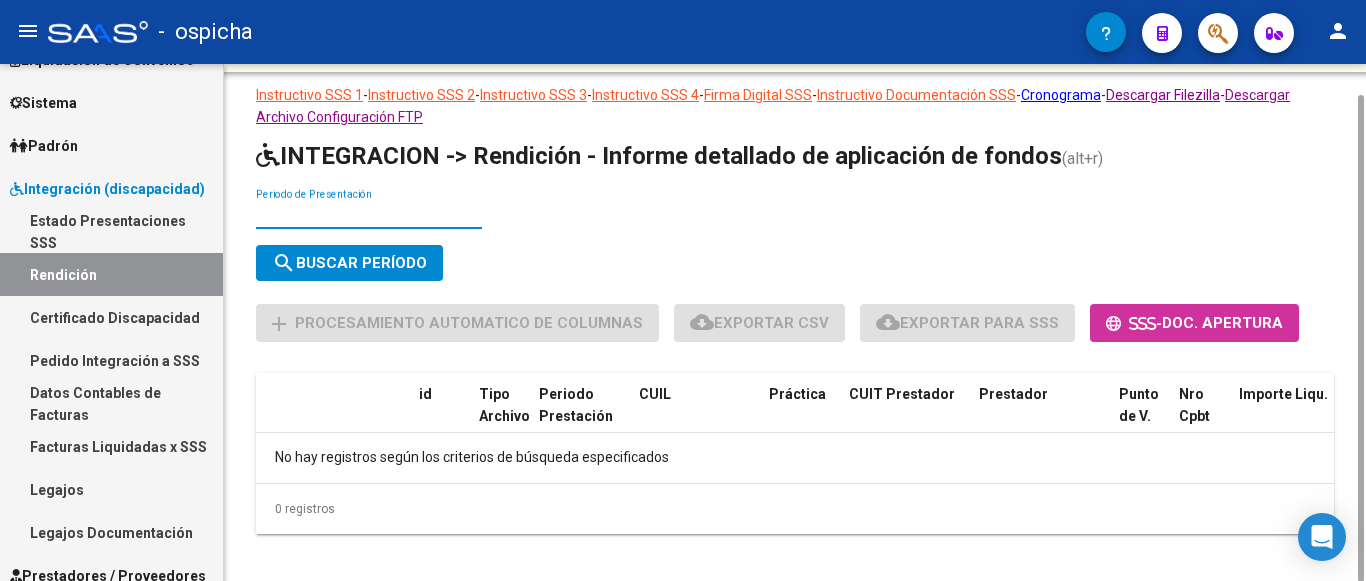 click on "Periodo de Presentación" at bounding box center [369, 214] 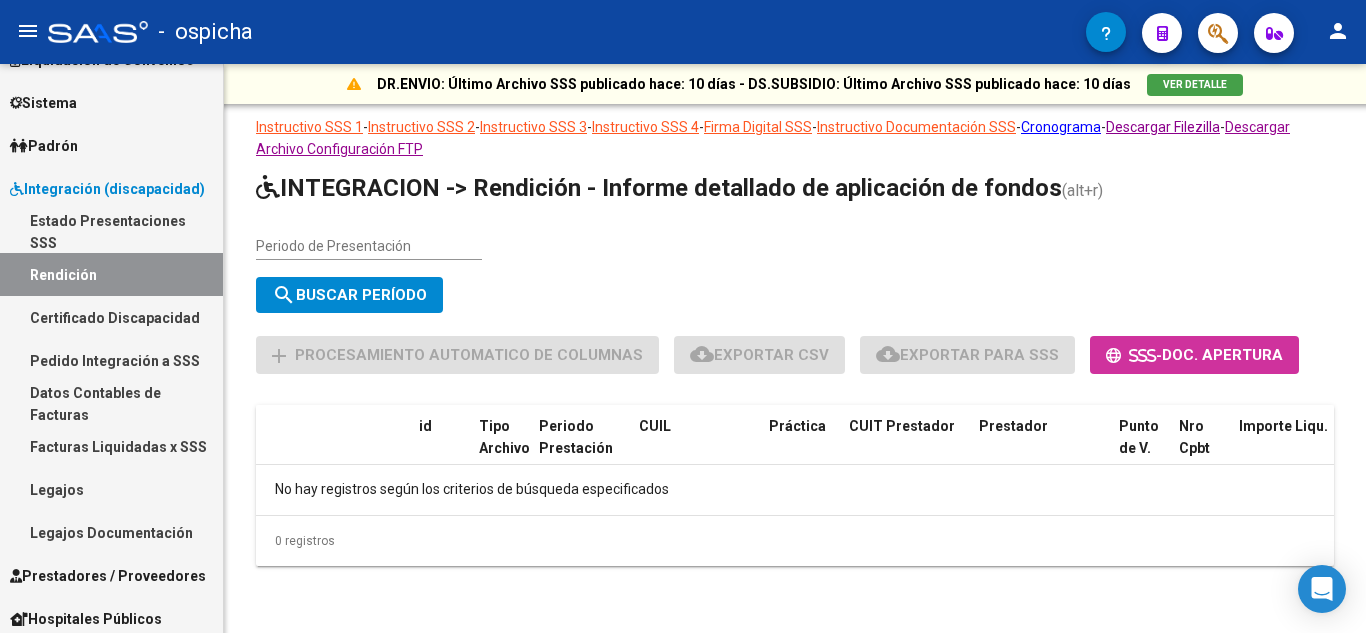 scroll, scrollTop: 163, scrollLeft: 0, axis: vertical 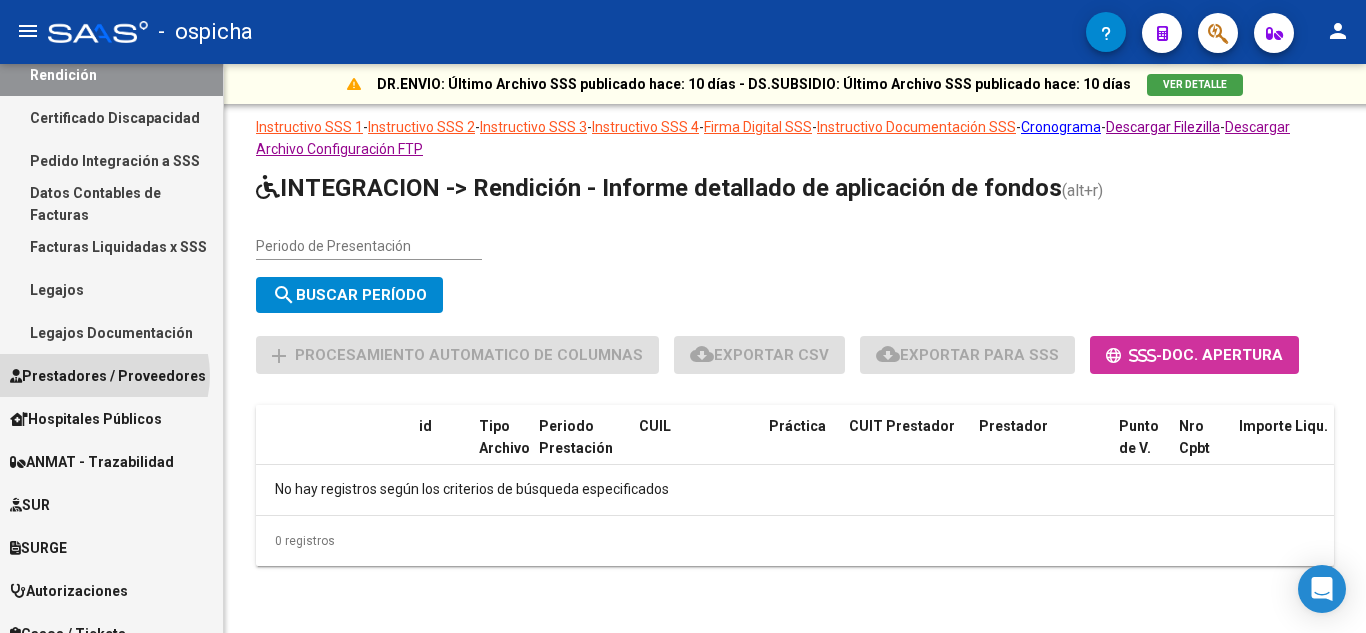 click on "Prestadores / Proveedores" at bounding box center (108, 376) 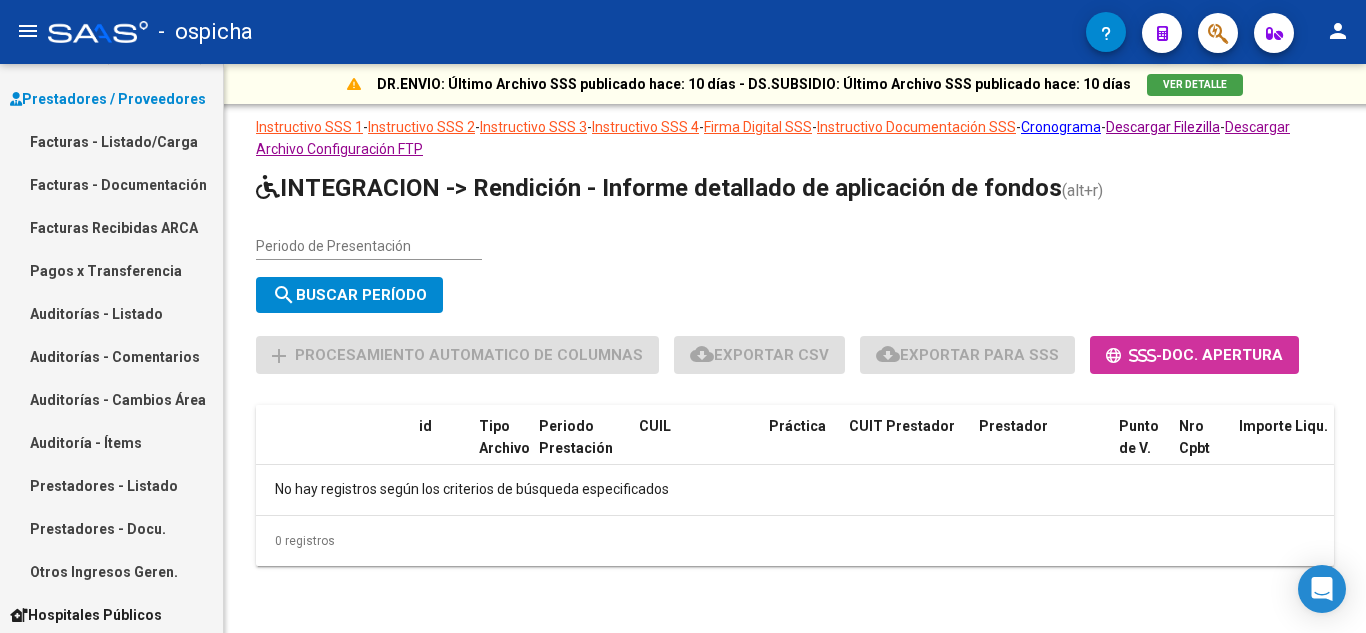 scroll, scrollTop: 263, scrollLeft: 0, axis: vertical 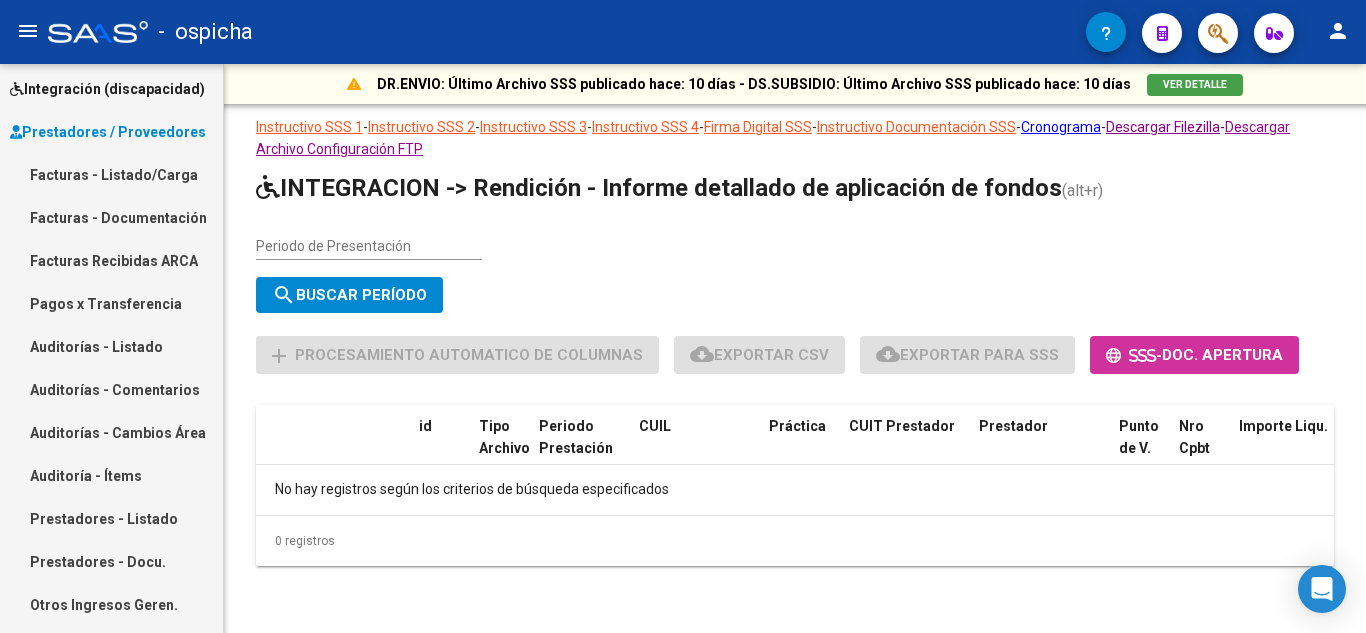 click on "Facturas - Listado/Carga" at bounding box center [111, 174] 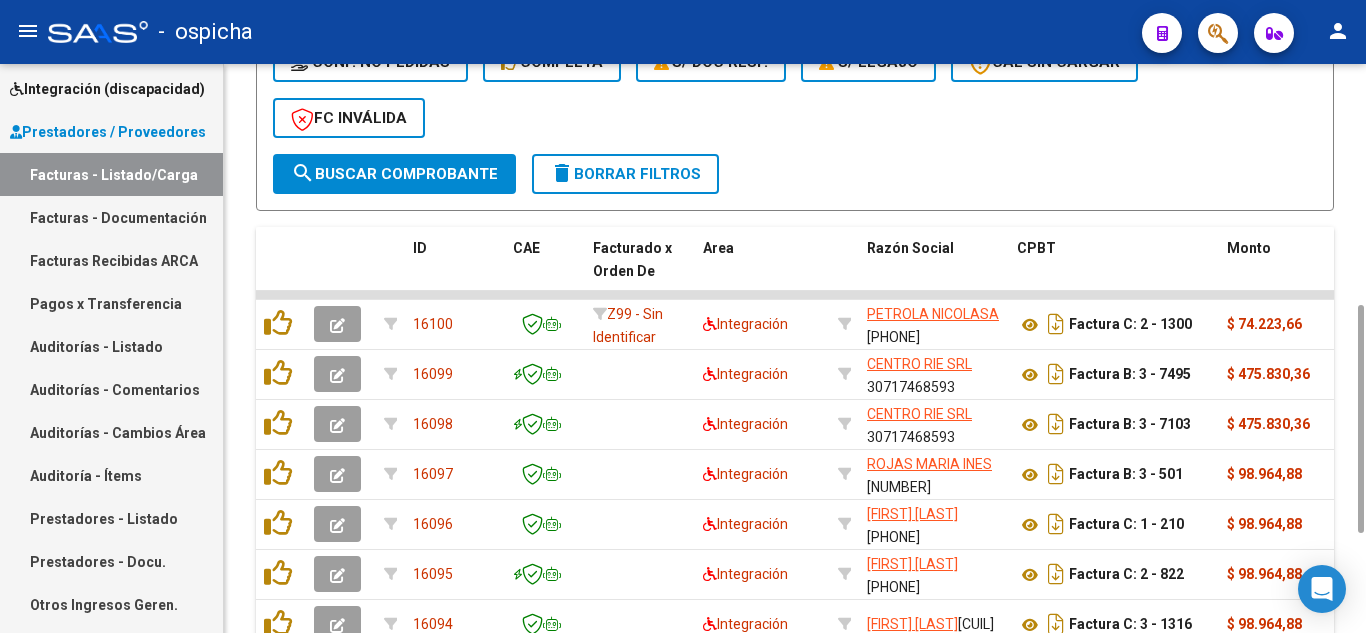 scroll, scrollTop: 400, scrollLeft: 0, axis: vertical 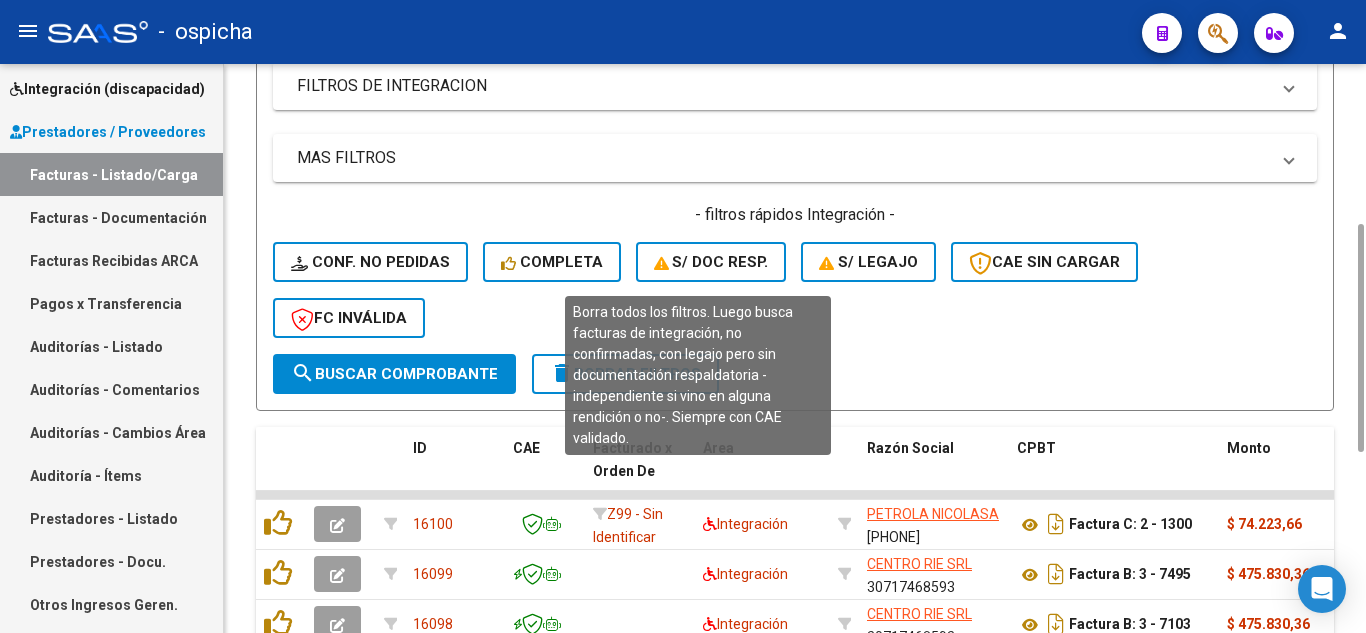click on "S/ Doc Resp." 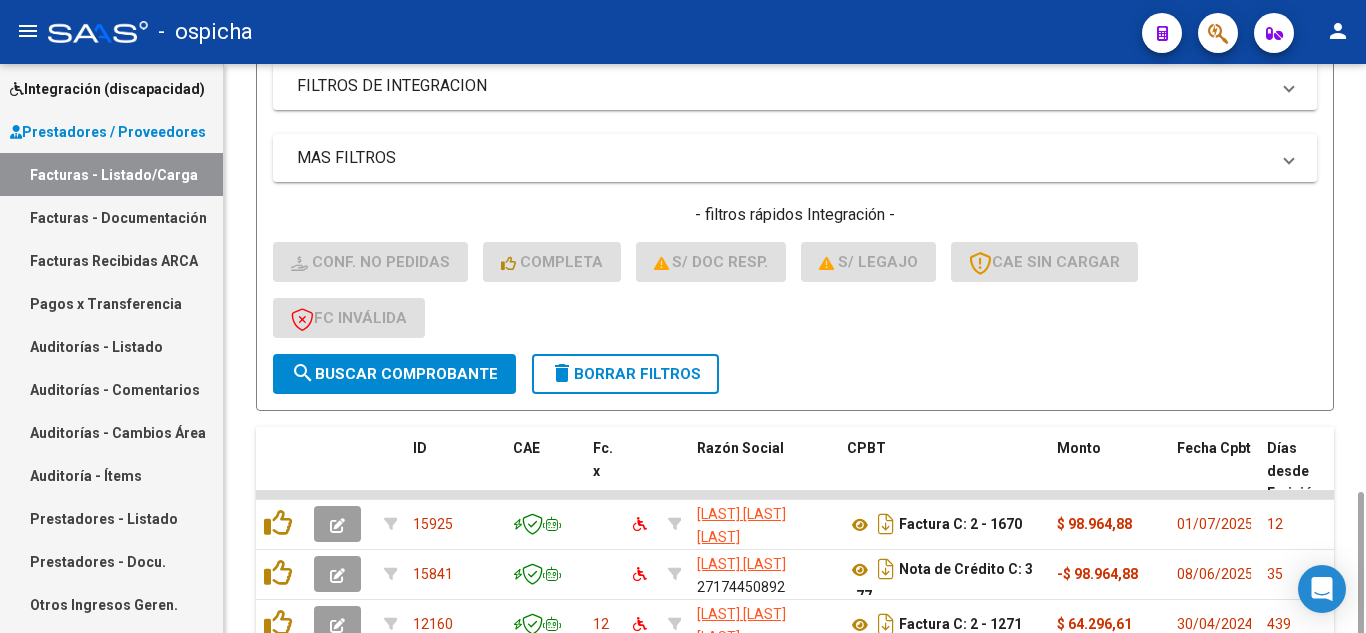 scroll, scrollTop: 548, scrollLeft: 0, axis: vertical 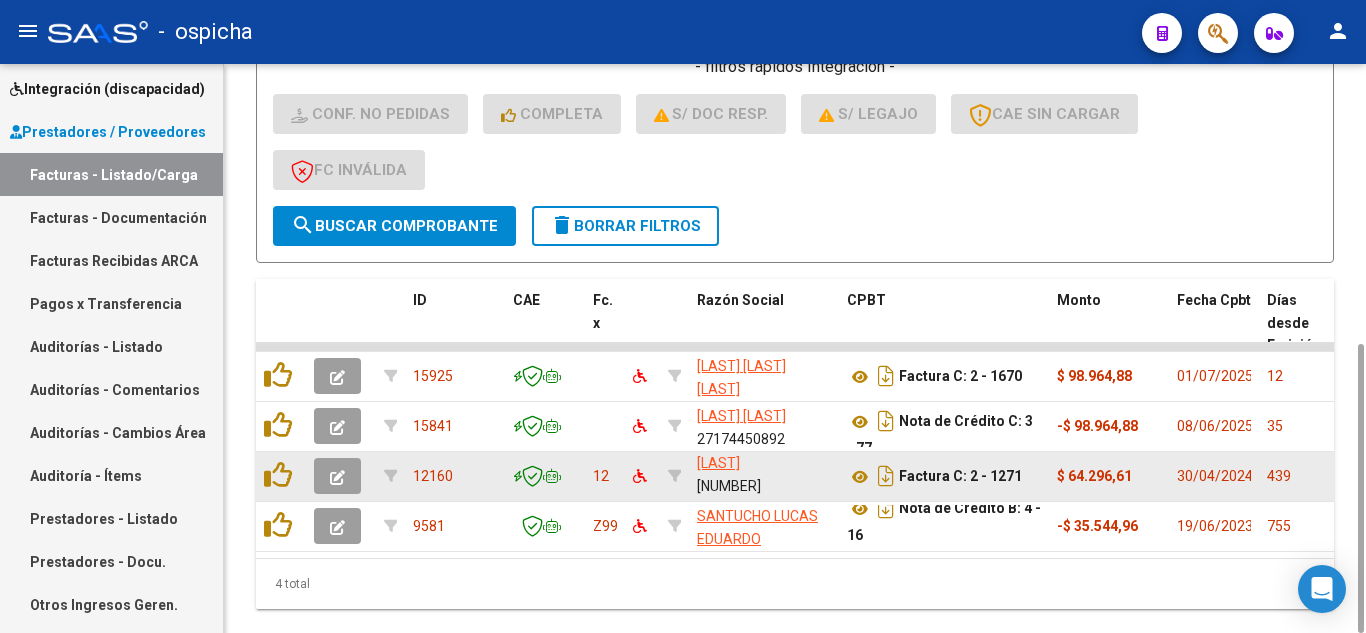 drag, startPoint x: 1267, startPoint y: 416, endPoint x: 1308, endPoint y: 419, distance: 41.109608 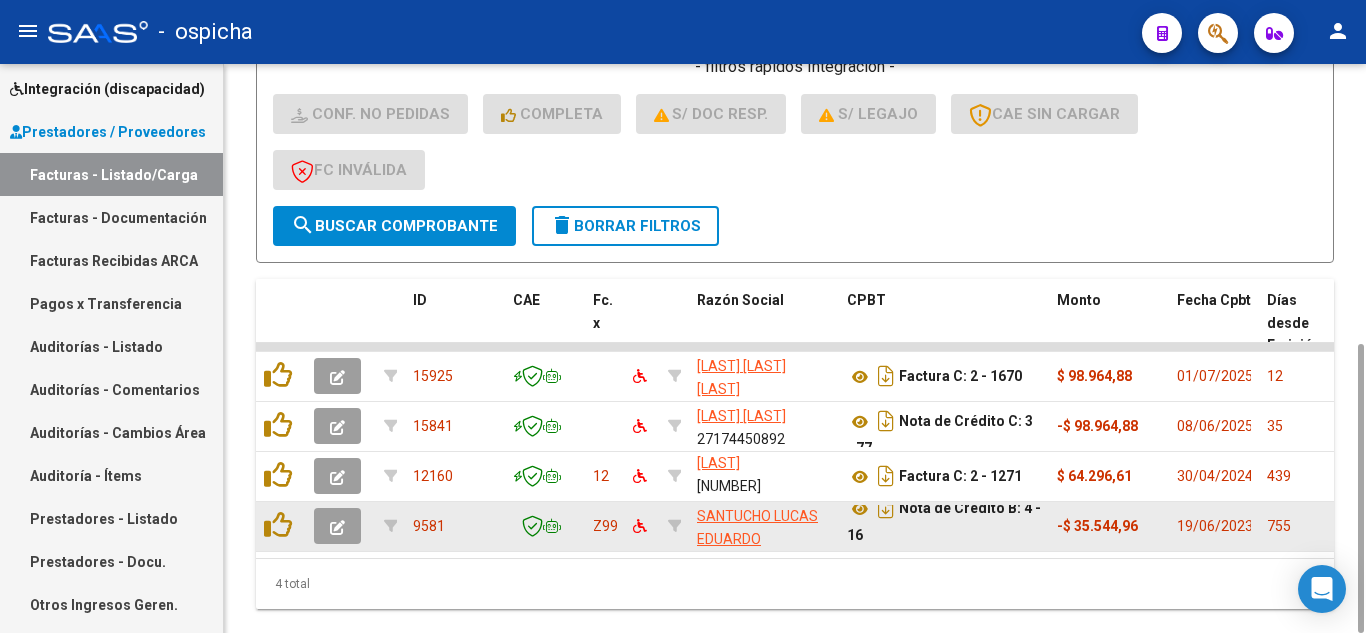 drag, startPoint x: 1266, startPoint y: 470, endPoint x: 1298, endPoint y: 475, distance: 32.38827 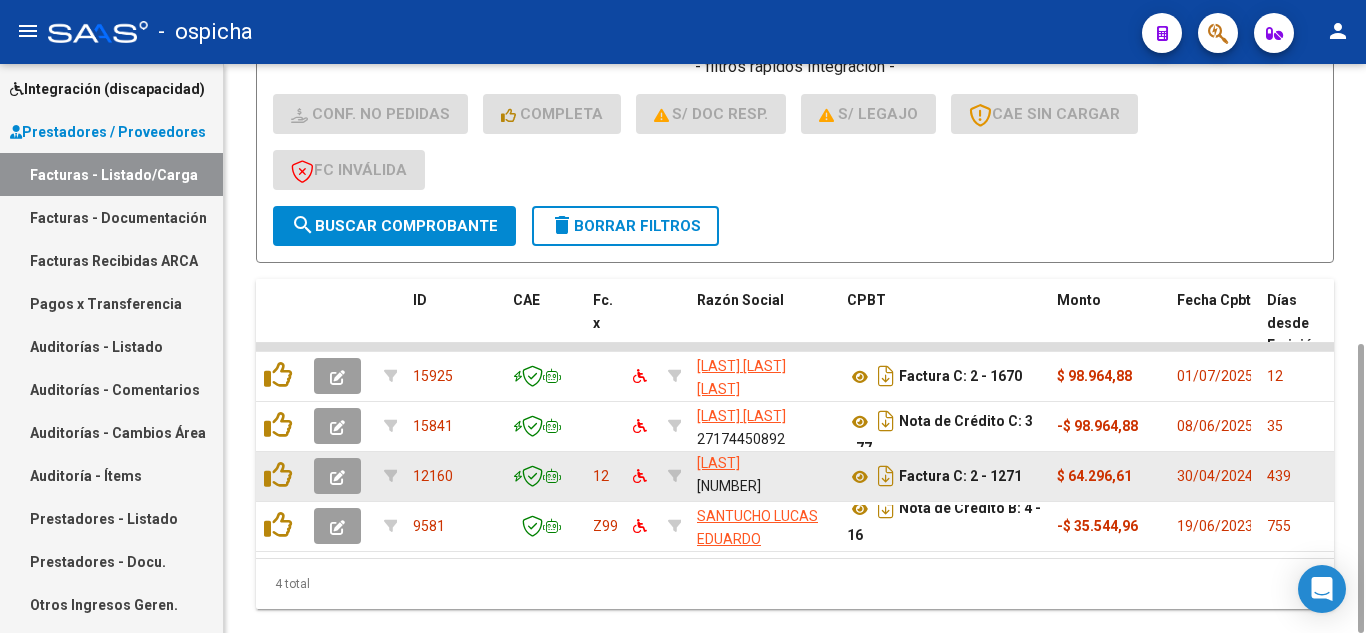 drag, startPoint x: 1294, startPoint y: 423, endPoint x: 1264, endPoint y: 413, distance: 31.622776 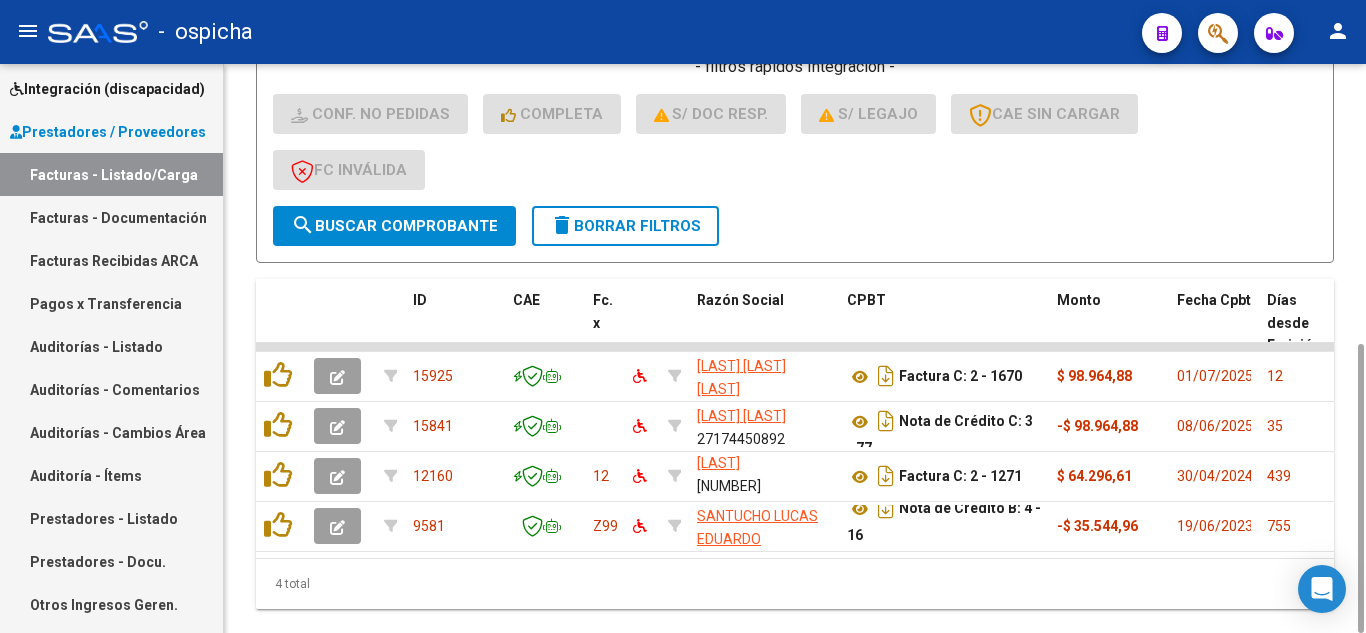 click on "Video tutorial   PRESTADORES -> Listado de CPBTs Emitidos por Prestadores / Proveedores (alt+q)   Cargar Comprobante
Carga Masiva  cloud_download  CSV  cloud_download  EXCEL  cloud_download  Estandar   Descarga Masiva
Filtros Id Integración Area Seleccionar Gerenciador Seleccionar Gerenciador No  Confirmado Todos  Cargado desde Masivo   Mostrar totalizadores   FILTROS DEL COMPROBANTE  Comprobante Tipo Comprobante Tipo Start date – Fec. Comprobante Desde / Hasta Días Emisión Desde(cant. días) Días Emisión Hasta(cant. días) CUIT / Razón Social Pto. Venta Nro. Comprobante Código SSS CAE Válido CAE Válido Todos  Cargado Módulo Hosp. Todos  Tiene facturación Apócrifa Hospital Refes  FILTROS DE INTEGRACION  Todos  Cargado en Para Enviar SSS Período De Prestación Campos del Archivo de Rendición Devuelto x SSS (dr_envio) Todos  Rendido x SSS (dr_envio) Tipo de Registro Tipo de Registro Período Presentación Período Presentación Campos del Legajo Asociado (preaprobación) Si   MAS FILTROS" 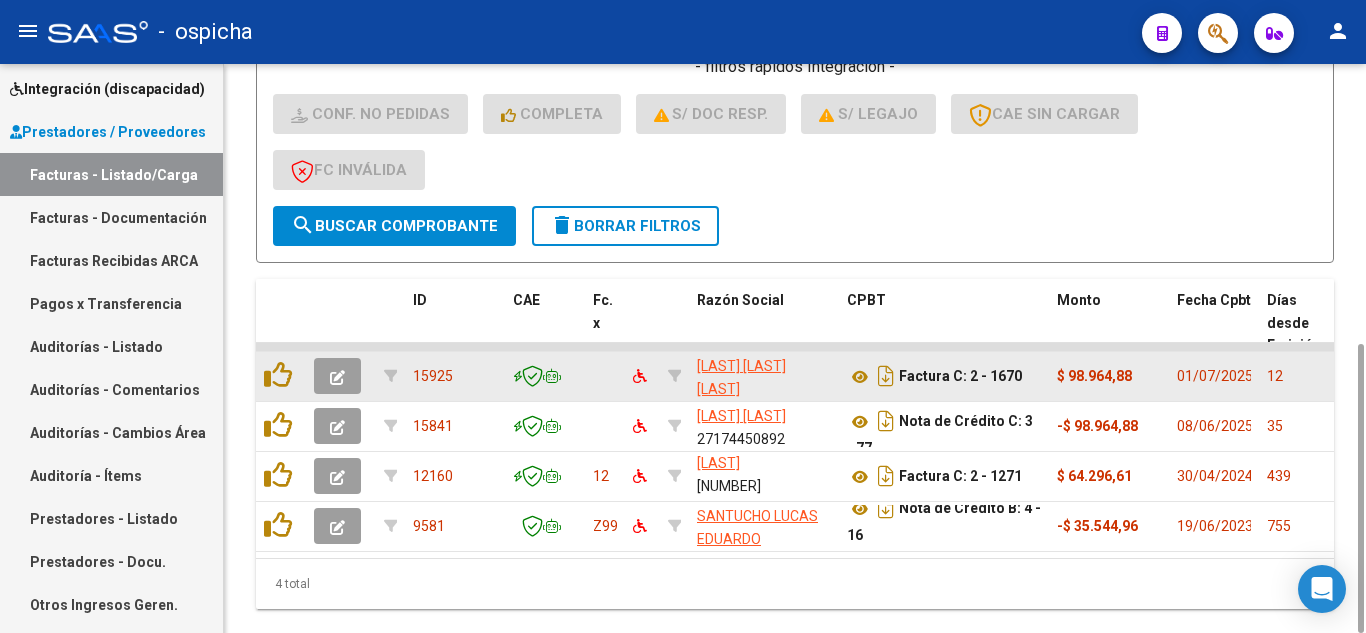 drag, startPoint x: 1289, startPoint y: 316, endPoint x: 1264, endPoint y: 314, distance: 25.079872 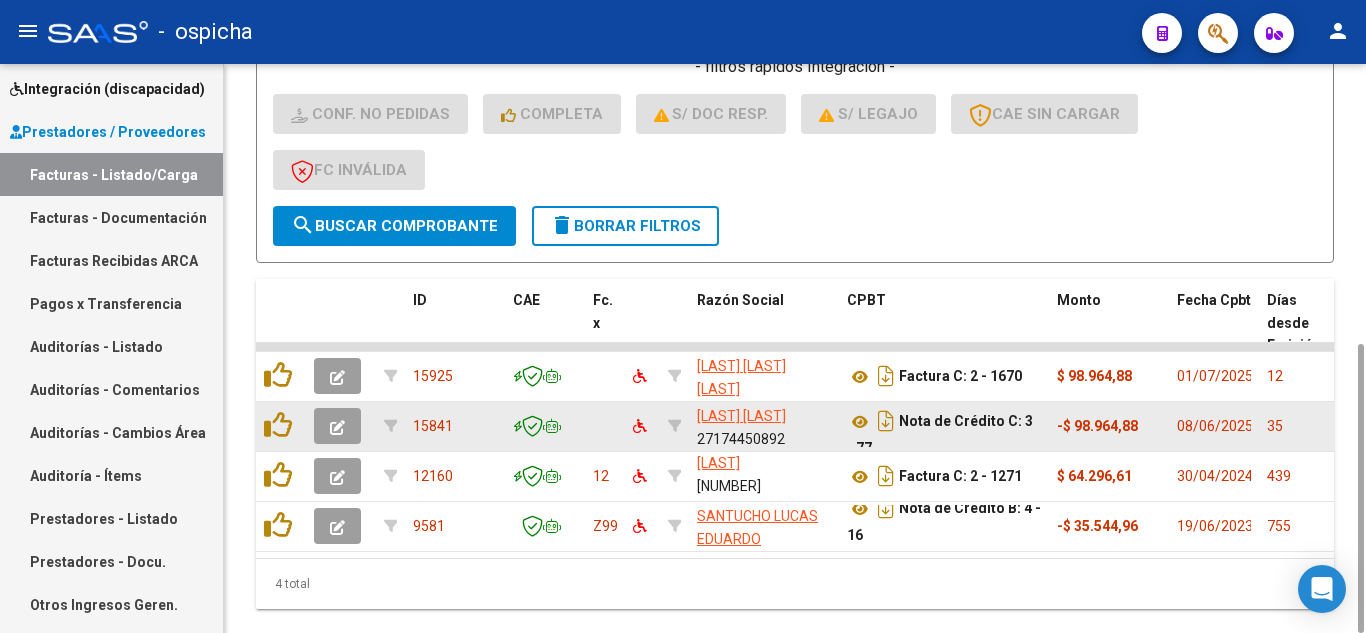 drag, startPoint x: 1298, startPoint y: 366, endPoint x: 1262, endPoint y: 366, distance: 36 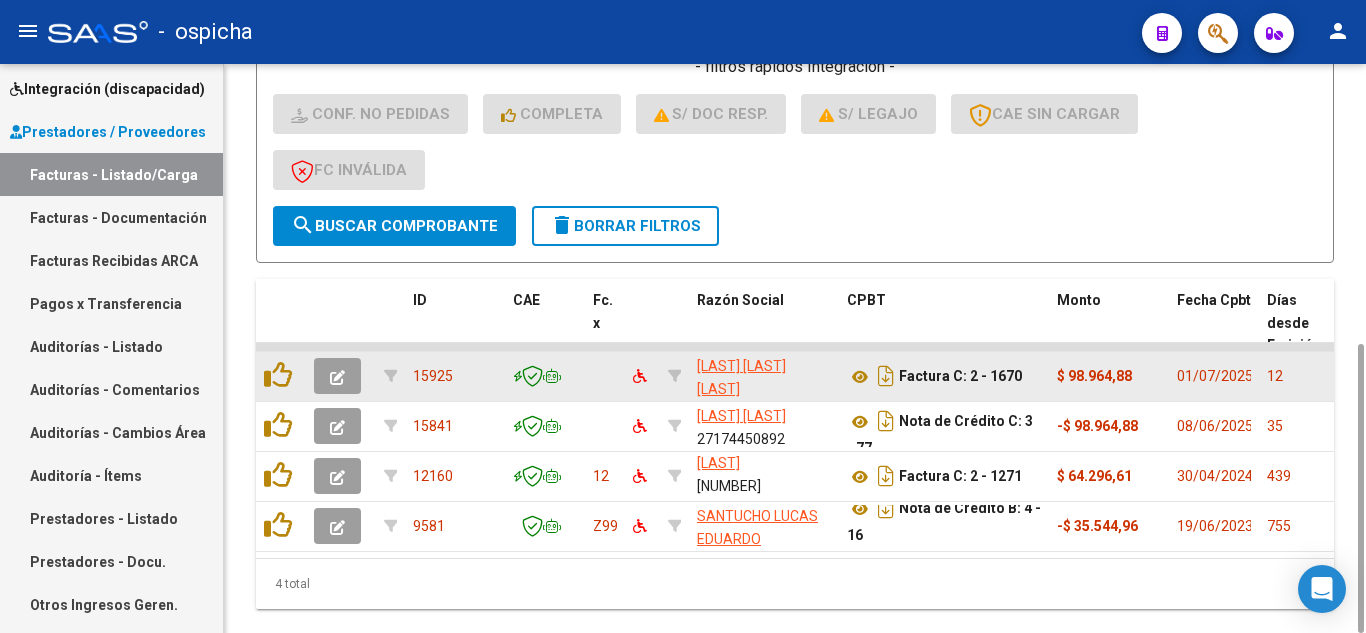 click 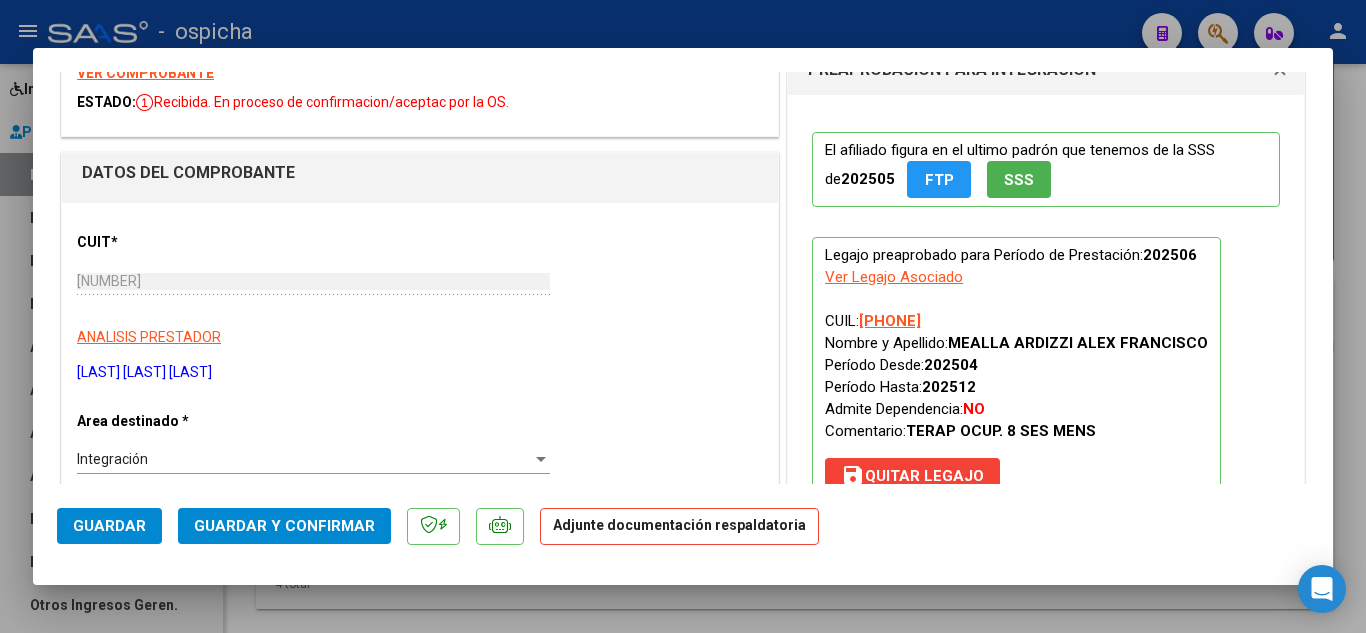 scroll, scrollTop: 200, scrollLeft: 0, axis: vertical 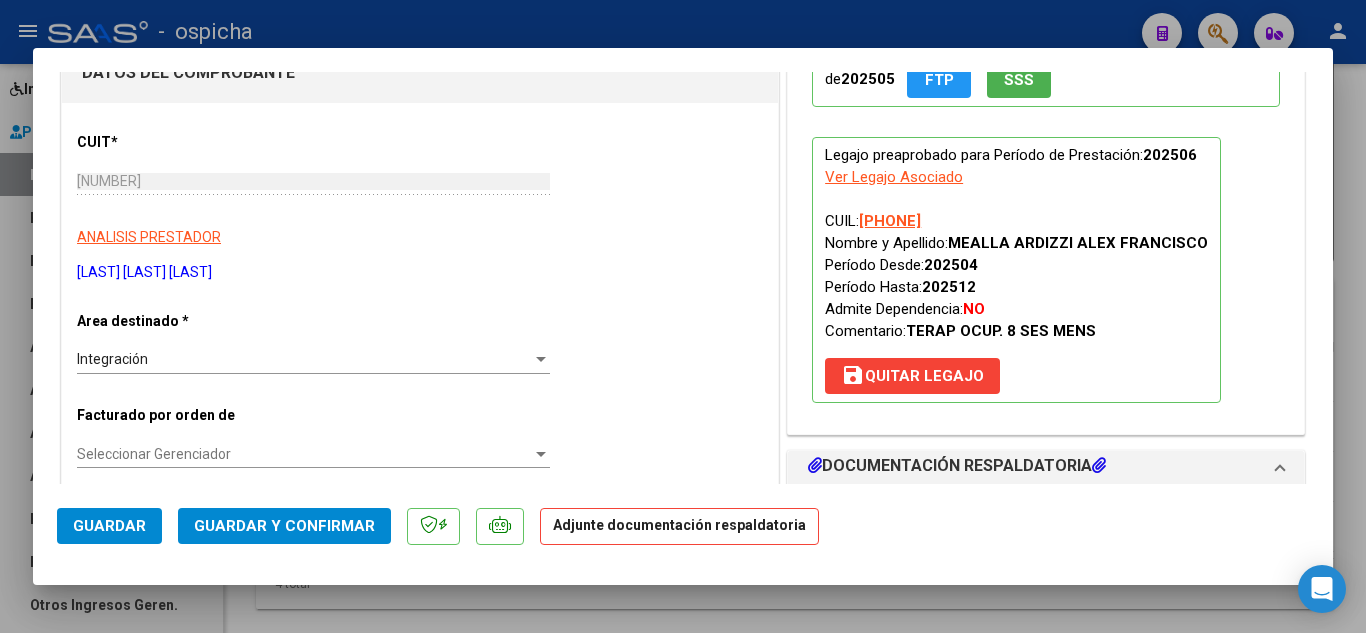 drag, startPoint x: 922, startPoint y: 266, endPoint x: 1010, endPoint y: 298, distance: 93.637596 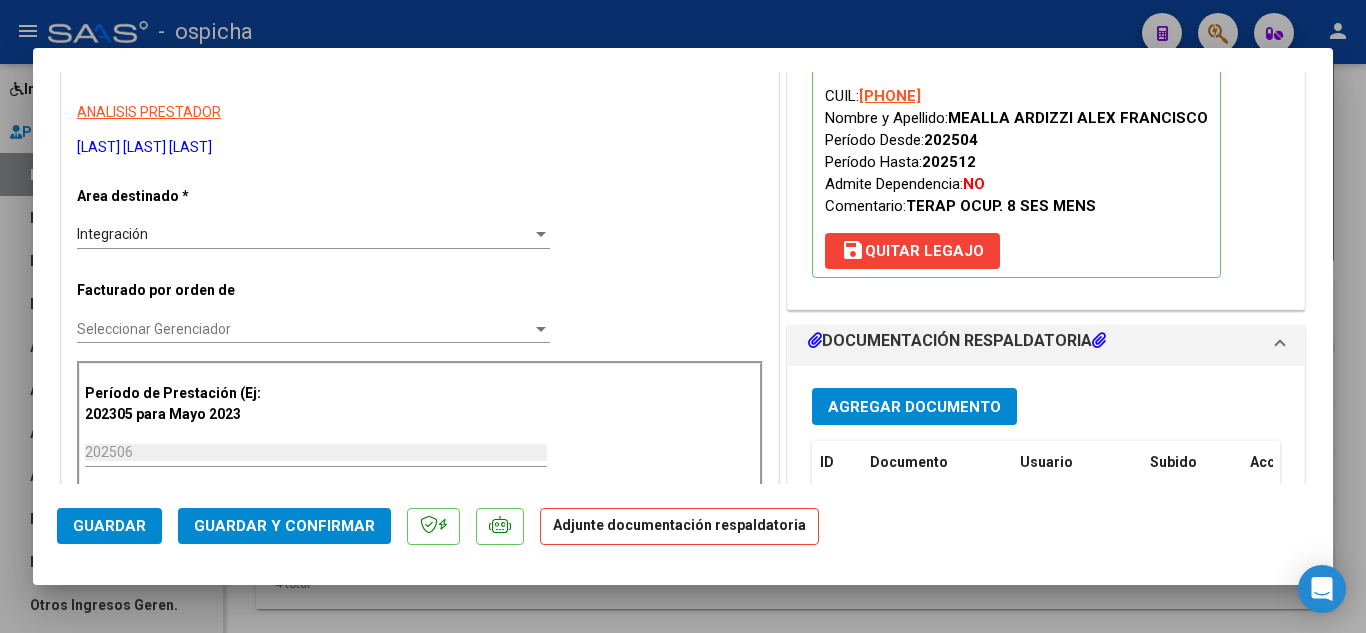 scroll, scrollTop: 0, scrollLeft: 0, axis: both 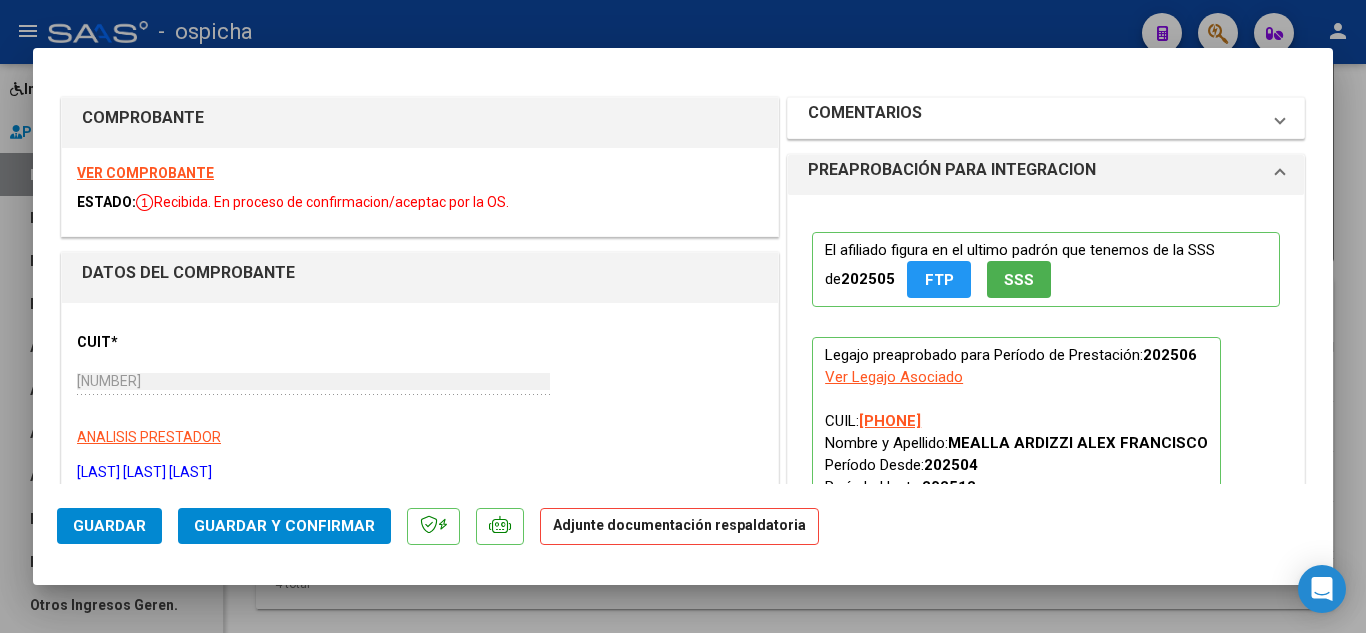 click on "COMENTARIOS" at bounding box center (1034, 118) 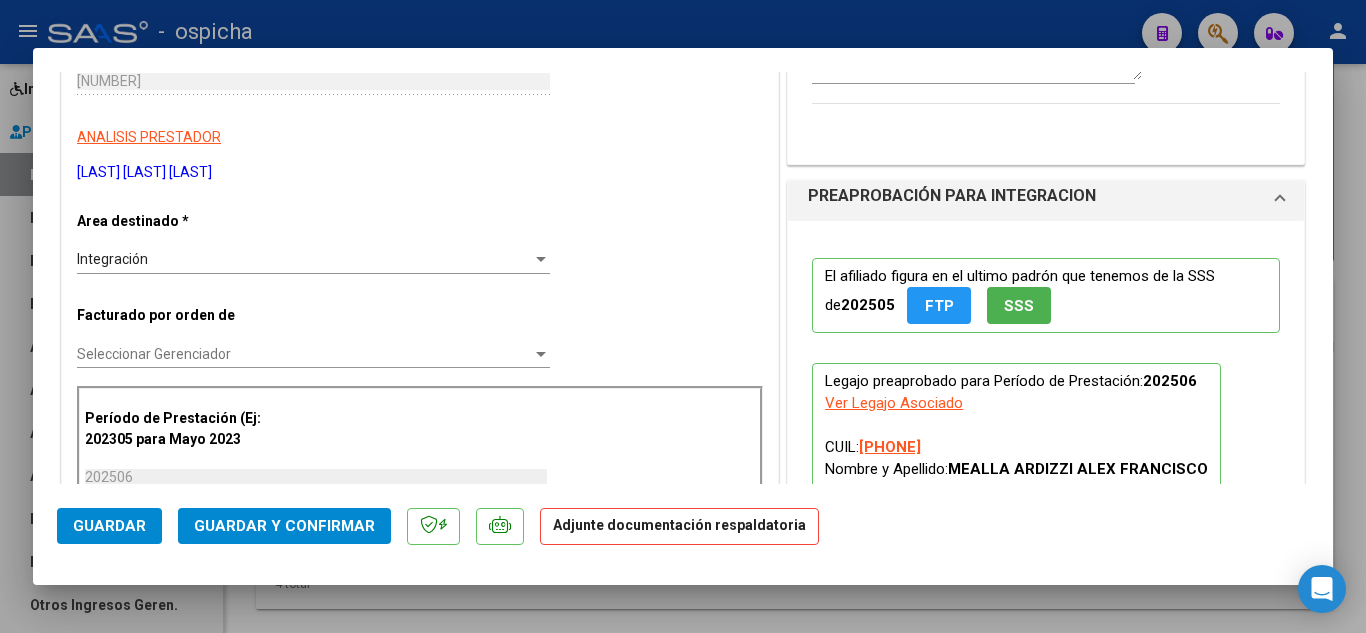 scroll, scrollTop: 200, scrollLeft: 0, axis: vertical 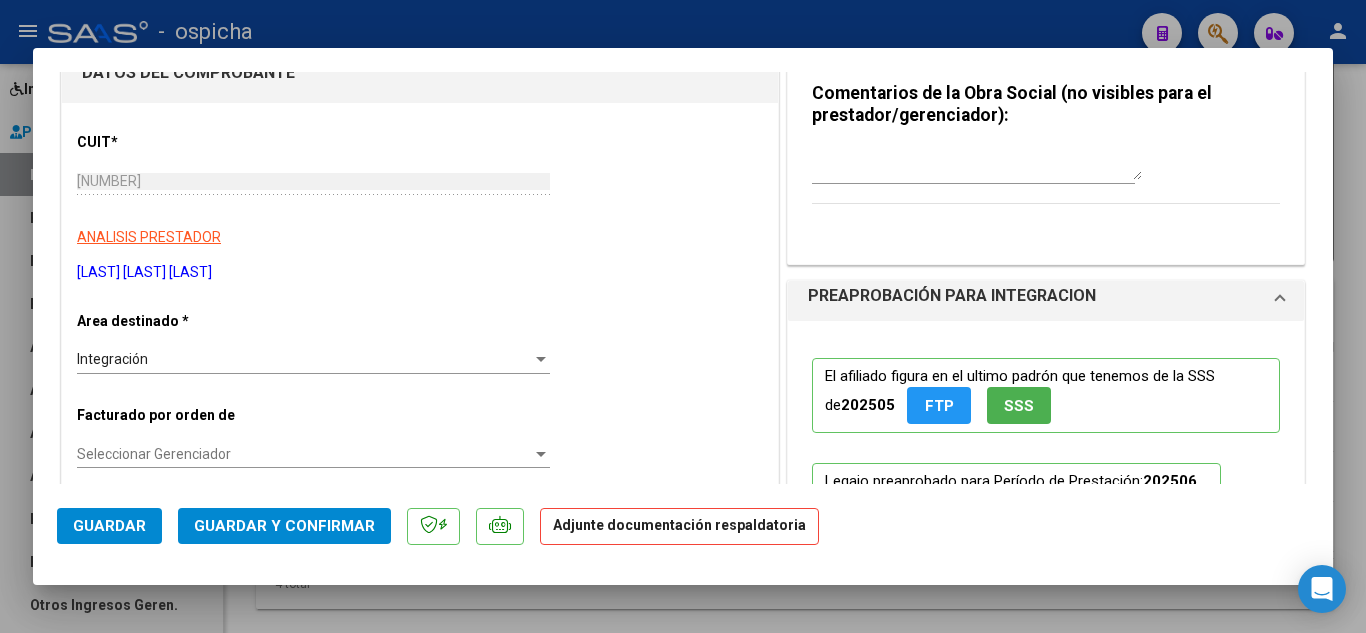 click at bounding box center [683, 316] 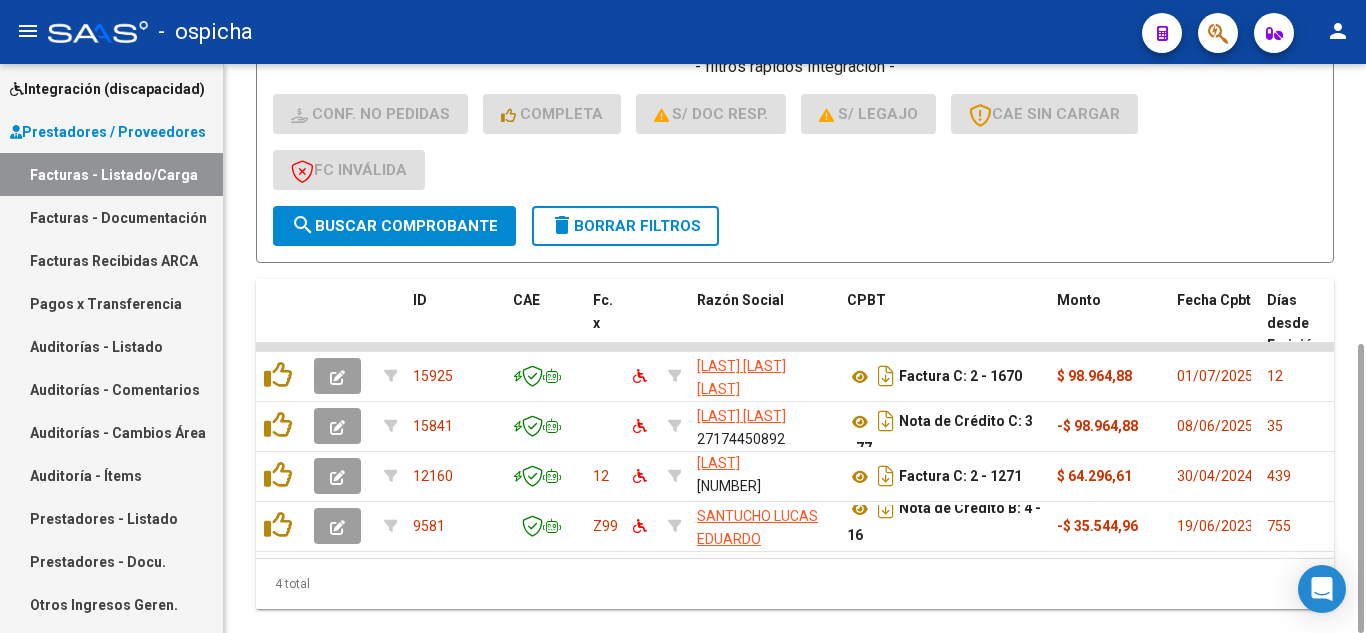 click on "delete  Borrar Filtros" 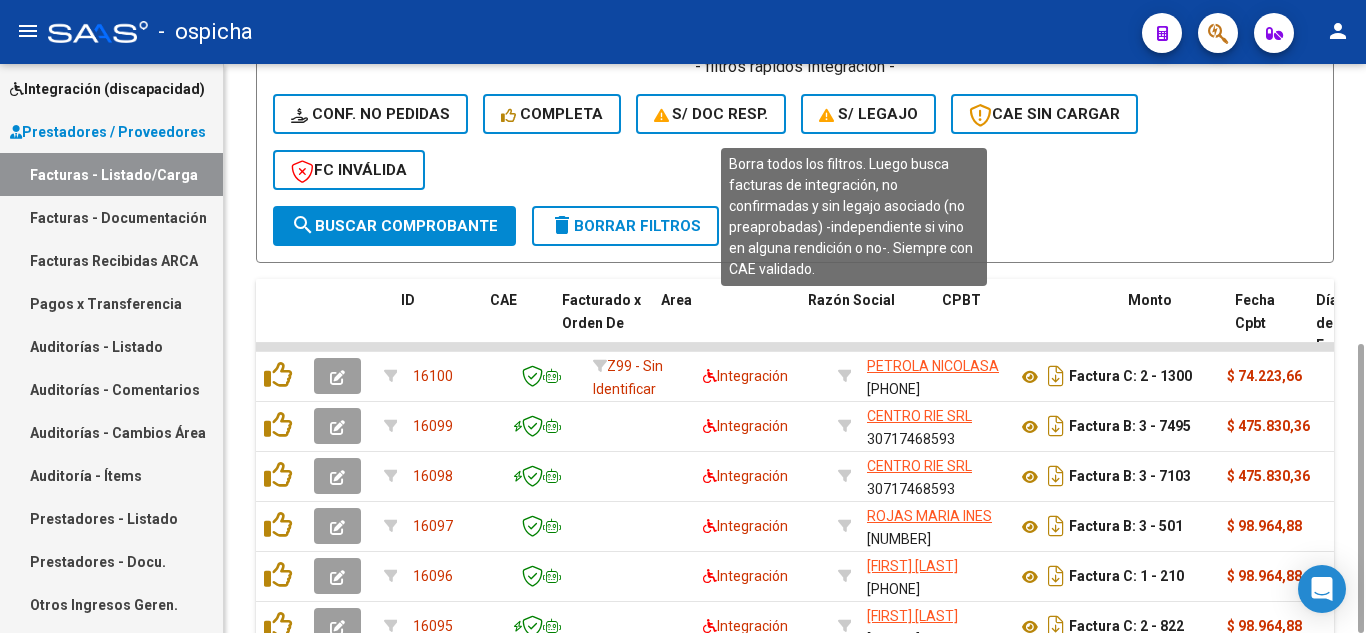 click on "S/ legajo" 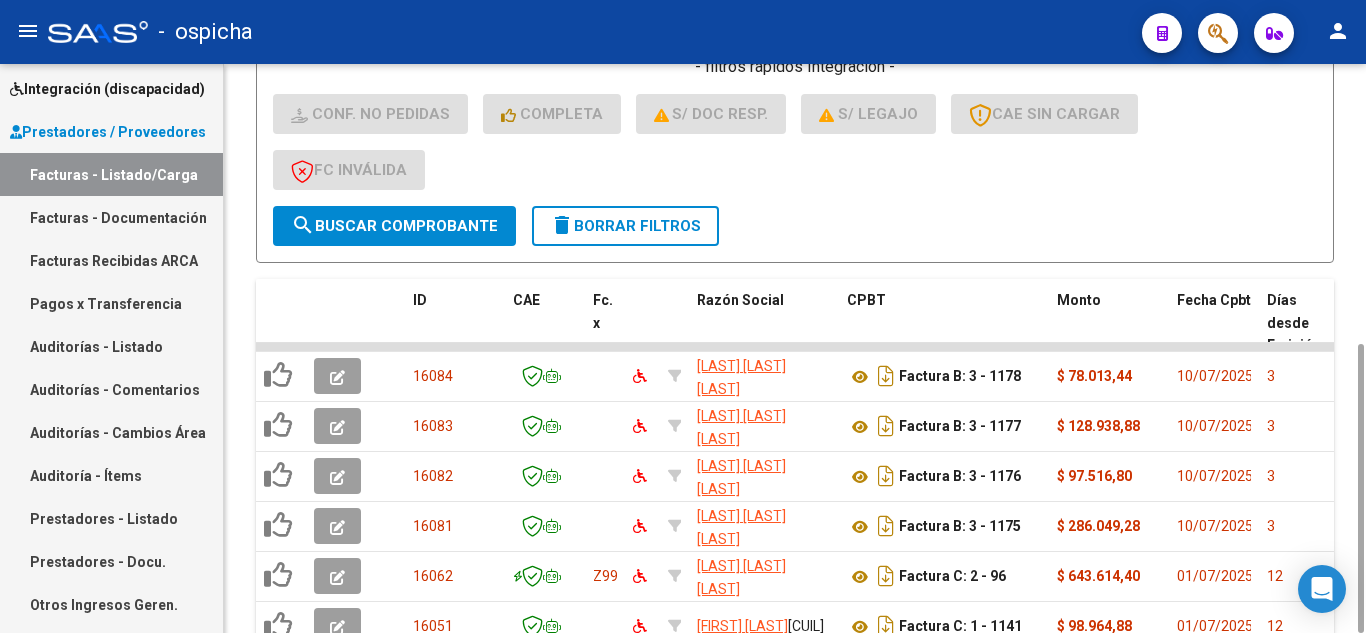 click on "delete  Borrar Filtros" 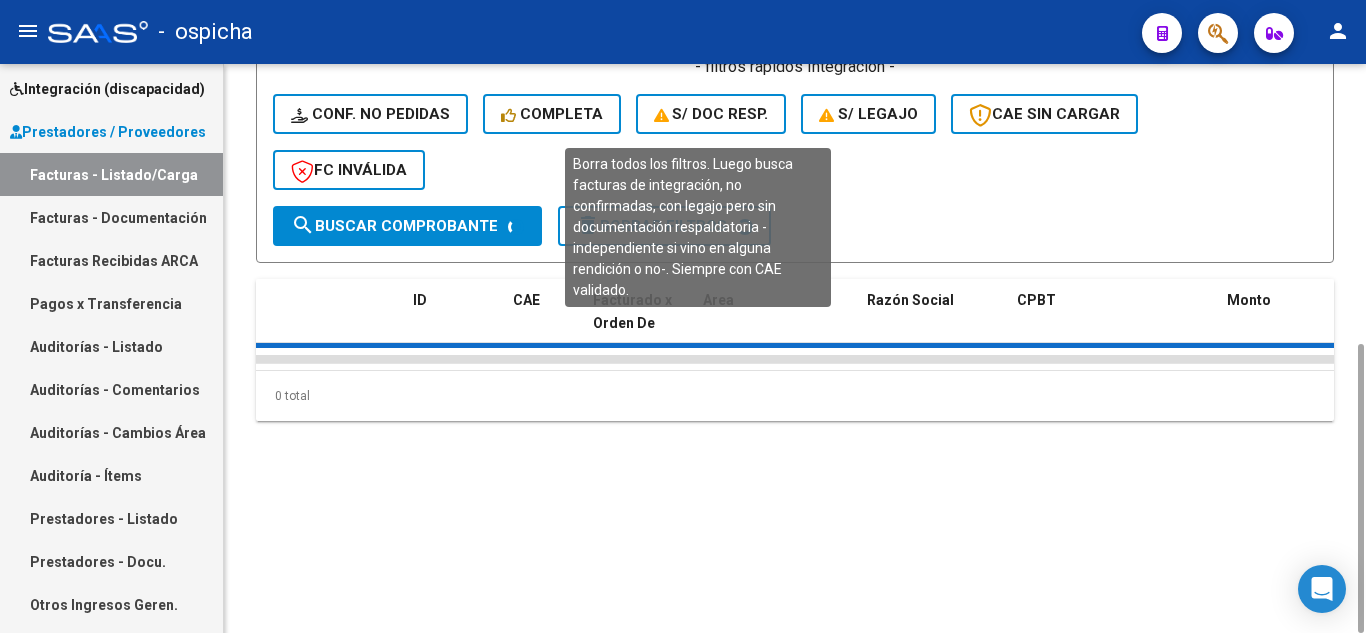 click on "S/ Doc Resp." 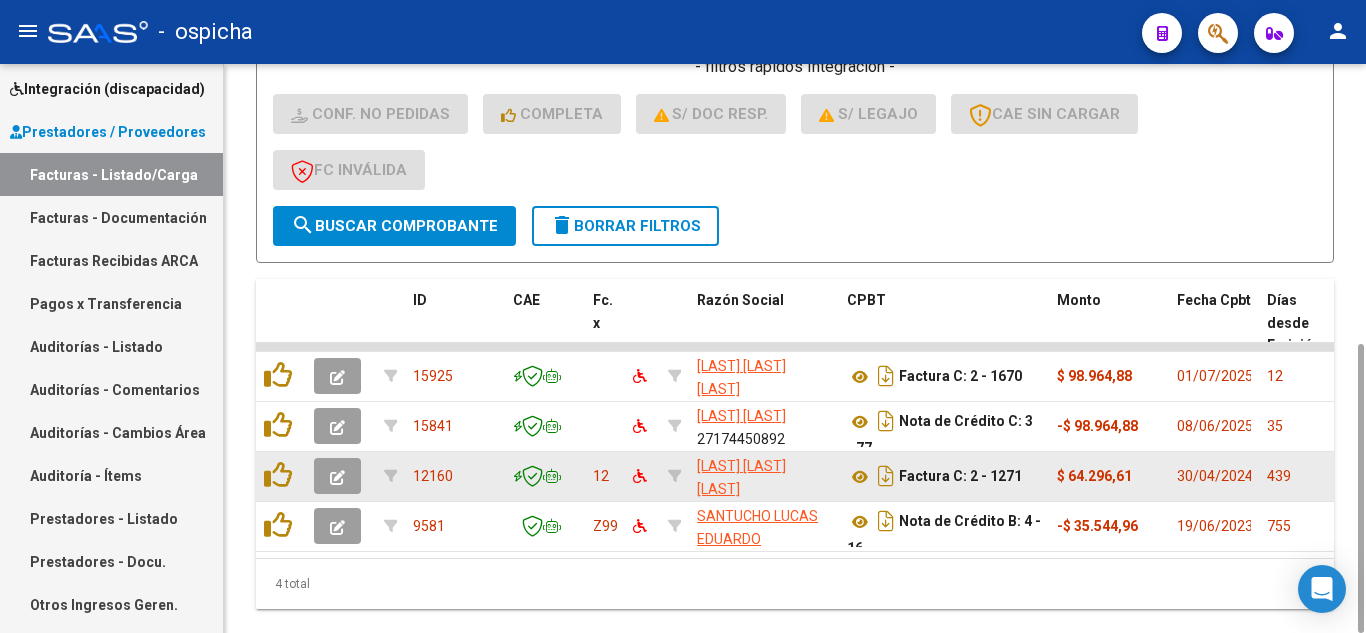 drag, startPoint x: 1301, startPoint y: 423, endPoint x: 1257, endPoint y: 422, distance: 44.011364 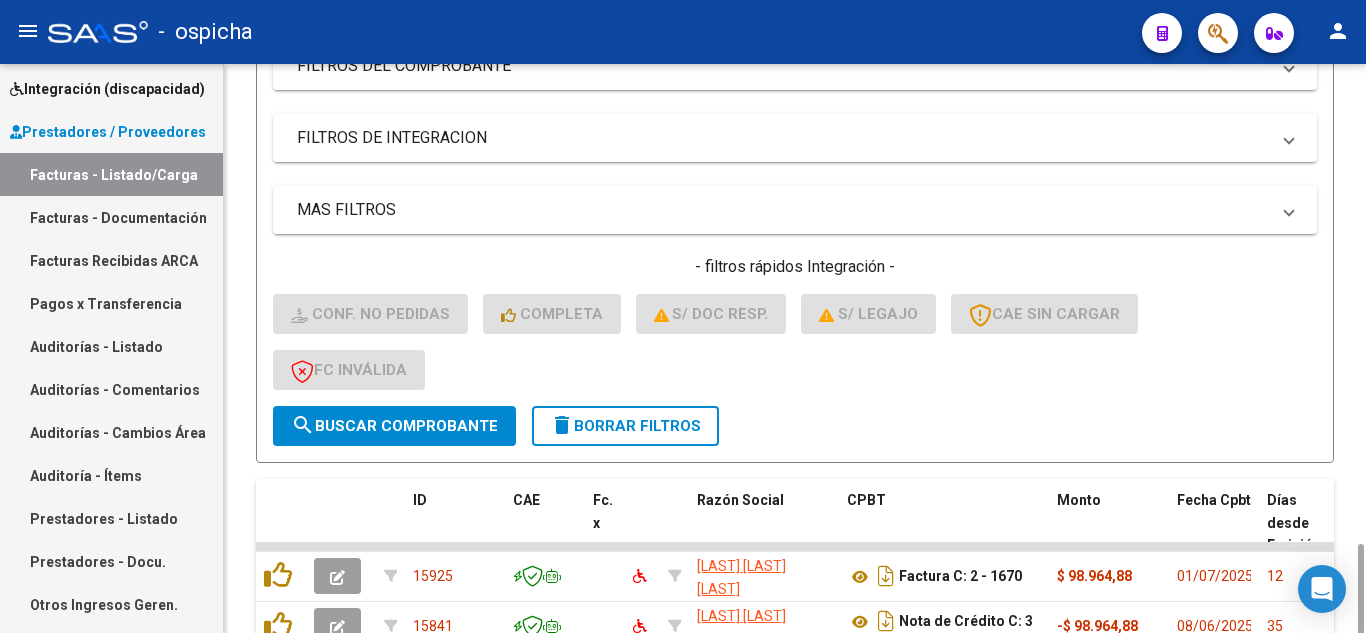 scroll, scrollTop: 548, scrollLeft: 0, axis: vertical 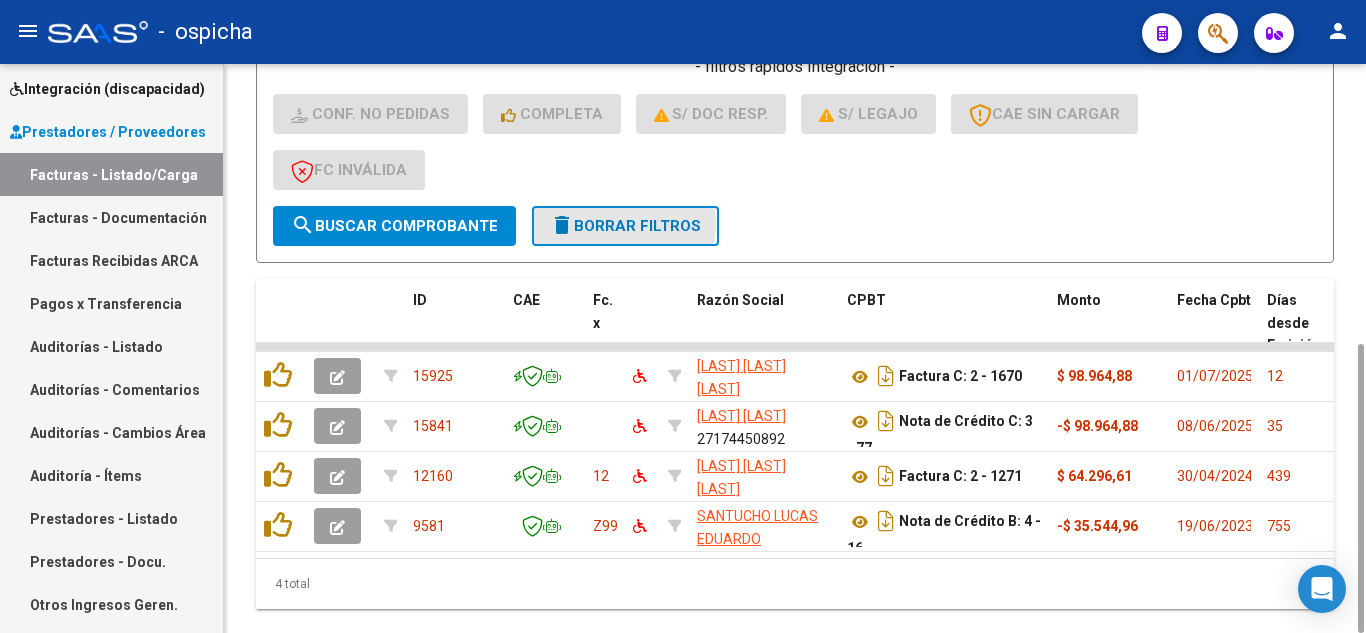 click on "delete  Borrar Filtros" 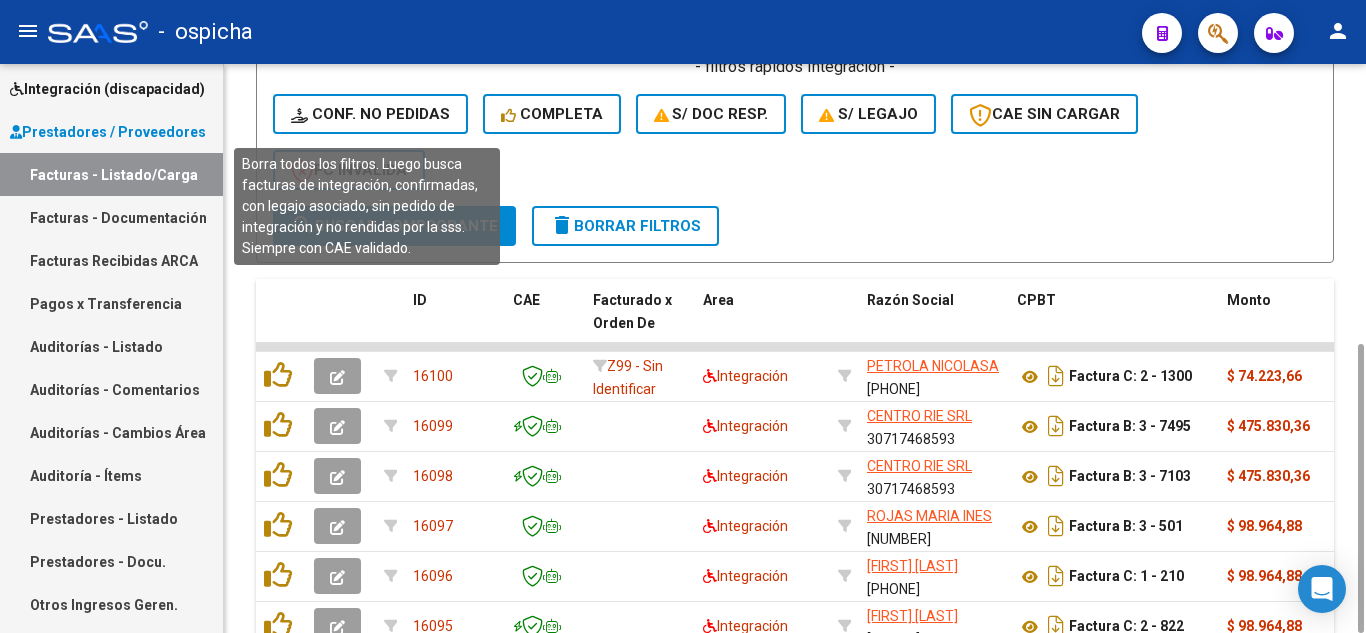 click on "Conf. no pedidas" 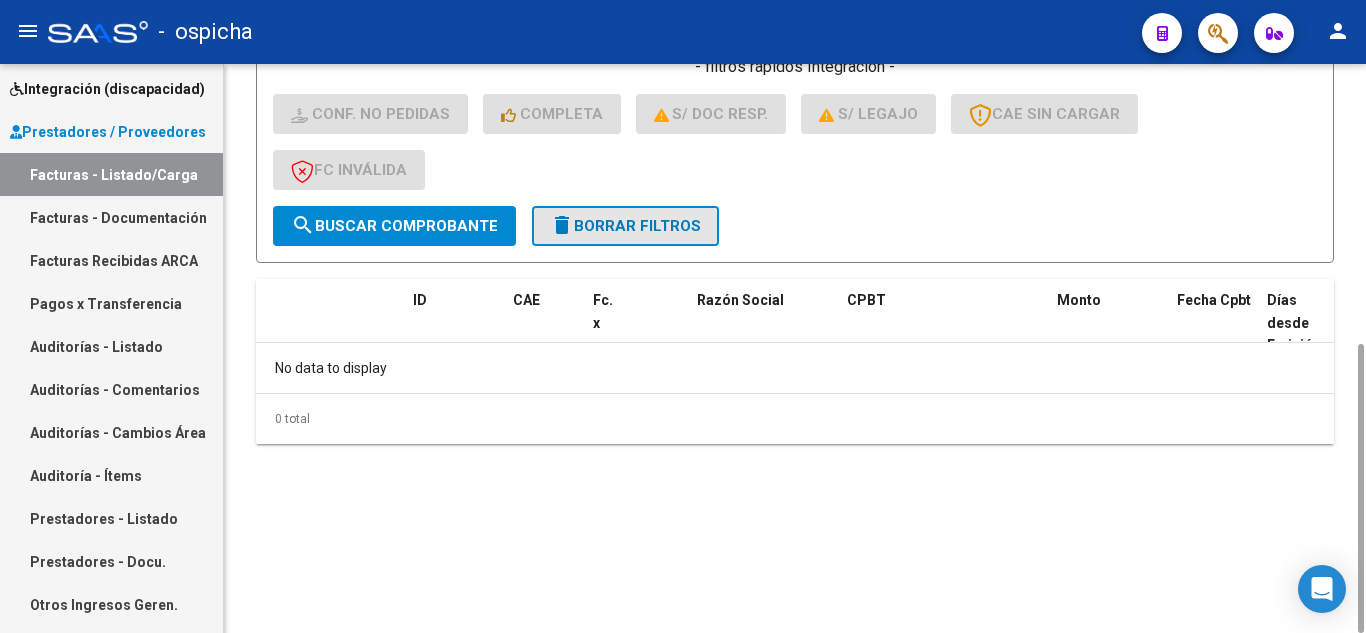 click on "delete  Borrar Filtros" 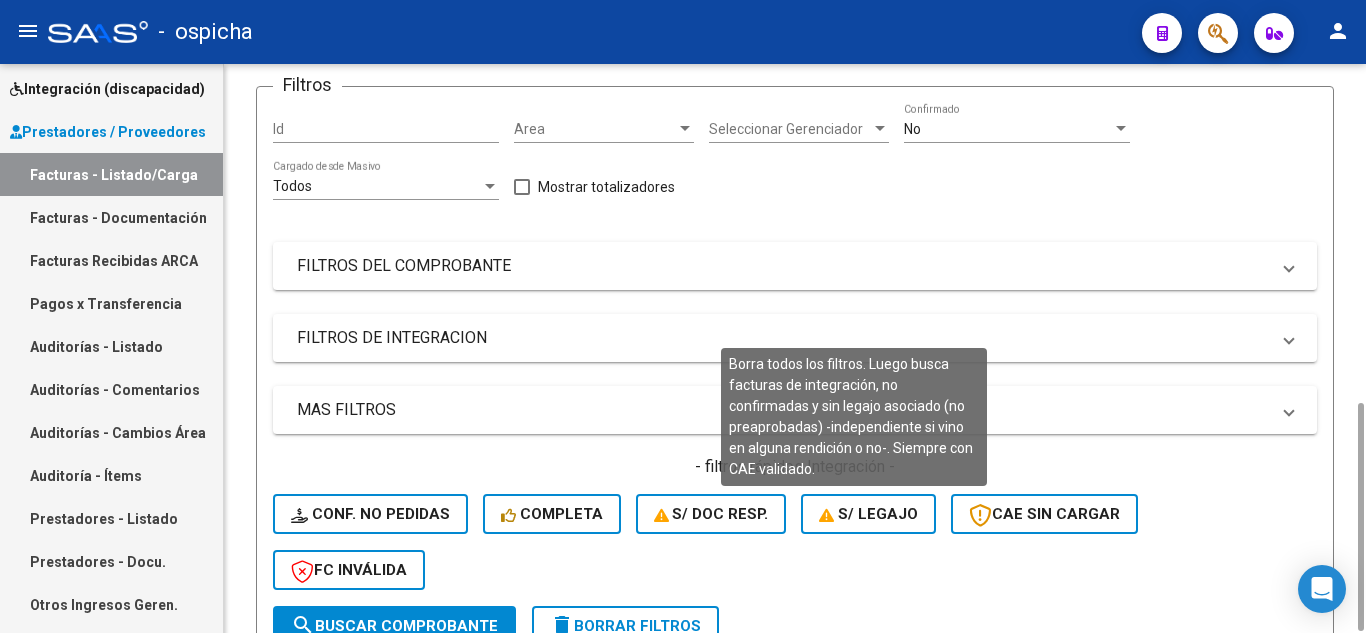 scroll, scrollTop: 348, scrollLeft: 0, axis: vertical 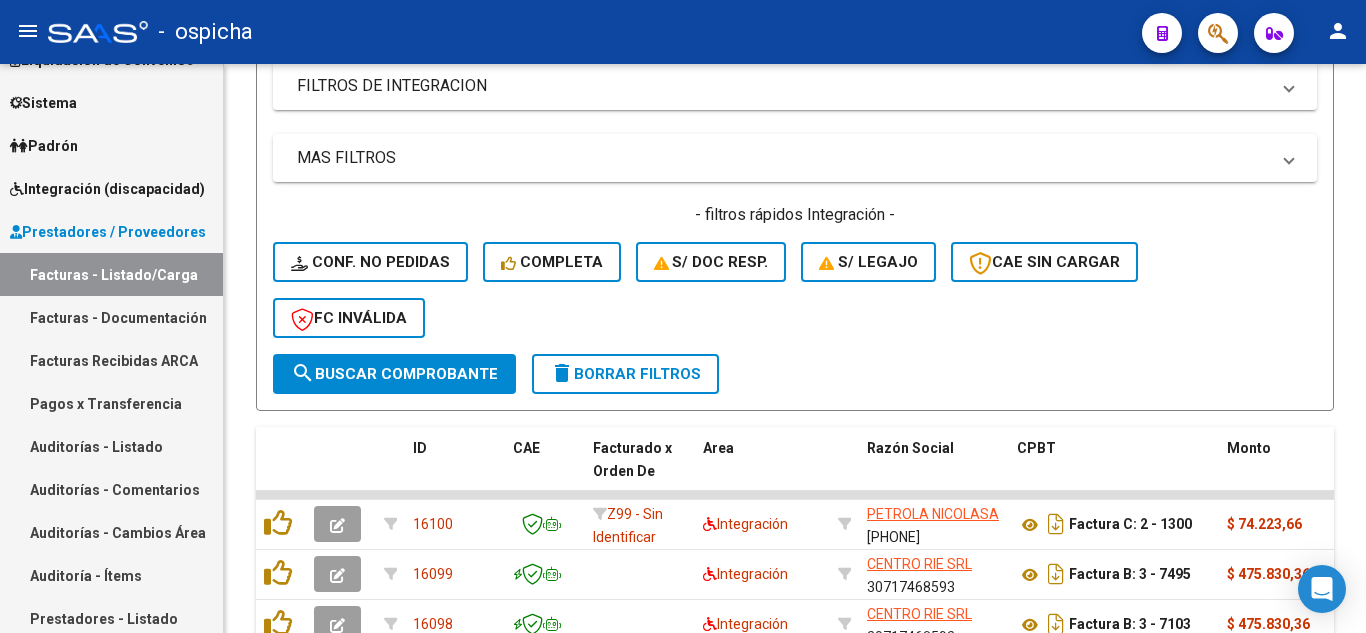 click on "Integración (discapacidad)" at bounding box center (107, 189) 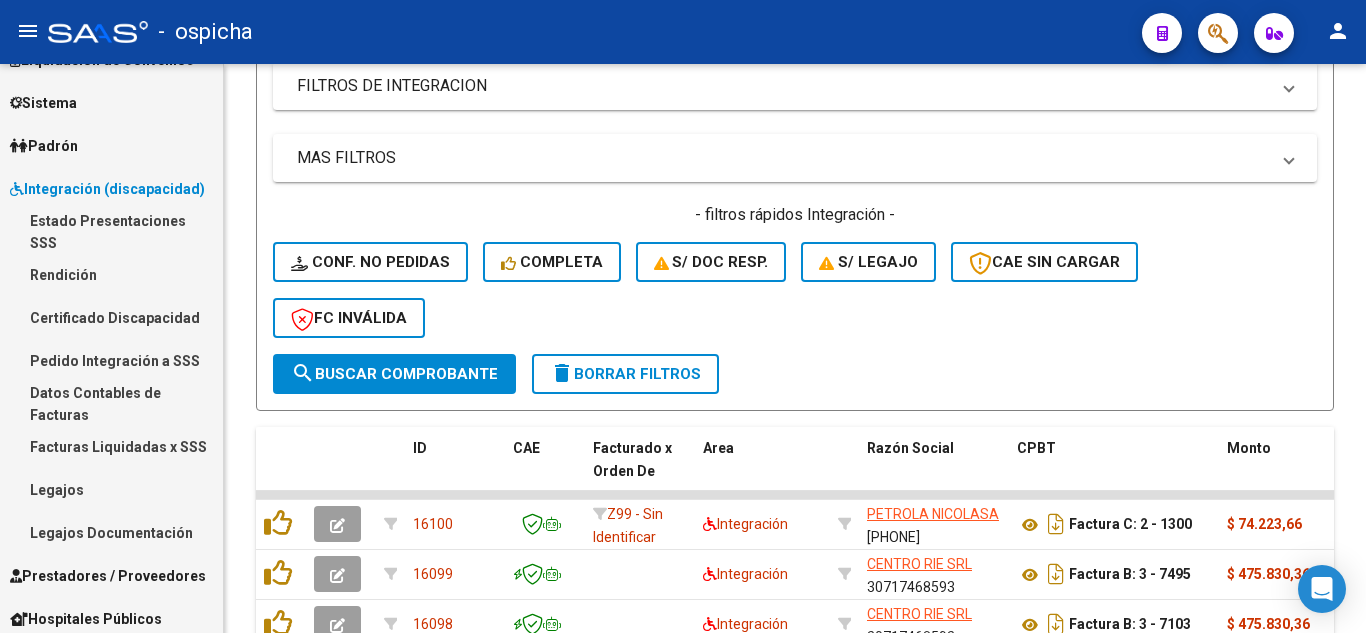 click on "Pedido Integración a SSS" at bounding box center [111, 360] 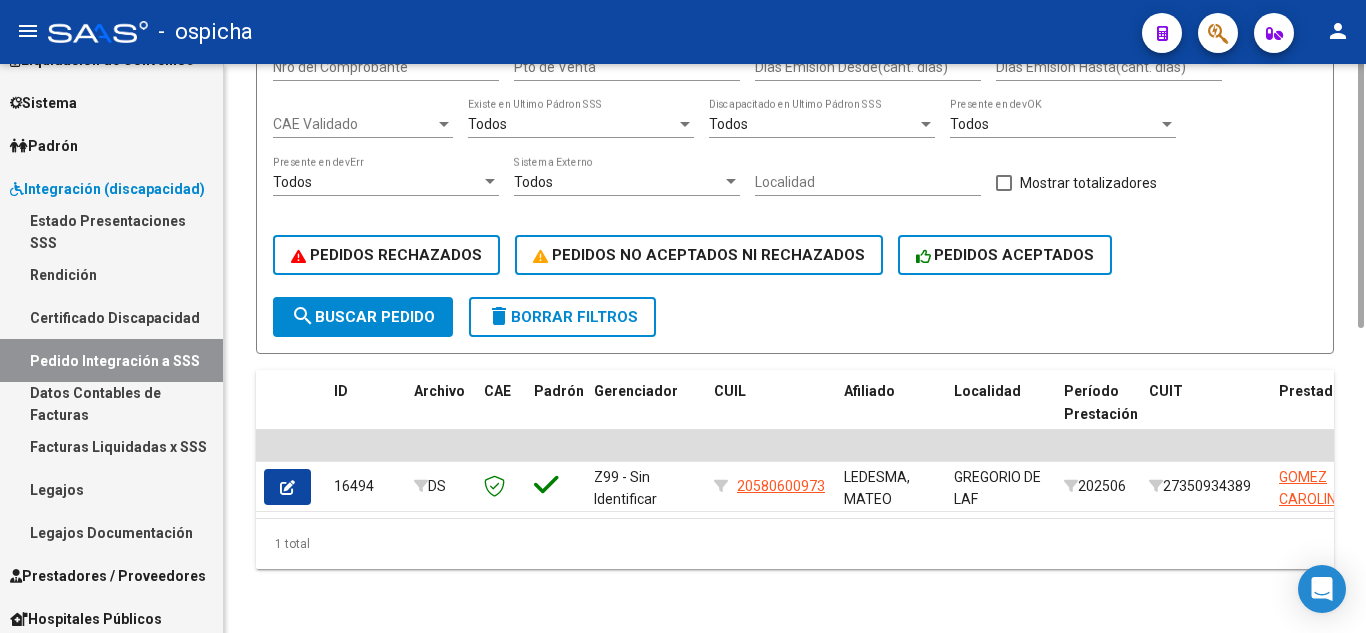 scroll, scrollTop: 174, scrollLeft: 0, axis: vertical 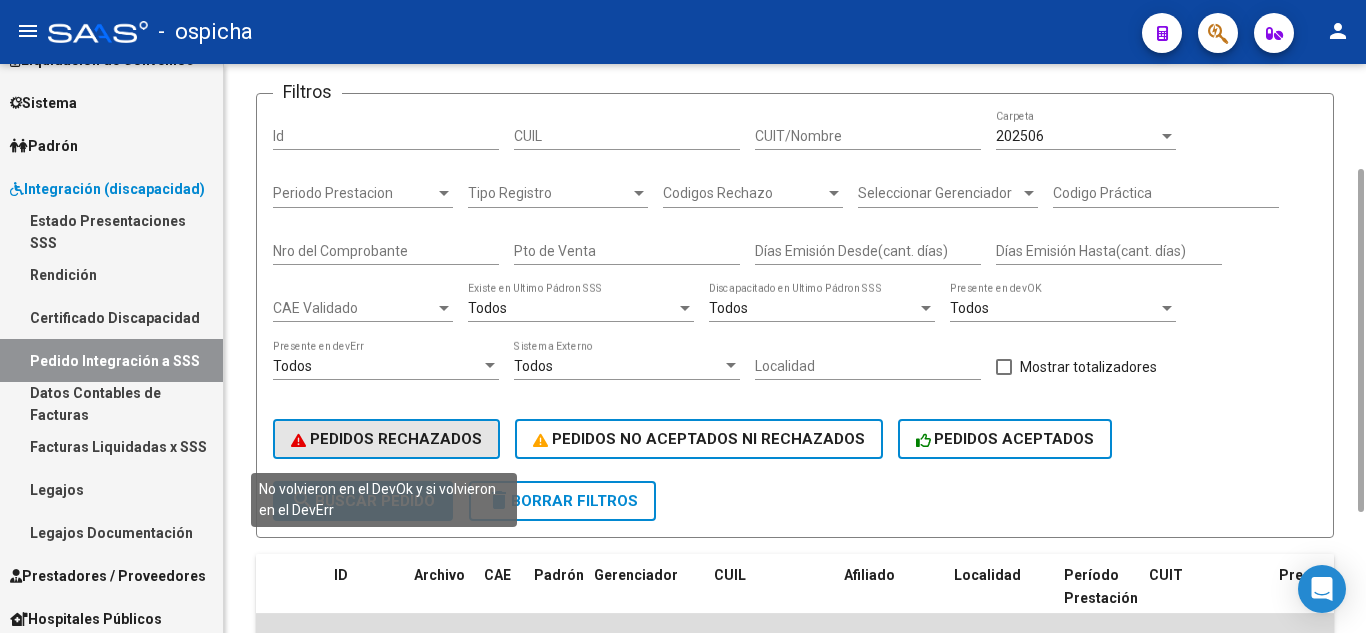 click on "PEDIDOS RECHAZADOS" 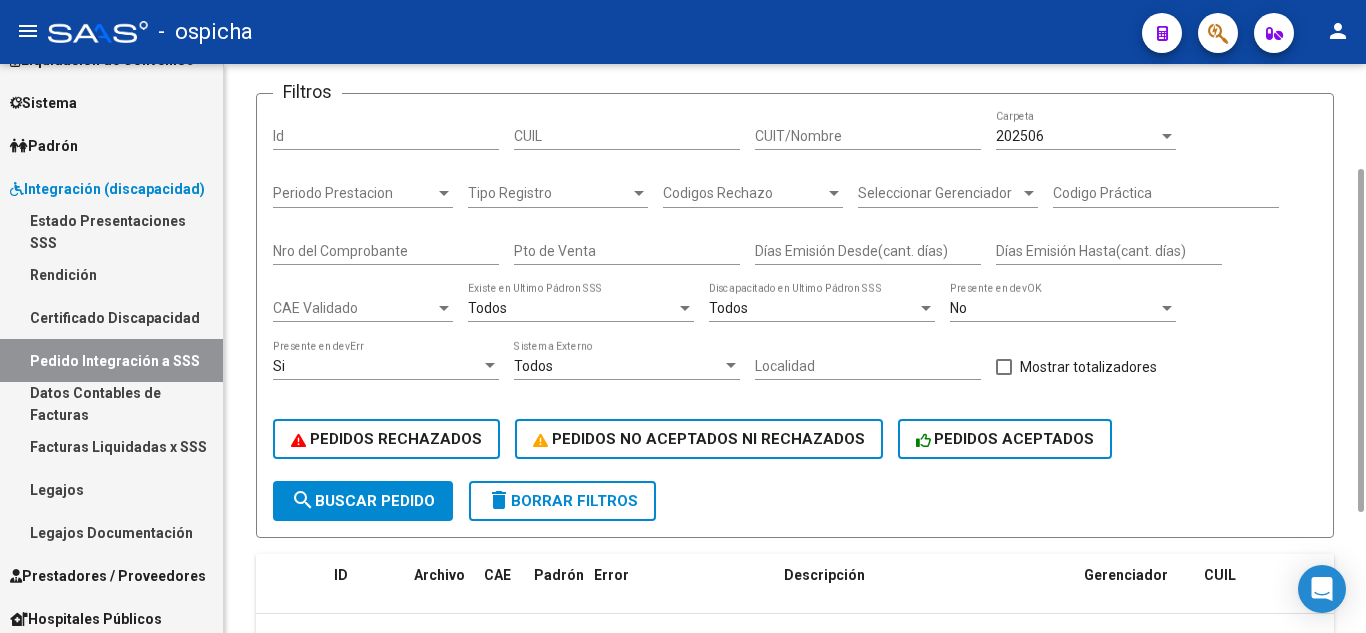 scroll, scrollTop: 320, scrollLeft: 0, axis: vertical 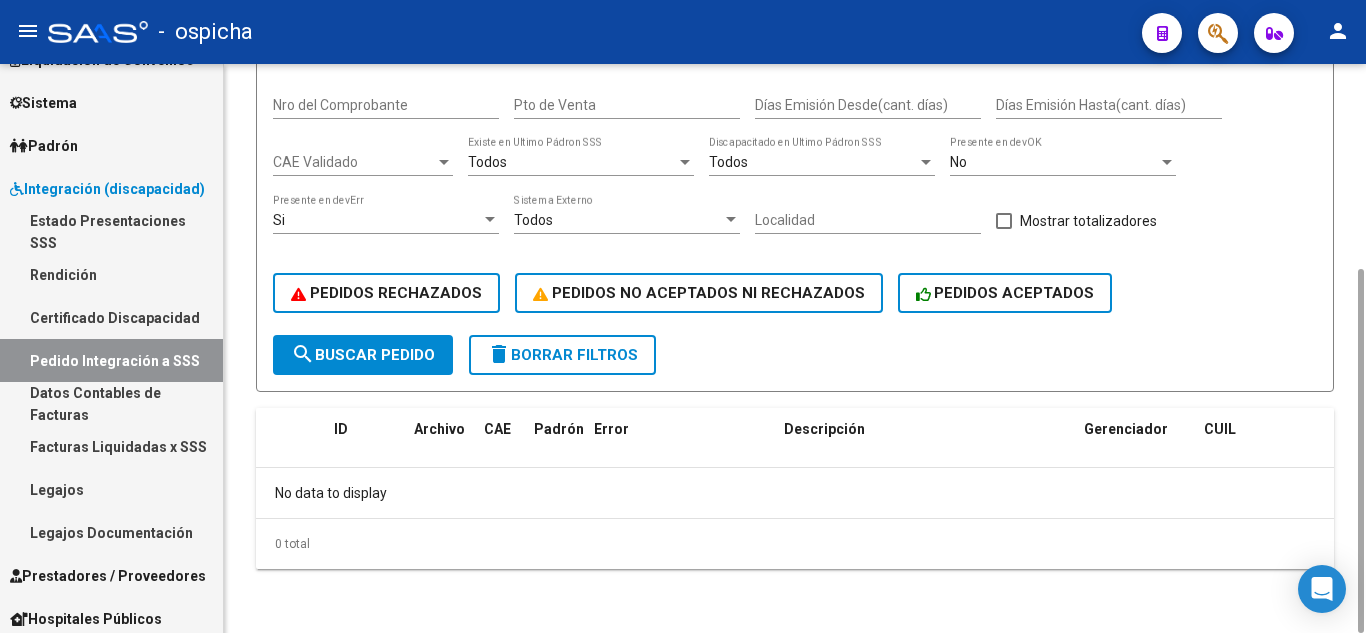click on "search  Buscar Pedido" 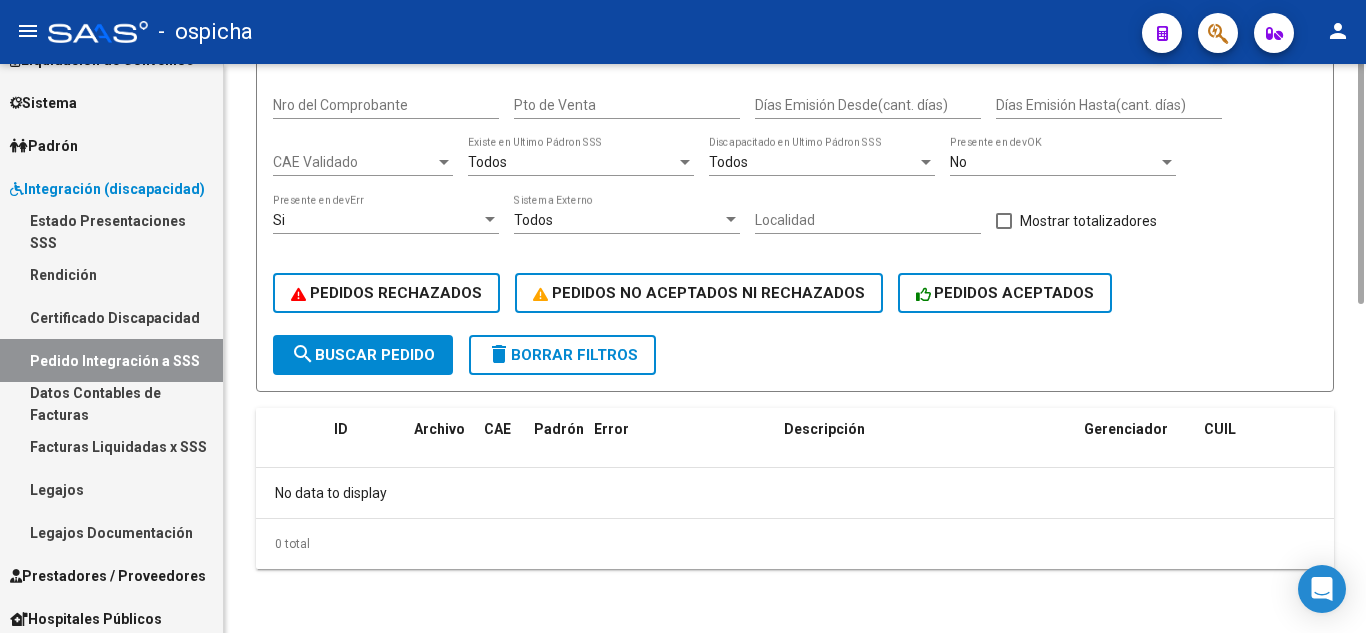 scroll, scrollTop: 120, scrollLeft: 0, axis: vertical 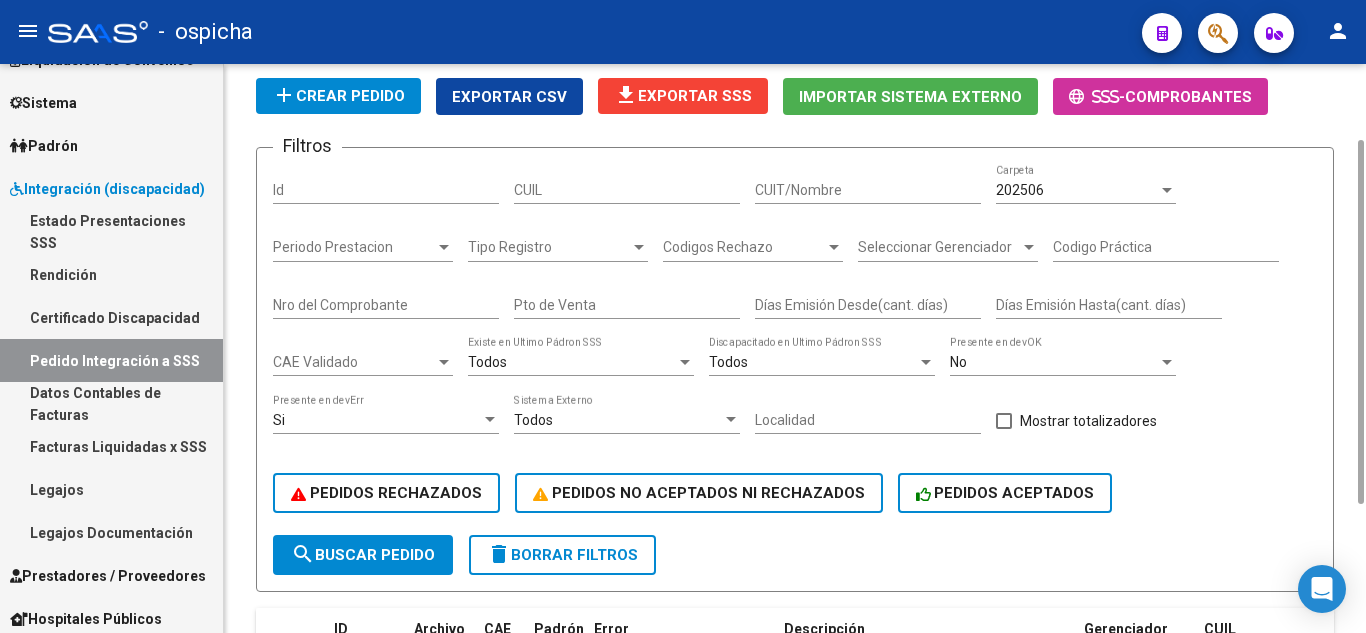 click on "202506" at bounding box center (1077, 190) 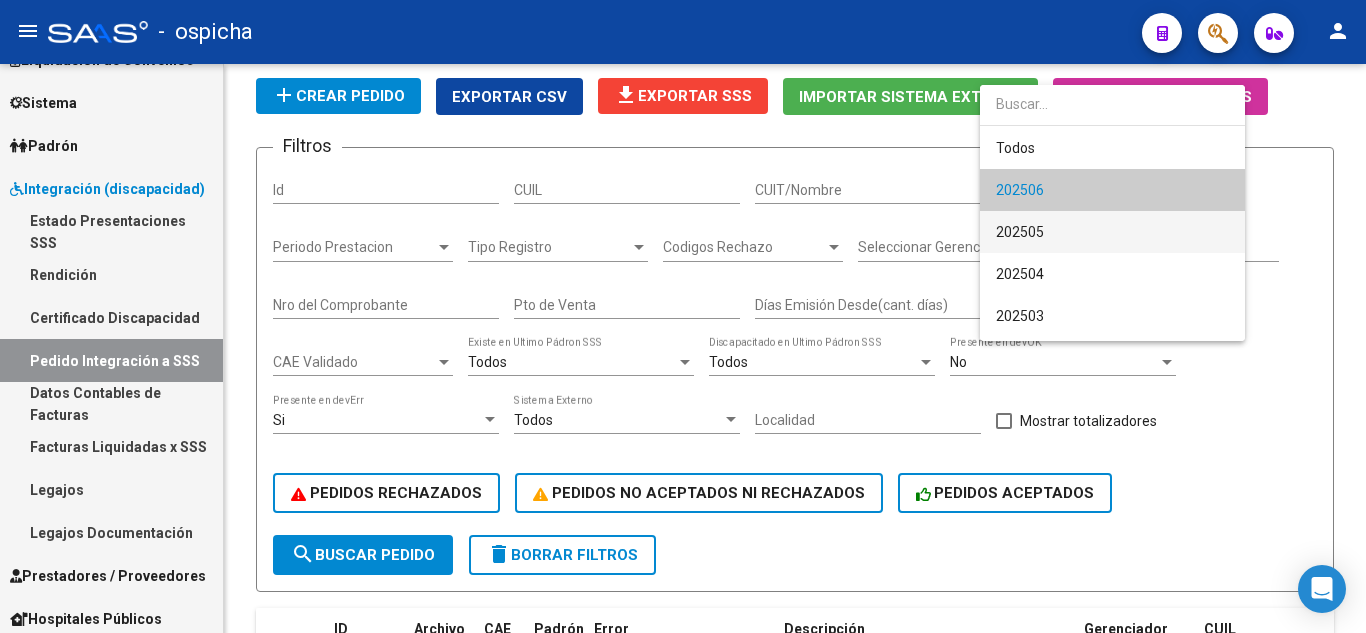 click on "202505" at bounding box center [1112, 232] 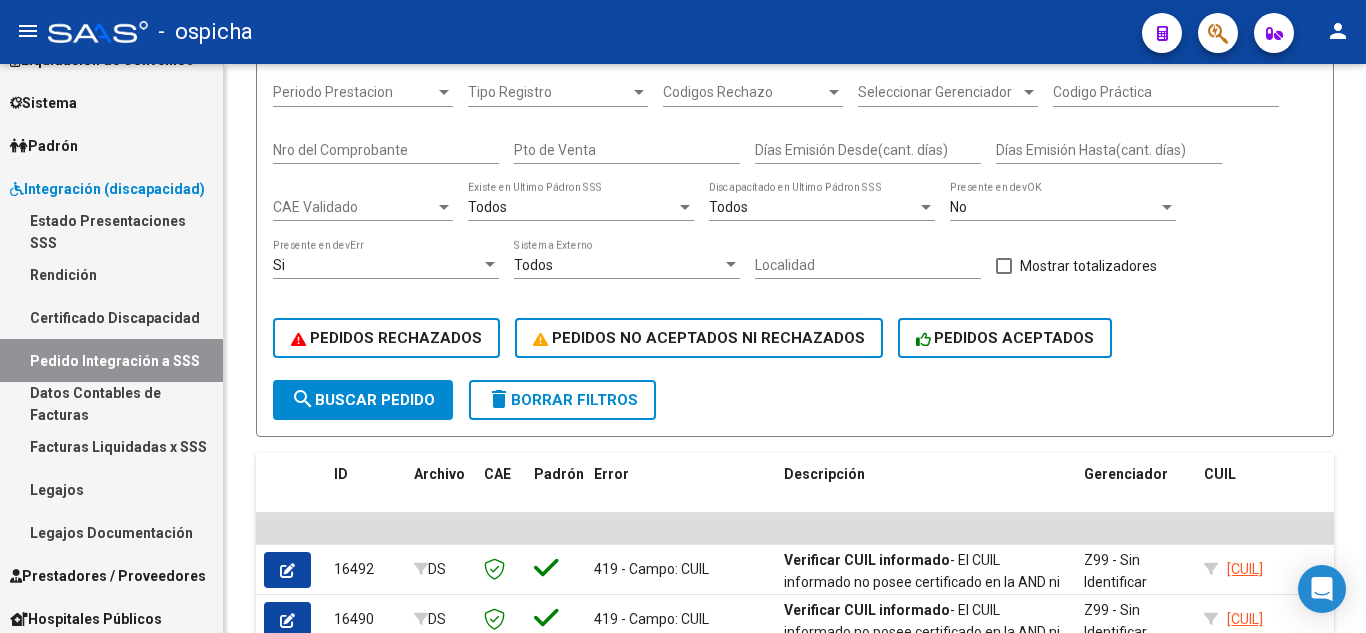 scroll, scrollTop: 675, scrollLeft: 0, axis: vertical 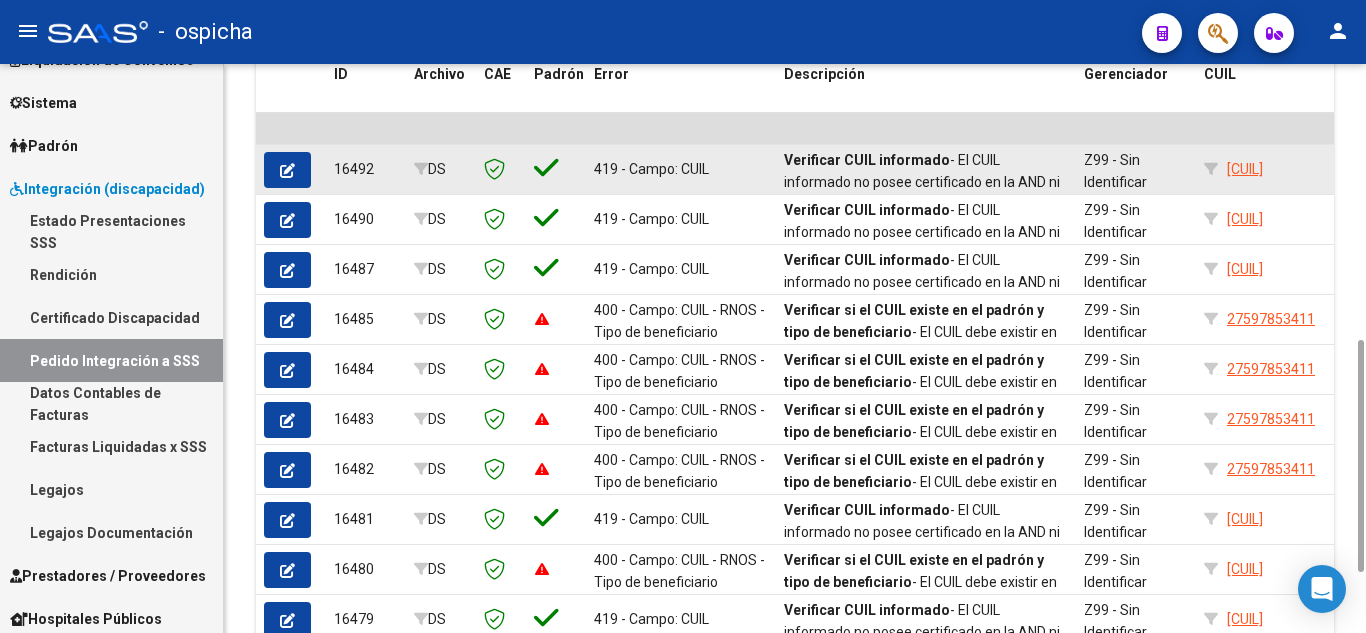 drag, startPoint x: 603, startPoint y: 169, endPoint x: 721, endPoint y: 173, distance: 118.06778 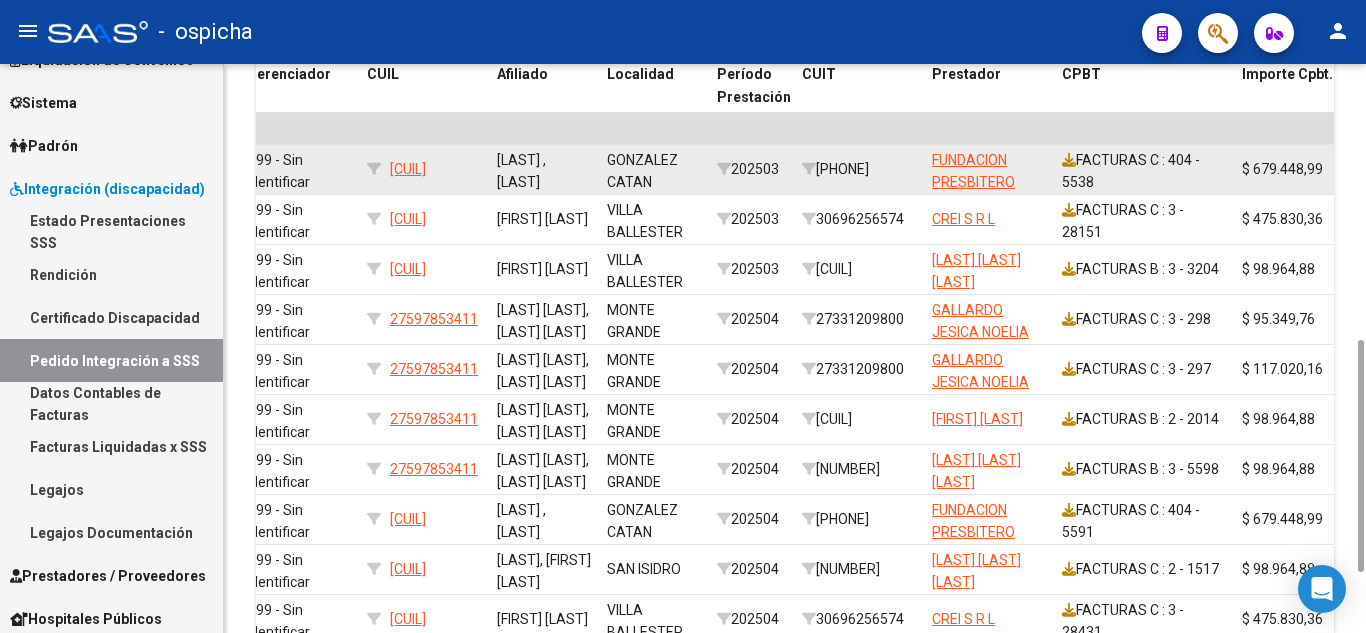 scroll, scrollTop: 0, scrollLeft: 837, axis: horizontal 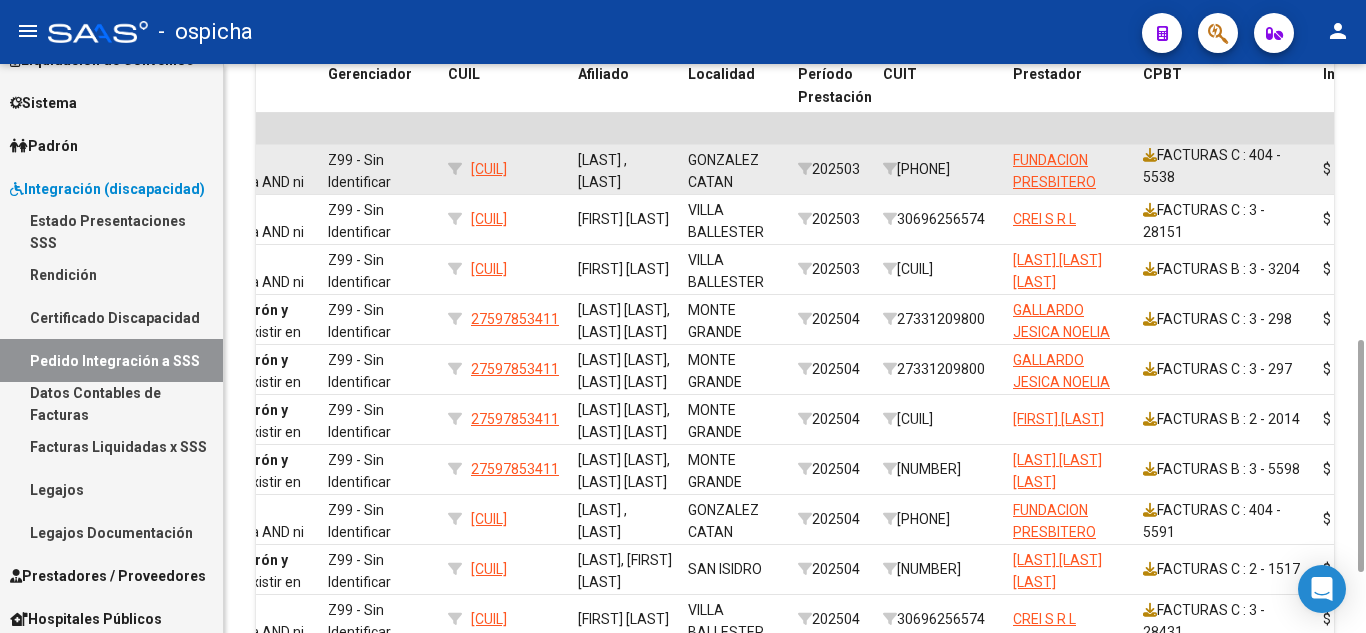 drag, startPoint x: 1176, startPoint y: 185, endPoint x: 1137, endPoint y: 185, distance: 39 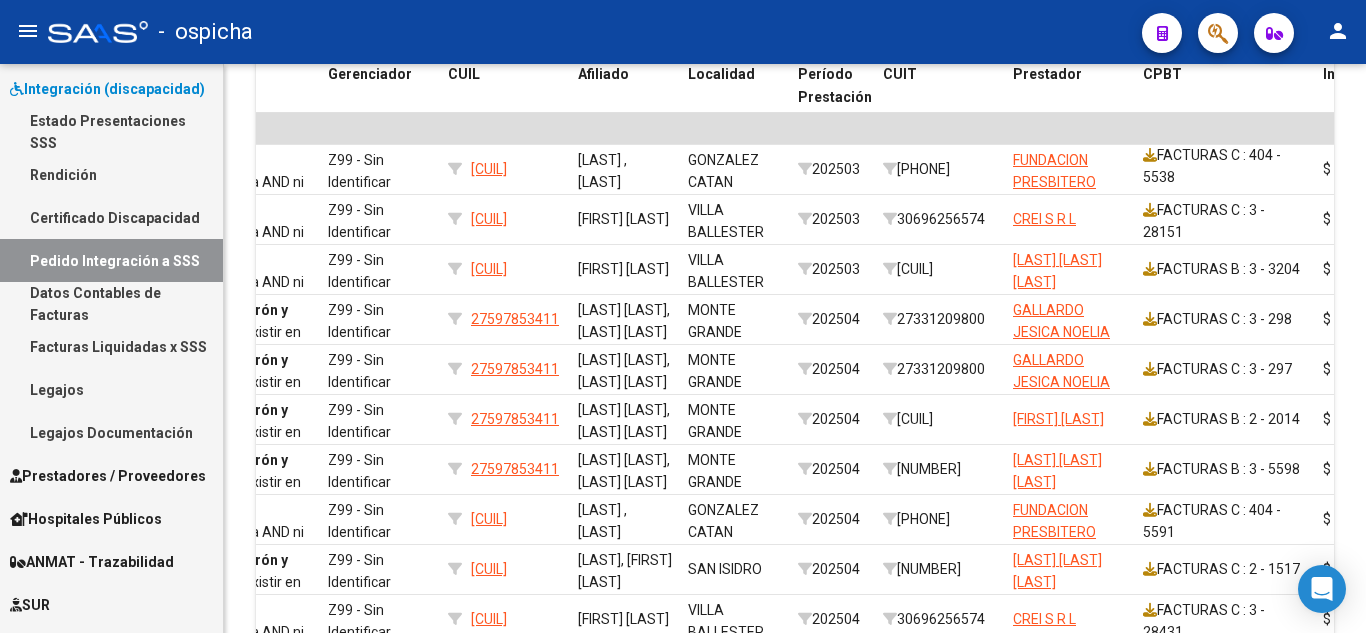 scroll, scrollTop: 363, scrollLeft: 0, axis: vertical 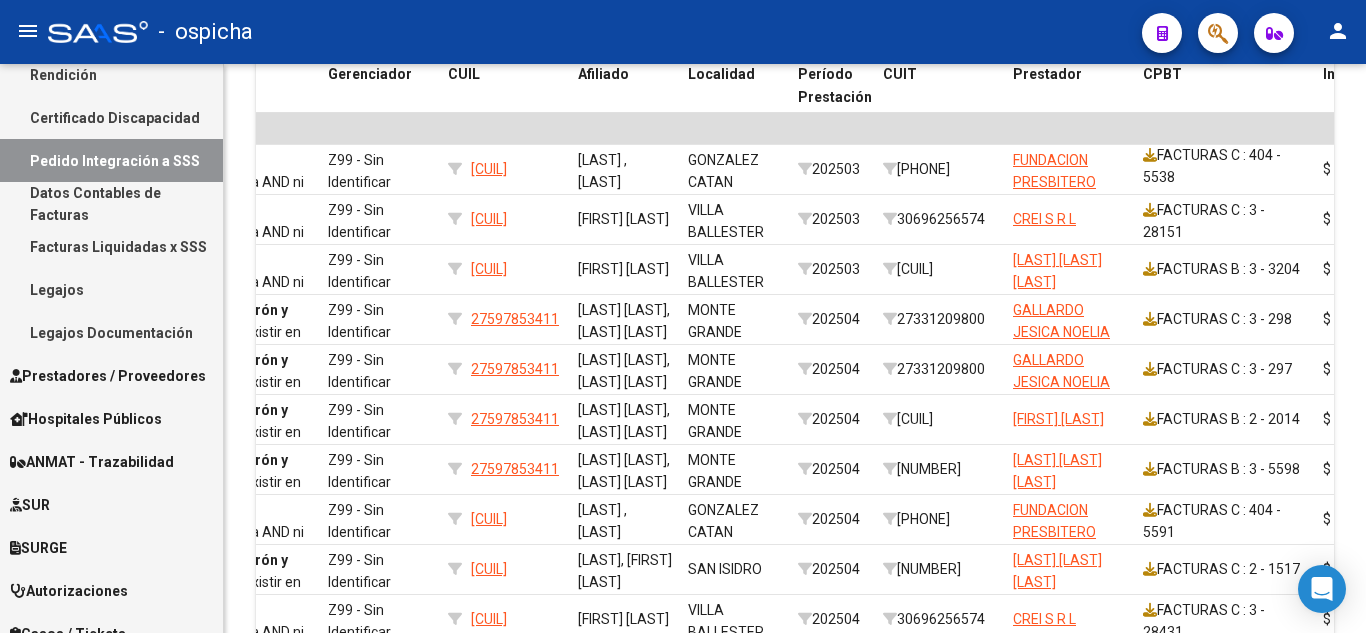 click on "Prestadores / Proveedores" at bounding box center (108, 376) 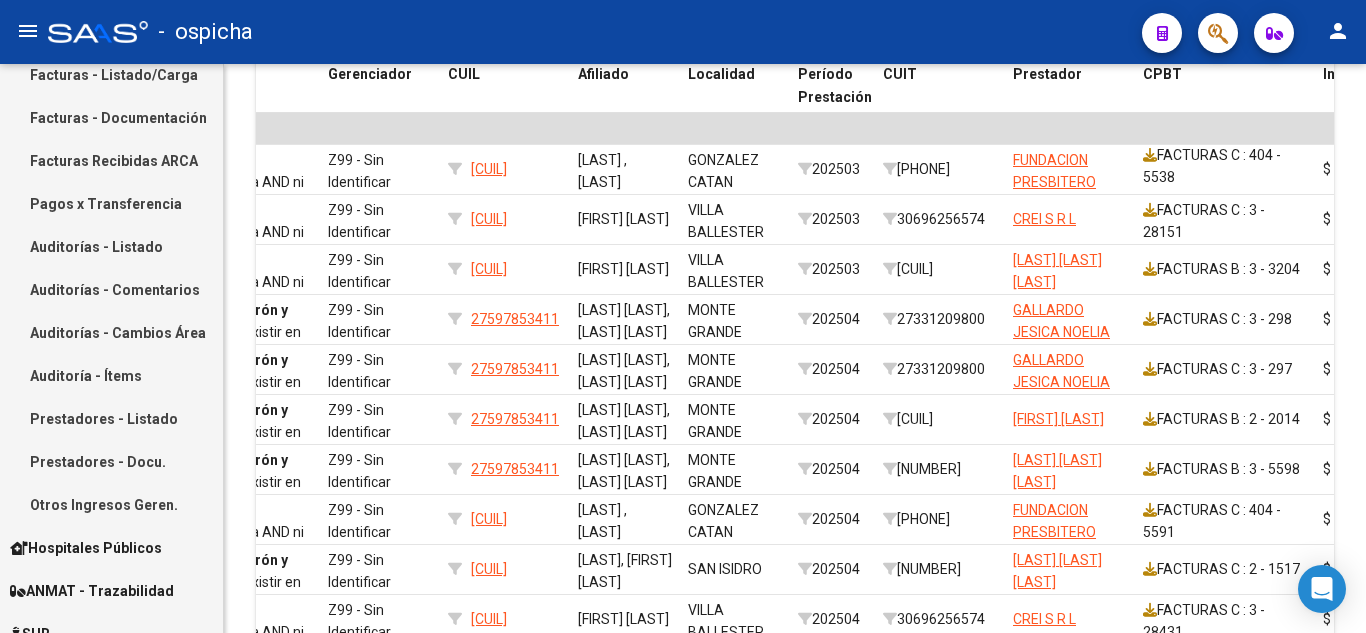 scroll, scrollTop: 0, scrollLeft: 0, axis: both 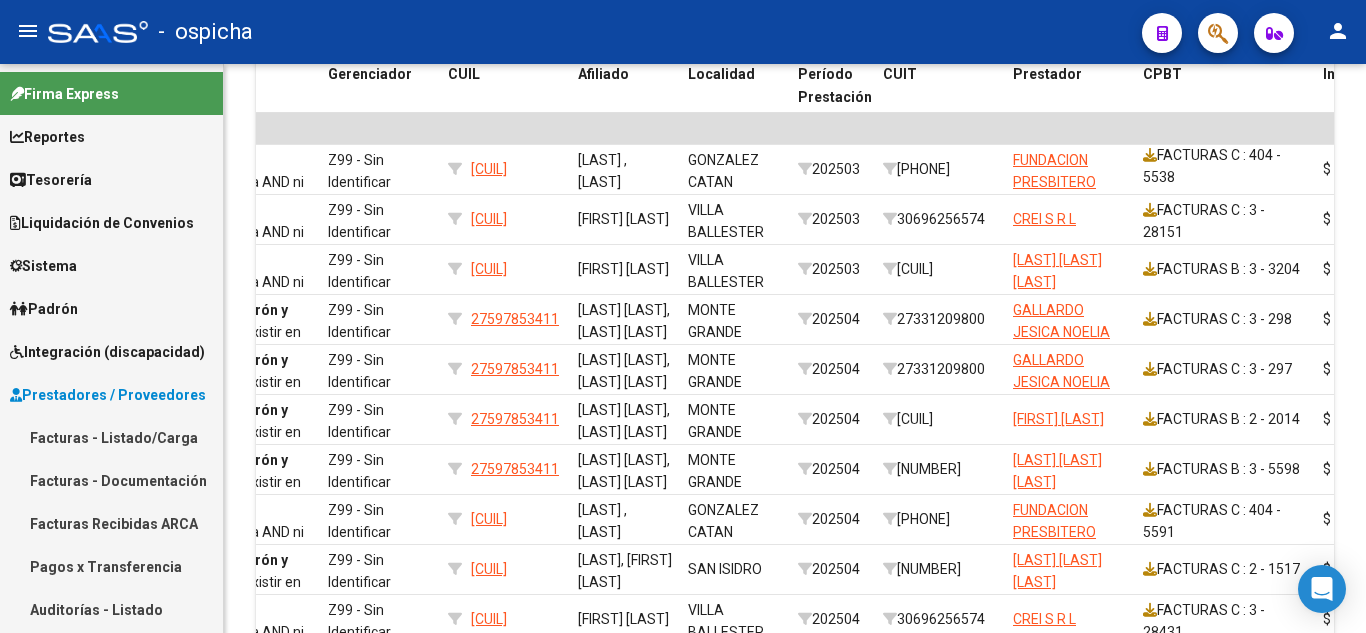 click on "Facturas - Listado/Carga" at bounding box center (111, 437) 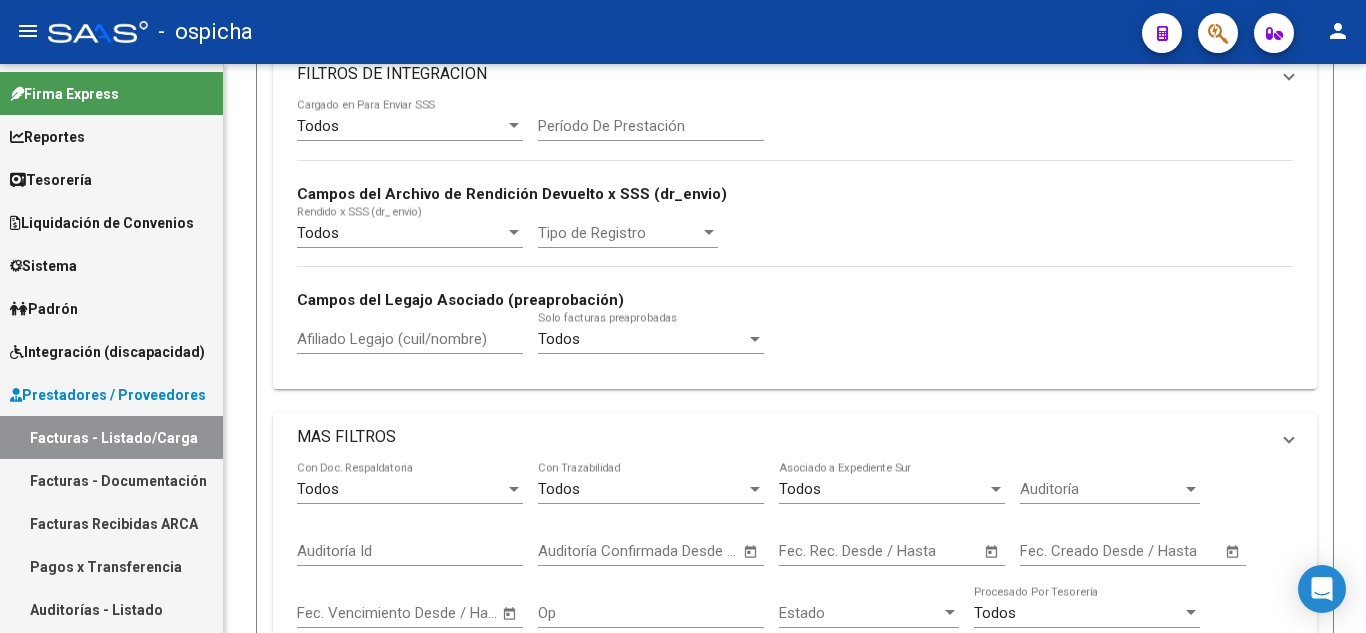 scroll, scrollTop: 0, scrollLeft: 0, axis: both 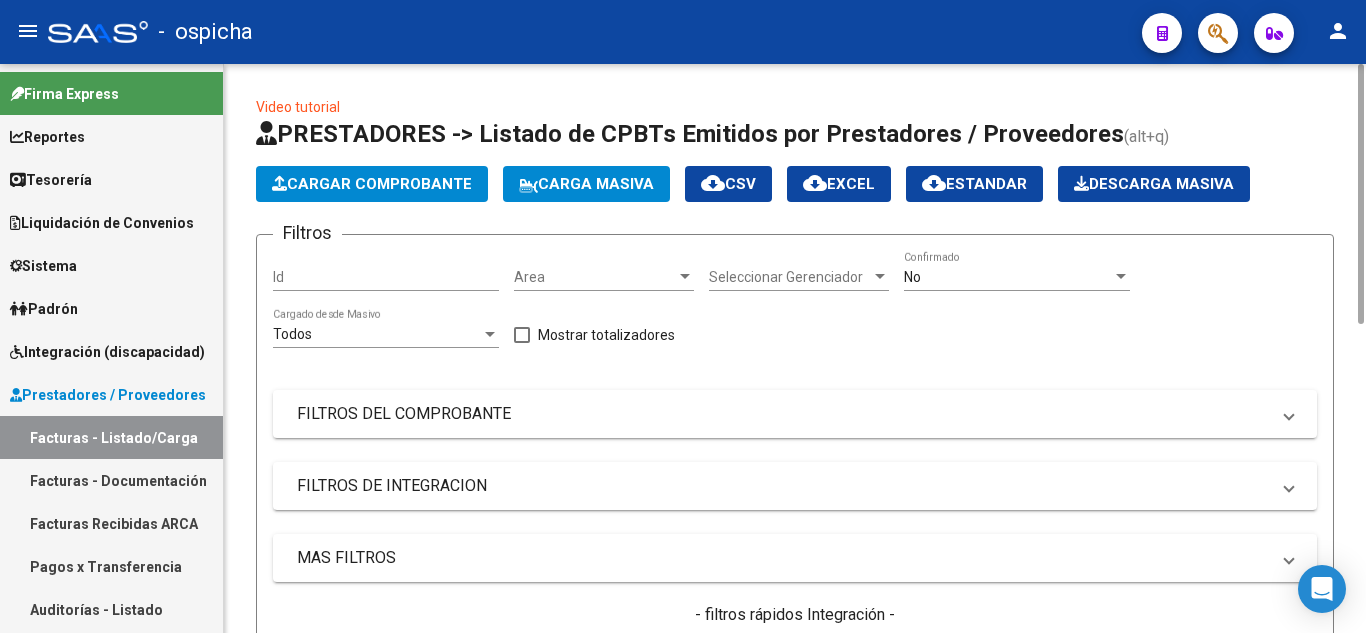click on "No  Confirmado" 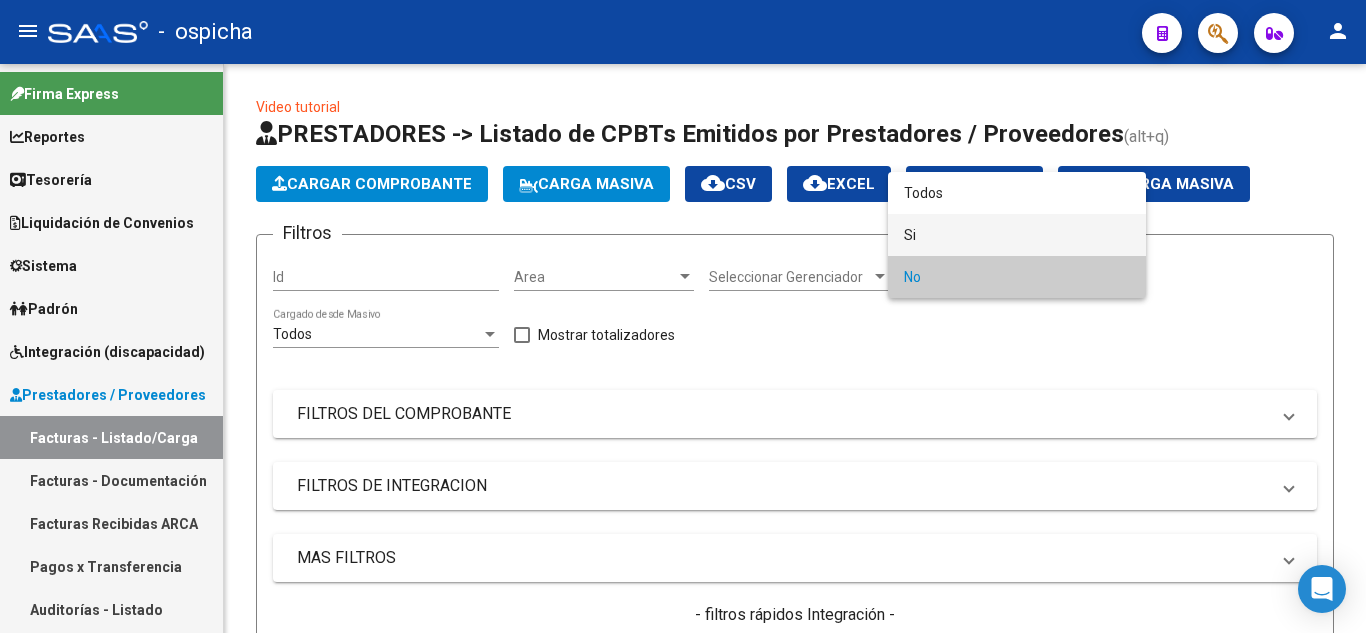 click on "Si" at bounding box center (1017, 235) 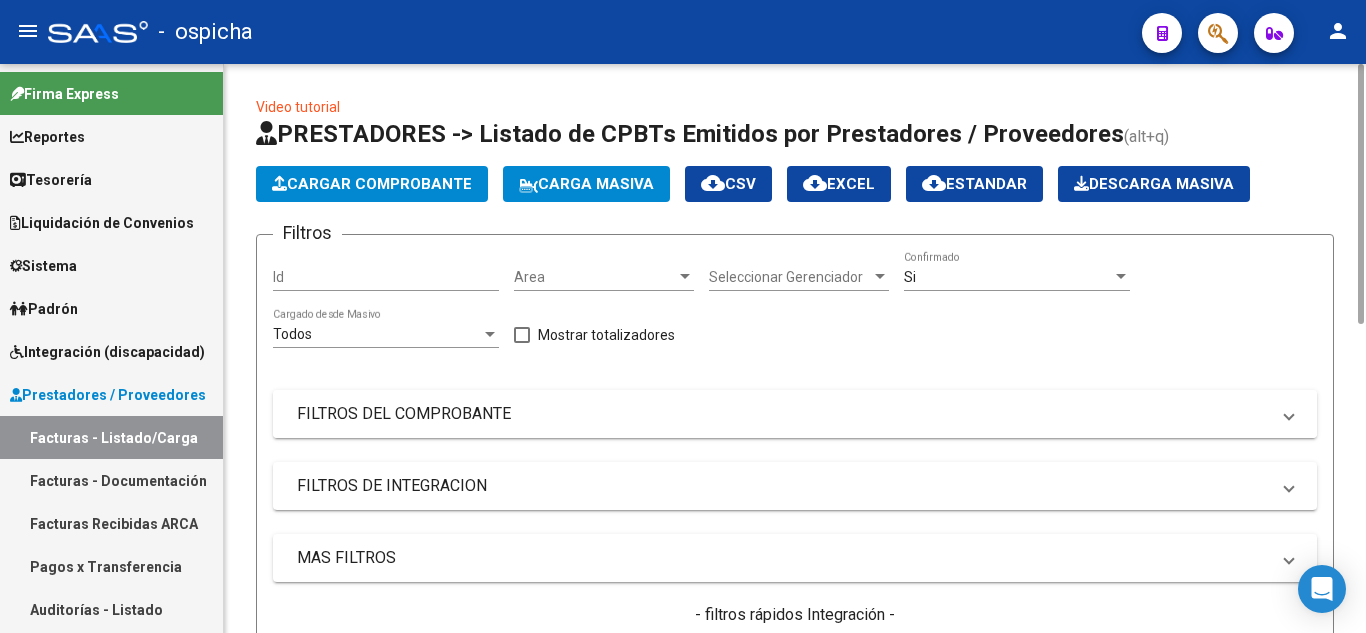 click on "FILTROS DEL COMPROBANTE" at bounding box center [783, 414] 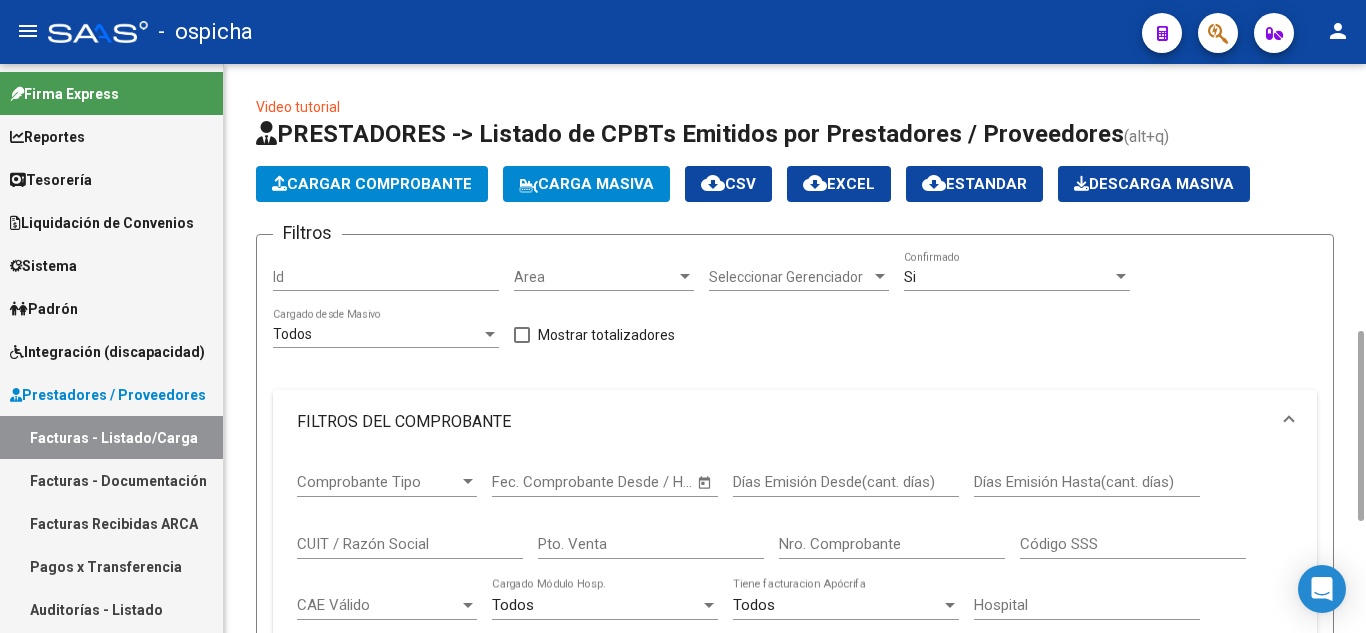 scroll, scrollTop: 200, scrollLeft: 0, axis: vertical 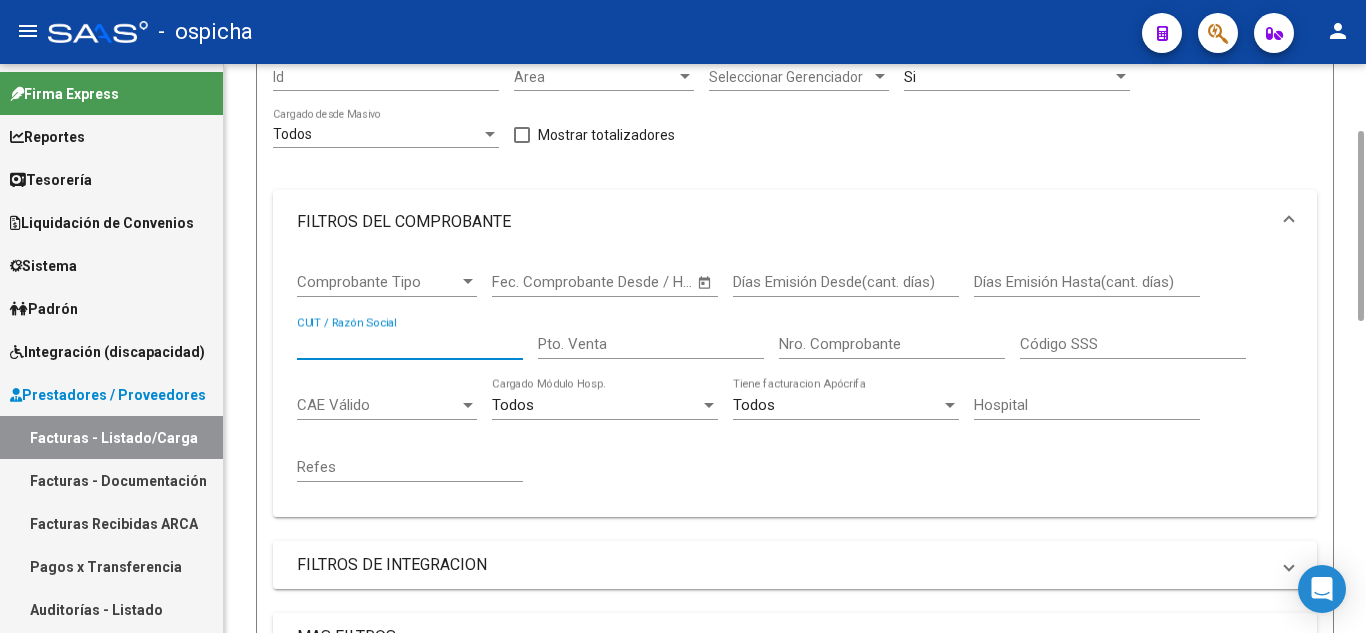 click on "CUIT / Razón Social" at bounding box center [410, 344] 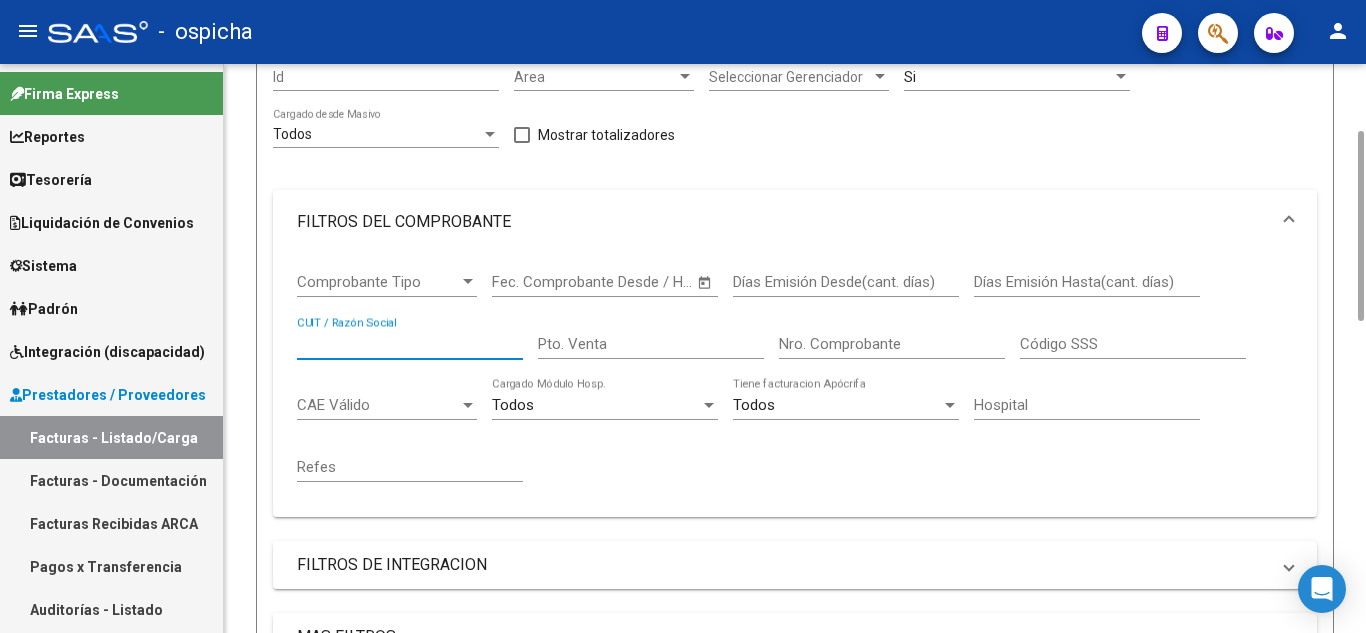 paste on "[PHONE]" 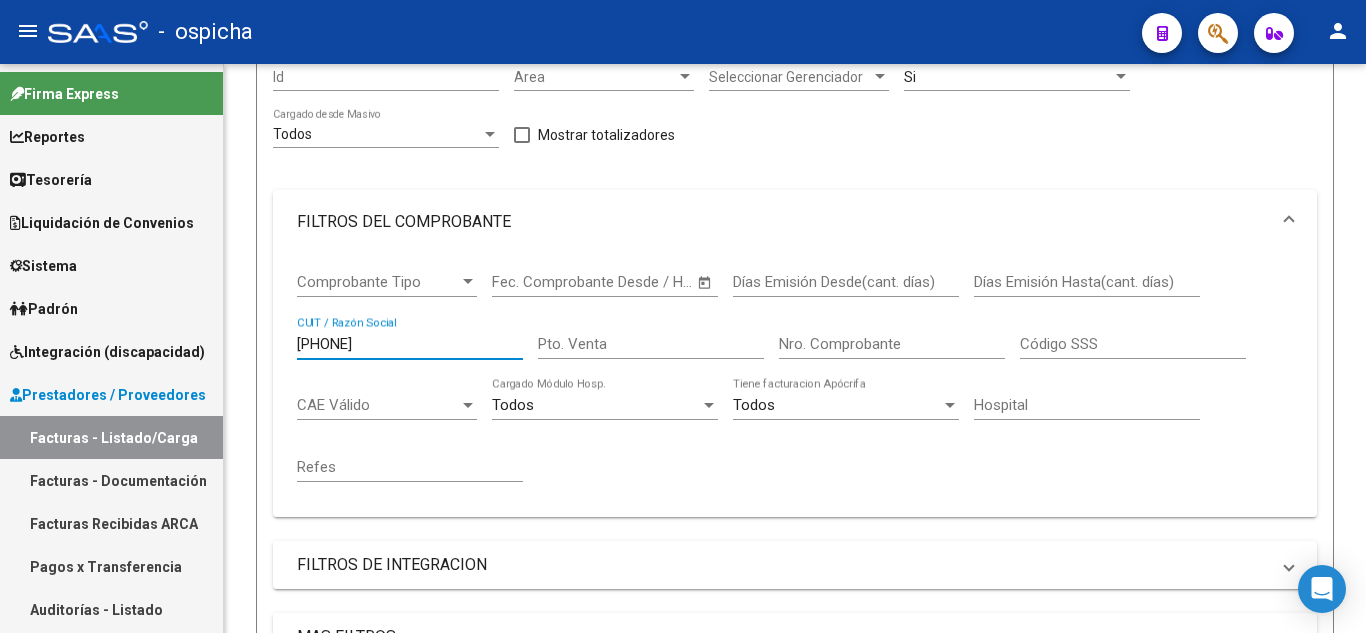 type on "[PHONE]" 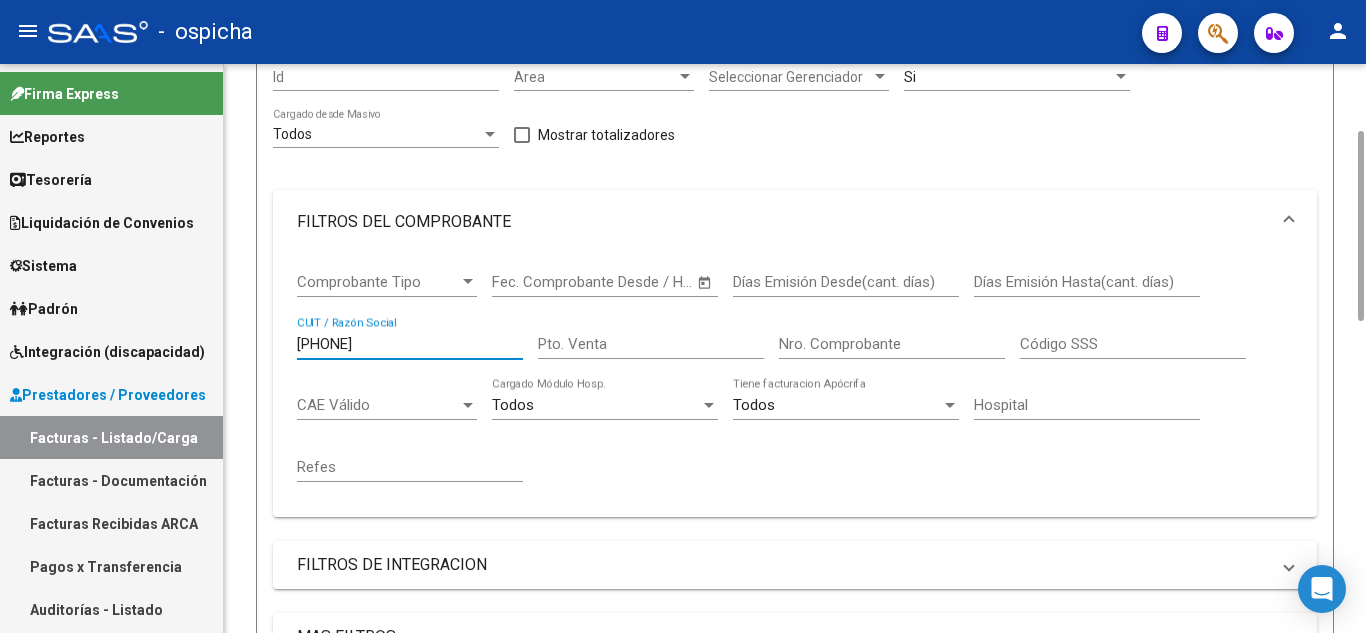 click on "Nro. Comprobante" at bounding box center (892, 344) 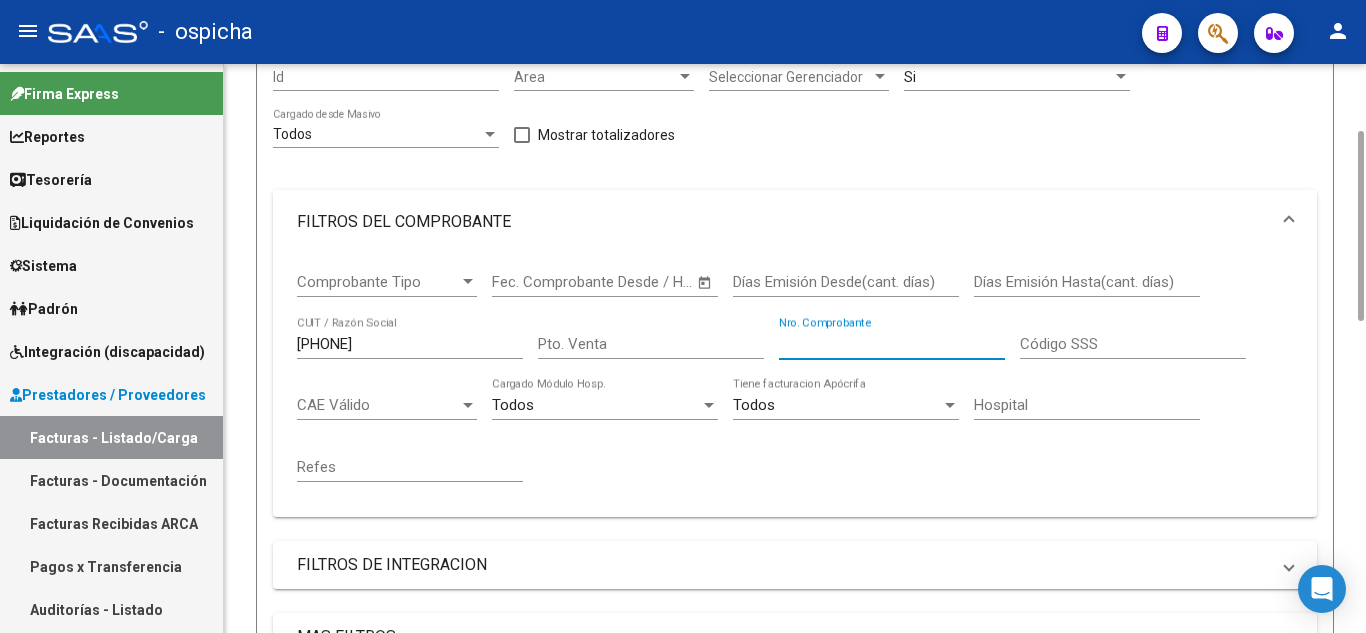 paste on "5538" 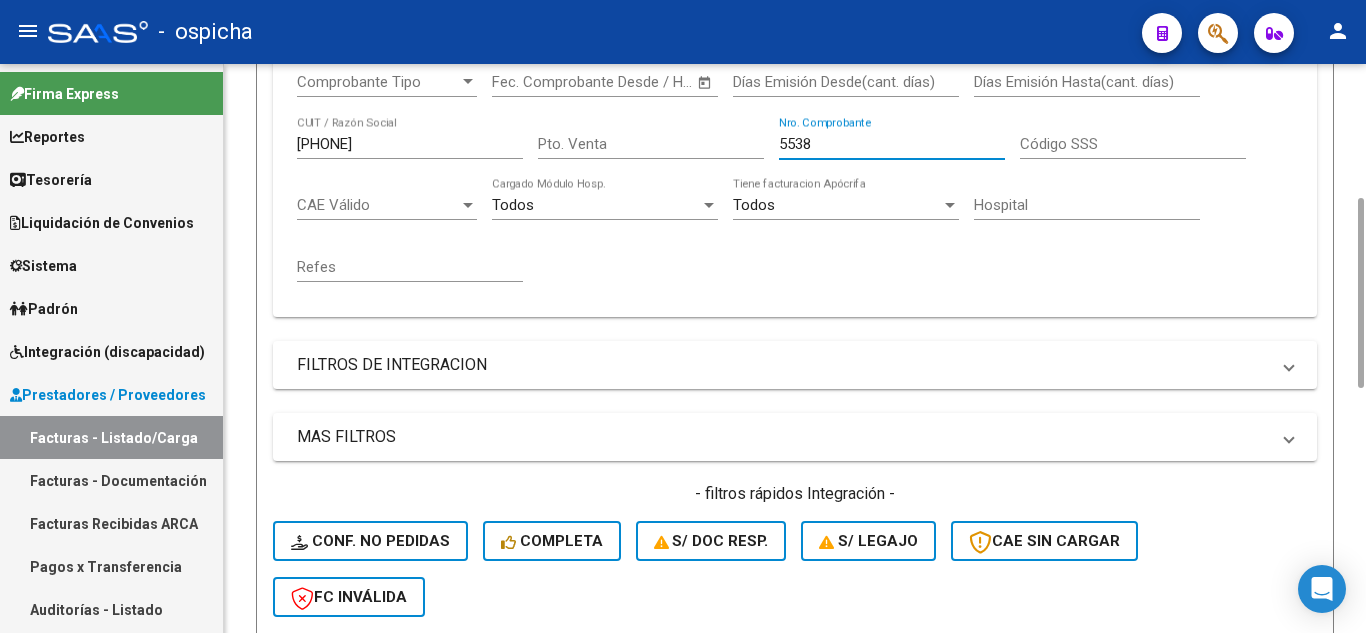 scroll, scrollTop: 677, scrollLeft: 0, axis: vertical 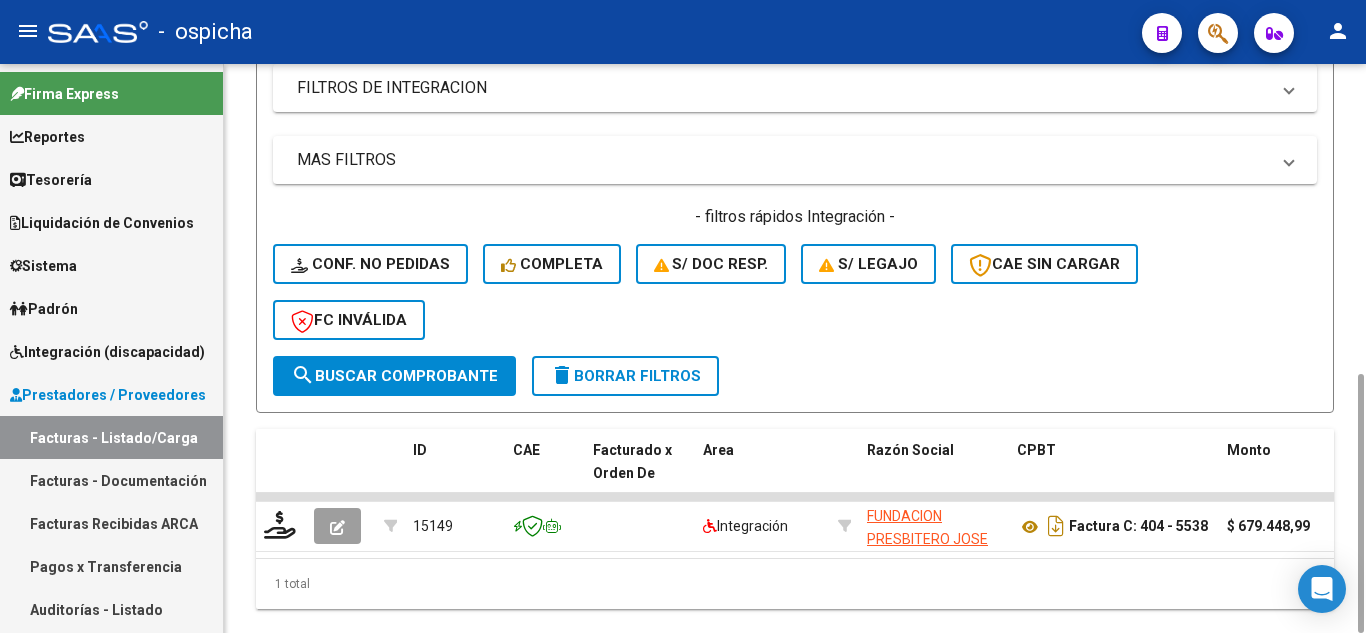 type on "5538" 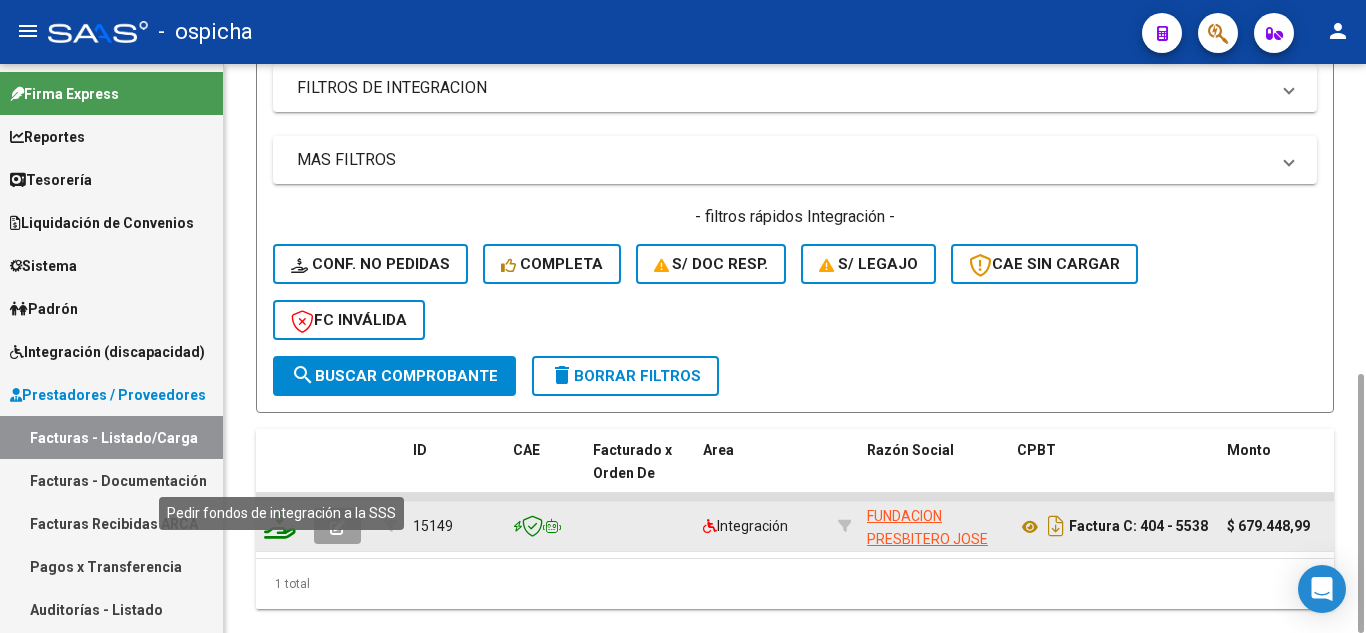 click 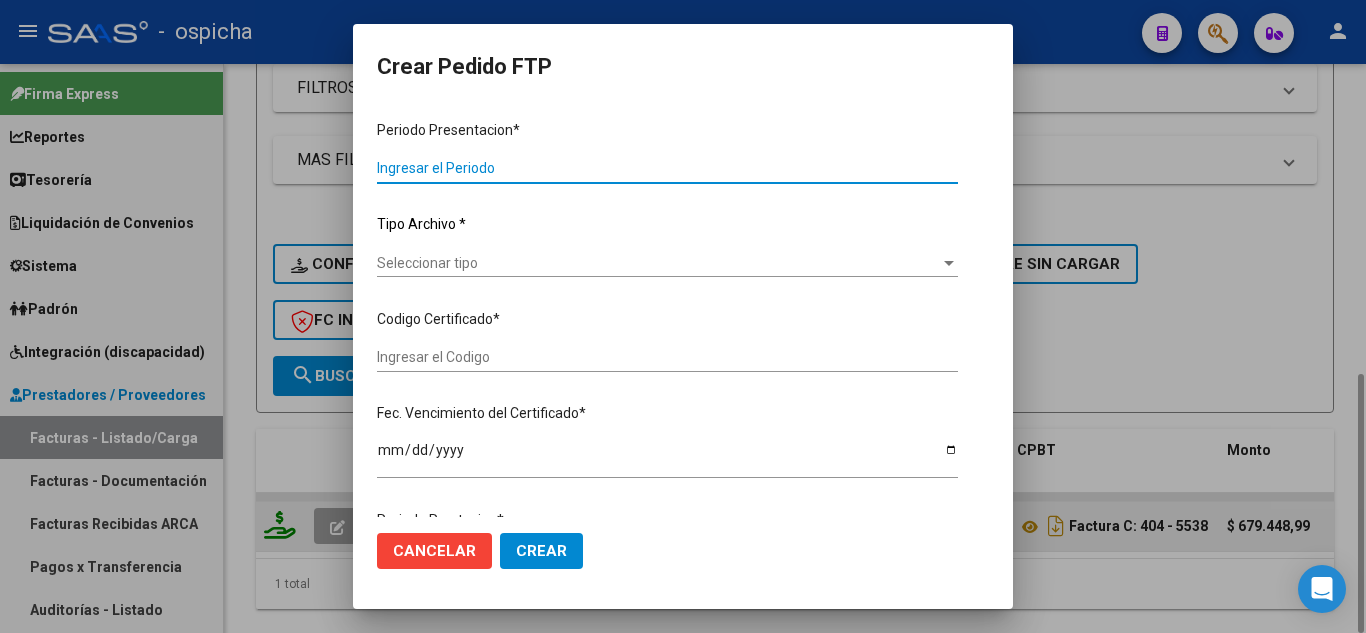 type on "202506" 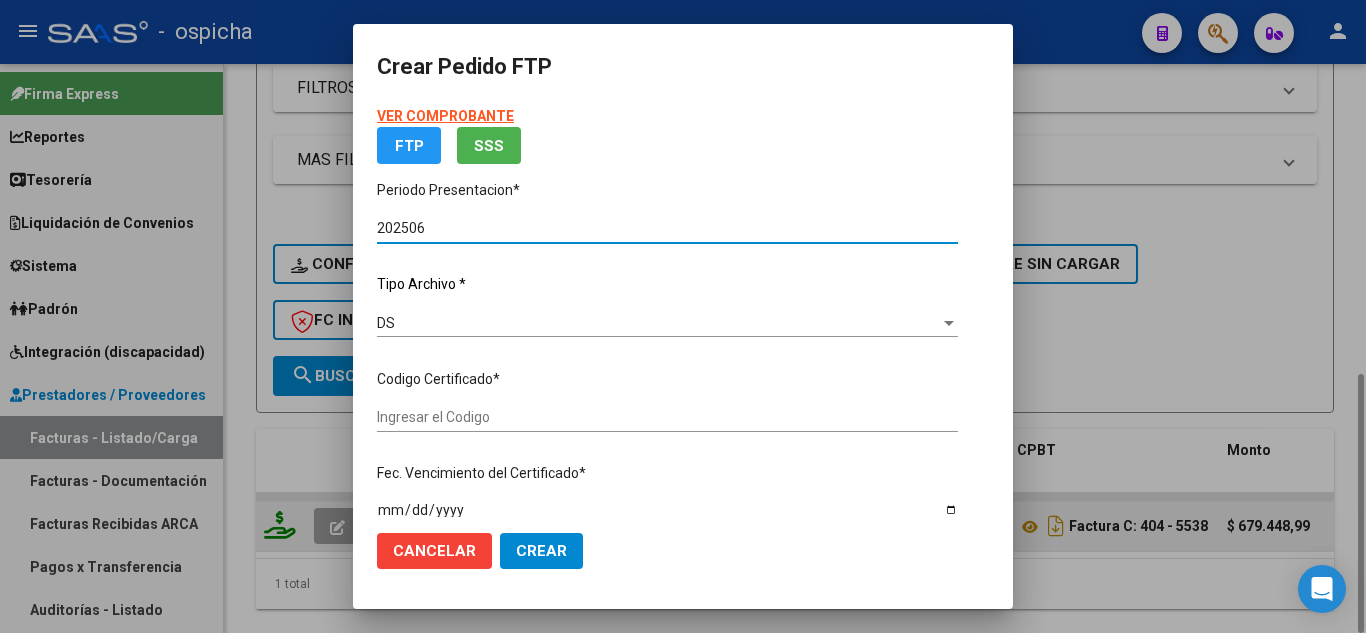 type on "[CERT_CODE]" 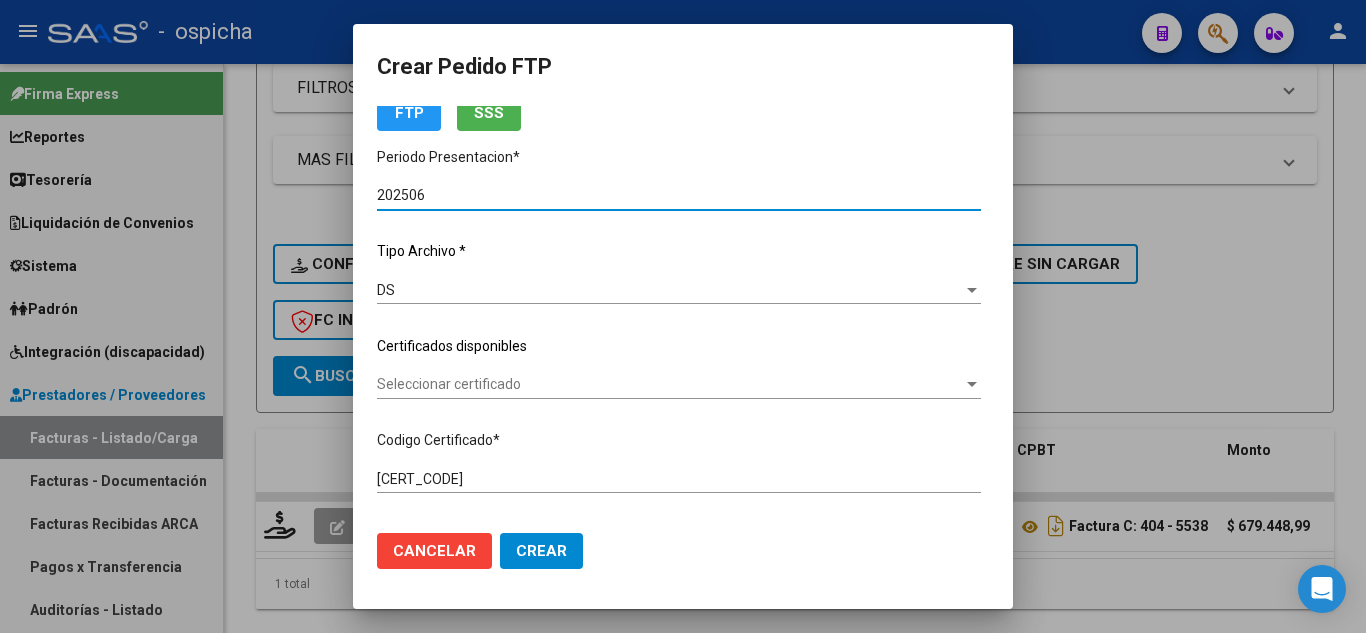 scroll, scrollTop: 100, scrollLeft: 0, axis: vertical 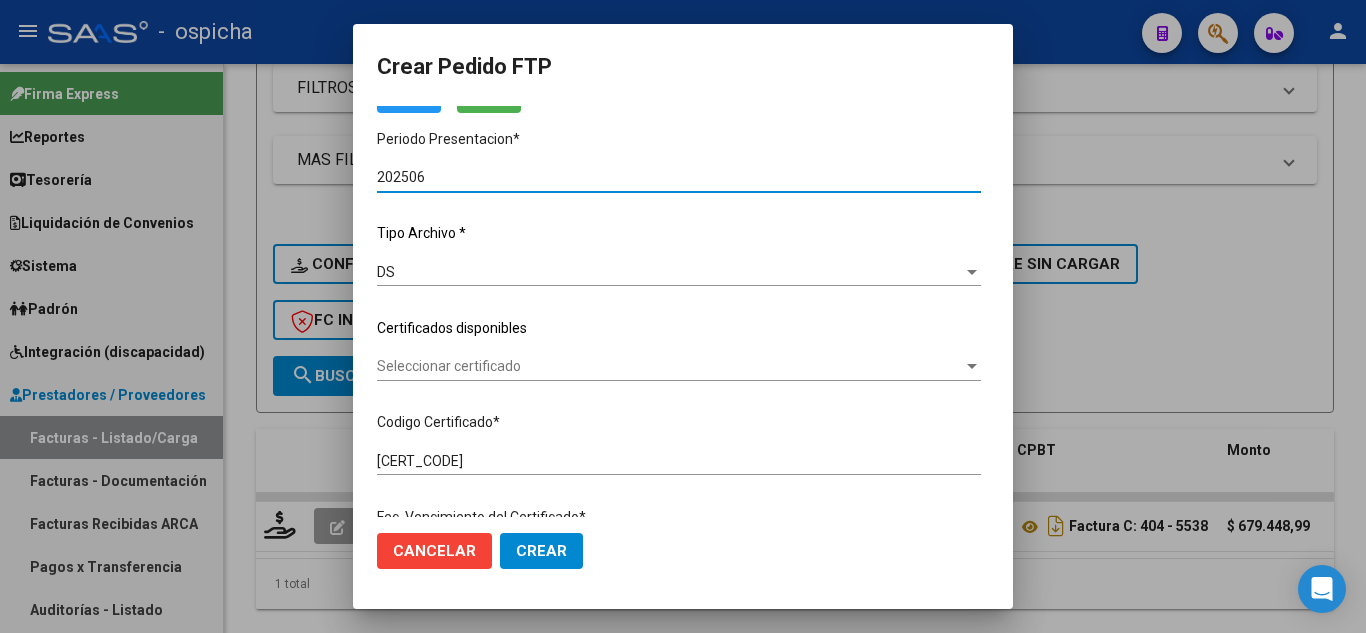 click on "Seleccionar certificado" at bounding box center [670, 366] 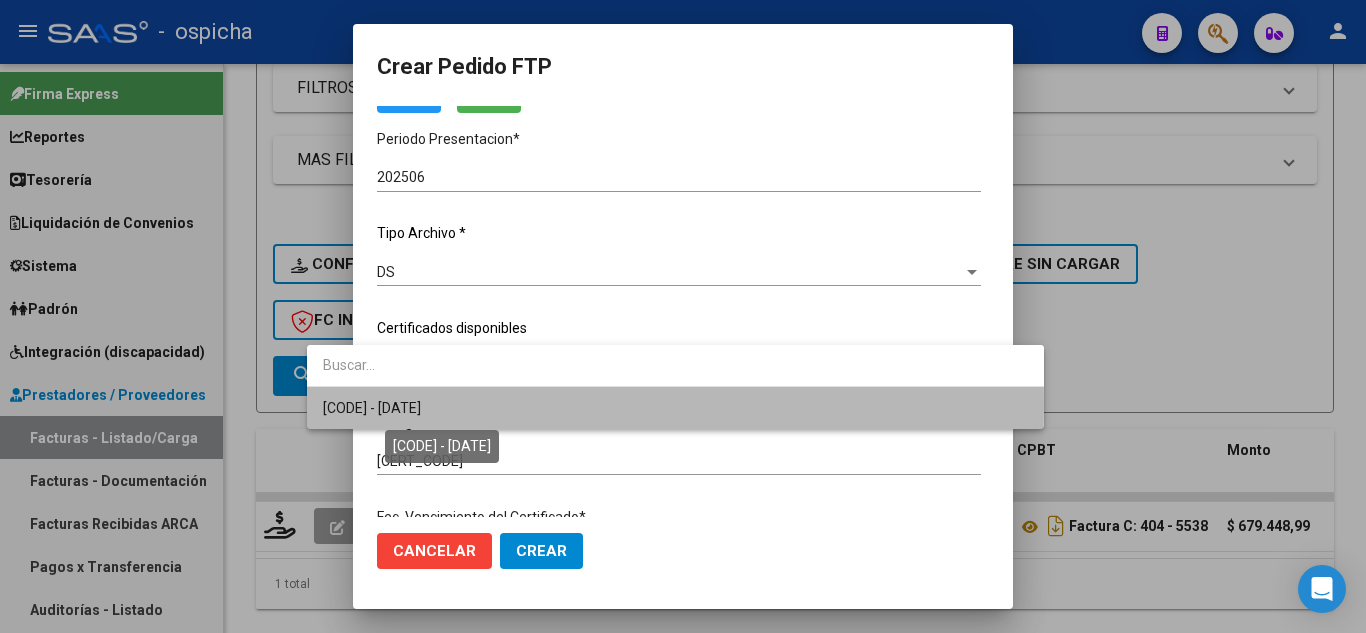 click on "[CODE] - [DATE]" at bounding box center (372, 408) 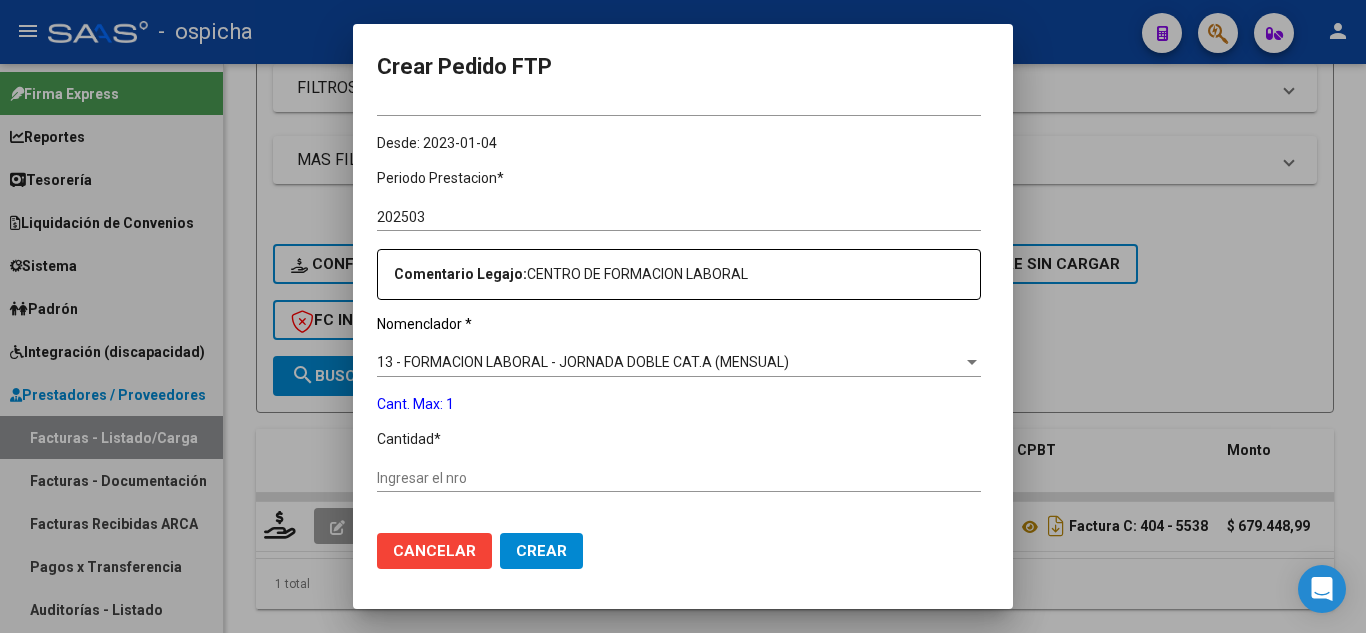 scroll, scrollTop: 600, scrollLeft: 0, axis: vertical 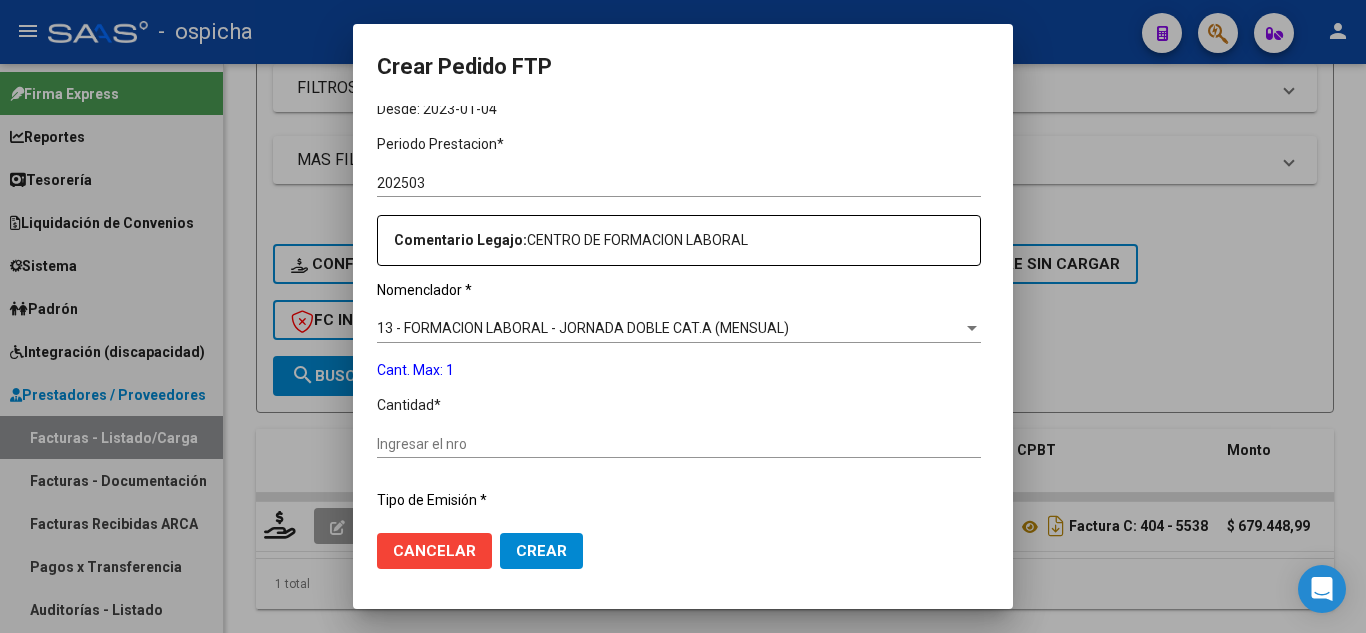 click at bounding box center (683, 316) 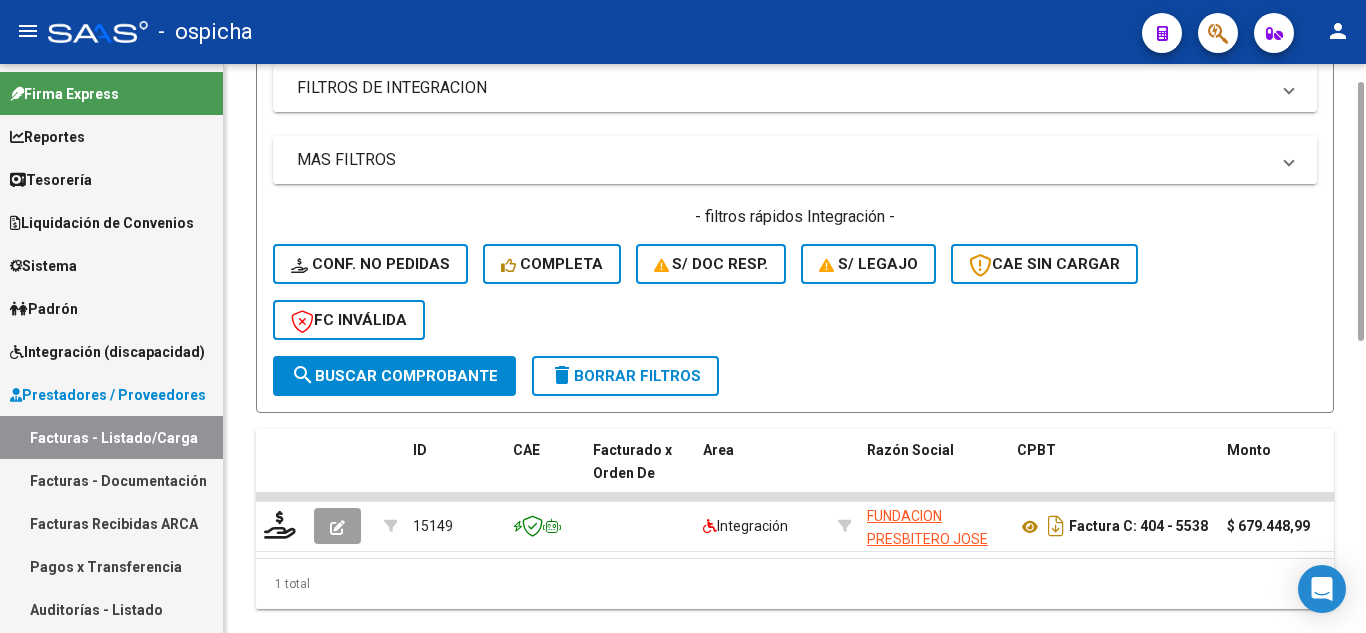 scroll, scrollTop: 477, scrollLeft: 0, axis: vertical 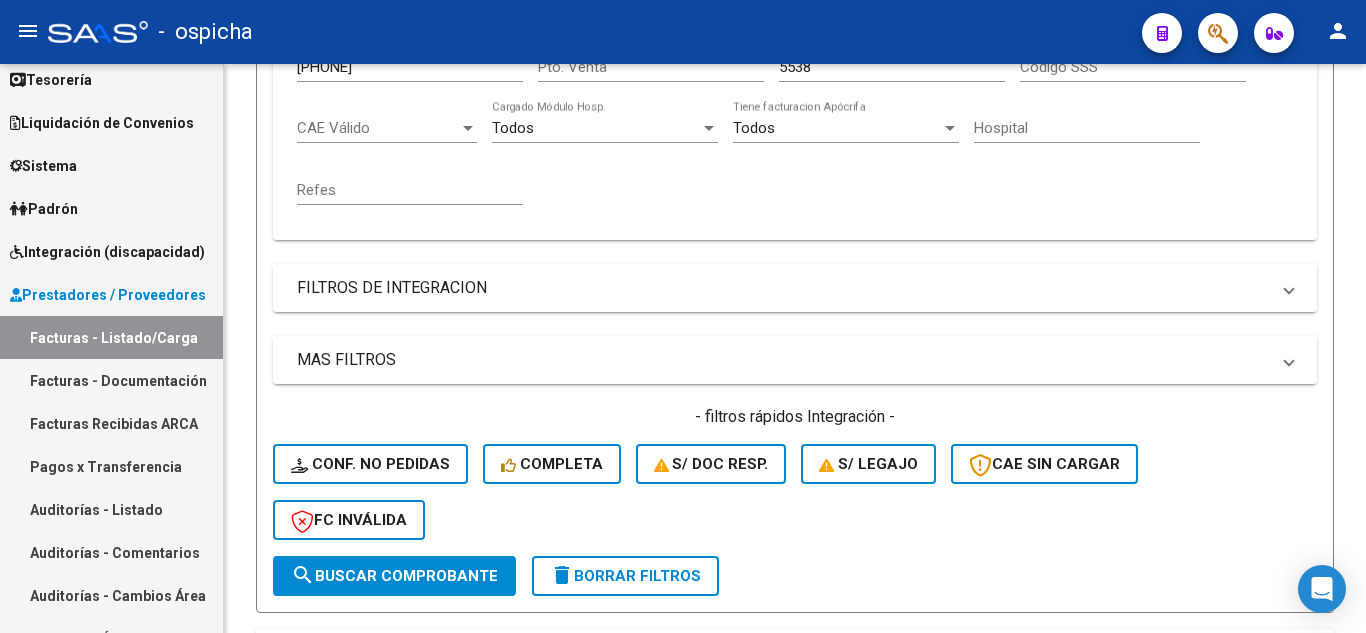 click on "Integración (discapacidad)" at bounding box center (107, 252) 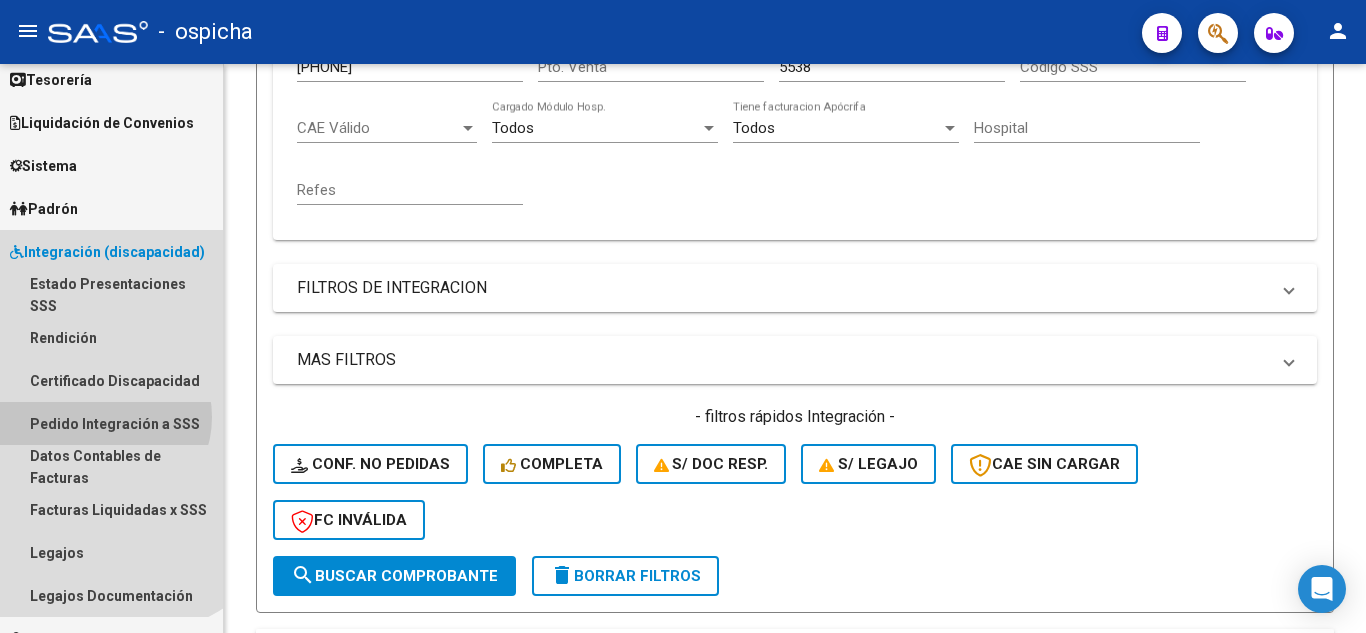 click on "Pedido Integración a SSS" at bounding box center [111, 423] 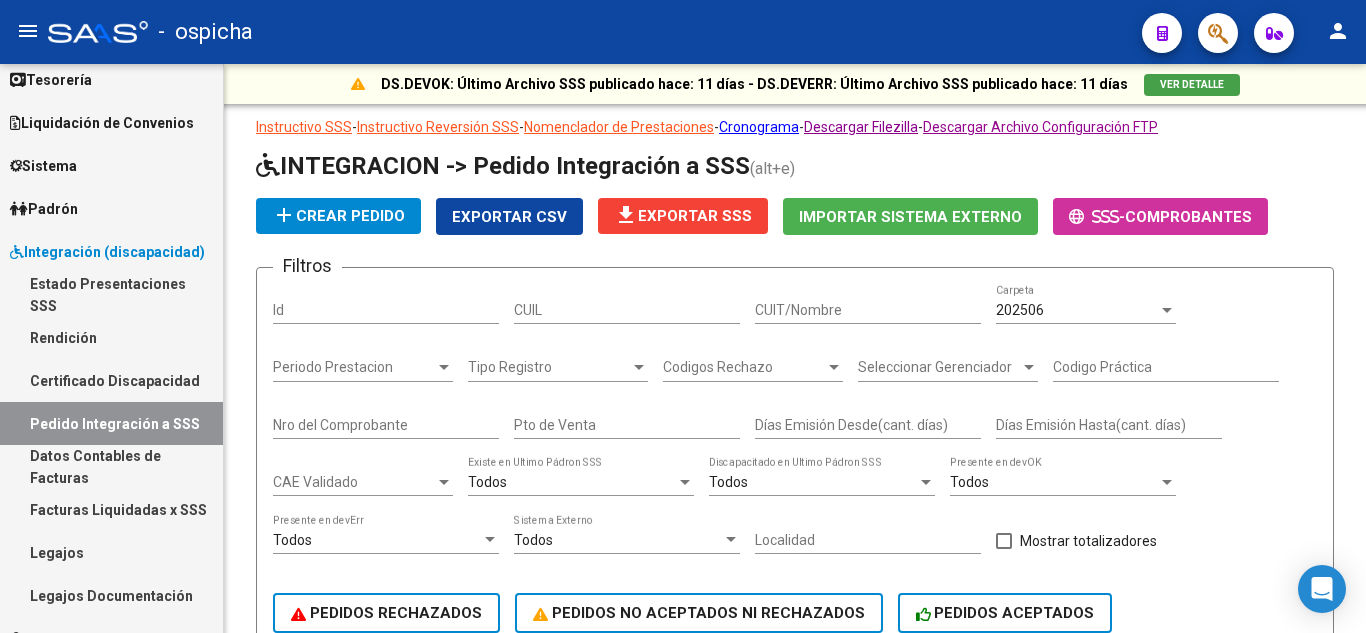 scroll, scrollTop: 374, scrollLeft: 0, axis: vertical 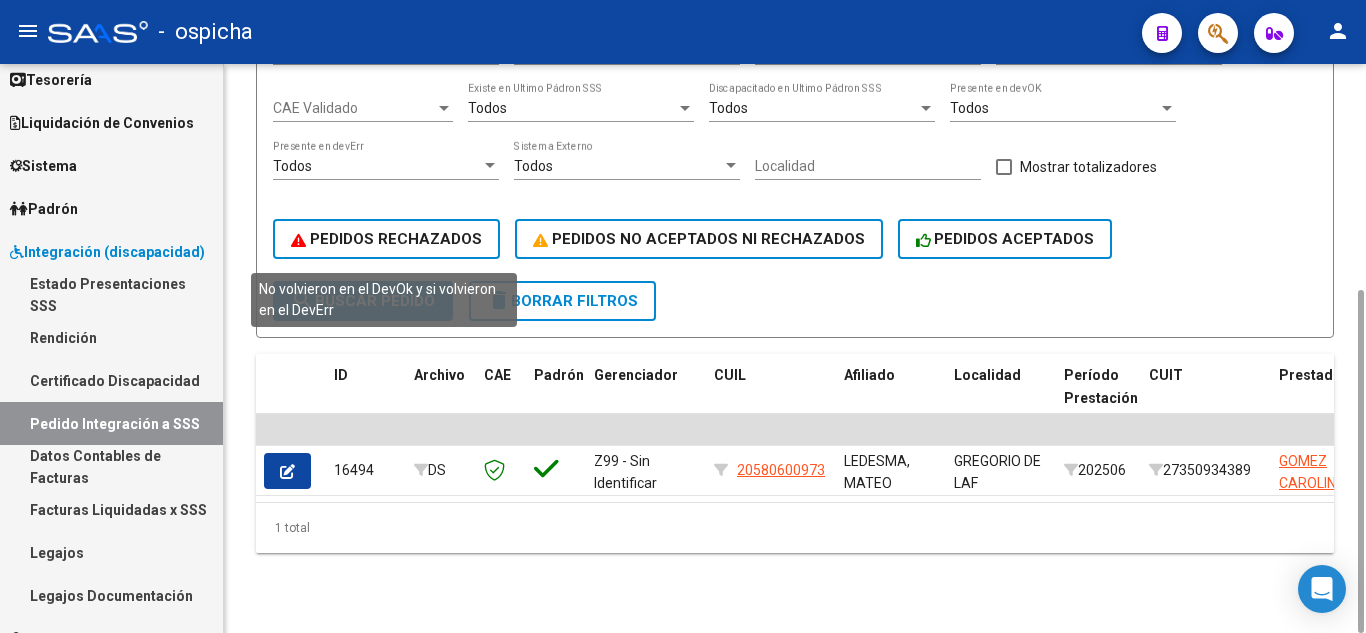 click on "PEDIDOS RECHAZADOS" 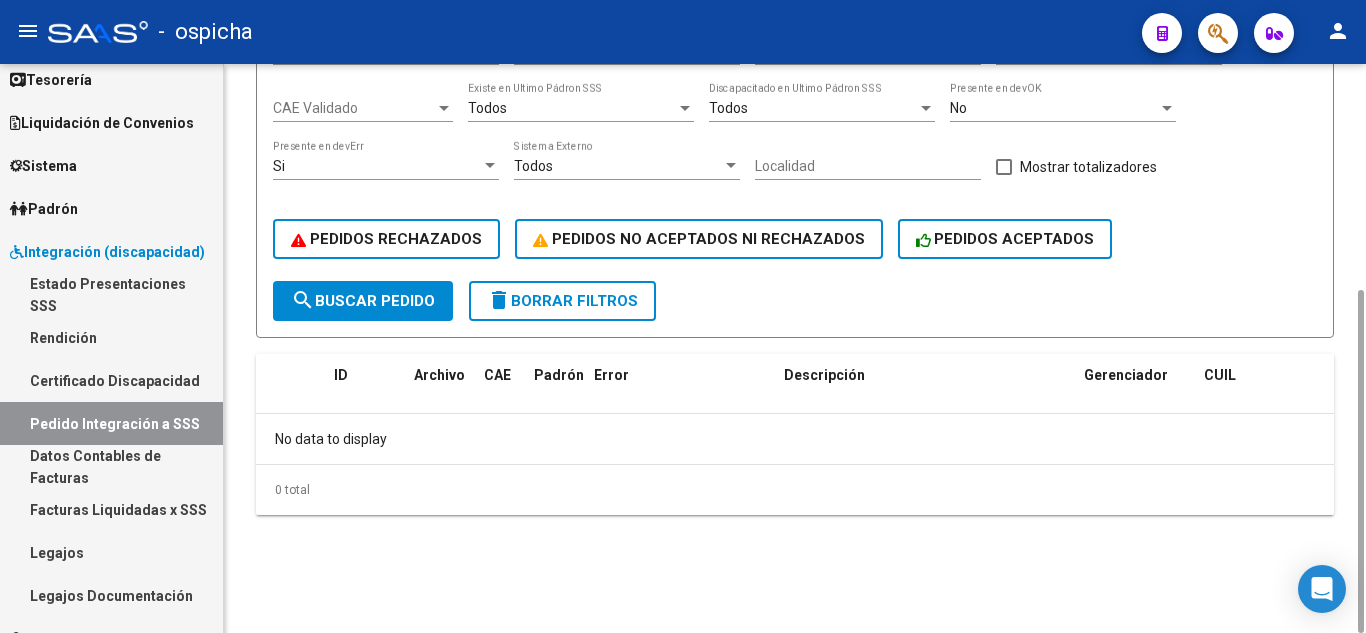 click on "PEDIDOS RECHAZADOS    PEDIDOS NO ACEPTADOS NI RECHAZADOS    PEDIDOS ACEPTADOS" 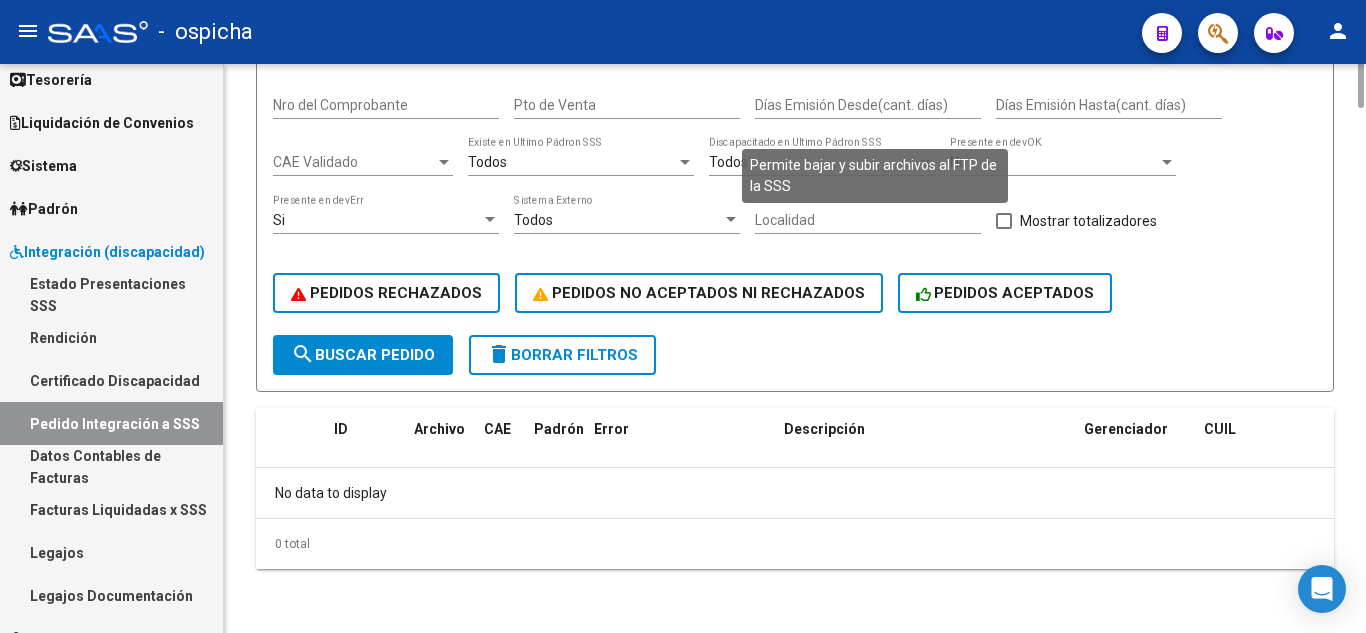 scroll, scrollTop: 0, scrollLeft: 0, axis: both 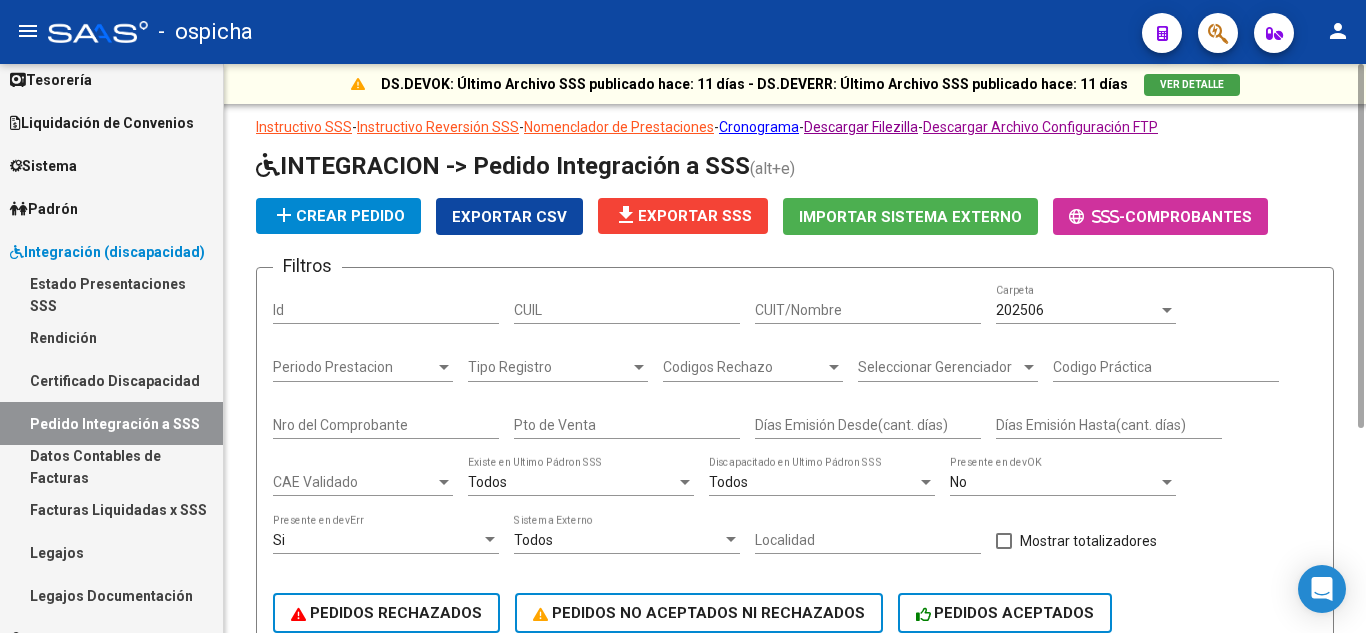 click on "202506" at bounding box center [1077, 310] 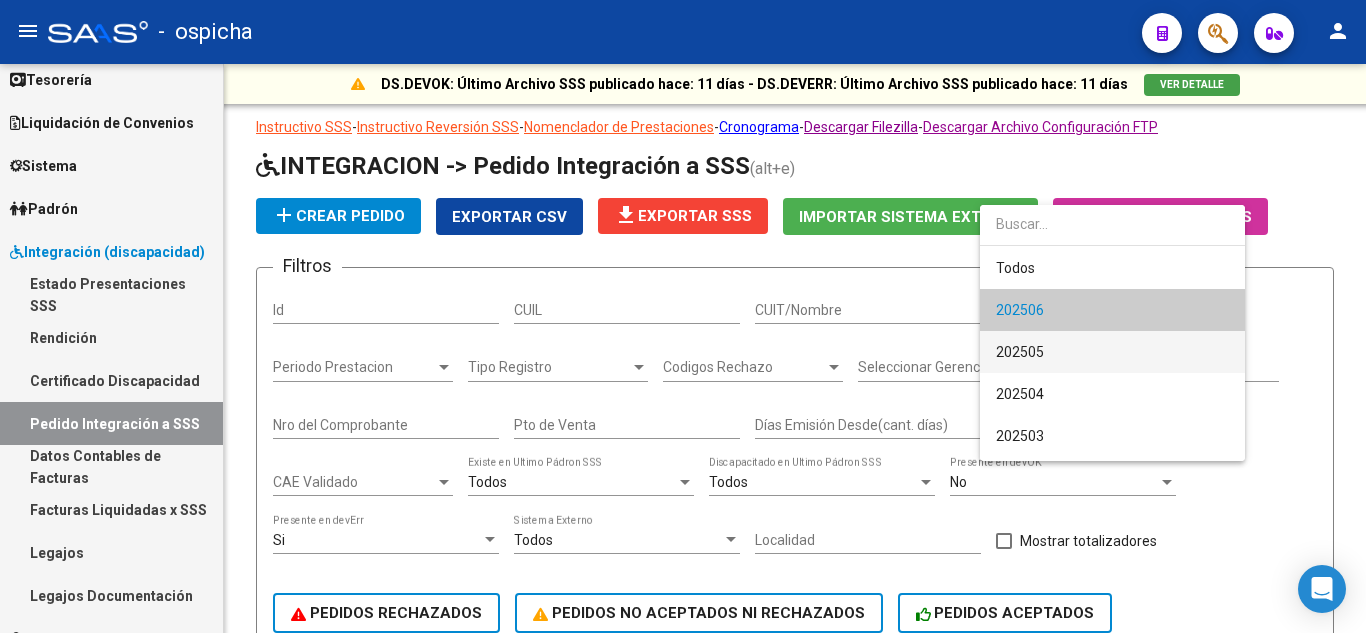 click on "202505" at bounding box center [1112, 352] 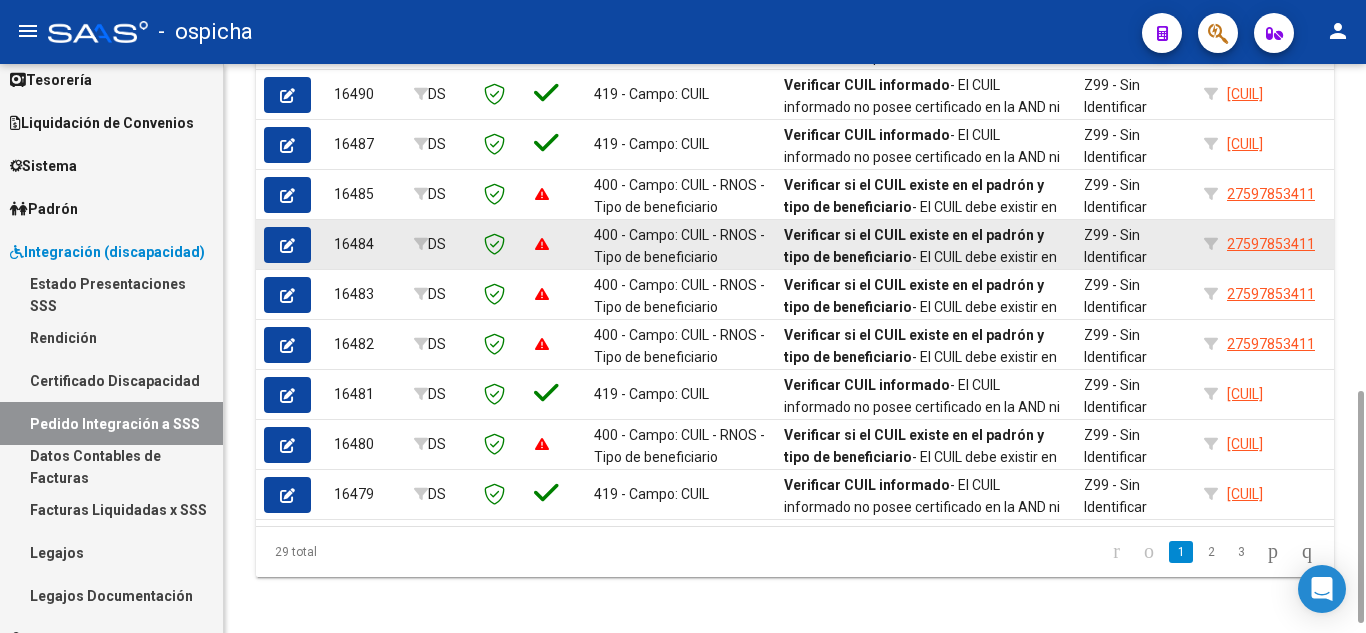 scroll, scrollTop: 600, scrollLeft: 0, axis: vertical 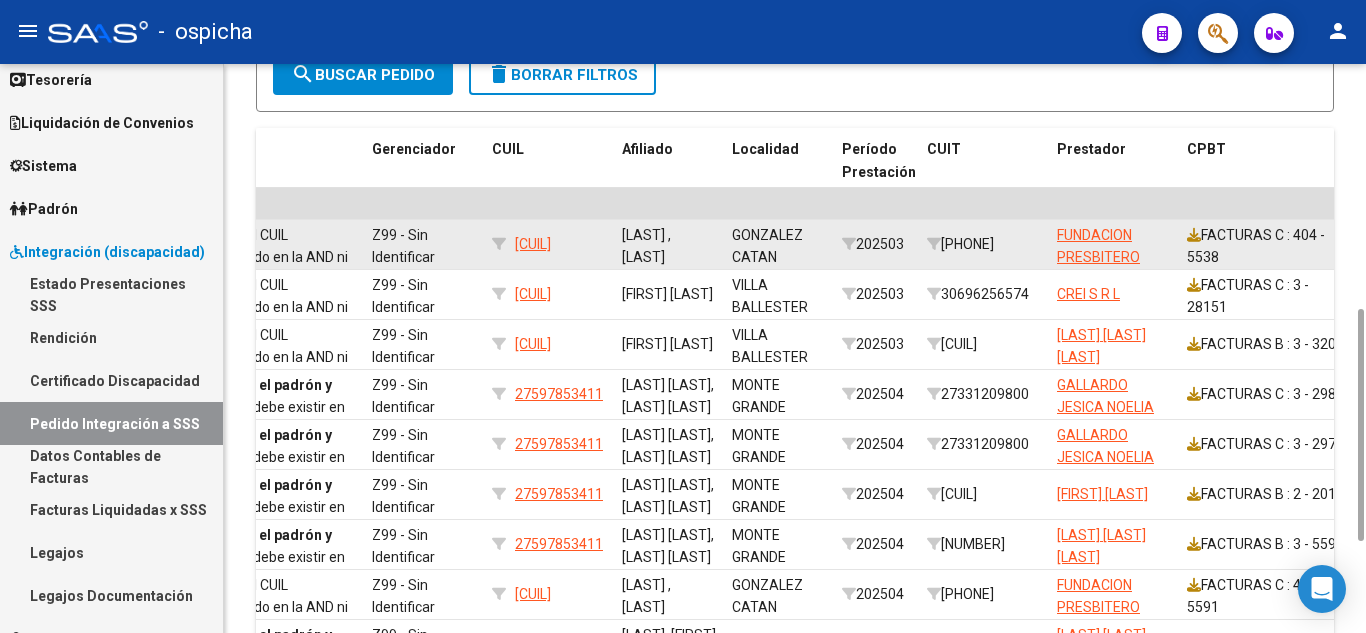 drag, startPoint x: 900, startPoint y: 237, endPoint x: 869, endPoint y: 236, distance: 31.016125 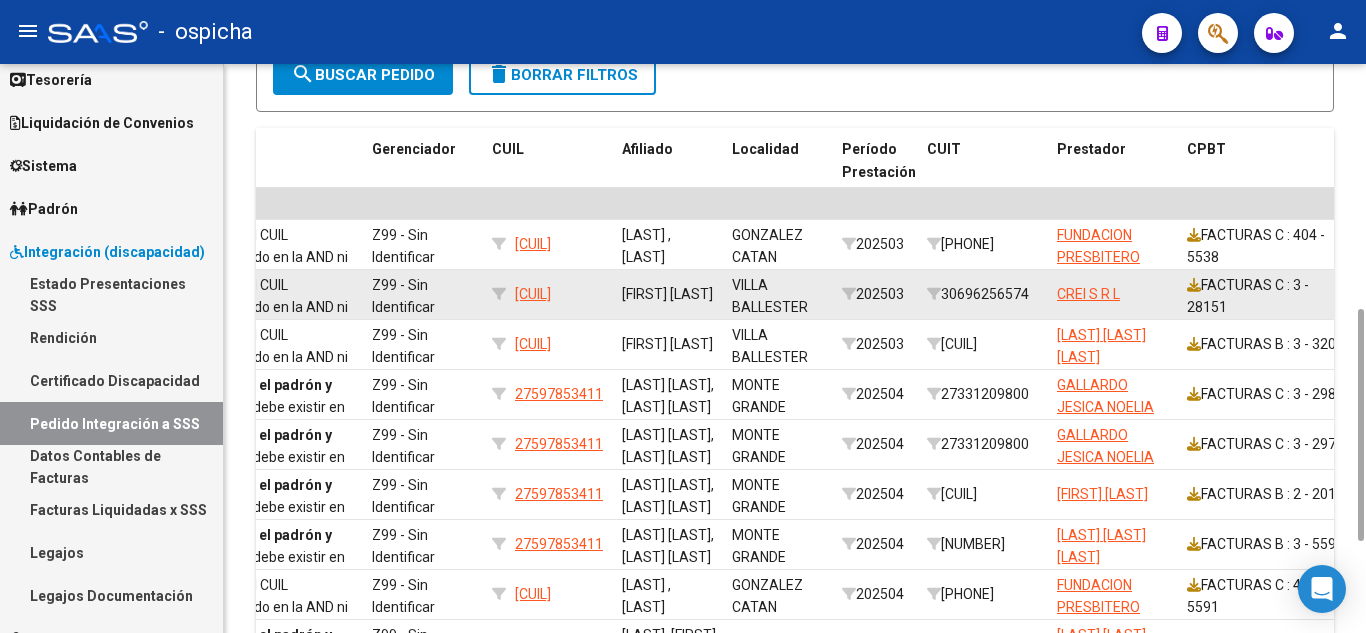 drag, startPoint x: 910, startPoint y: 296, endPoint x: 869, endPoint y: 289, distance: 41.59327 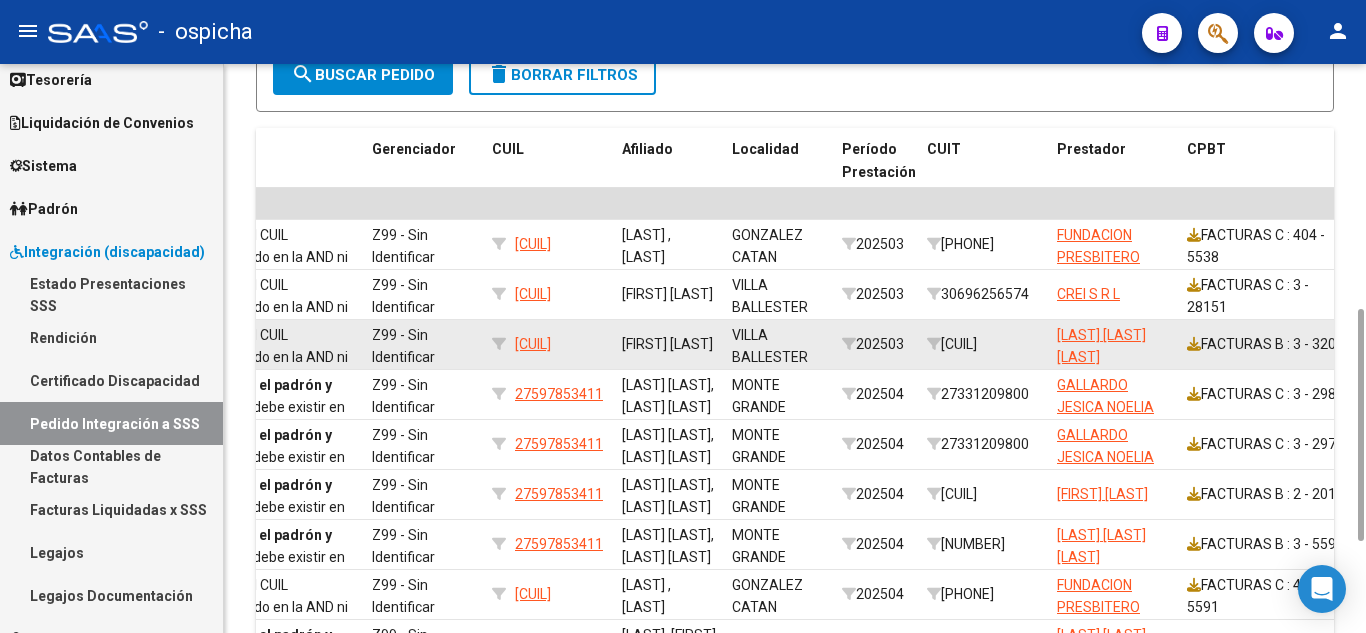 drag, startPoint x: 914, startPoint y: 345, endPoint x: 874, endPoint y: 339, distance: 40.4475 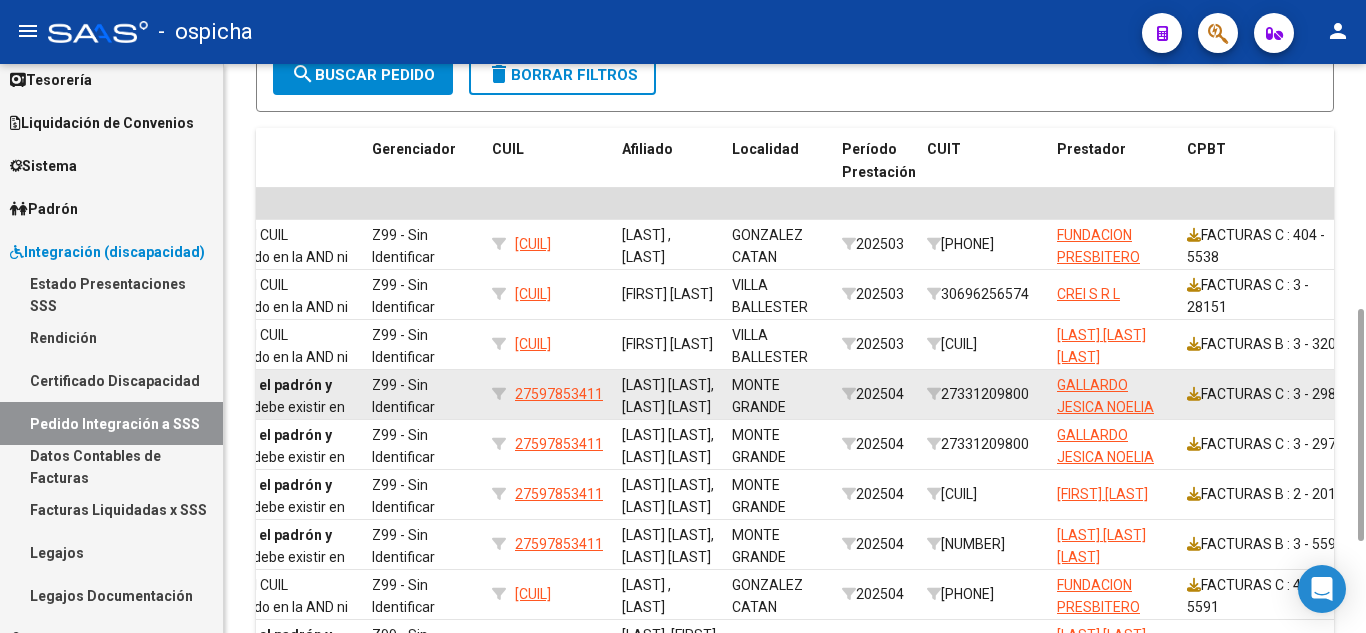 drag, startPoint x: 916, startPoint y: 398, endPoint x: 878, endPoint y: 393, distance: 38.327538 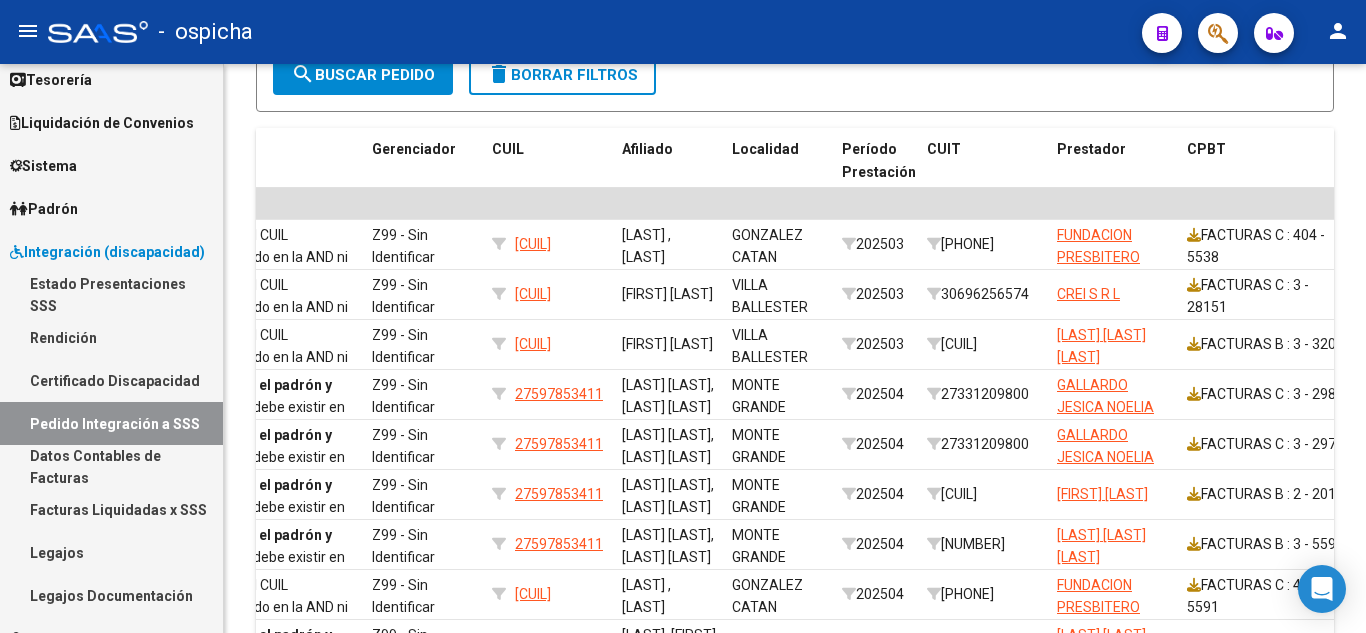 copy on "27331209800" 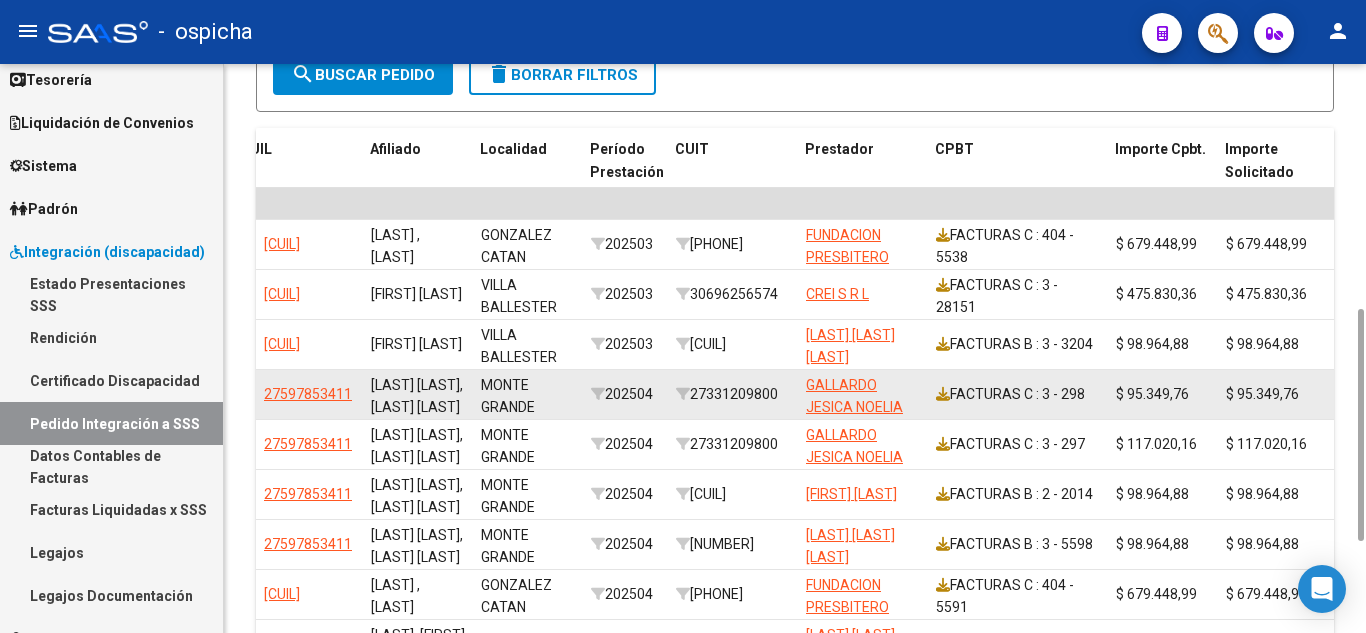 scroll, scrollTop: 0, scrollLeft: 964, axis: horizontal 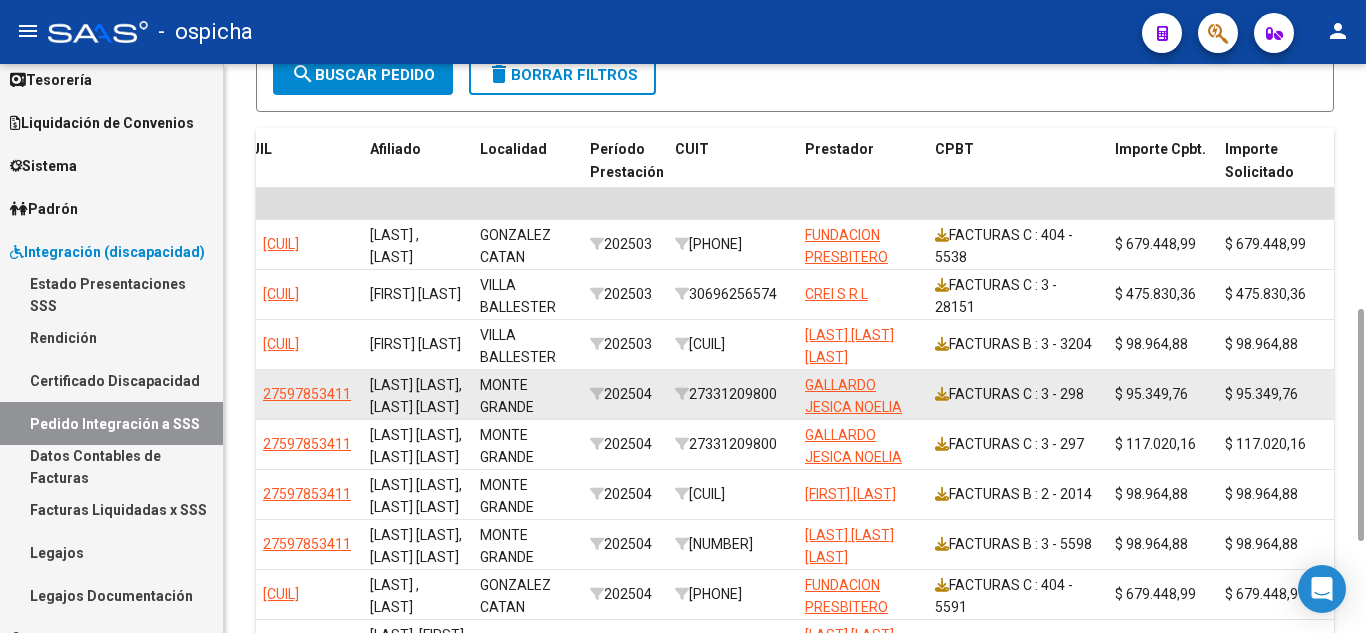 drag, startPoint x: 1087, startPoint y: 396, endPoint x: 1042, endPoint y: 393, distance: 45.099888 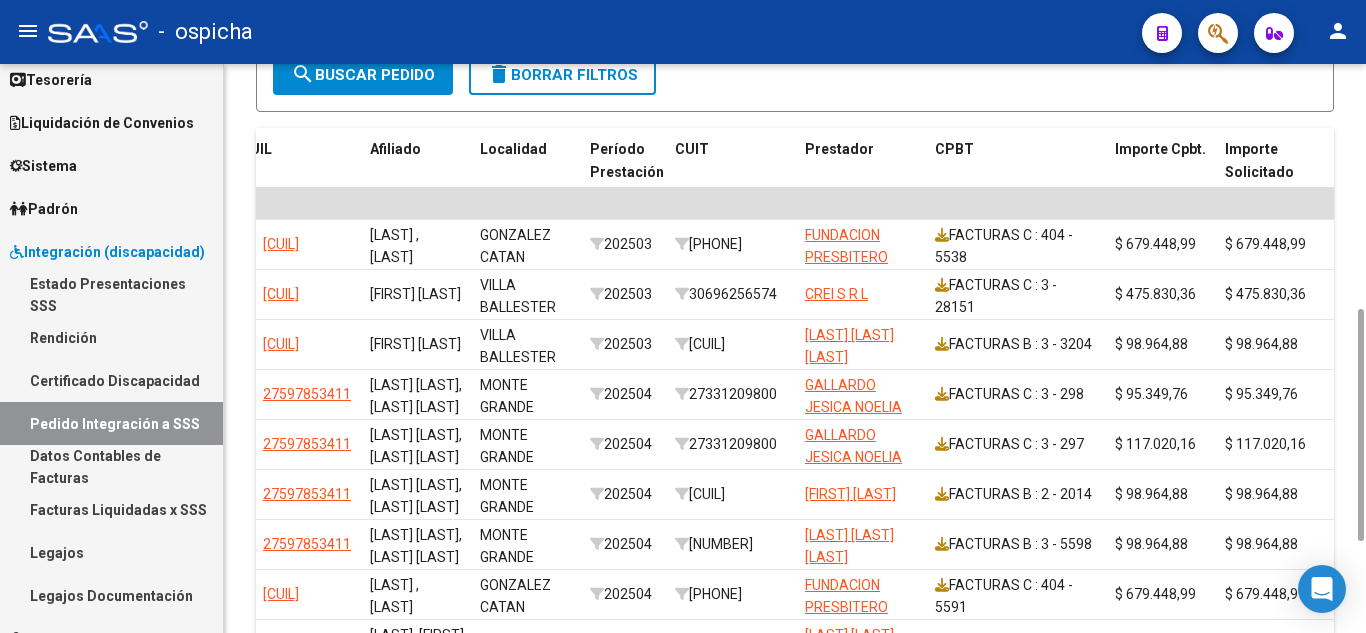 copy on "298" 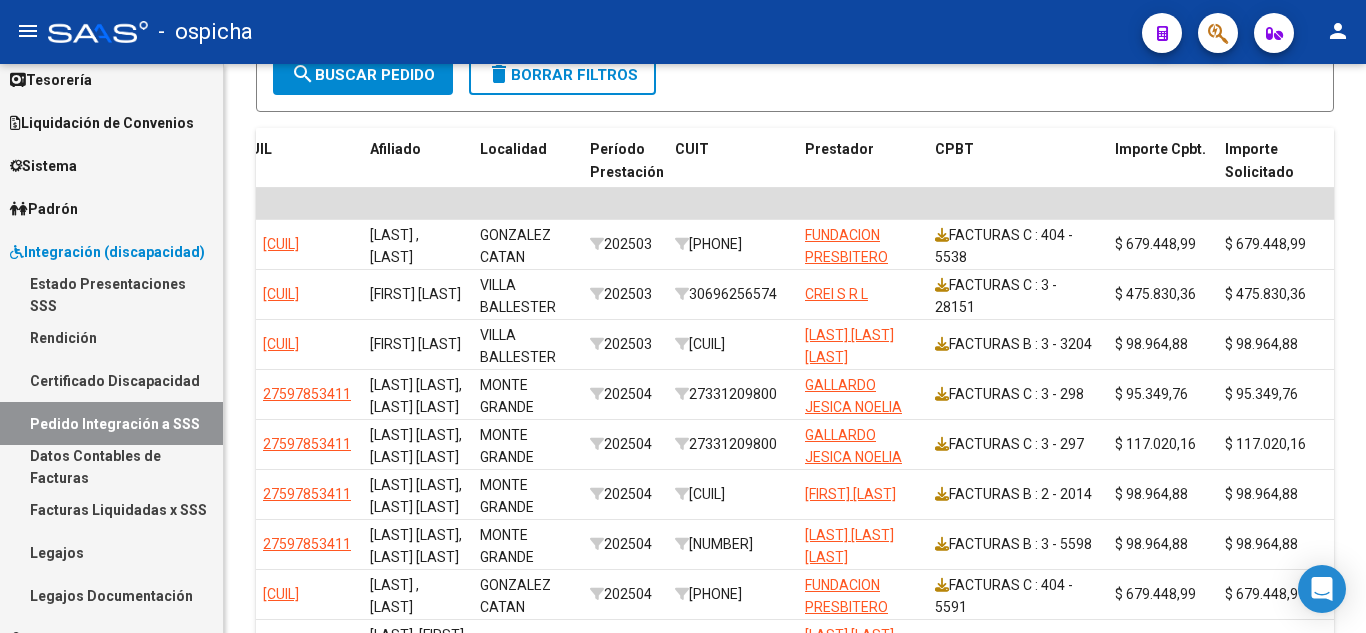 scroll, scrollTop: 0, scrollLeft: 0, axis: both 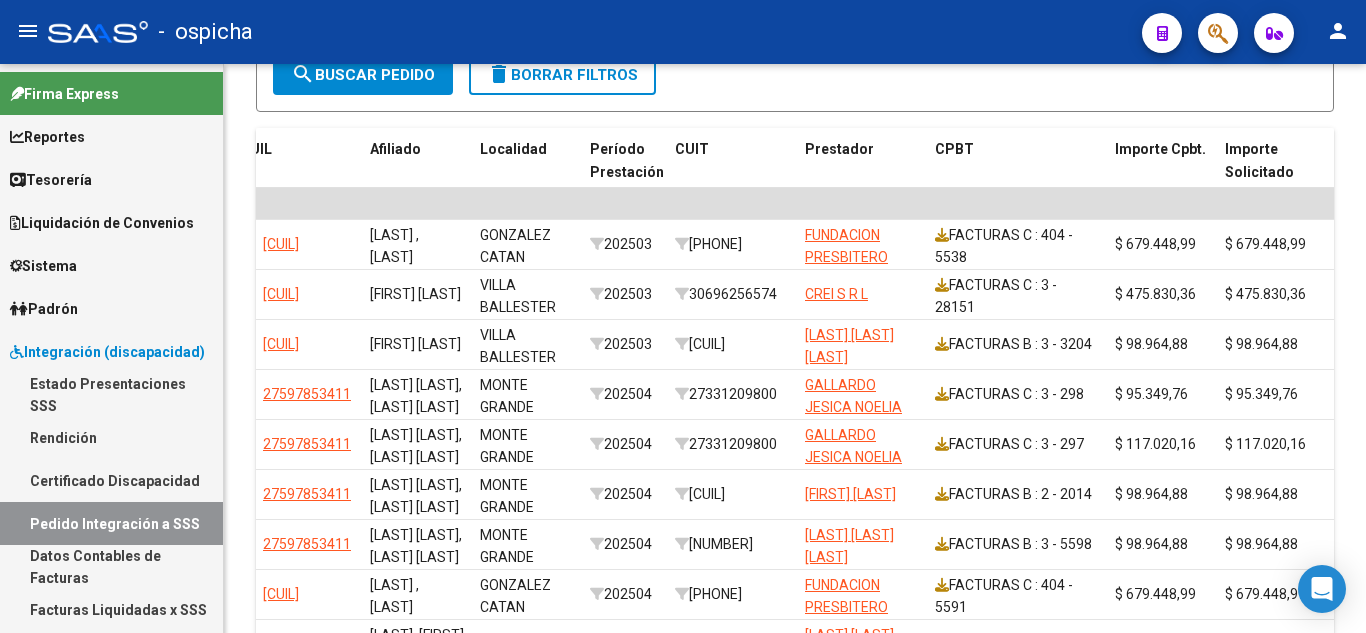 click on "Integración (discapacidad)" at bounding box center (107, 352) 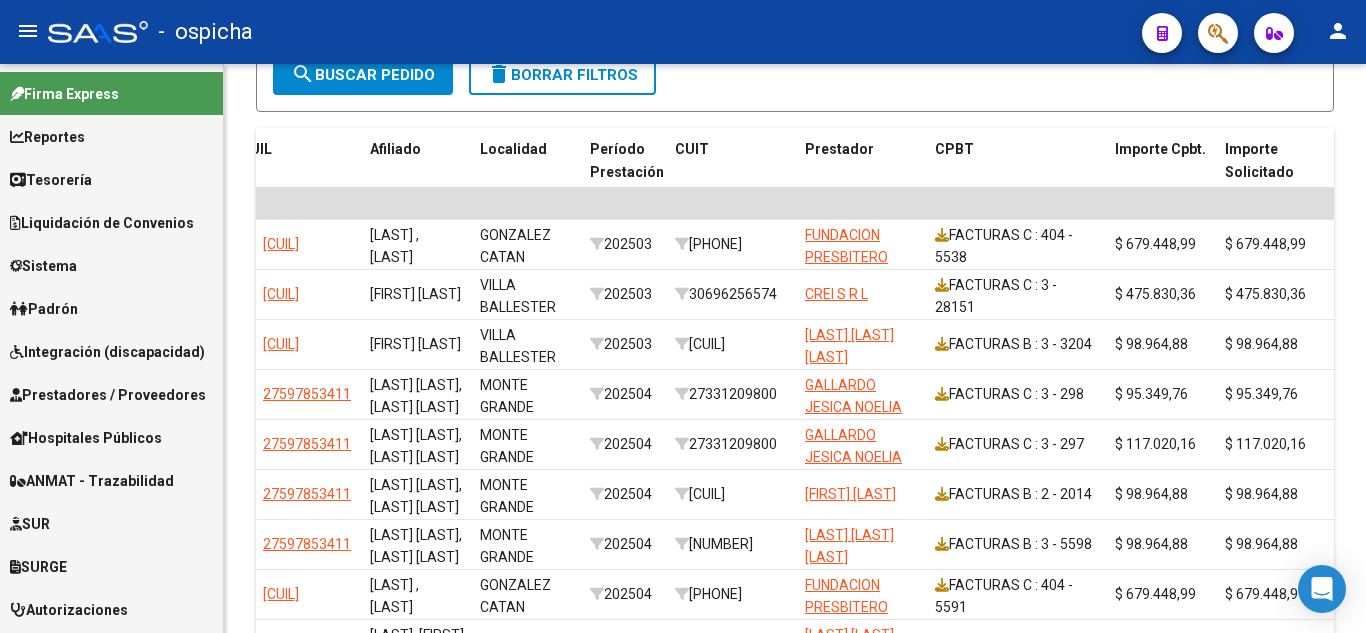 scroll, scrollTop: 100, scrollLeft: 0, axis: vertical 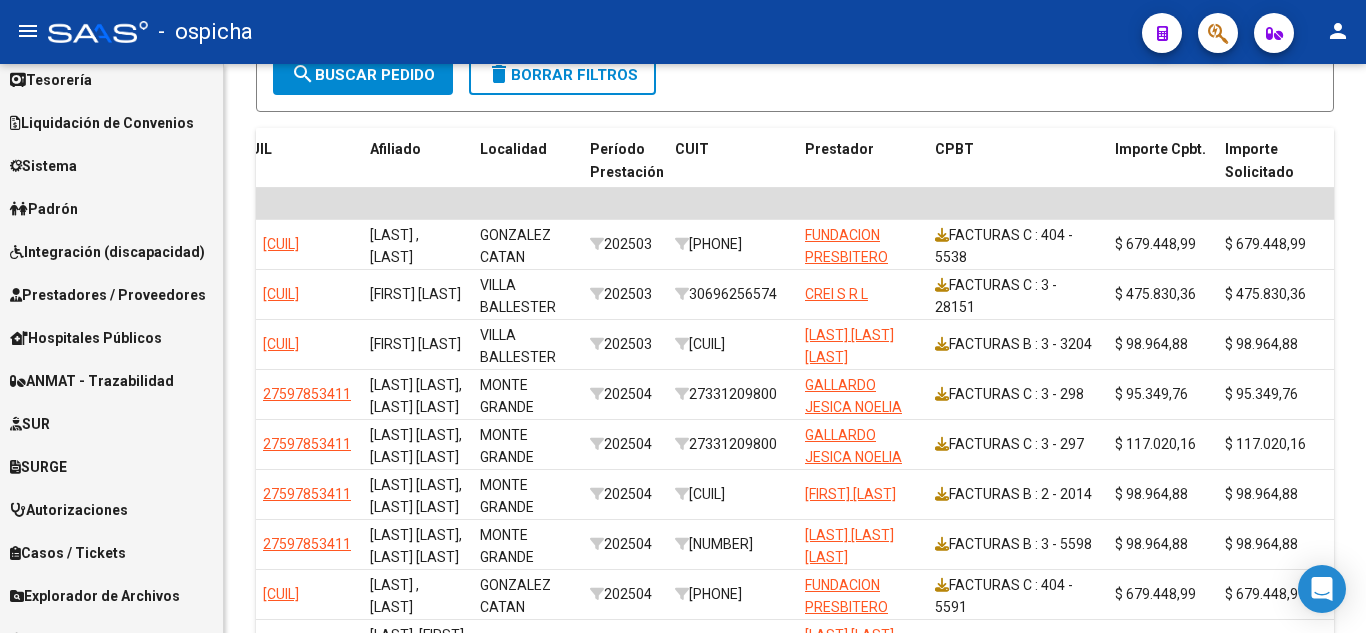 click on "Prestadores / Proveedores" at bounding box center [108, 295] 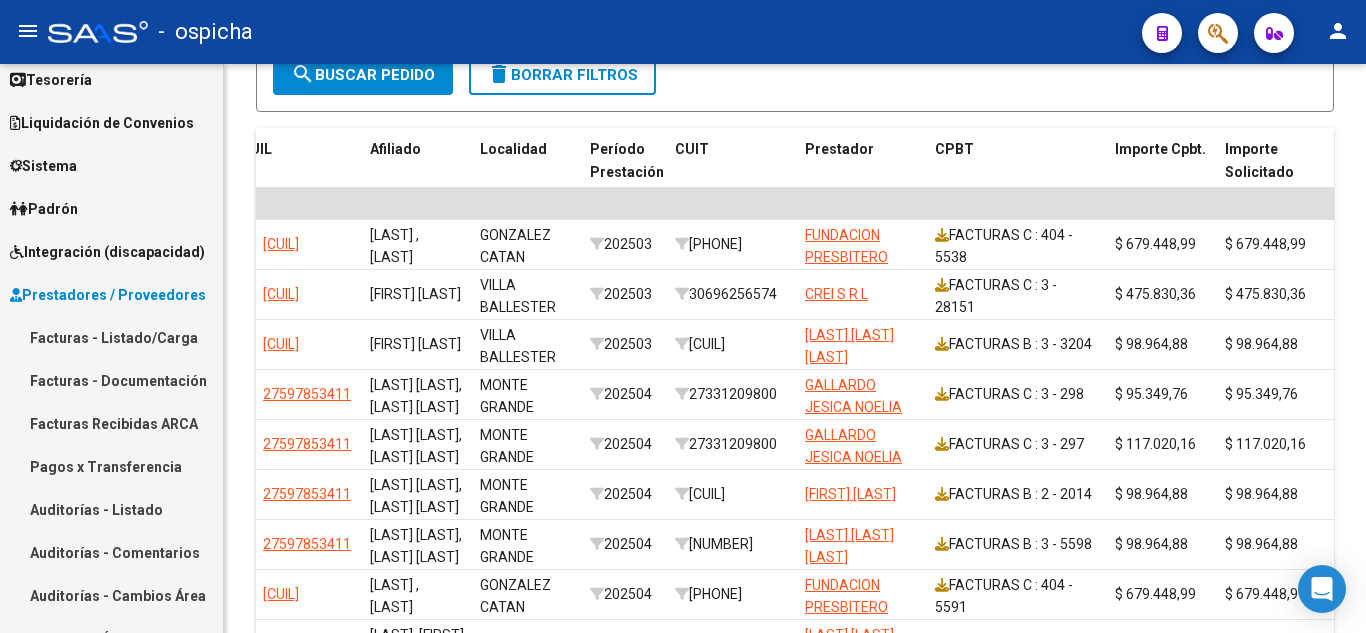 click on "Facturas - Listado/Carga" at bounding box center (111, 337) 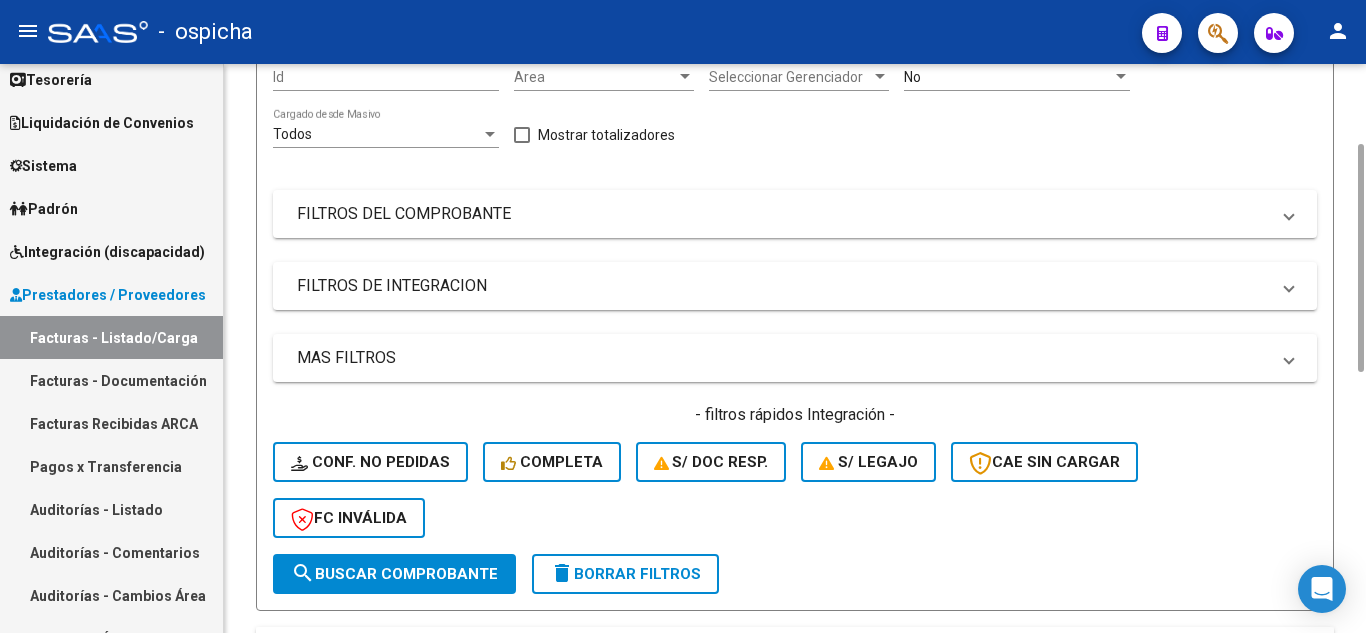 scroll, scrollTop: 0, scrollLeft: 0, axis: both 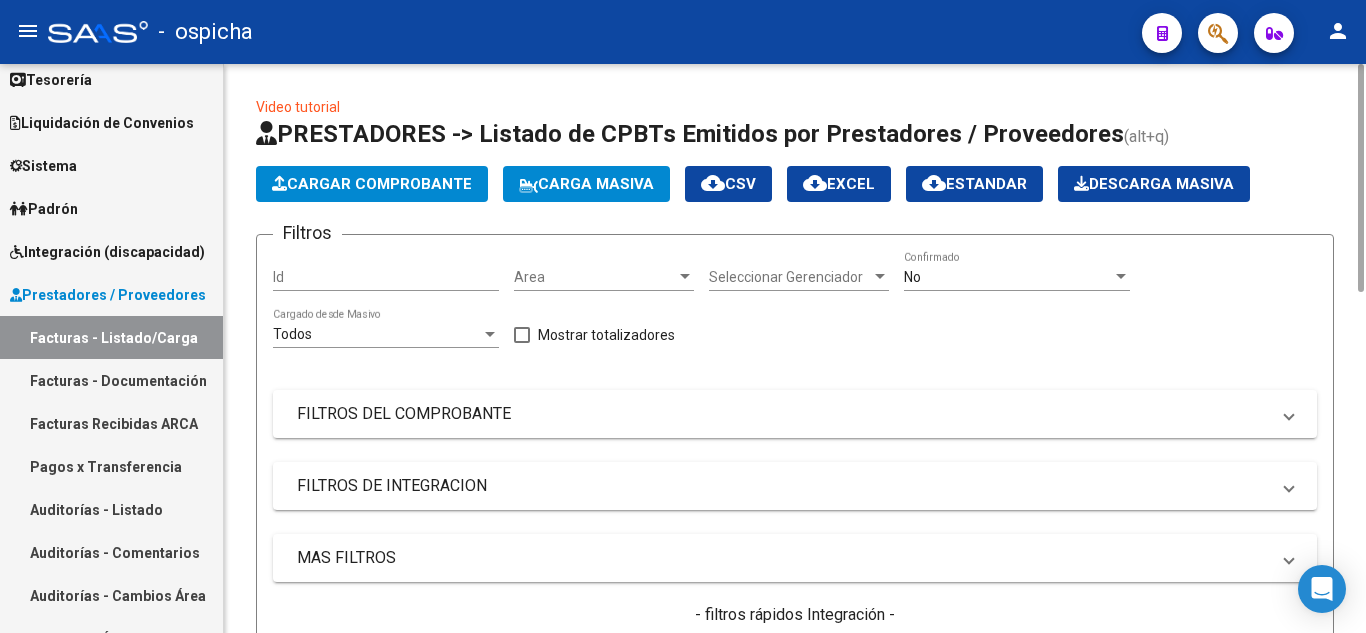 click on "No" at bounding box center (1008, 277) 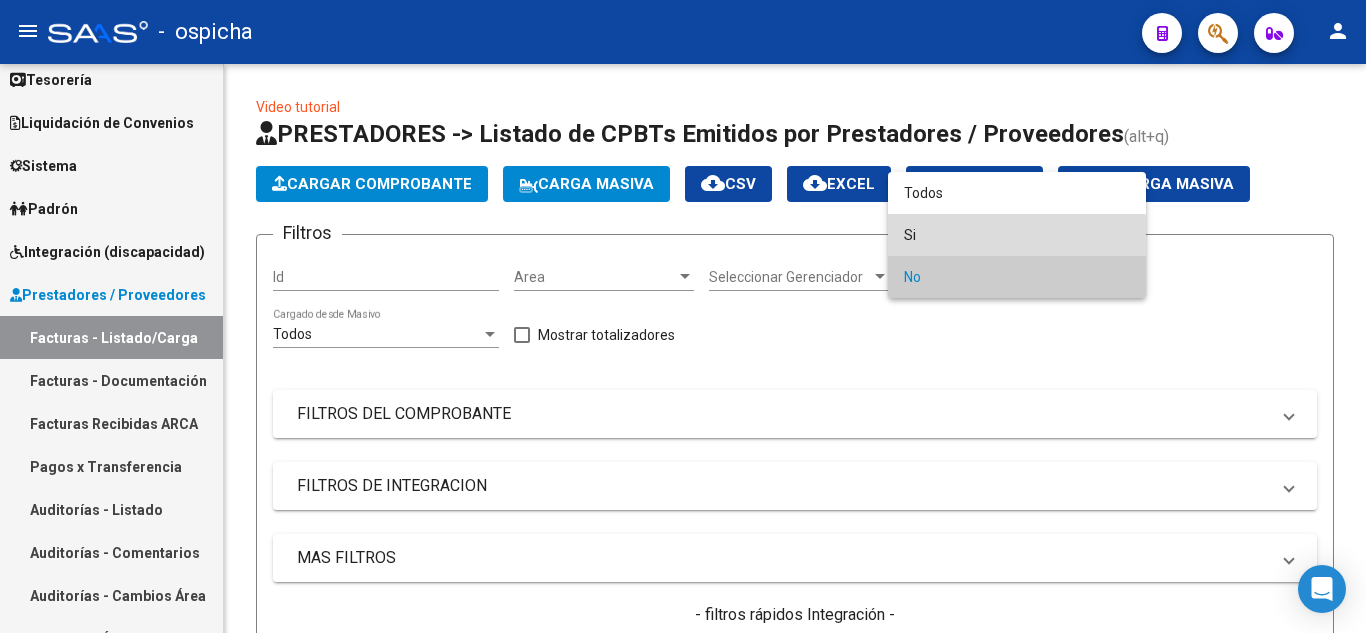 click on "Si" at bounding box center [1017, 235] 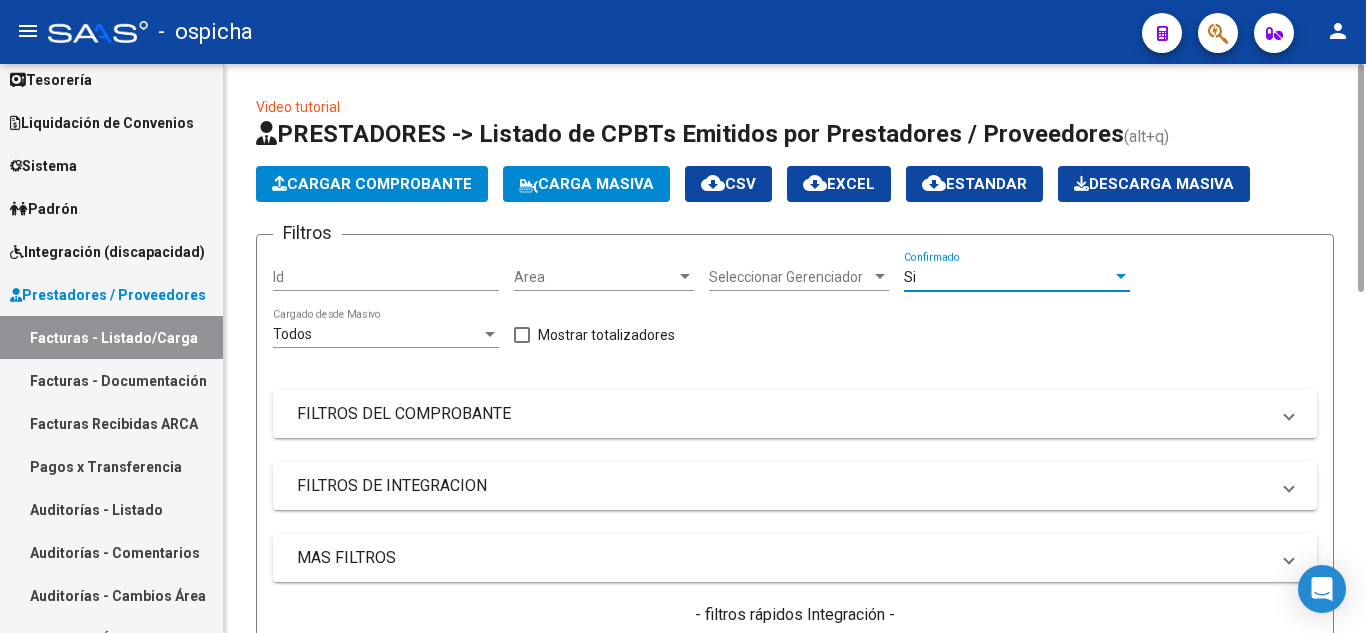 click on "FILTROS DEL COMPROBANTE" at bounding box center (783, 414) 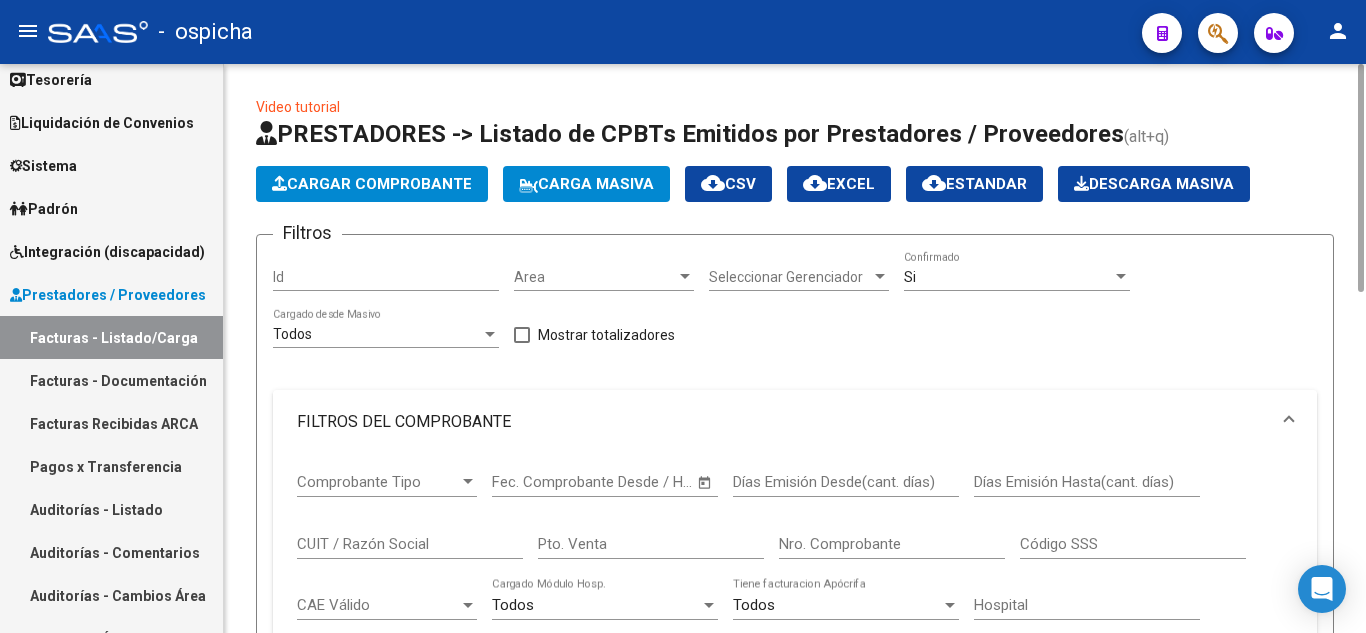 scroll, scrollTop: 200, scrollLeft: 0, axis: vertical 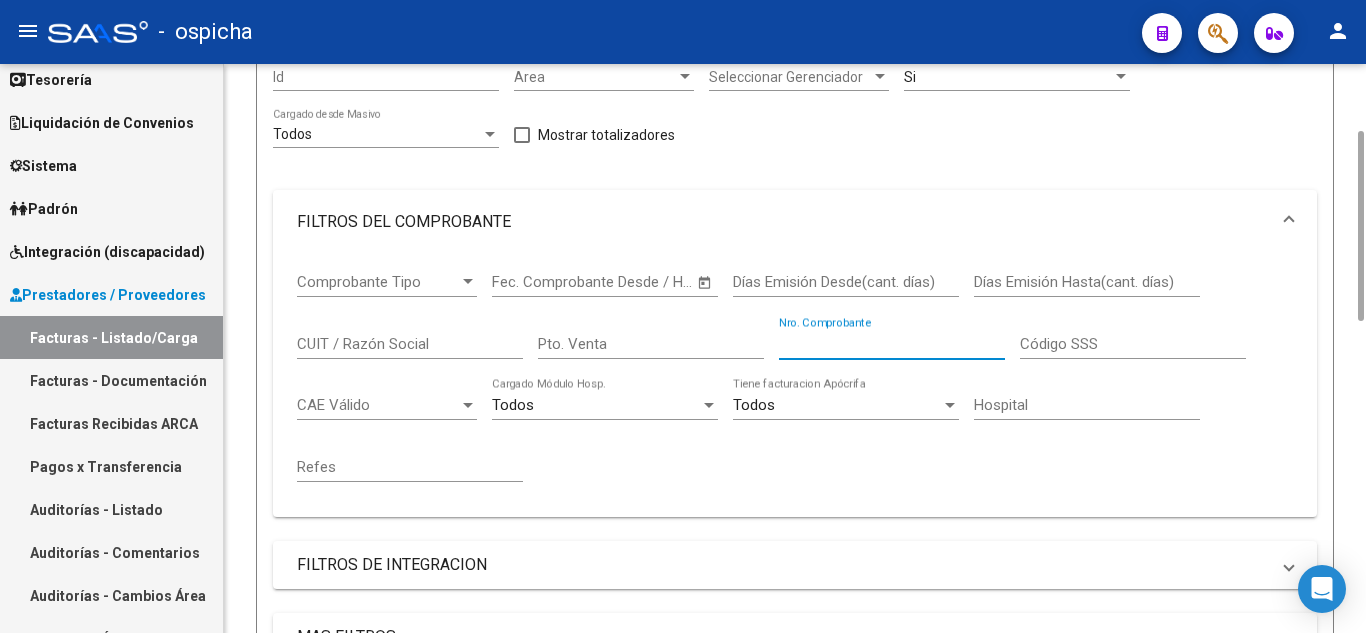 click on "Nro. Comprobante" at bounding box center [892, 344] 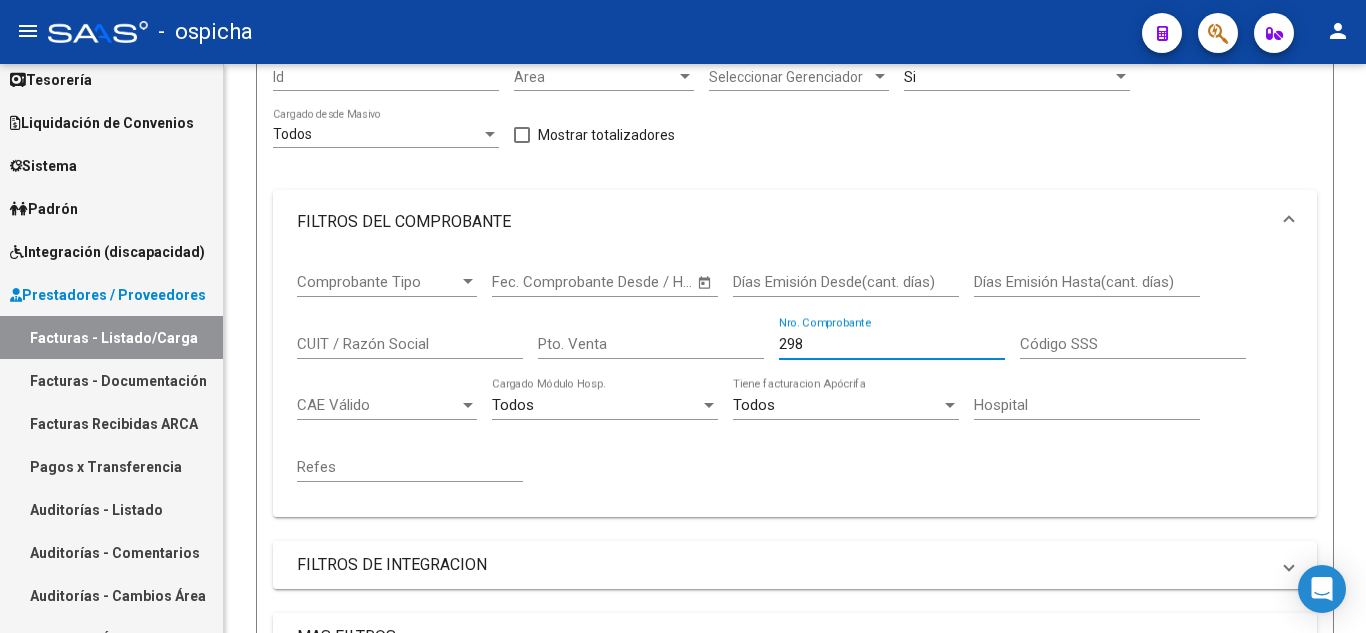 type on "298" 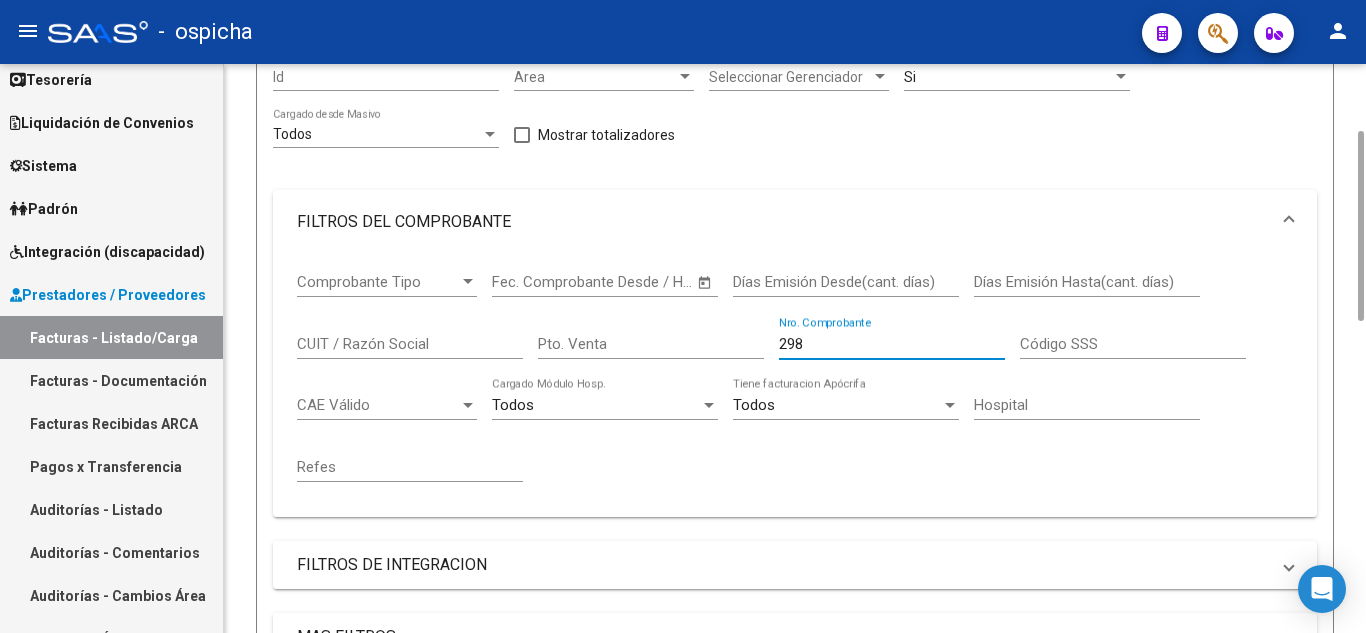 click on "CUIT / Razón Social" at bounding box center [410, 344] 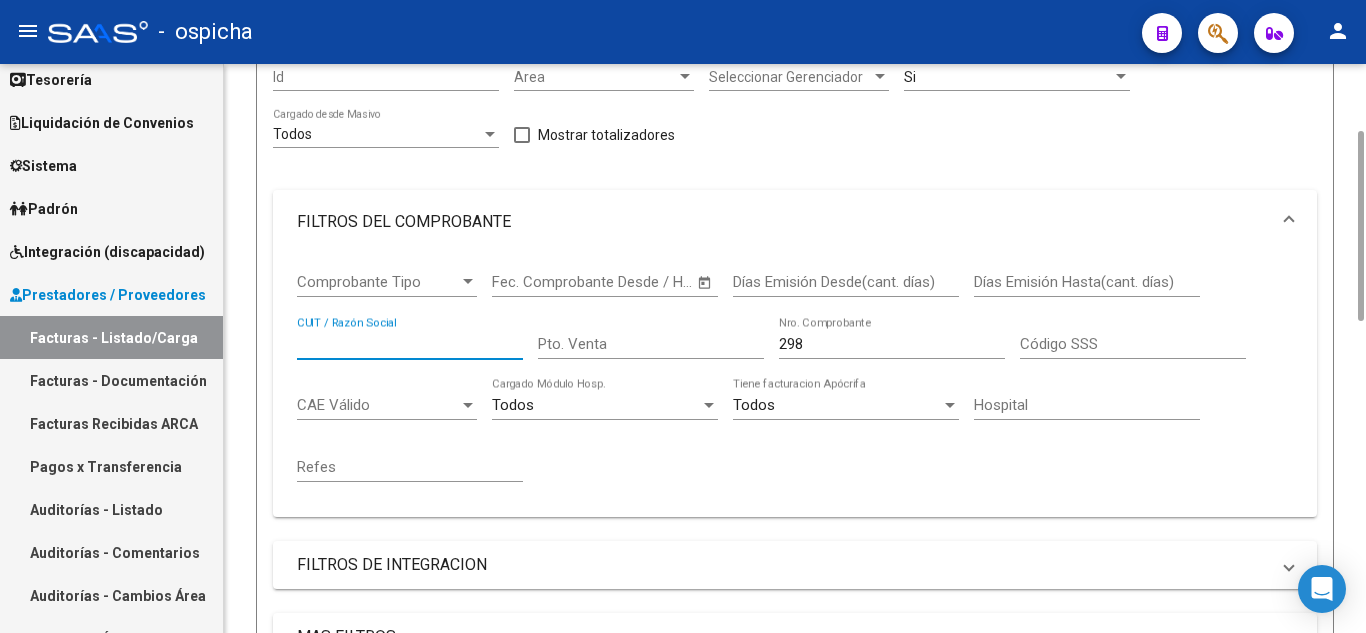paste on "27331209800" 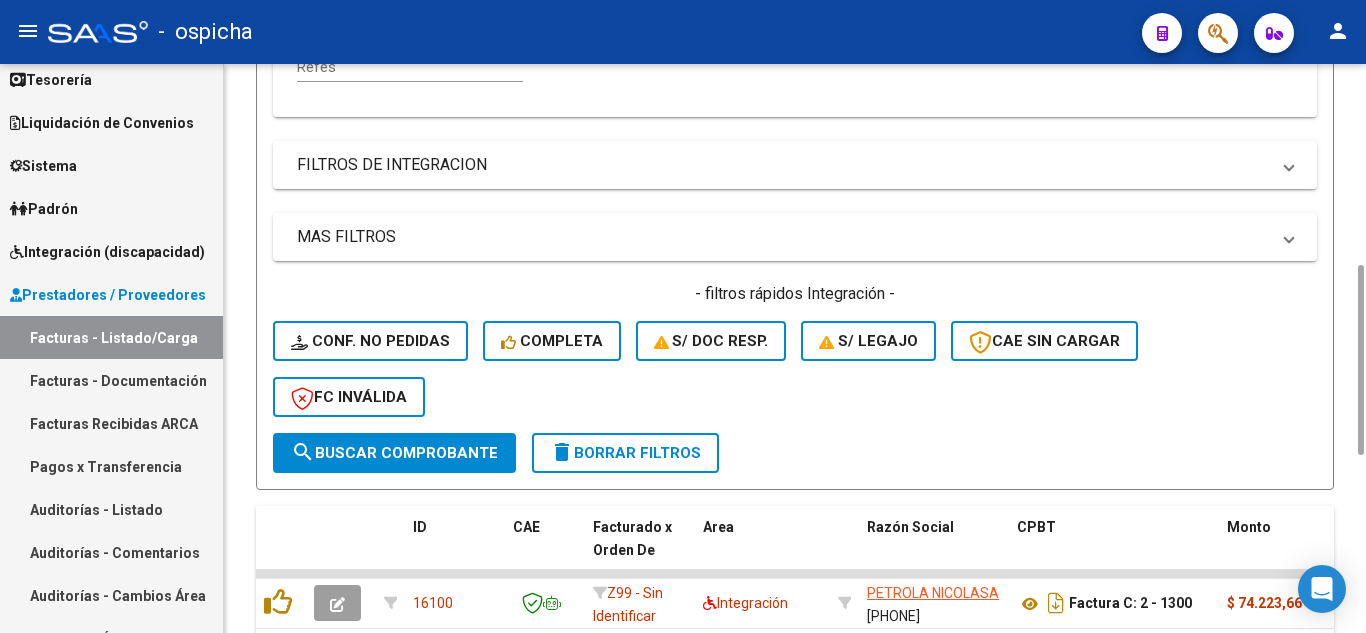 scroll, scrollTop: 800, scrollLeft: 0, axis: vertical 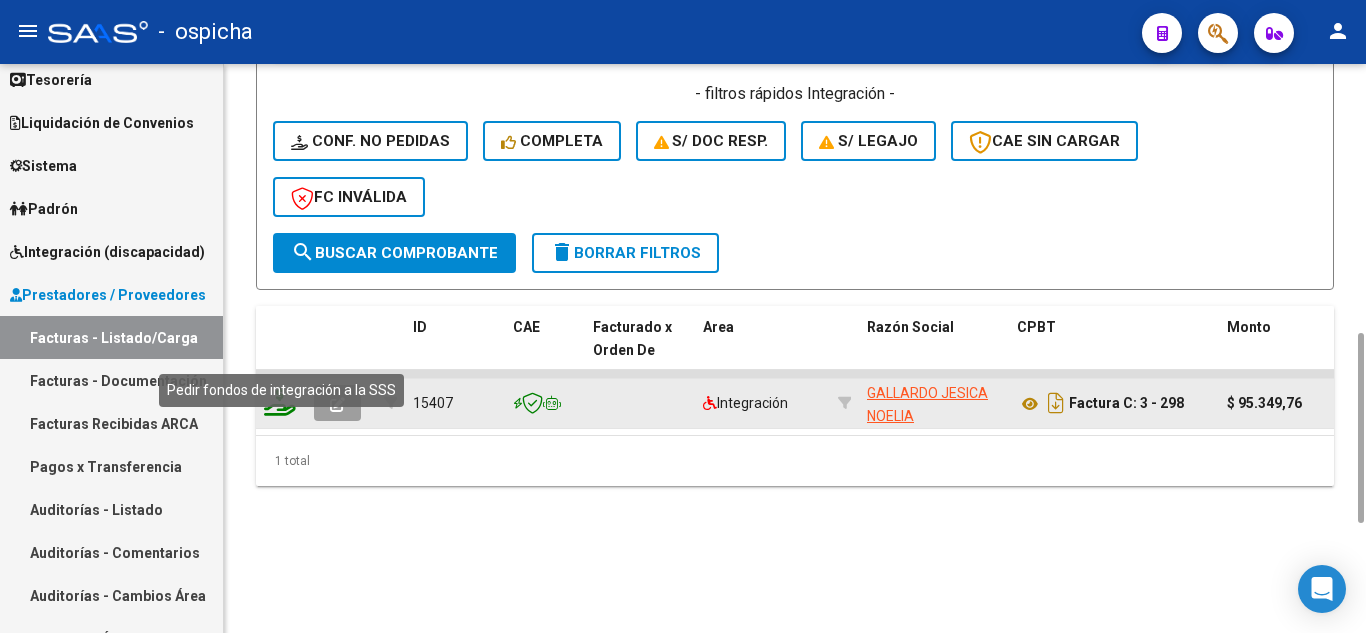 type on "27331209800" 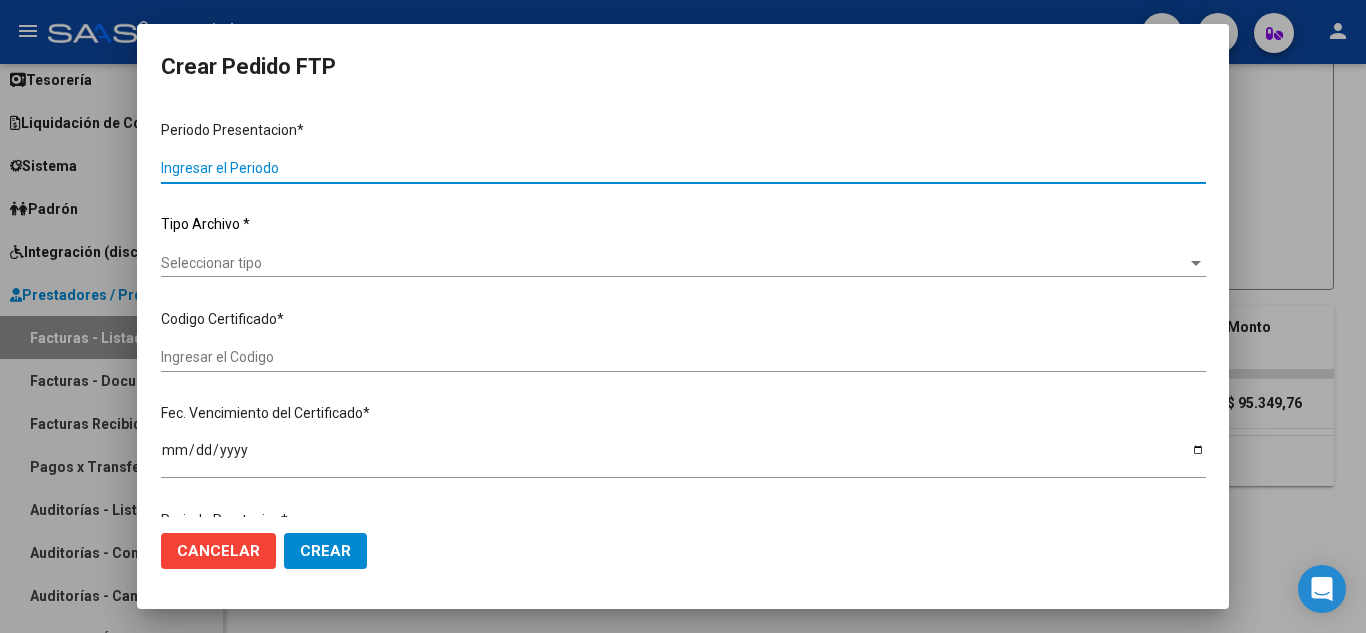 type on "202506" 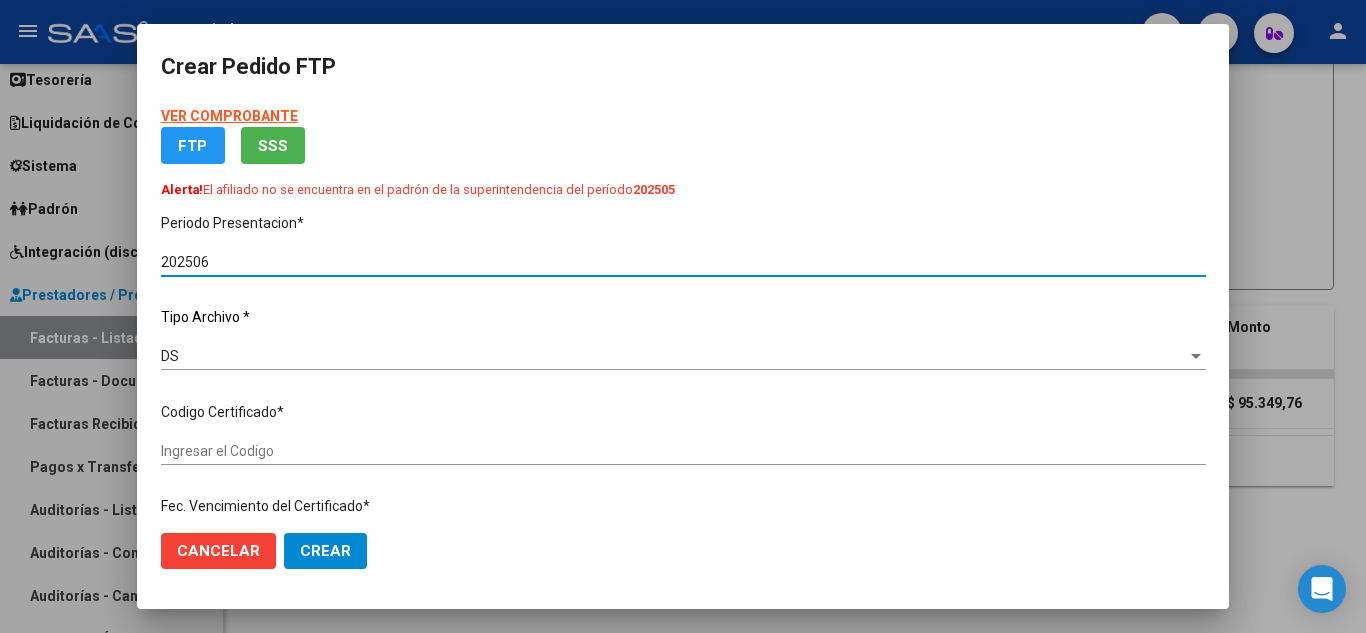 type on "ARG01000597853412024020820250208BUE423" 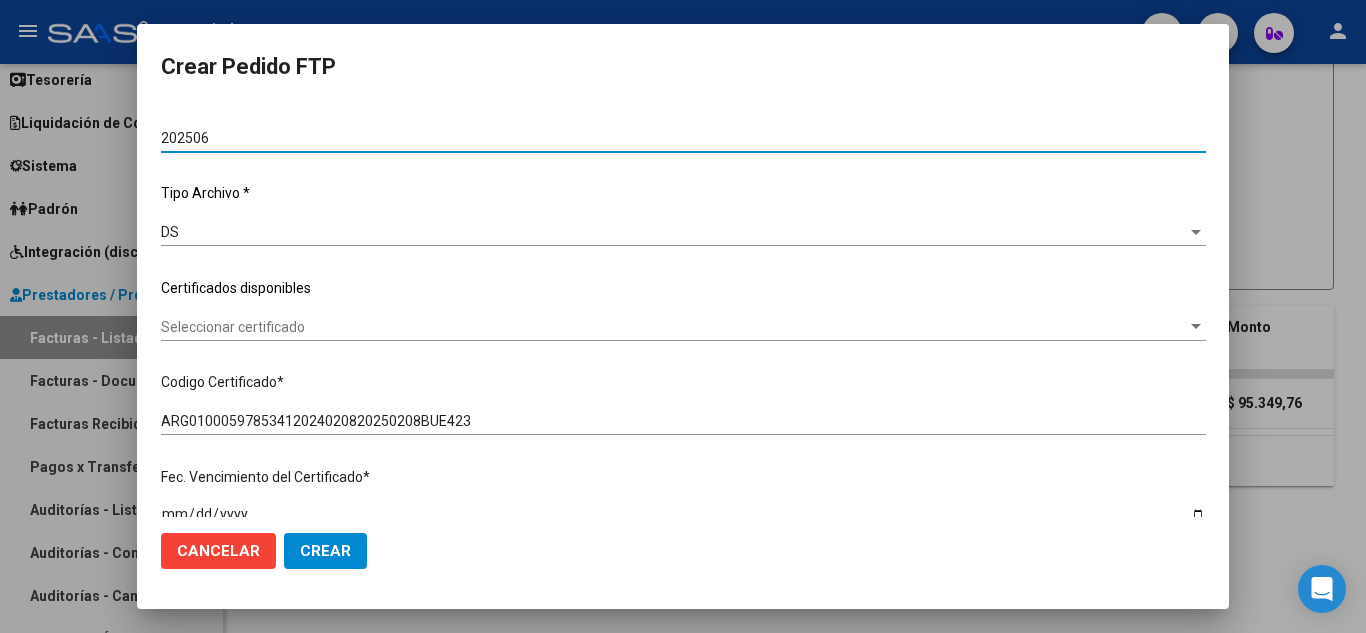 scroll, scrollTop: 200, scrollLeft: 0, axis: vertical 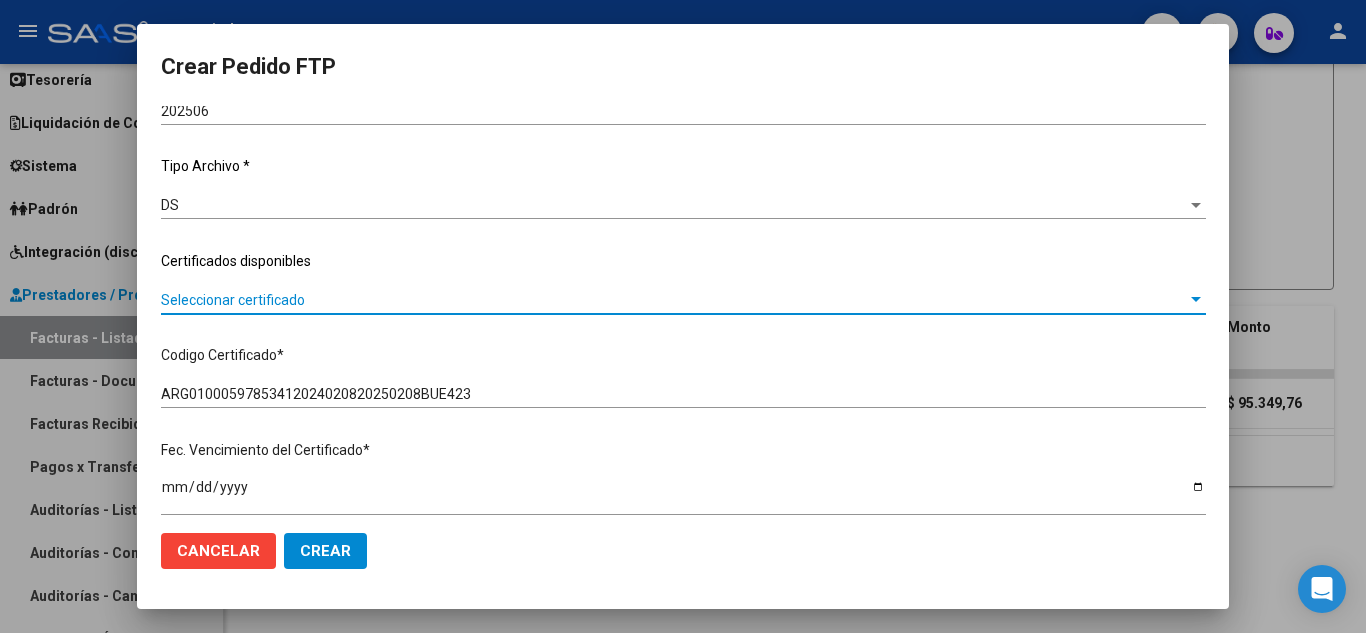 click on "Seleccionar certificado" at bounding box center (674, 300) 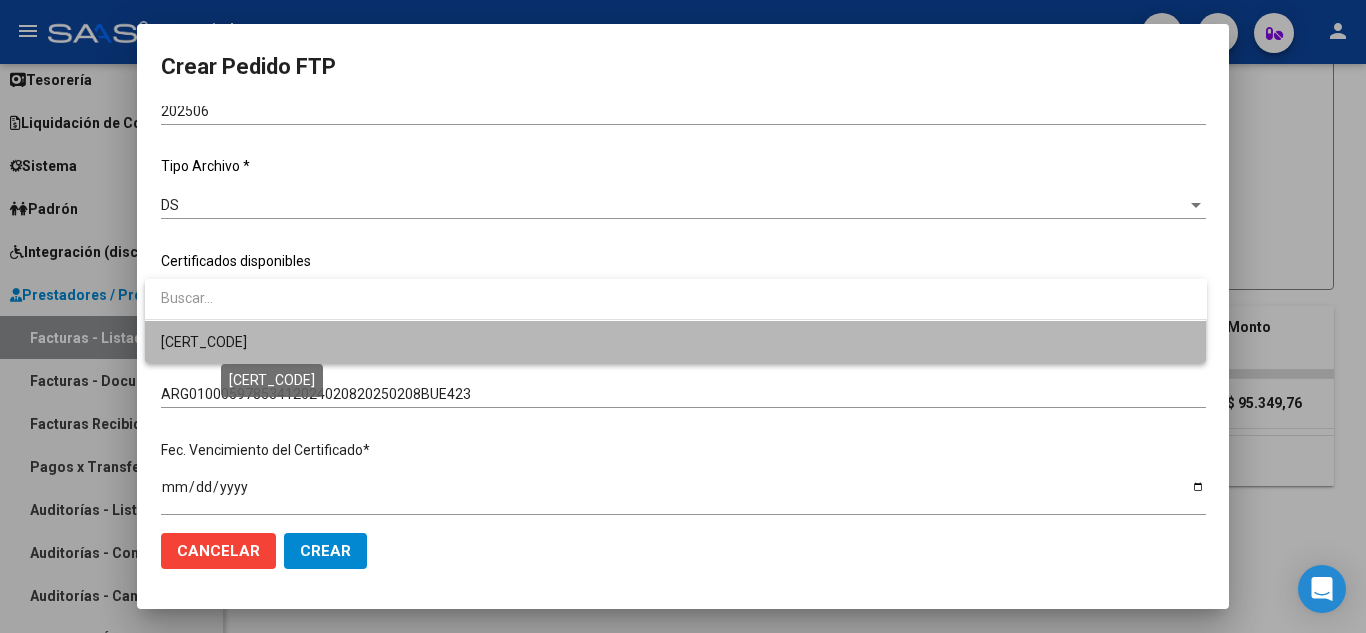 click on "[CERT_CODE]" at bounding box center (204, 342) 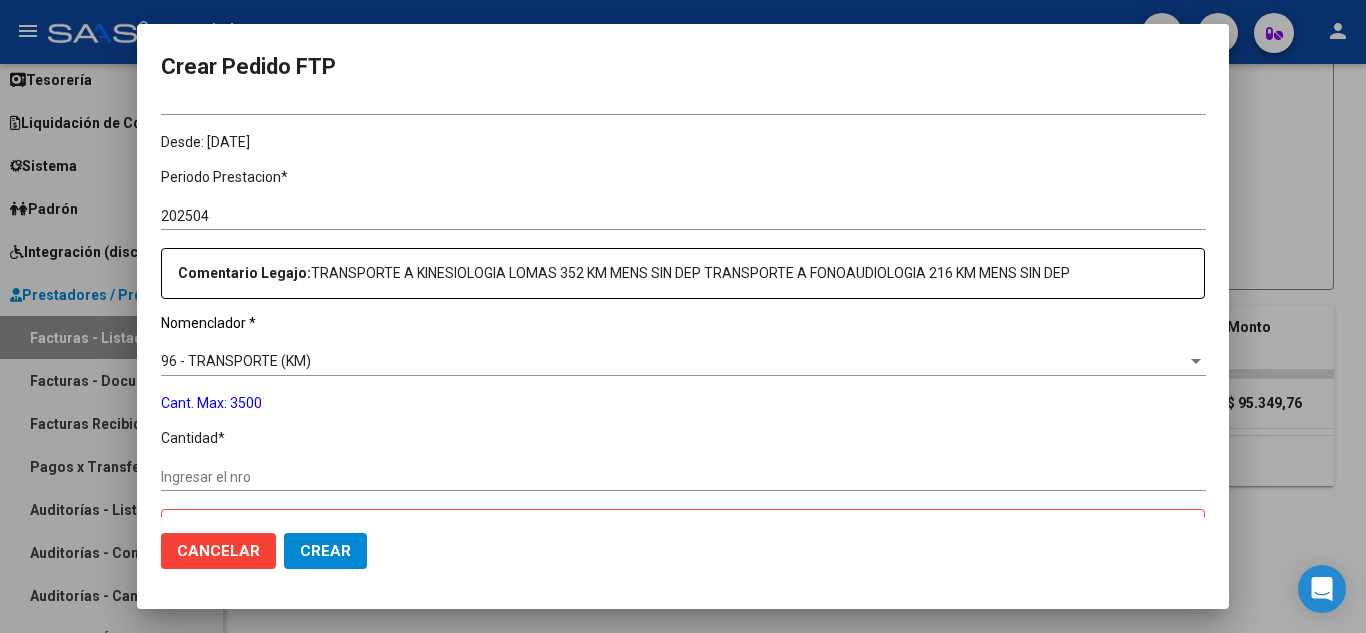 scroll, scrollTop: 700, scrollLeft: 0, axis: vertical 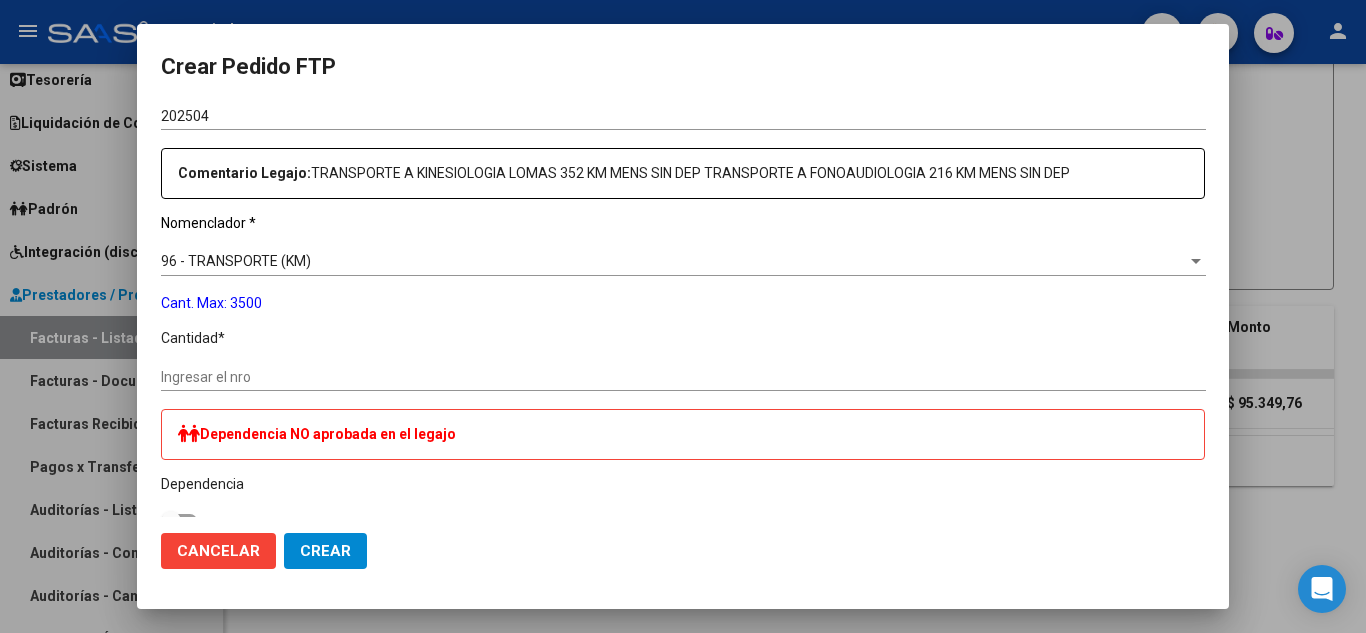 drag, startPoint x: 221, startPoint y: 305, endPoint x: 282, endPoint y: 312, distance: 61.400326 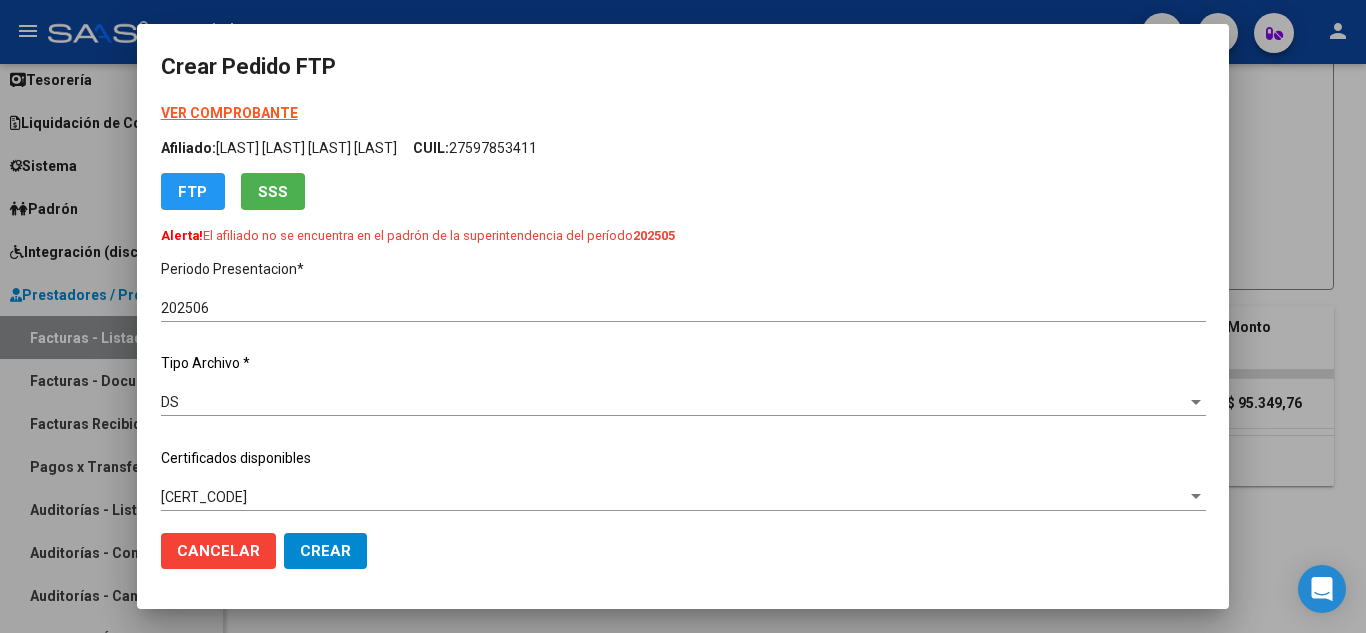 scroll, scrollTop: 0, scrollLeft: 0, axis: both 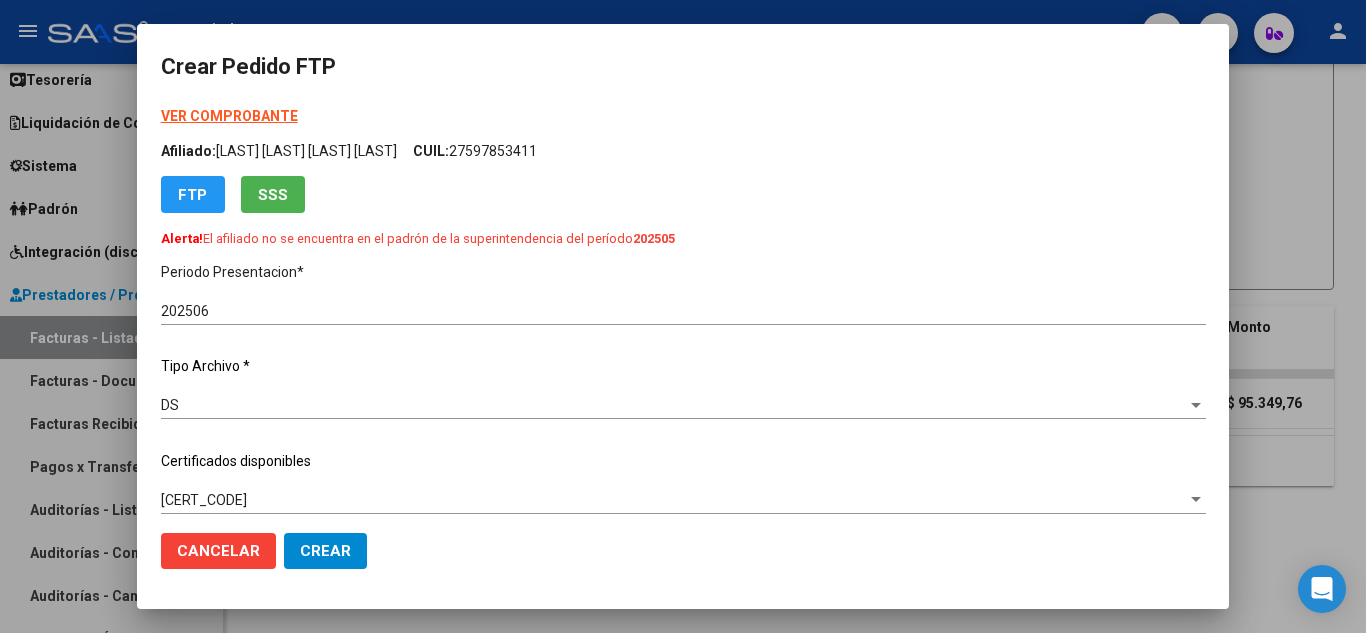 click on "VER COMPROBANTE" at bounding box center [229, 116] 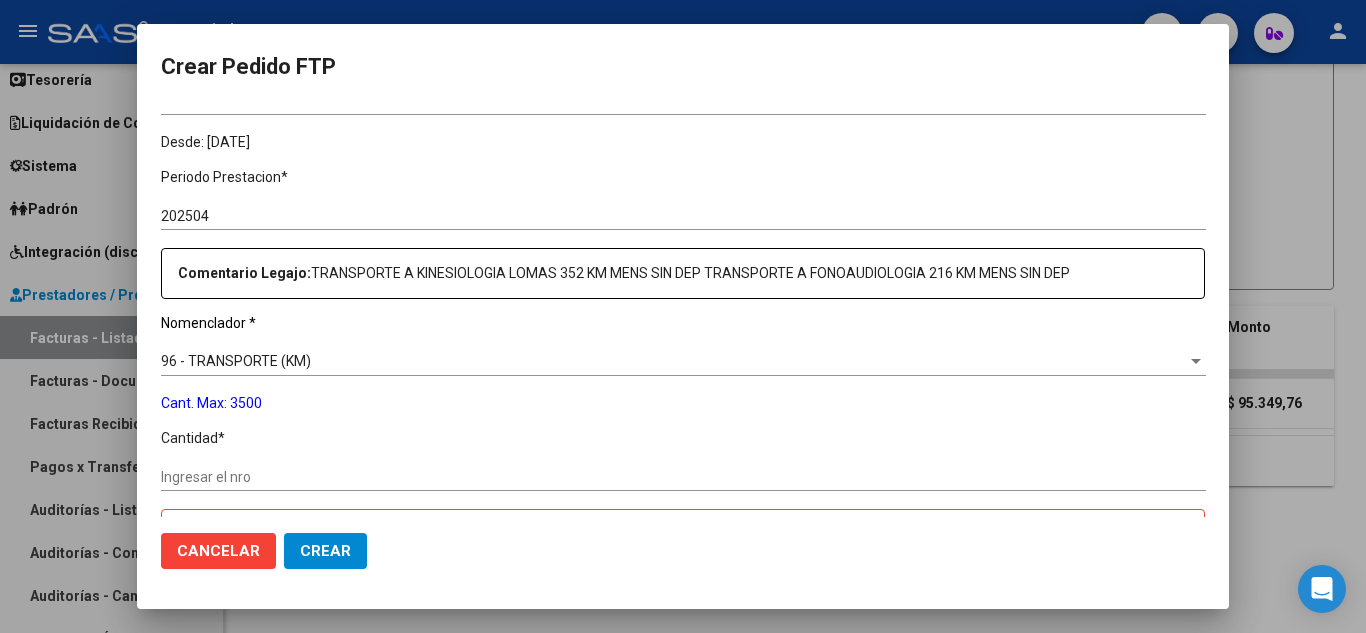 scroll, scrollTop: 700, scrollLeft: 0, axis: vertical 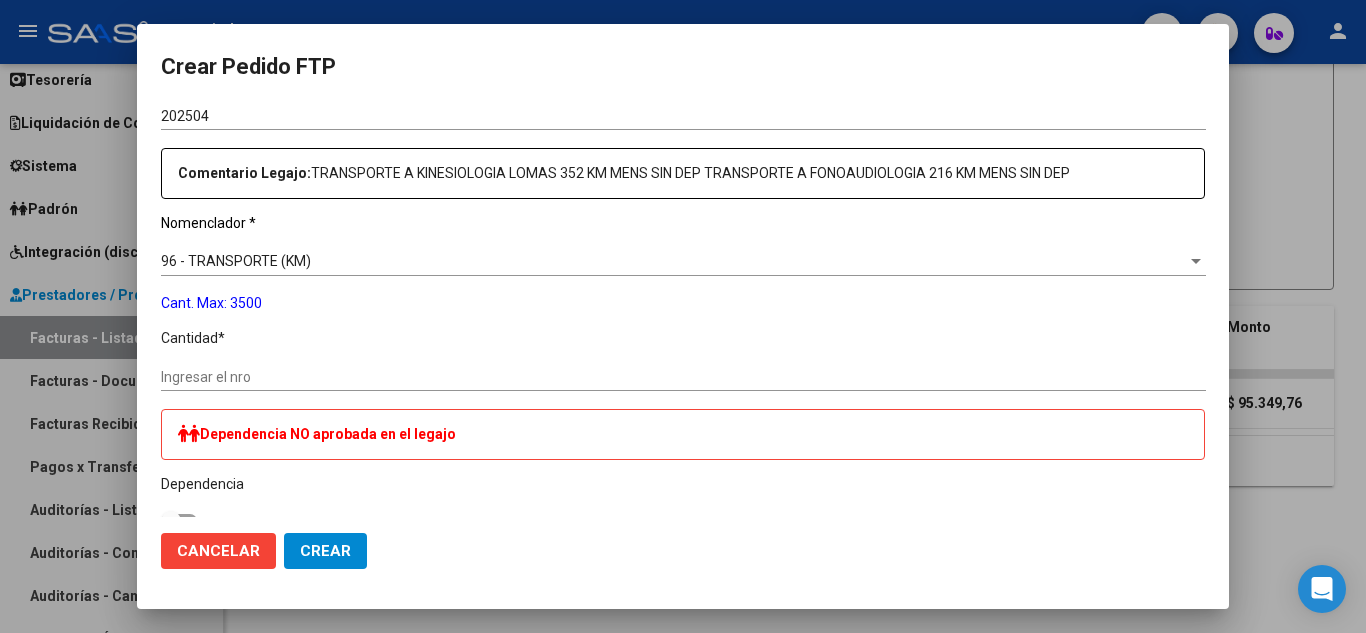 click on "Cant. Max: 3500" at bounding box center (683, 303) 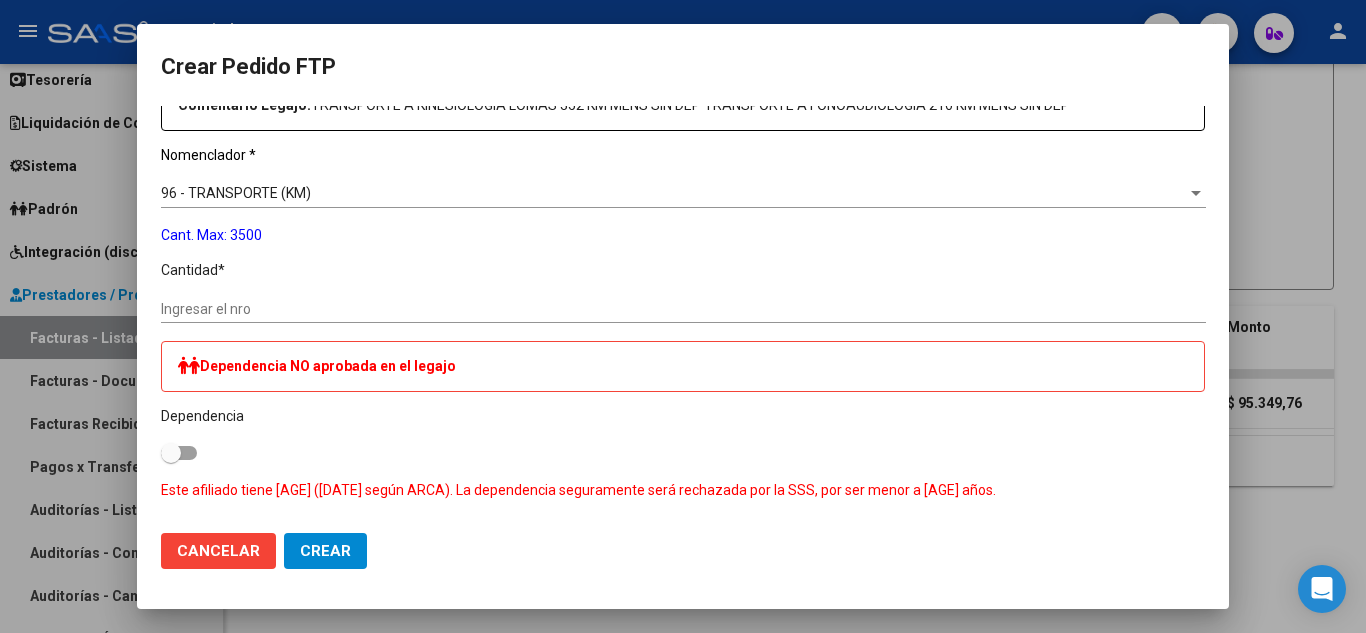 scroll, scrollTop: 800, scrollLeft: 0, axis: vertical 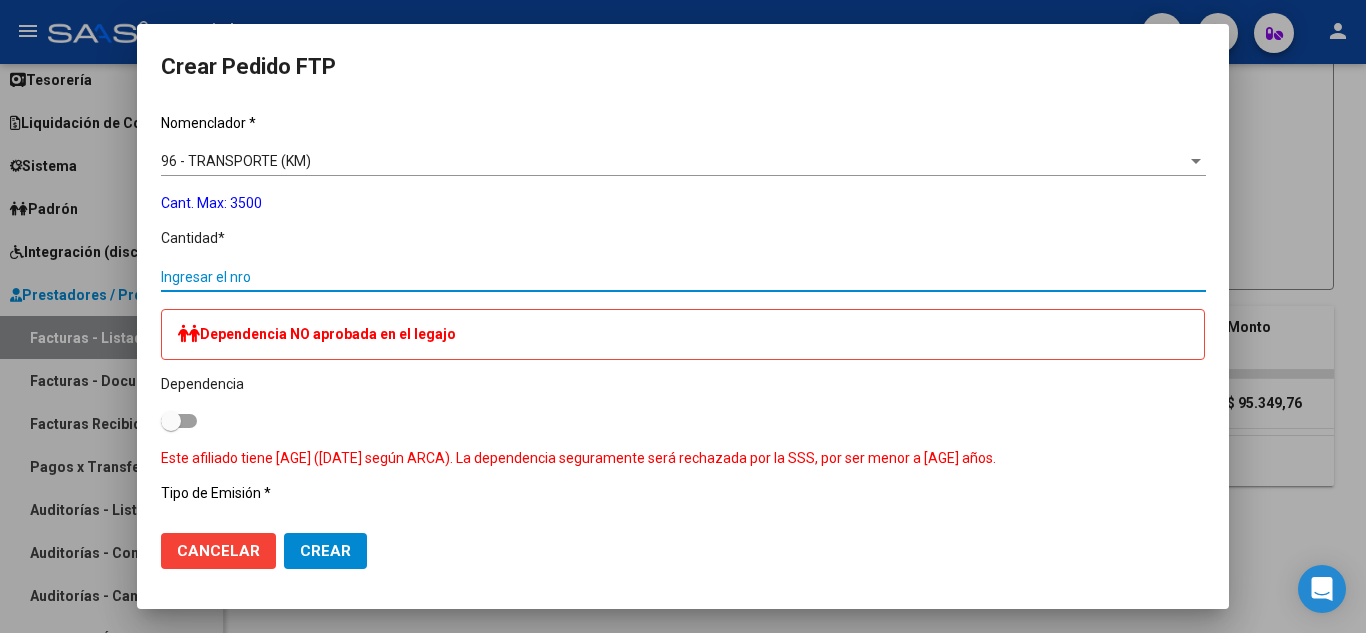 click on "Ingresar el nro" at bounding box center [683, 277] 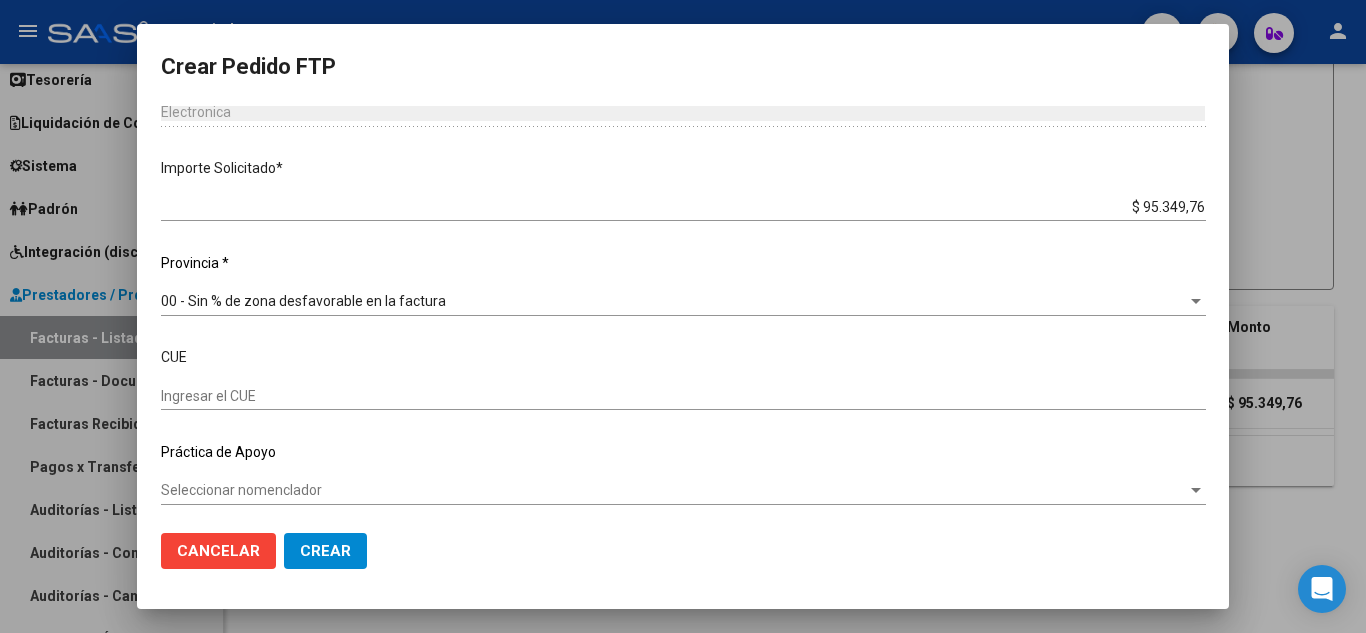 scroll, scrollTop: 1224, scrollLeft: 0, axis: vertical 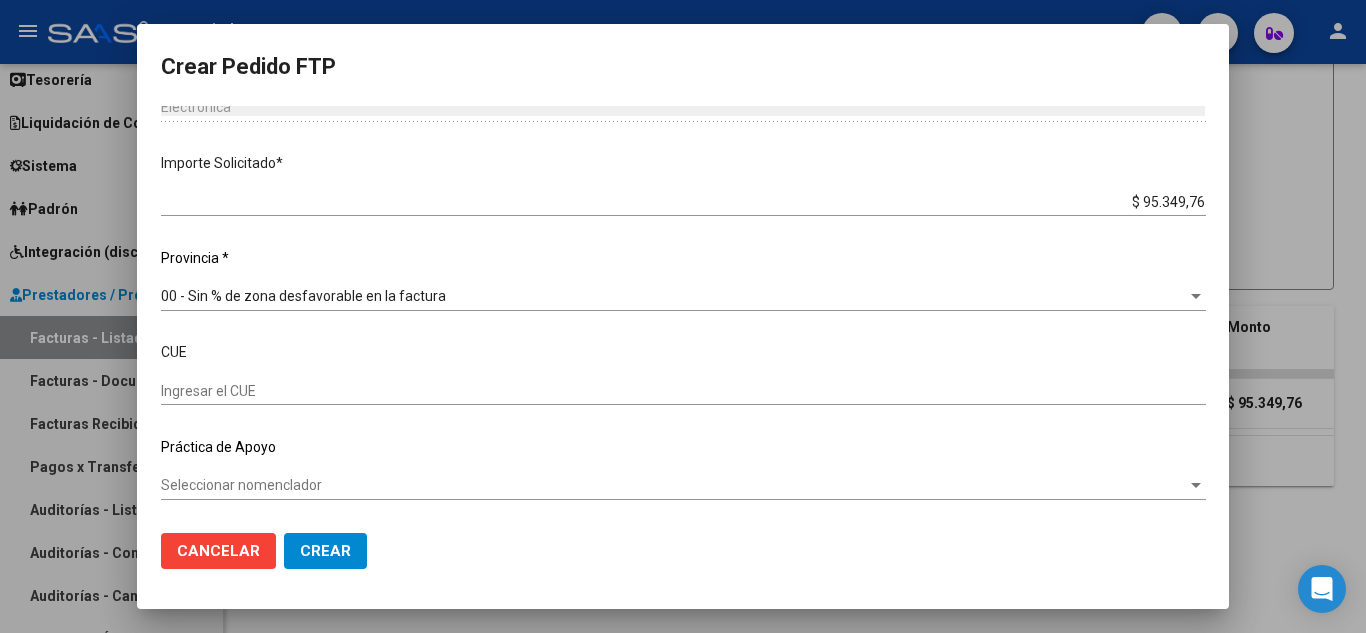 type on "176" 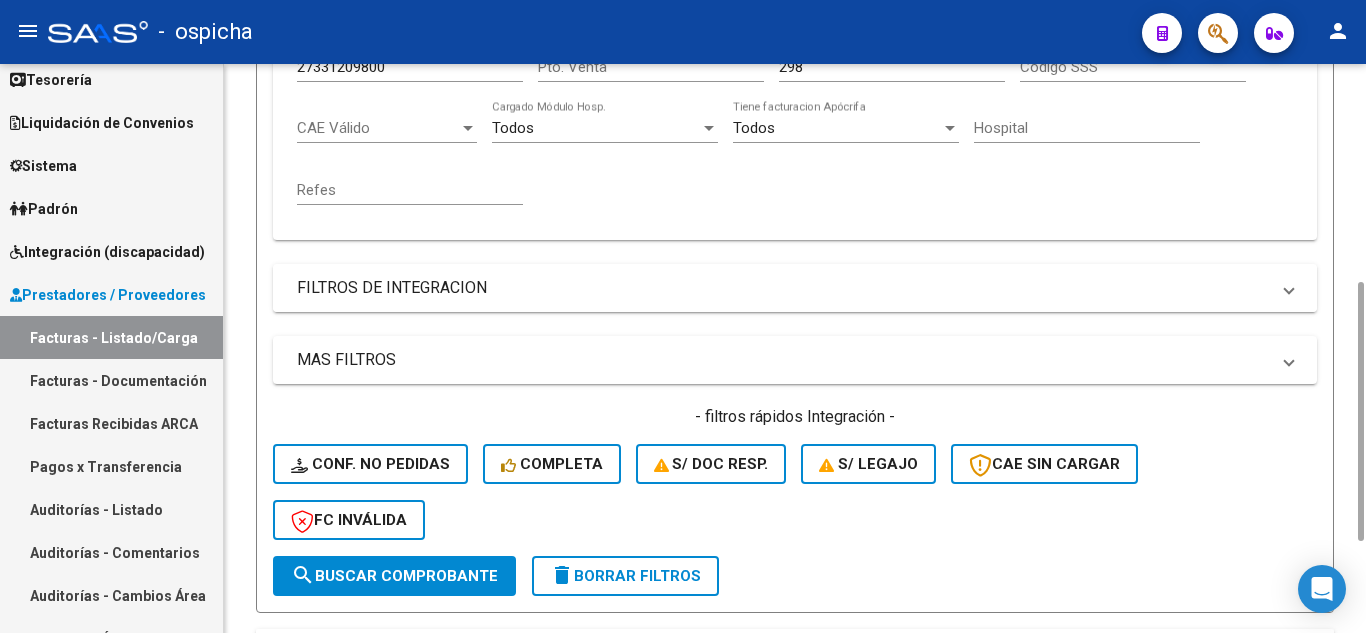 scroll, scrollTop: 277, scrollLeft: 0, axis: vertical 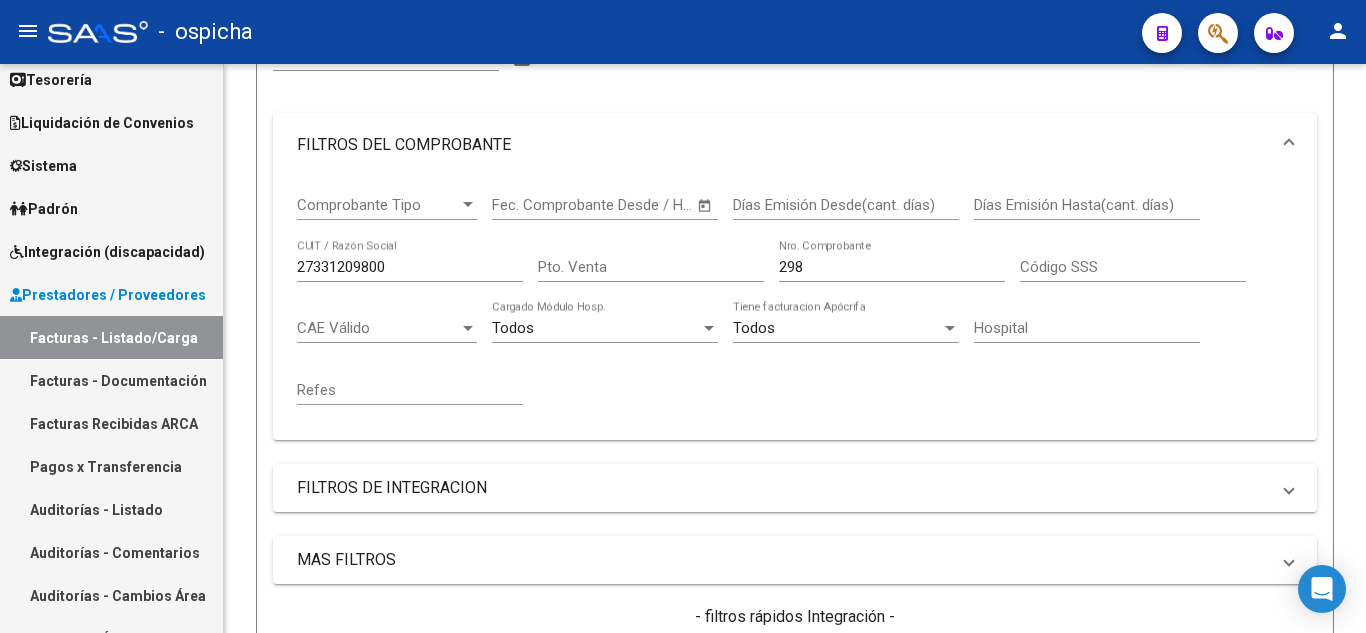 click on "Prestadores / Proveedores" at bounding box center [108, 295] 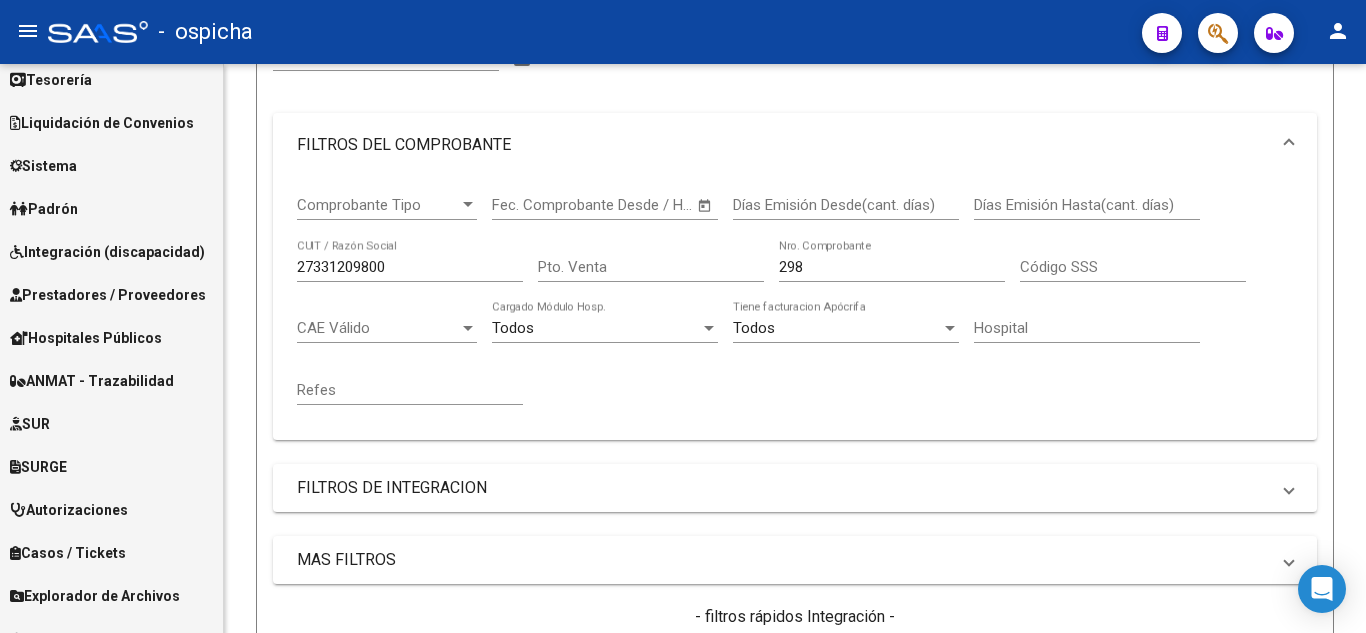 click on "Integración (discapacidad)" at bounding box center [107, 252] 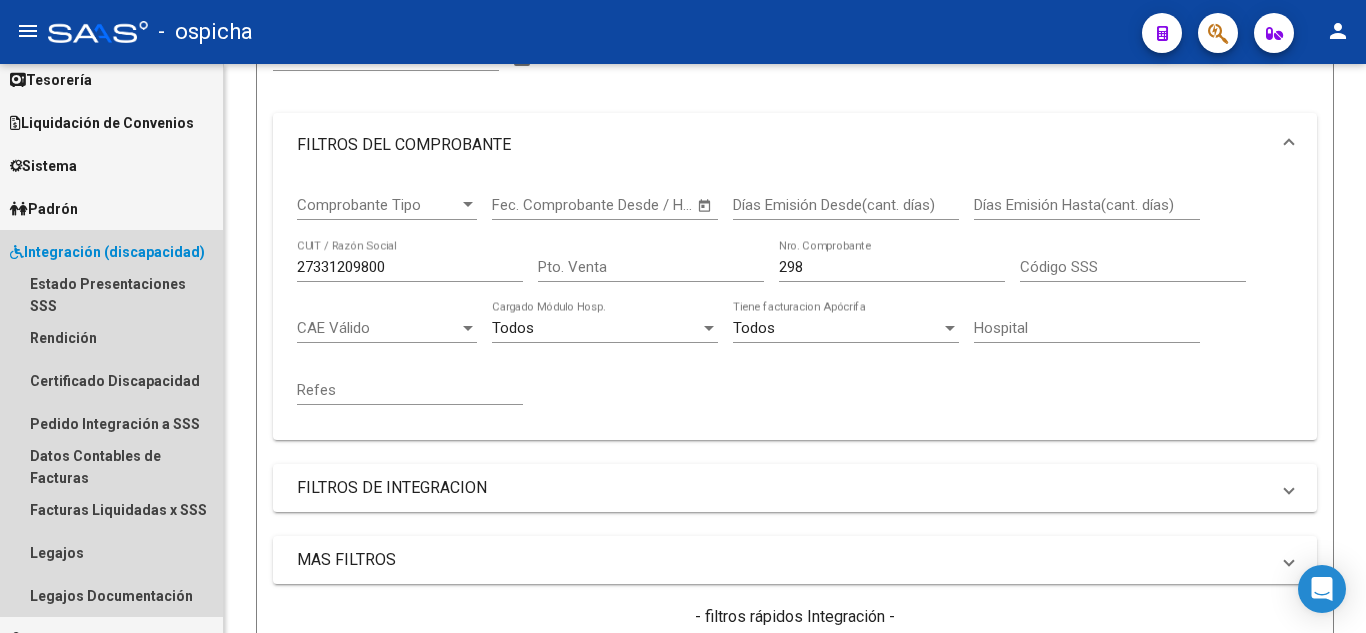click on "Integración (discapacidad)" at bounding box center (107, 252) 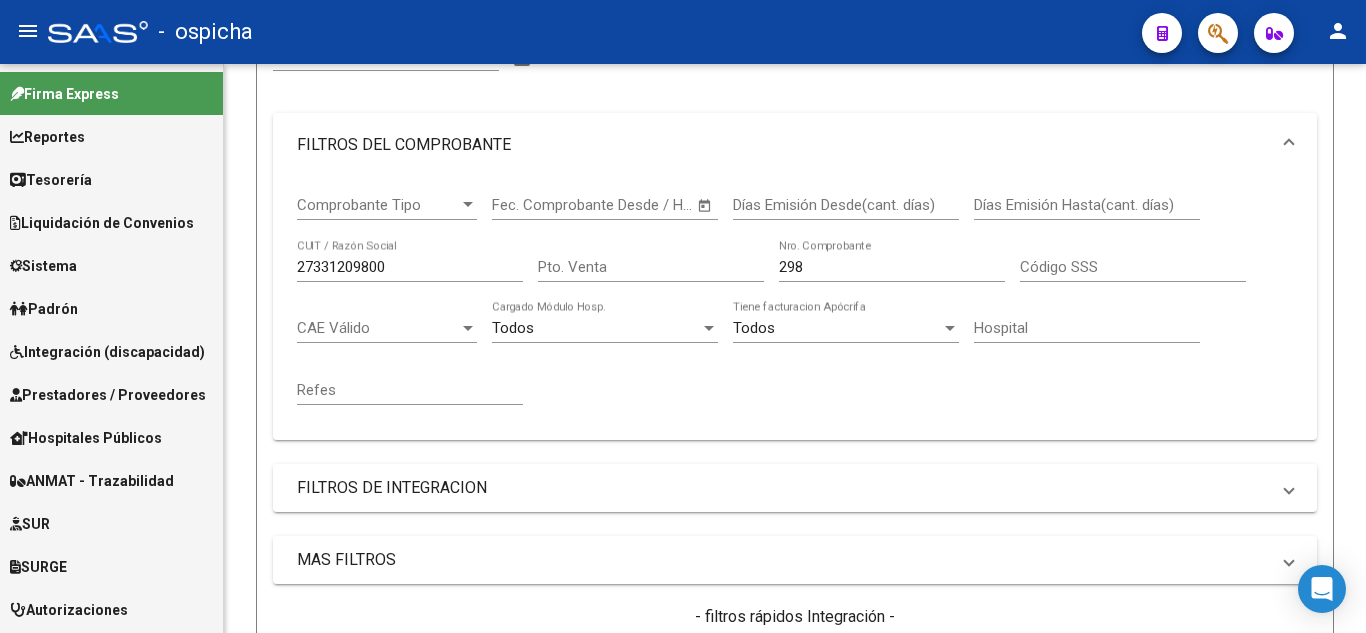 scroll, scrollTop: 213, scrollLeft: 0, axis: vertical 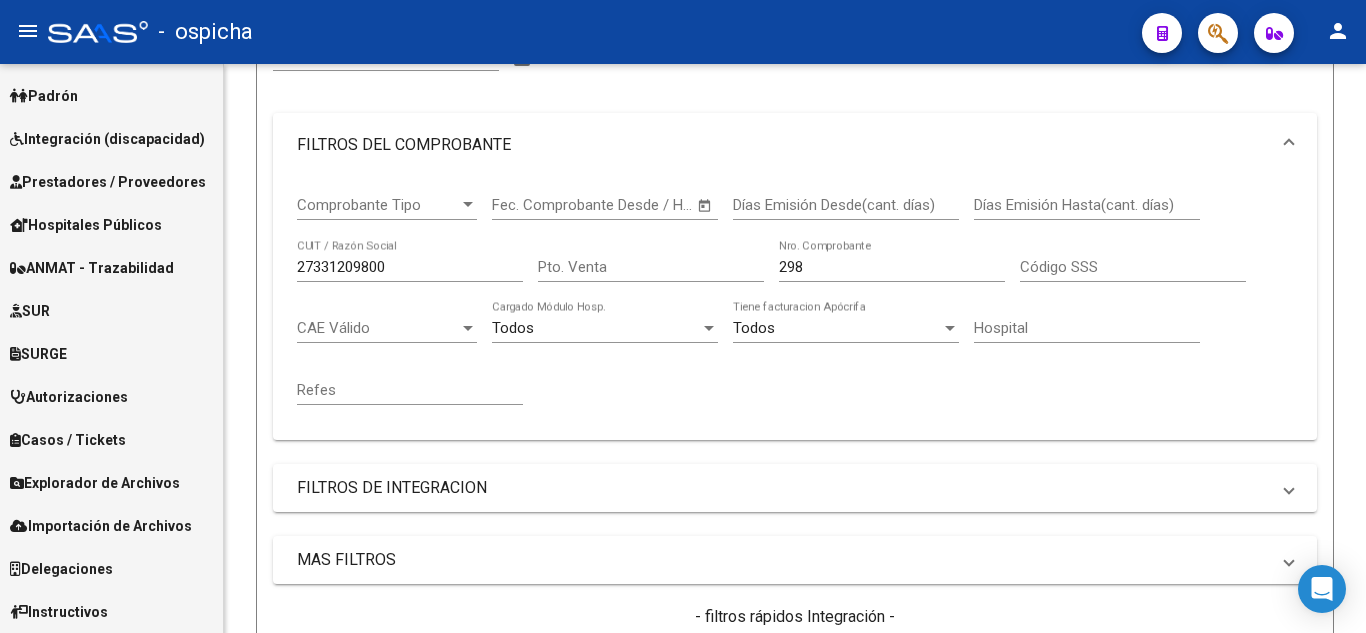 click on "Explorador de Archivos" at bounding box center (95, 483) 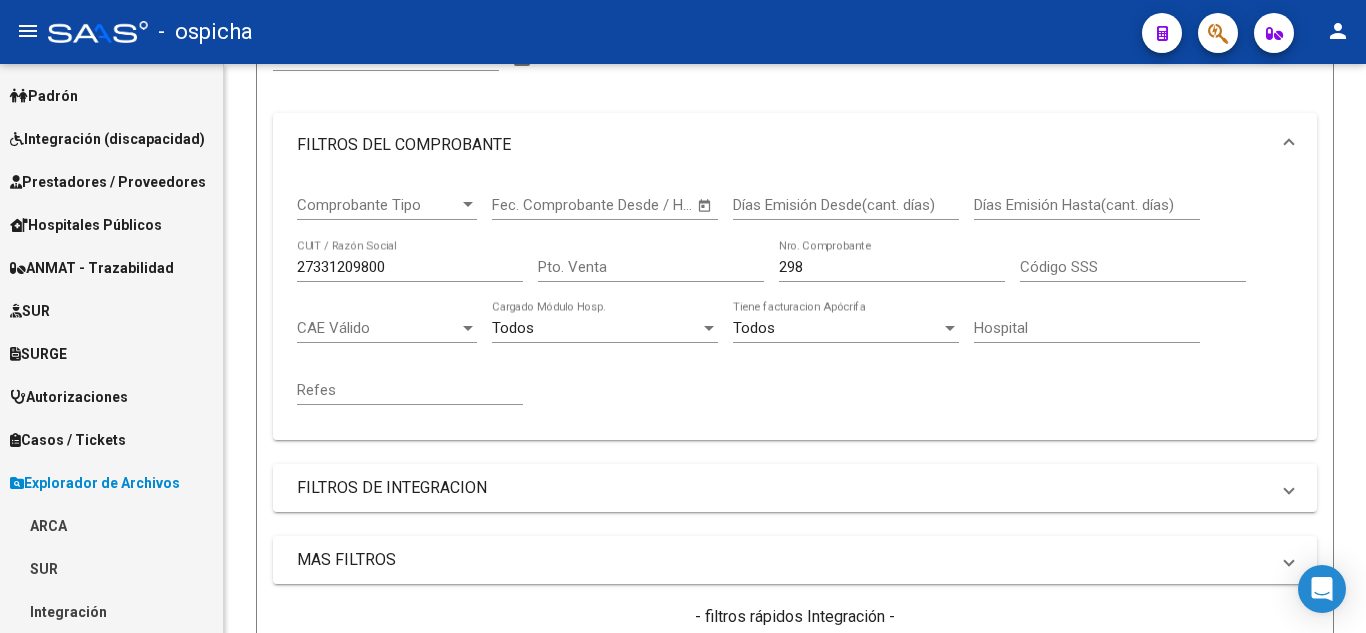 scroll, scrollTop: 413, scrollLeft: 0, axis: vertical 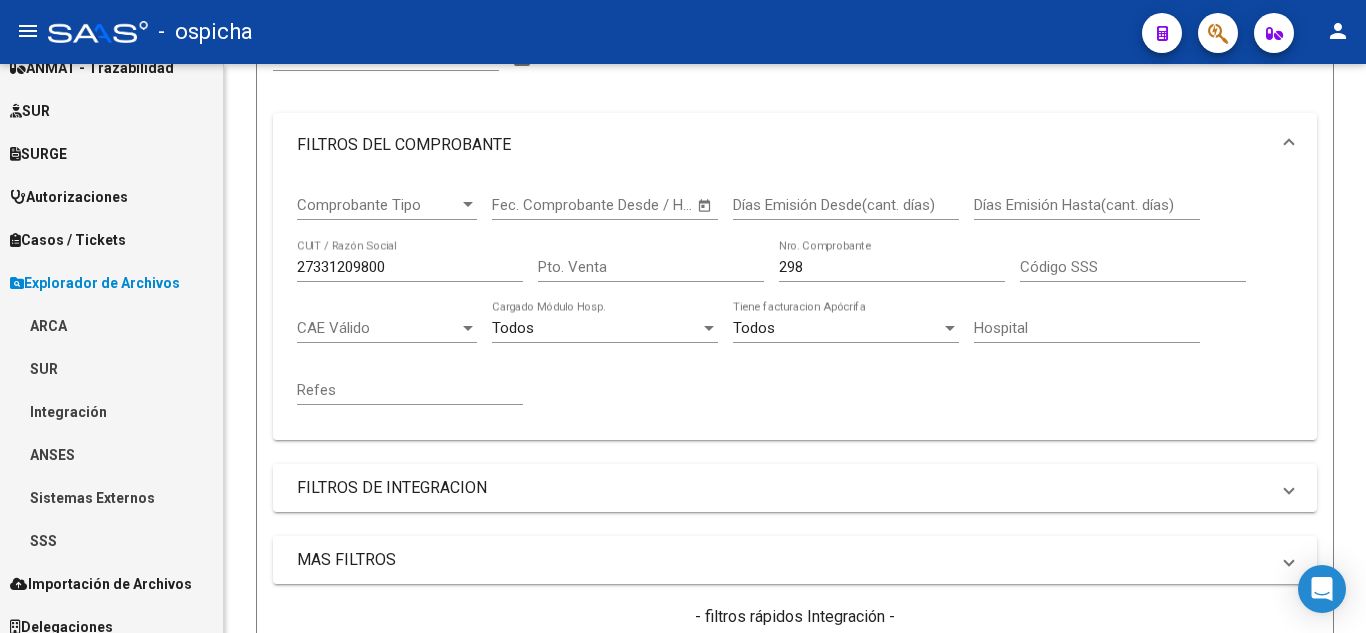click on "SUR" at bounding box center (111, 368) 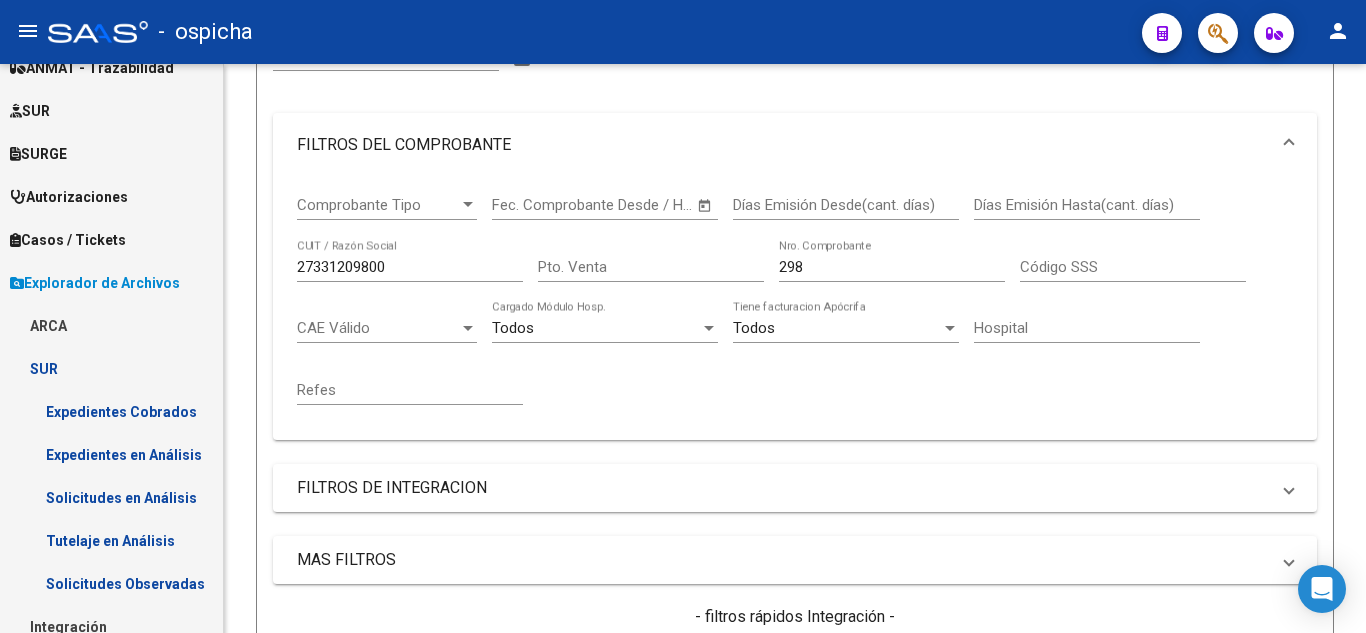 scroll, scrollTop: 513, scrollLeft: 0, axis: vertical 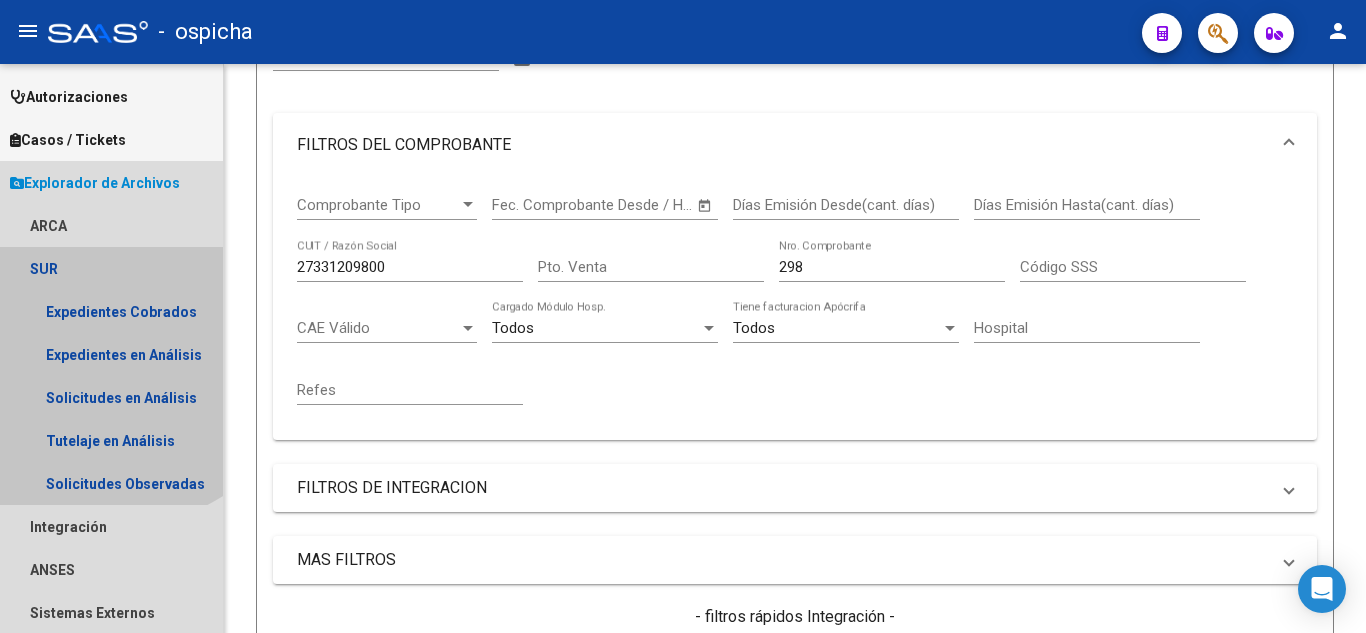 click on "SUR" at bounding box center (111, 268) 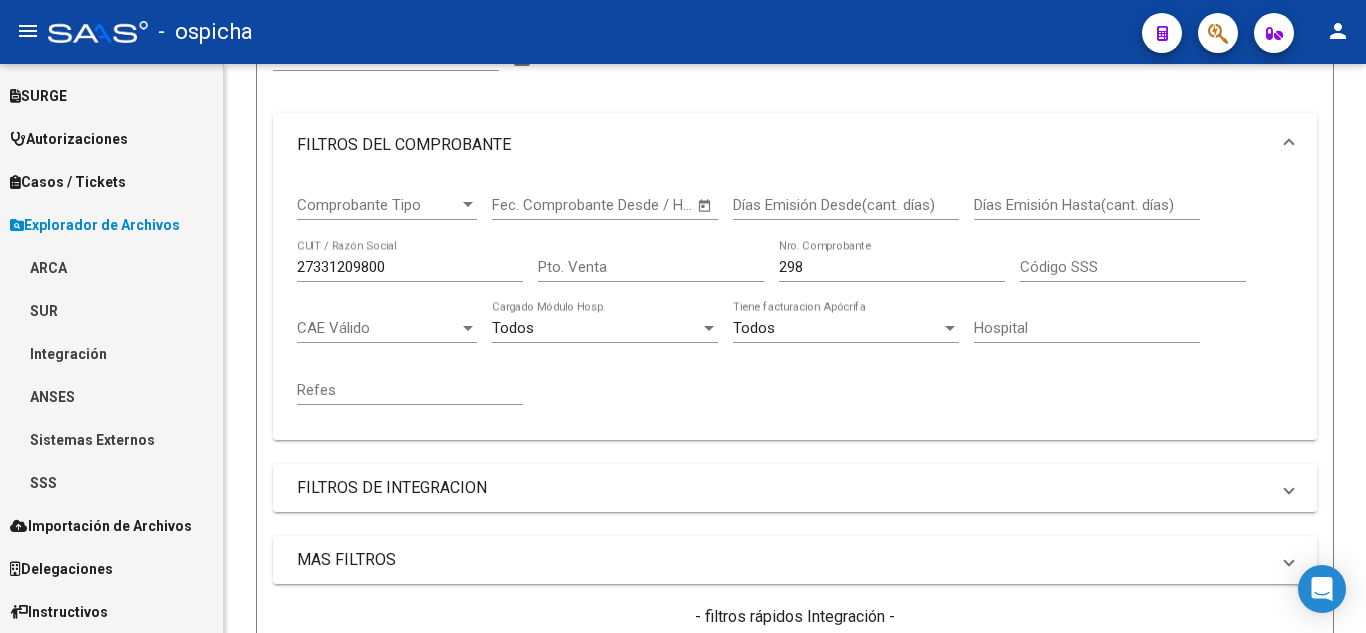 scroll, scrollTop: 471, scrollLeft: 0, axis: vertical 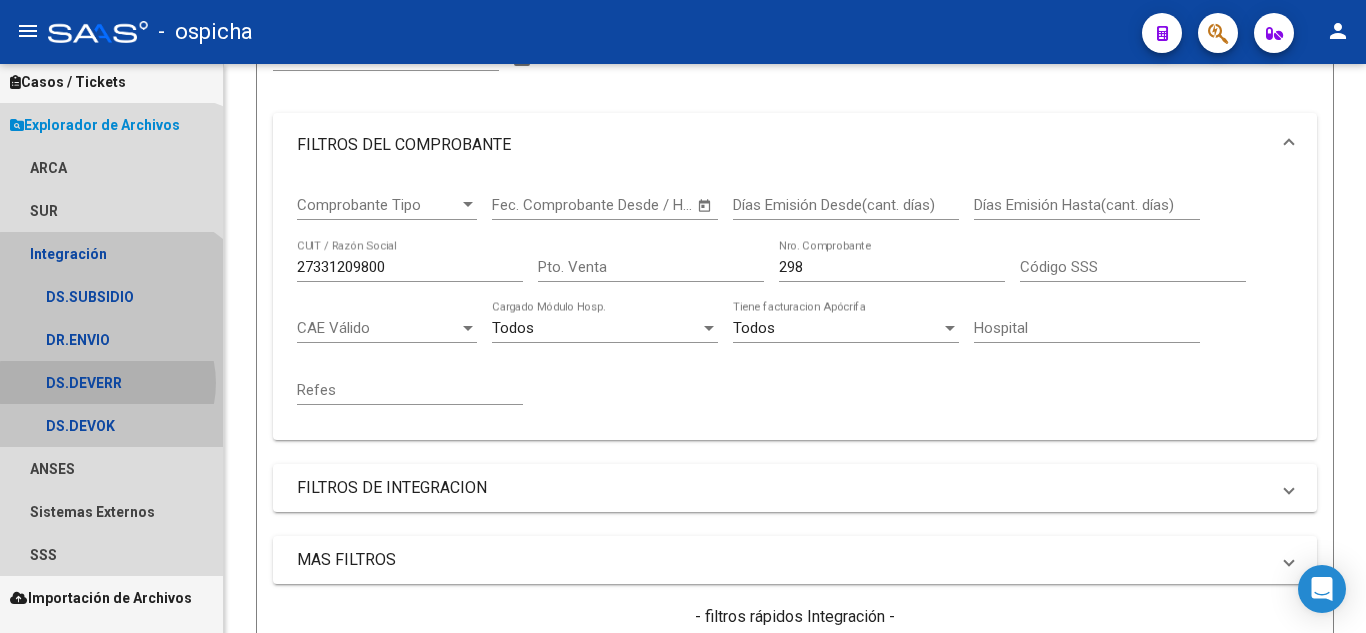 click on "DS.DEVERR" at bounding box center [111, 382] 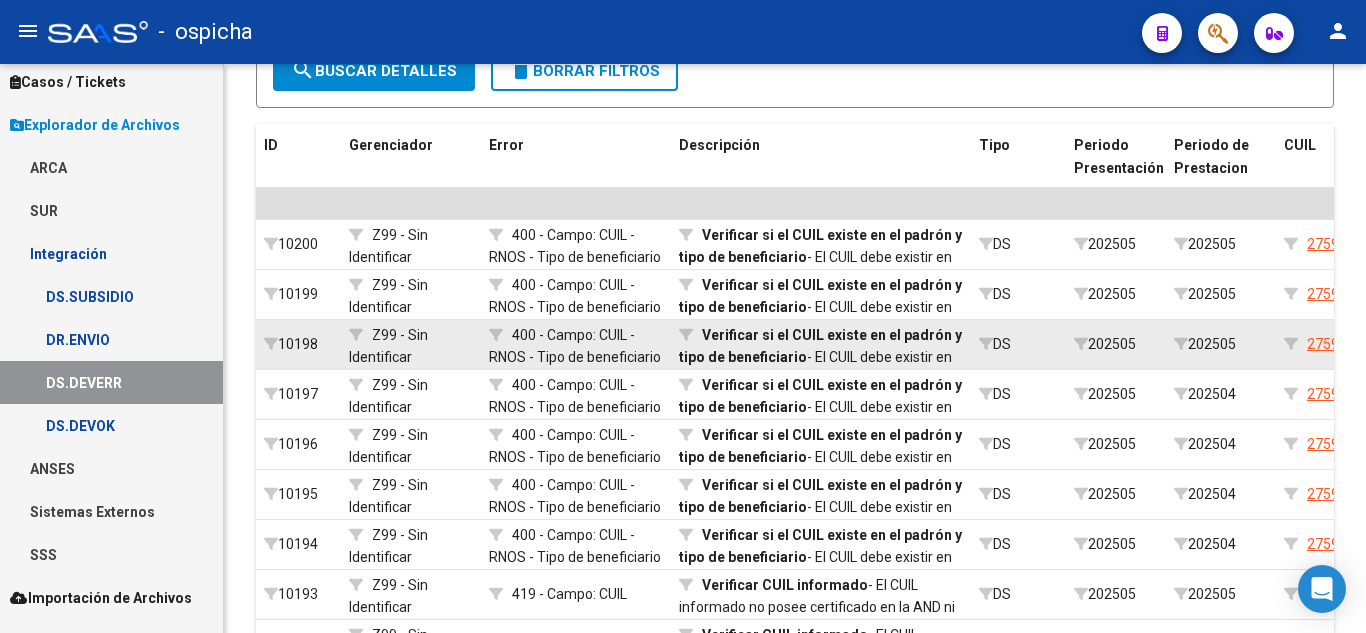 scroll, scrollTop: 0, scrollLeft: 0, axis: both 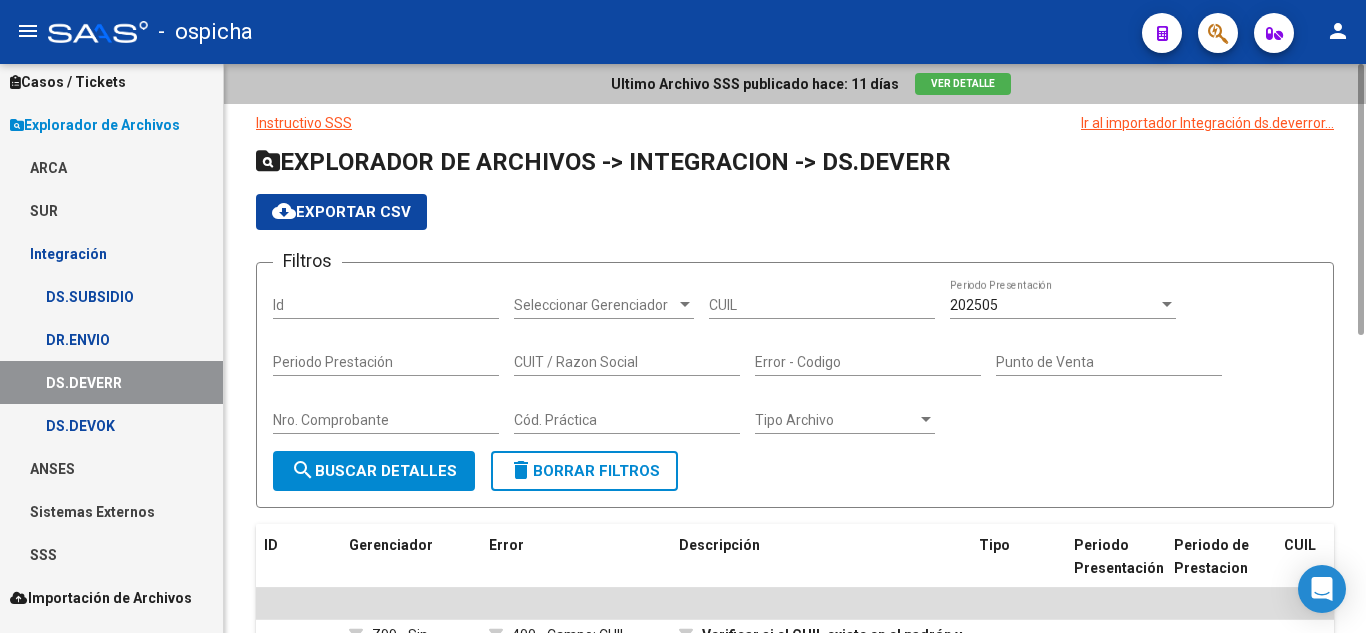 click on "EXPLORADOR DE ARCHIVOS -> INTEGRACION -> DS.DEVERR" 